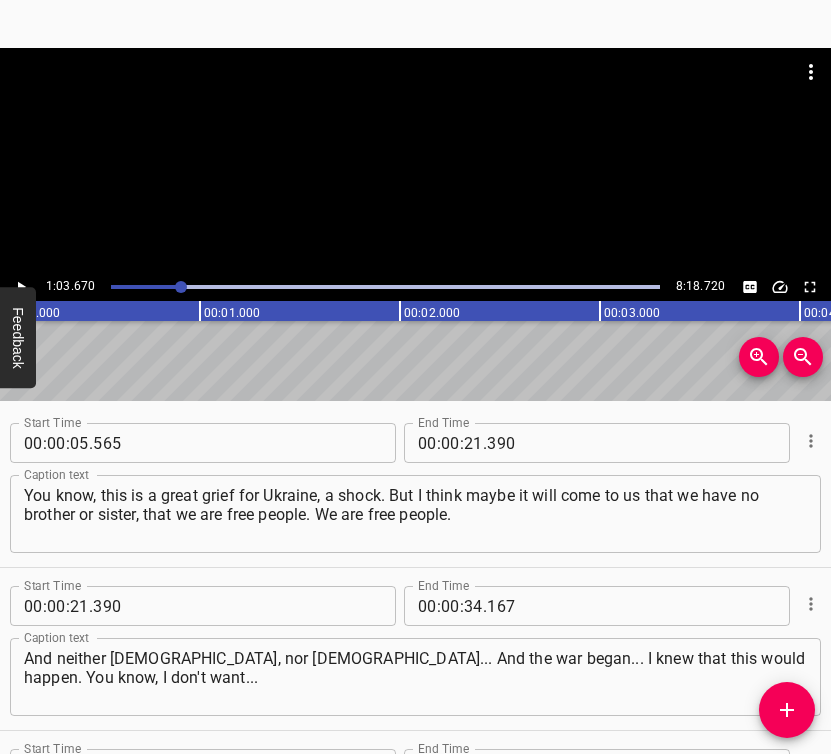type on "So I'll tell you that this is the answer to the question. And an invasion would be mandatory. They can't live without us. They can't live without us." 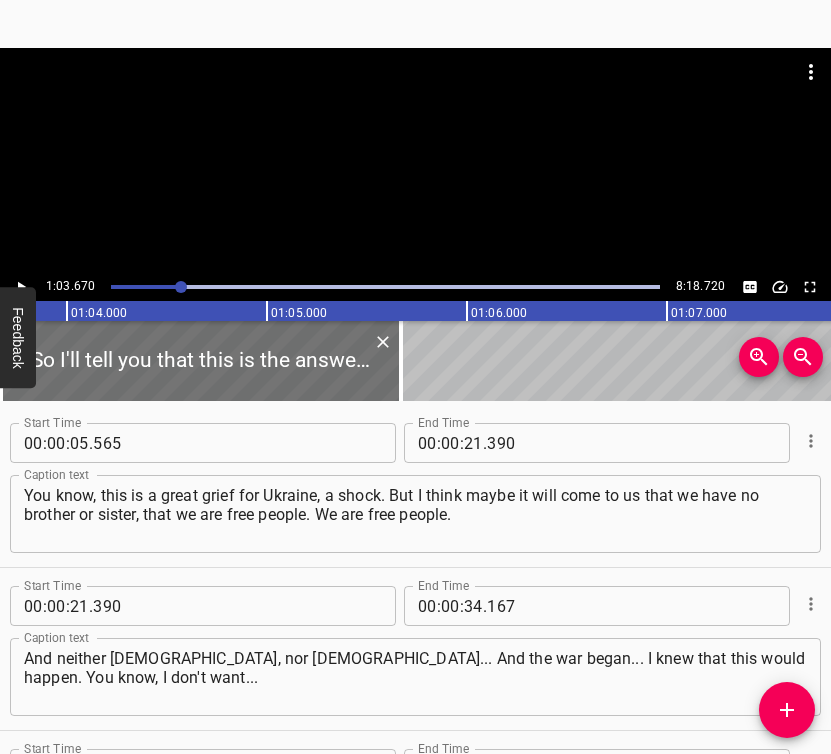 scroll, scrollTop: 556, scrollLeft: 0, axis: vertical 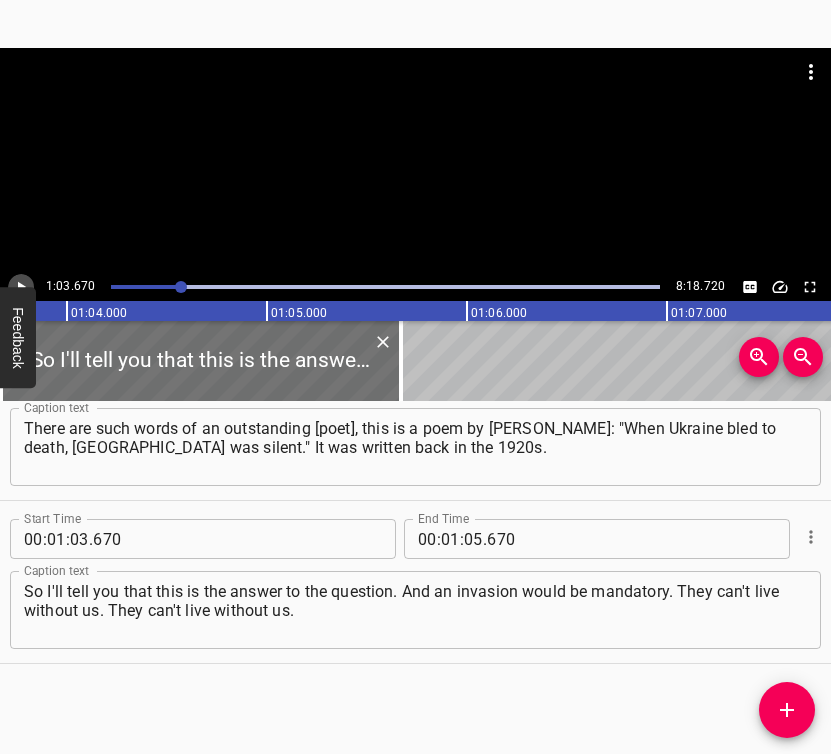 click at bounding box center (21, 287) 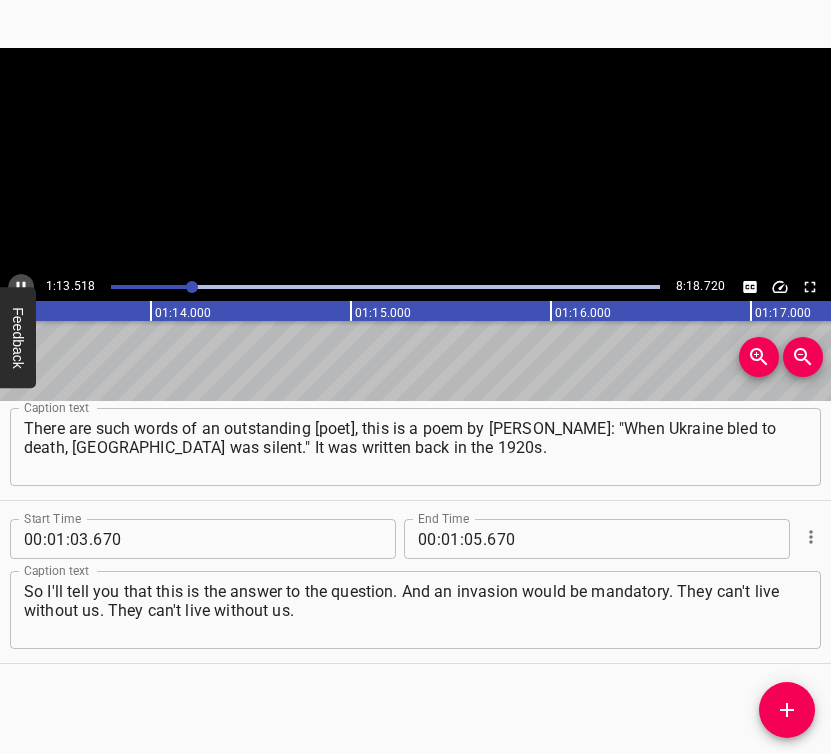 click at bounding box center (21, 287) 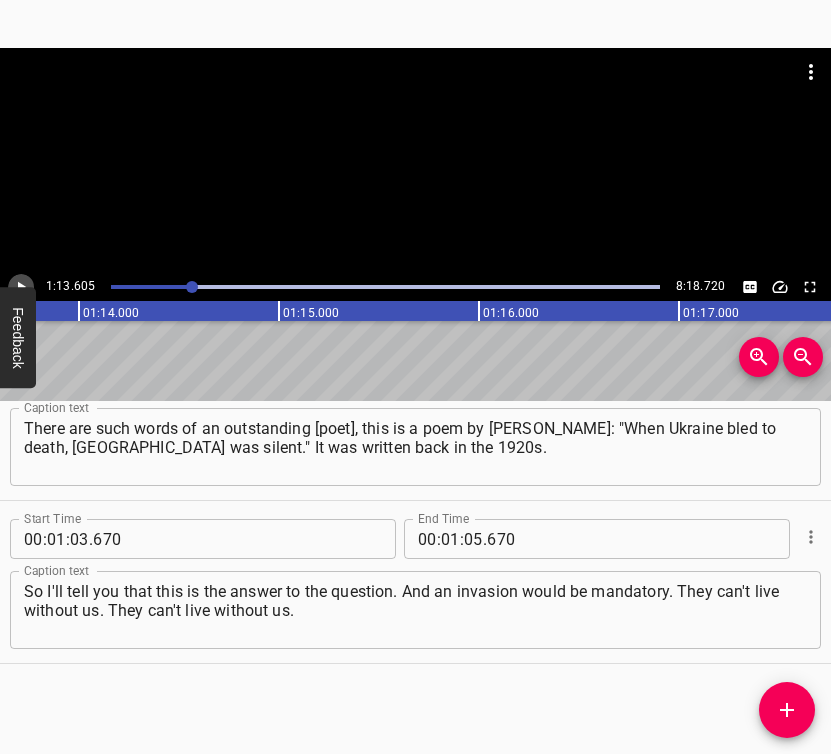 click at bounding box center (21, 287) 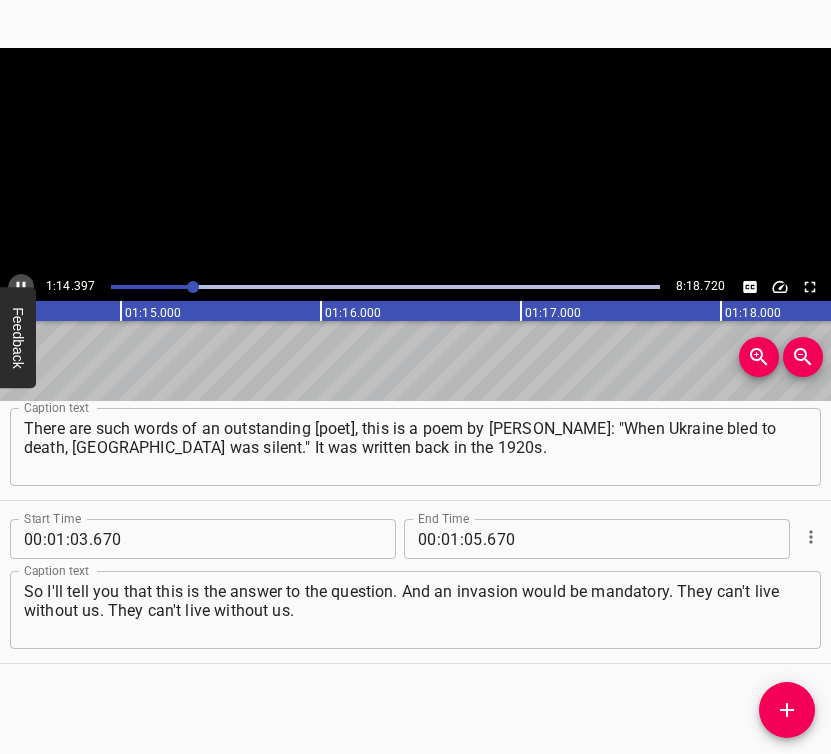 click at bounding box center (21, 287) 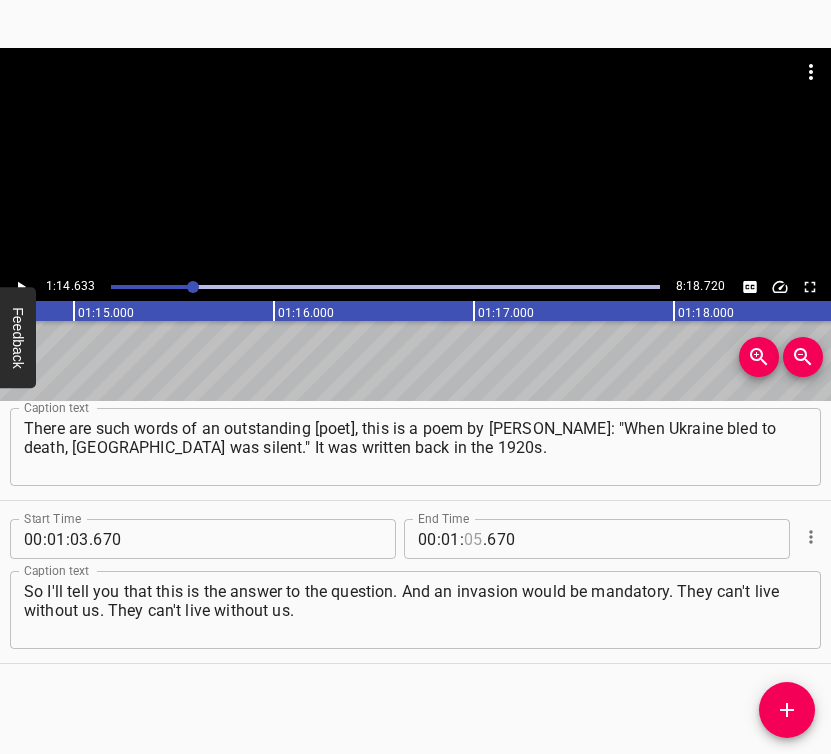 click at bounding box center (473, 539) 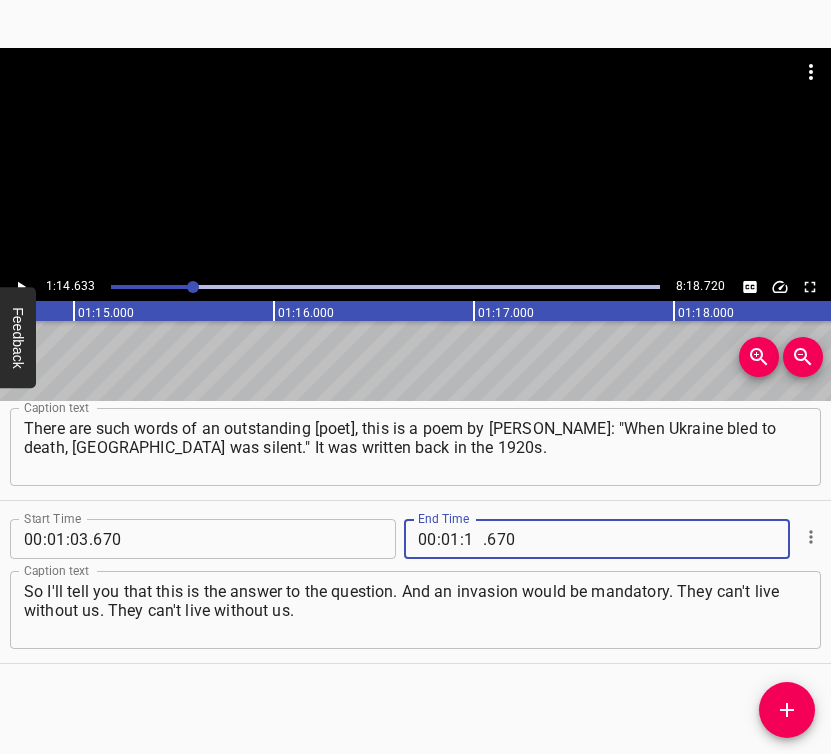 type on "14" 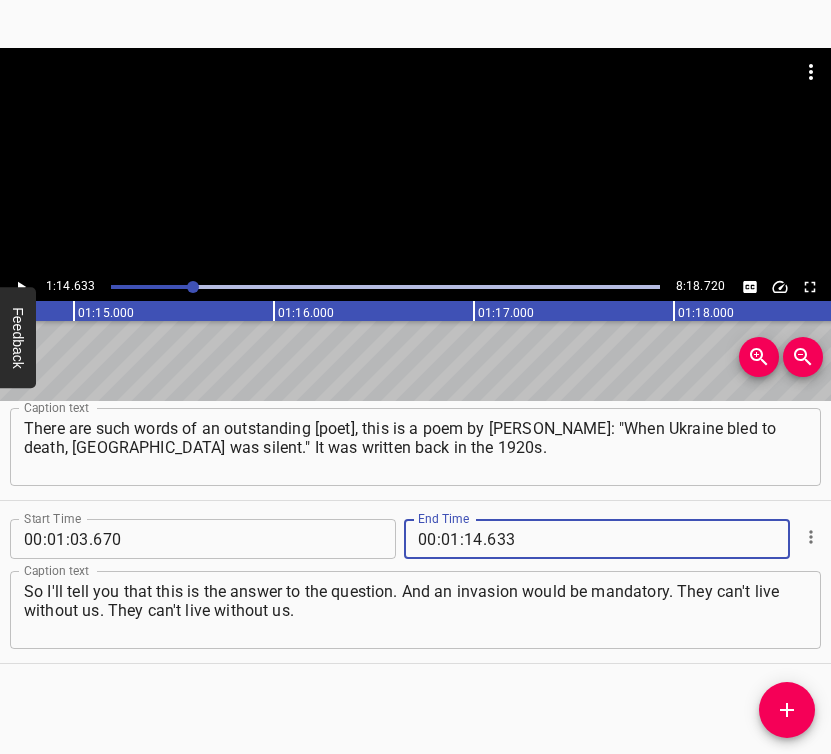 type on "633" 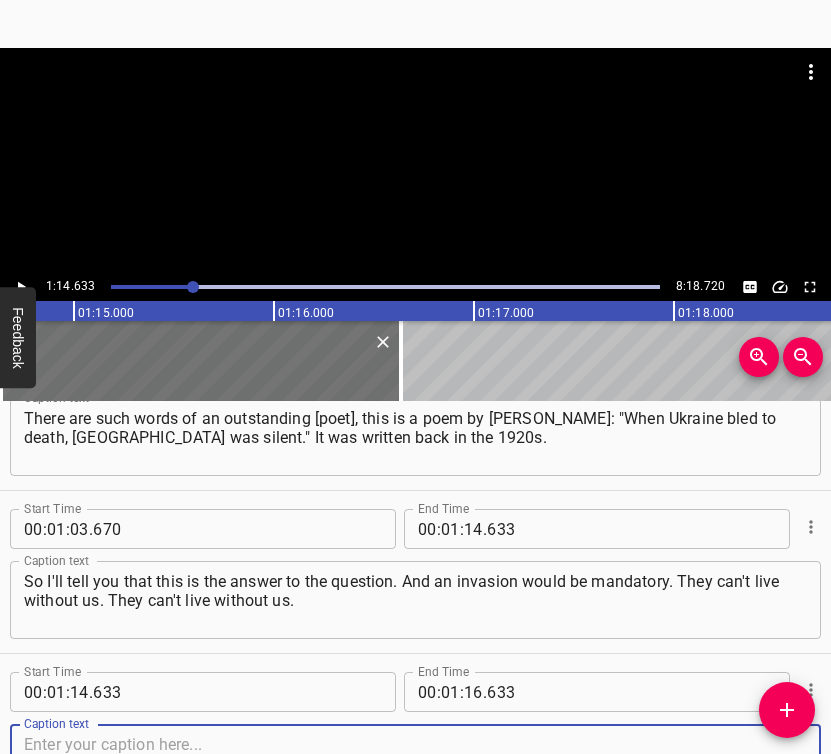 scroll, scrollTop: 719, scrollLeft: 0, axis: vertical 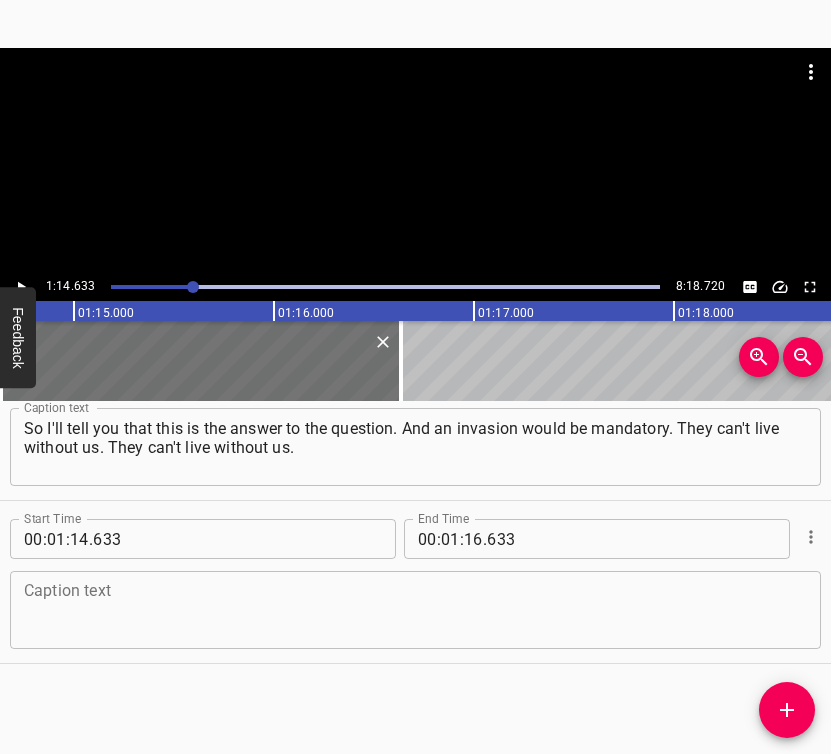 click on "Caption text" at bounding box center (415, 610) 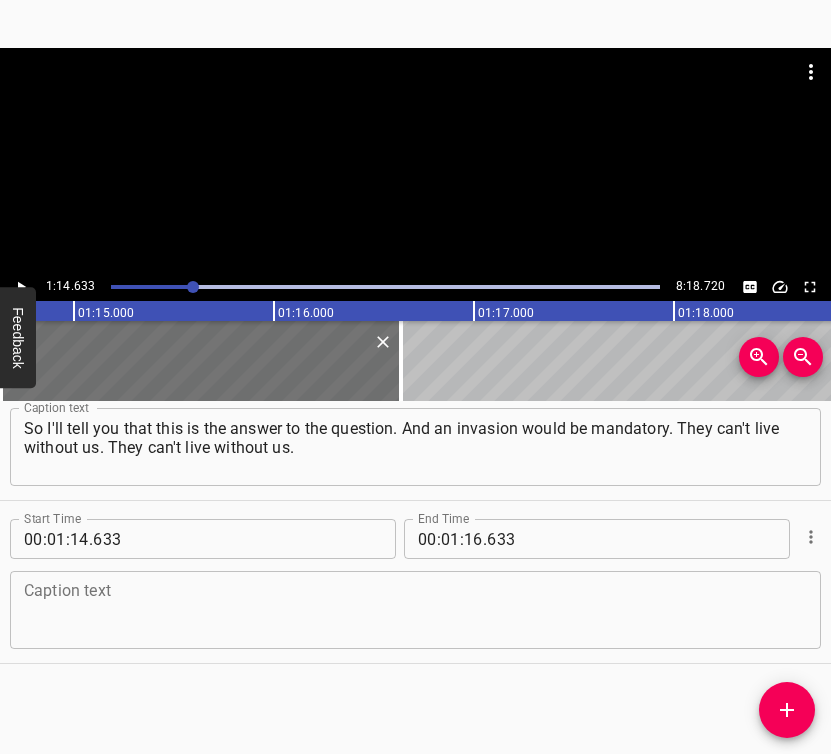 click at bounding box center [415, 610] 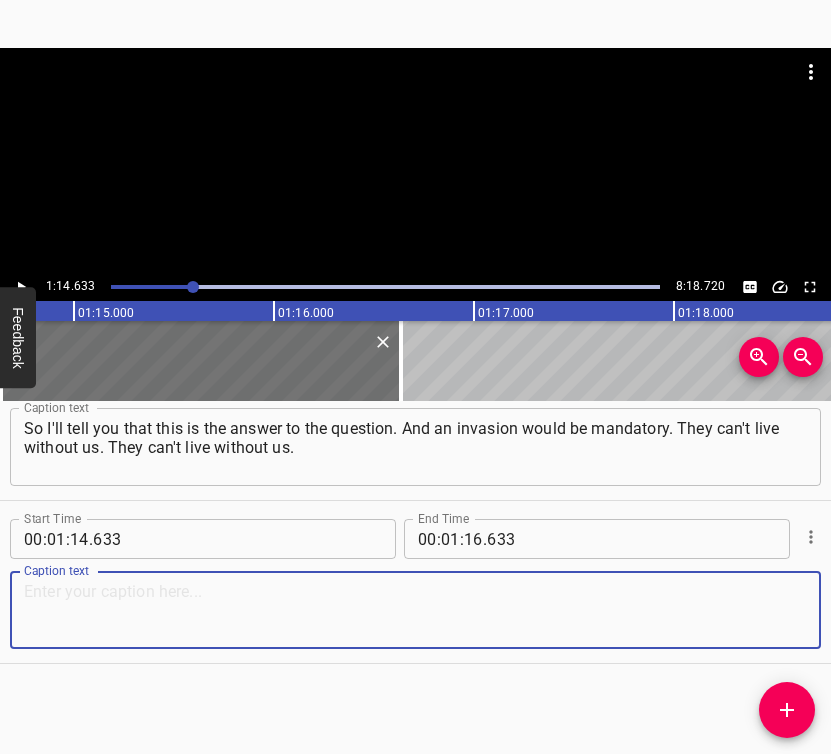paste on "A native resident of the village of [GEOGRAPHIC_DATA]. My keen dates back to the 1720s, I found it. We are [DEMOGRAPHIC_DATA] residents of the village of [GEOGRAPHIC_DATA]." 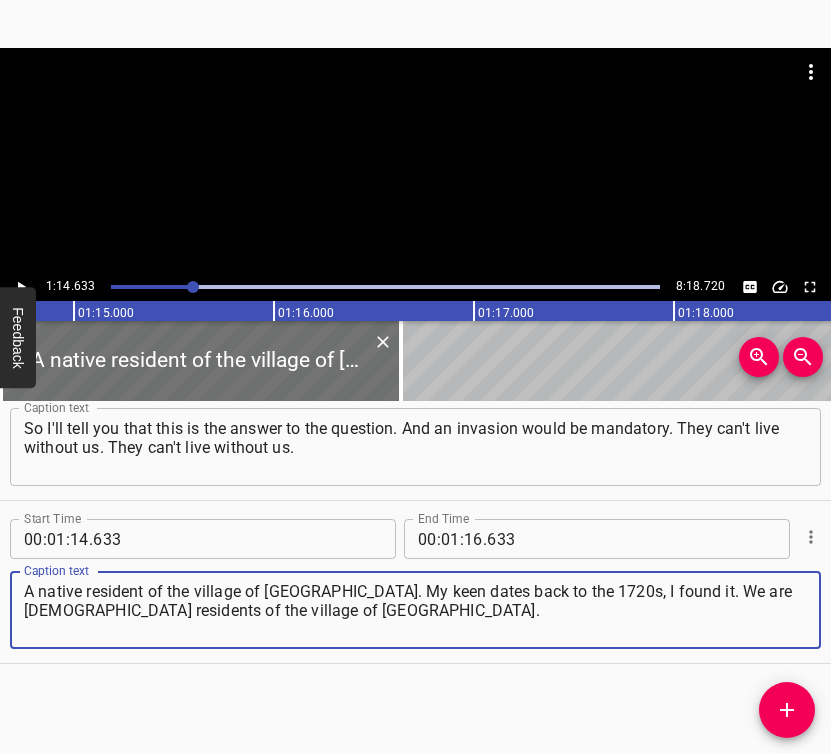 type on "A native resident of the village of [GEOGRAPHIC_DATA]. My keen dates back to the 1720s, I found it. We are [DEMOGRAPHIC_DATA] residents of the village of [GEOGRAPHIC_DATA]." 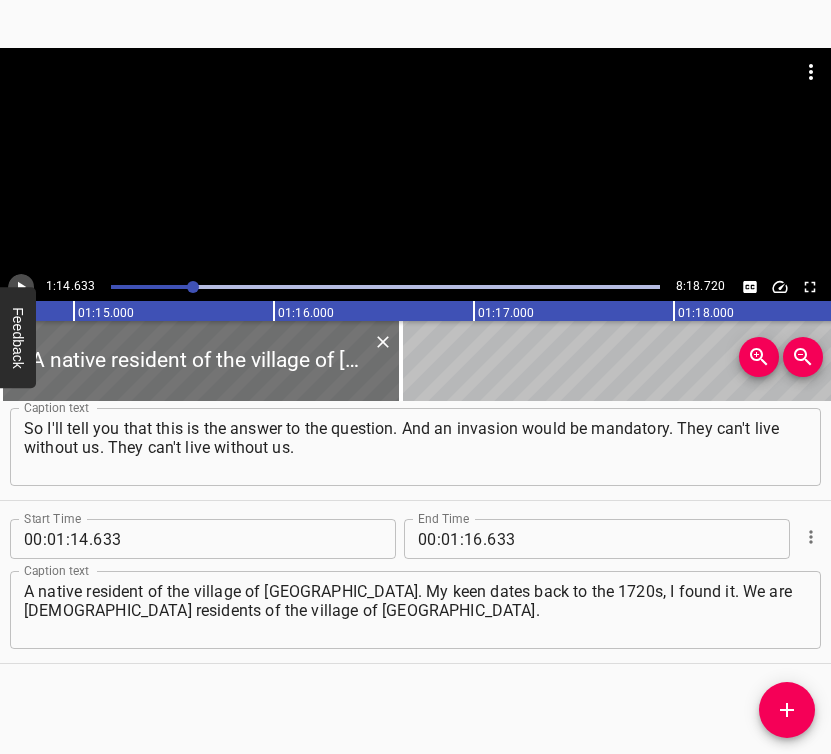 click 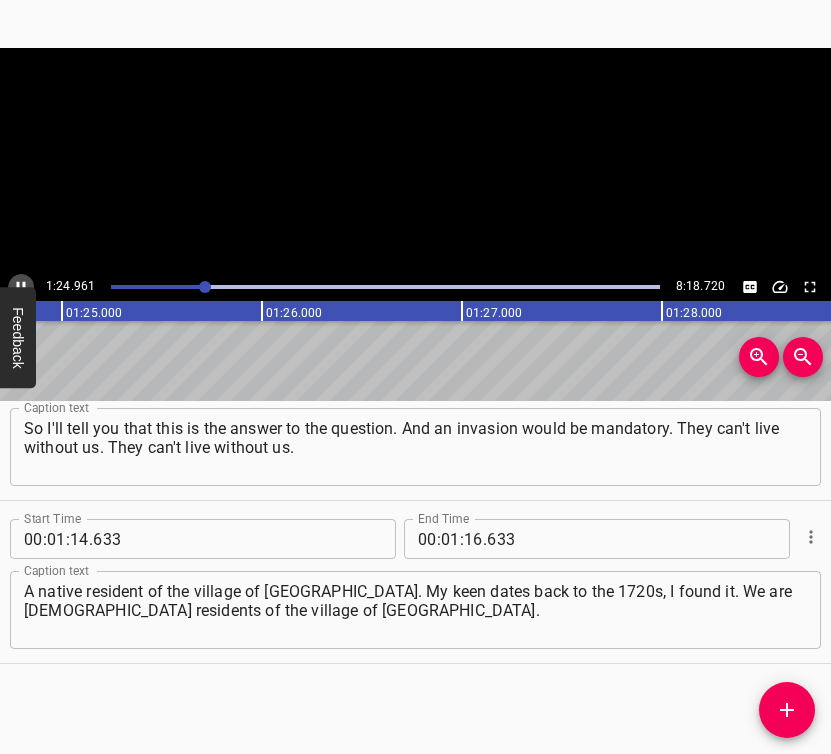 click 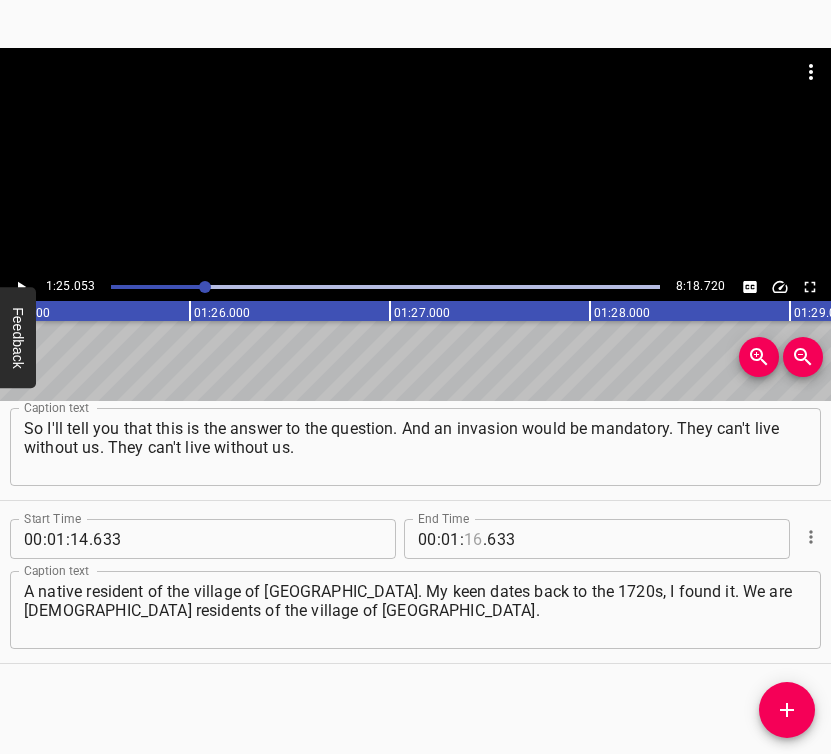 click at bounding box center [473, 539] 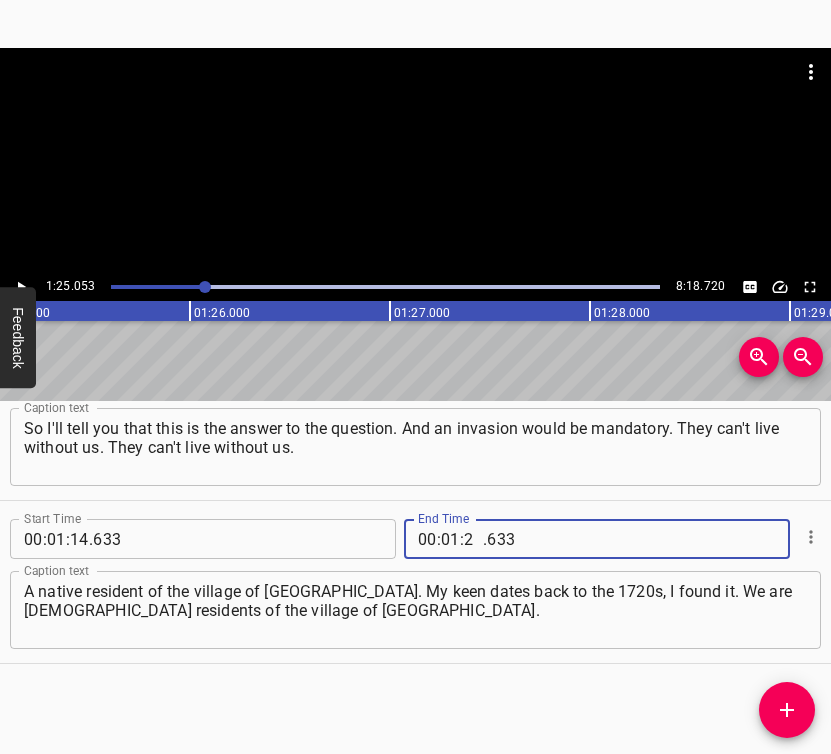 type on "25" 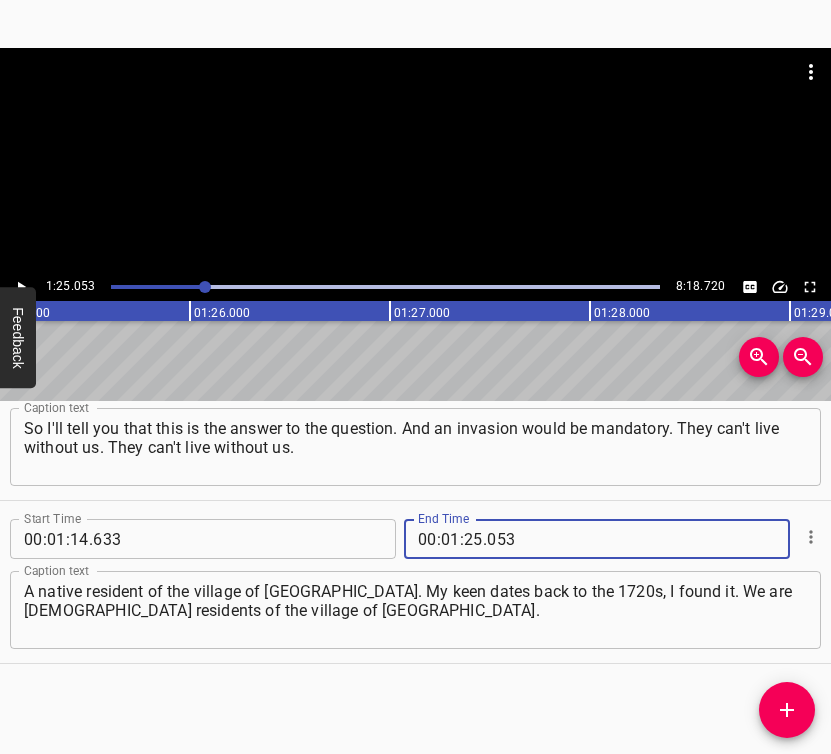 type on "053" 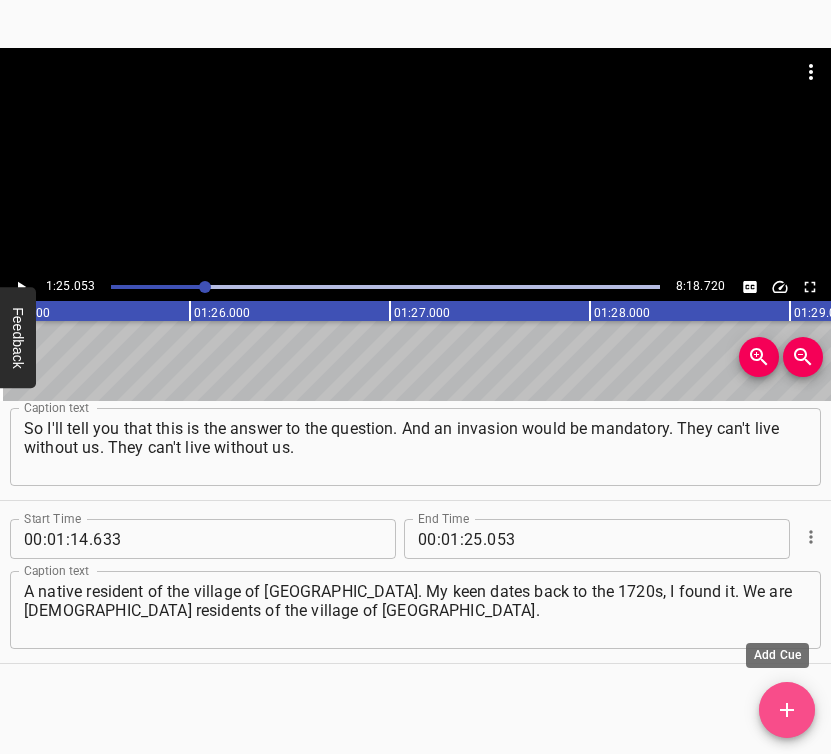 click 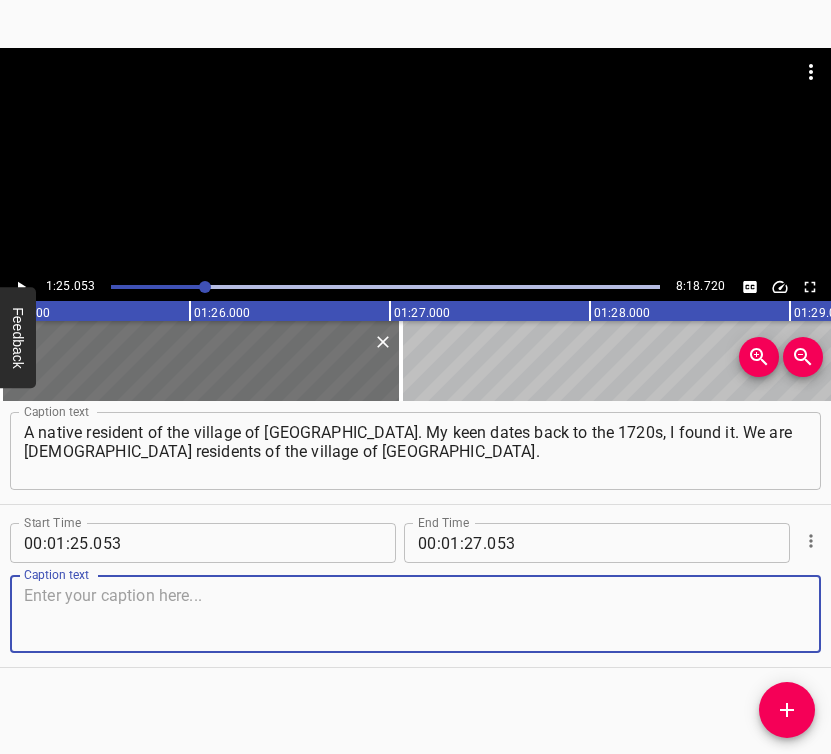 scroll, scrollTop: 882, scrollLeft: 0, axis: vertical 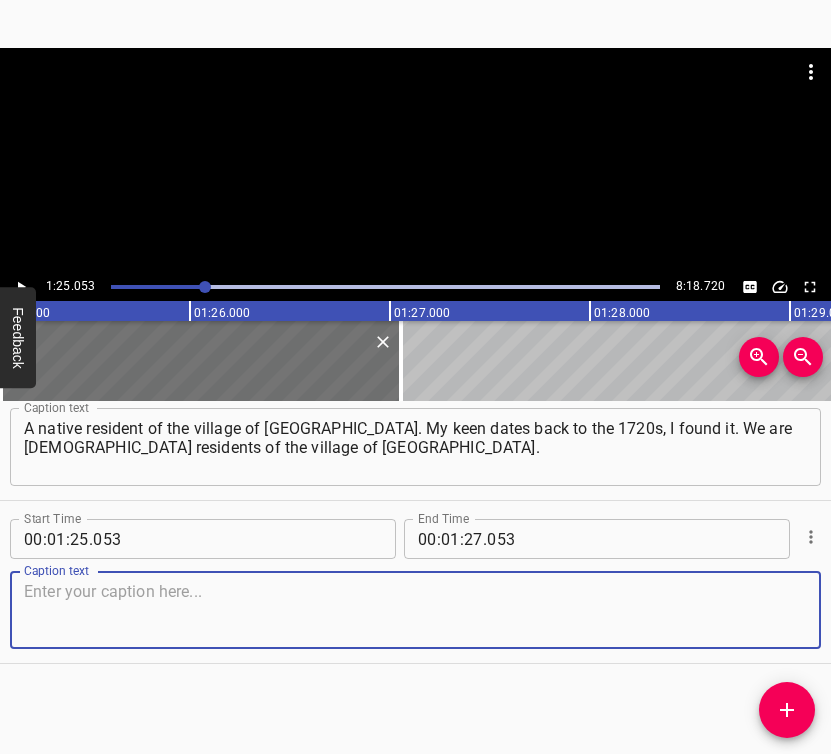drag, startPoint x: 786, startPoint y: 624, endPoint x: 825, endPoint y: 613, distance: 40.5216 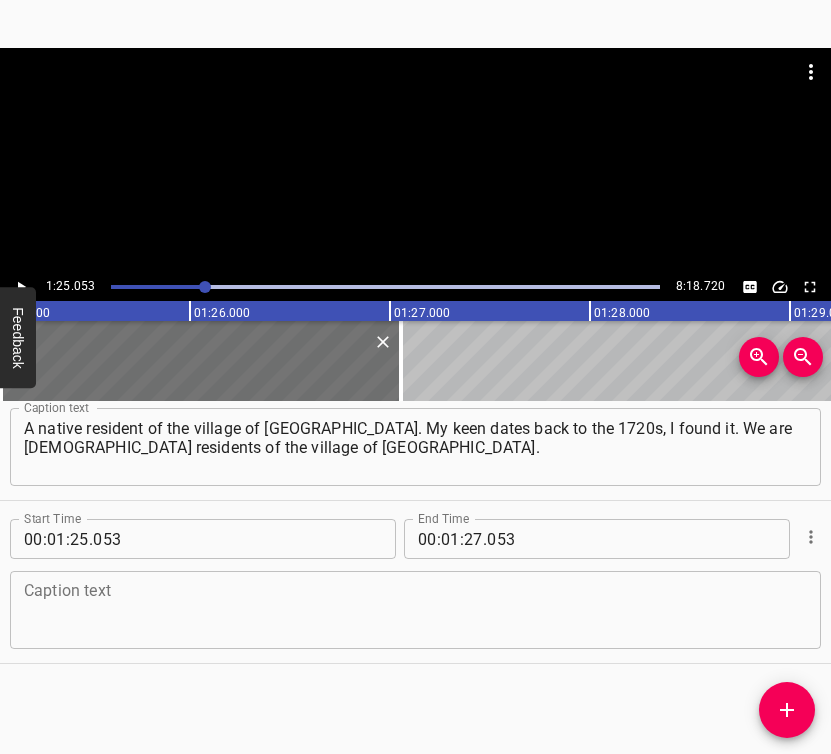 click at bounding box center (415, 610) 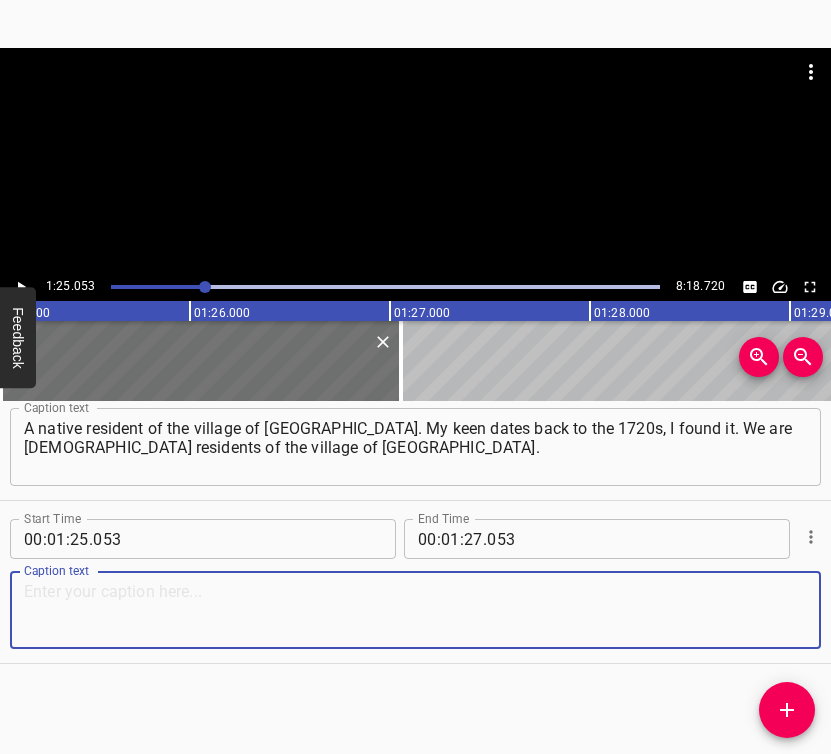 paste on "So is my wife. [Her family] are also [DEMOGRAPHIC_DATA] residents of the village of [GEOGRAPHIC_DATA]. Unfortunately, it just so happens that this kind comes to an end." 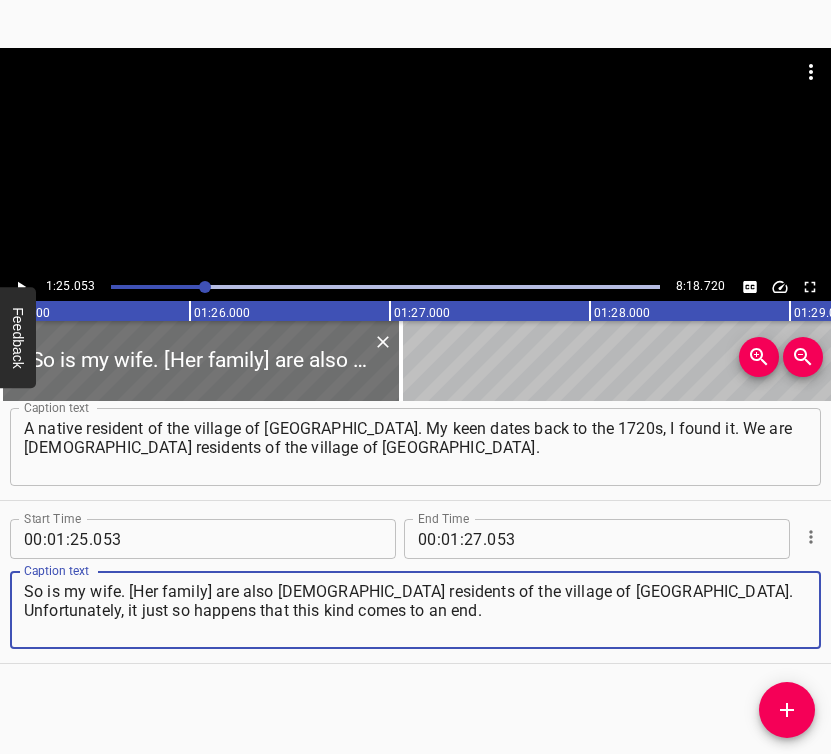 type on "So is my wife. [Her family] are also [DEMOGRAPHIC_DATA] residents of the village of [GEOGRAPHIC_DATA]. Unfortunately, it just so happens that this kind comes to an end." 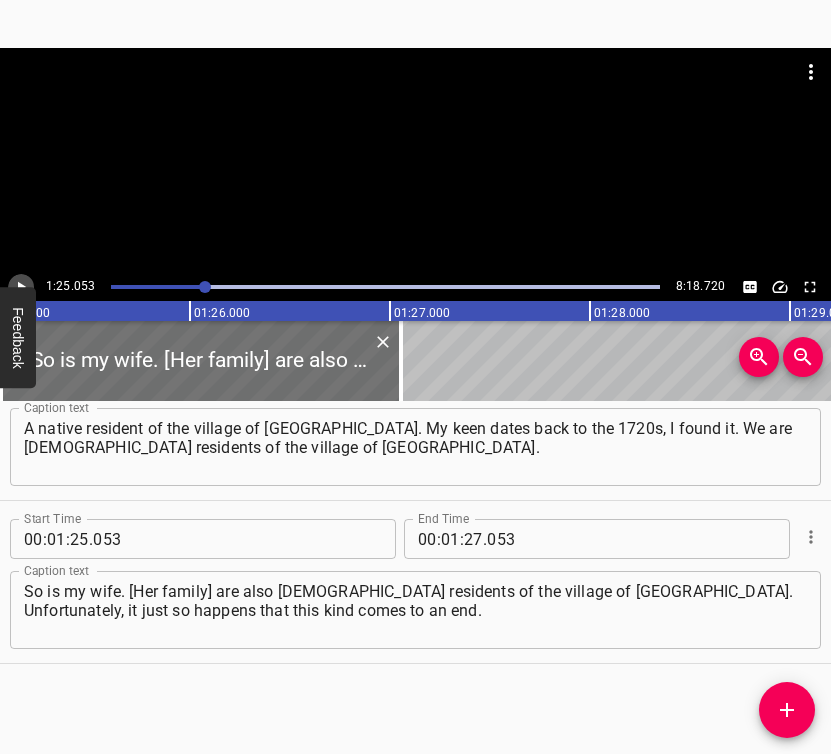 click at bounding box center (21, 287) 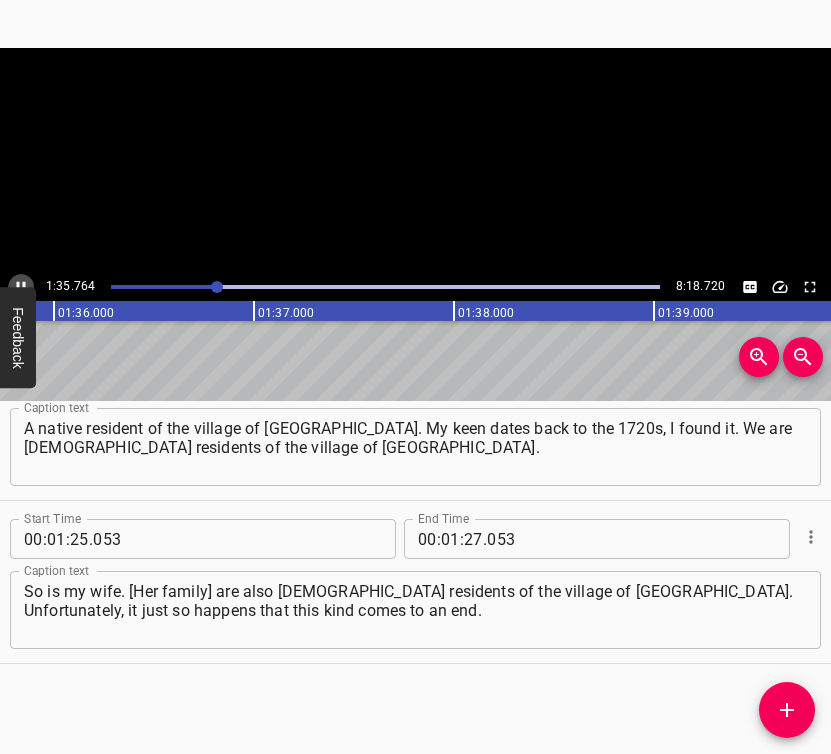 click at bounding box center (21, 287) 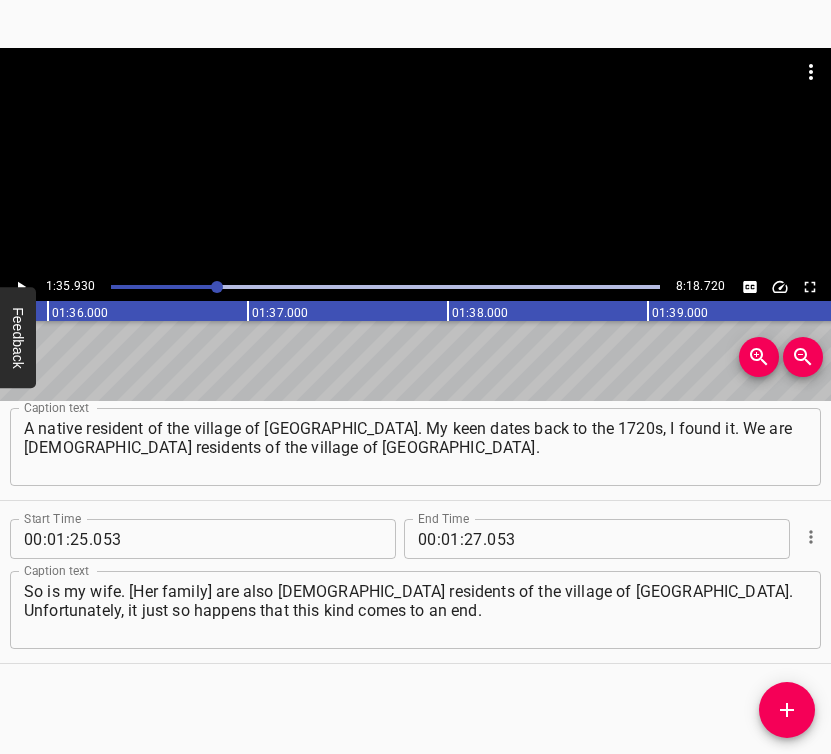 scroll, scrollTop: 0, scrollLeft: 19186, axis: horizontal 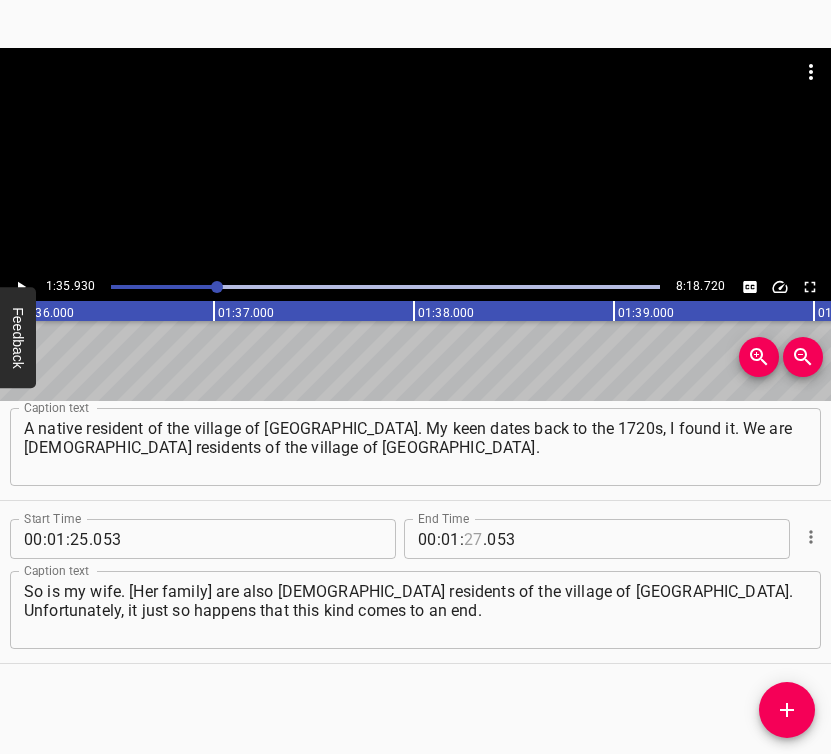 click at bounding box center [473, 539] 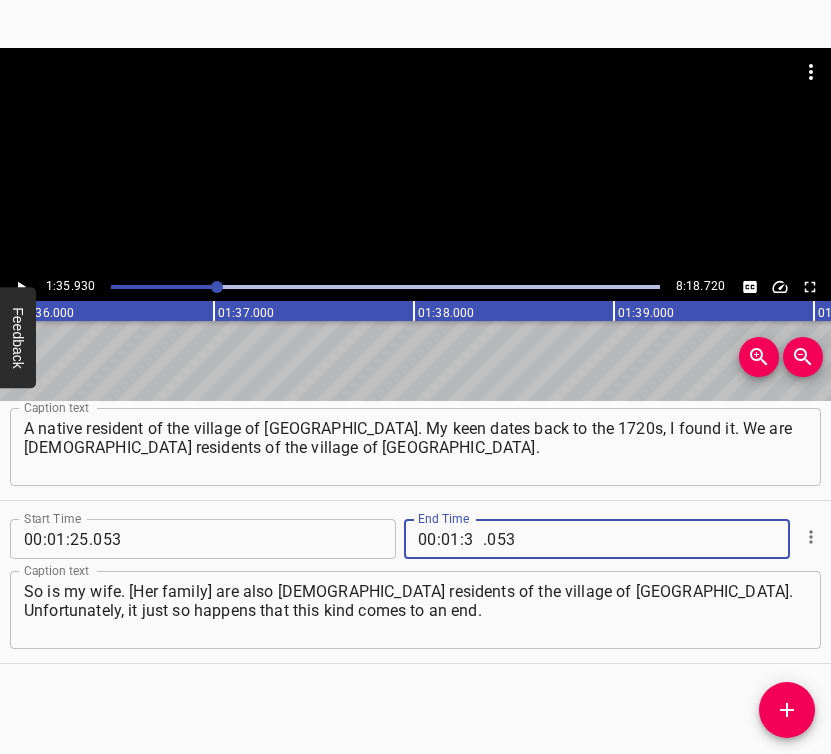 type on "35" 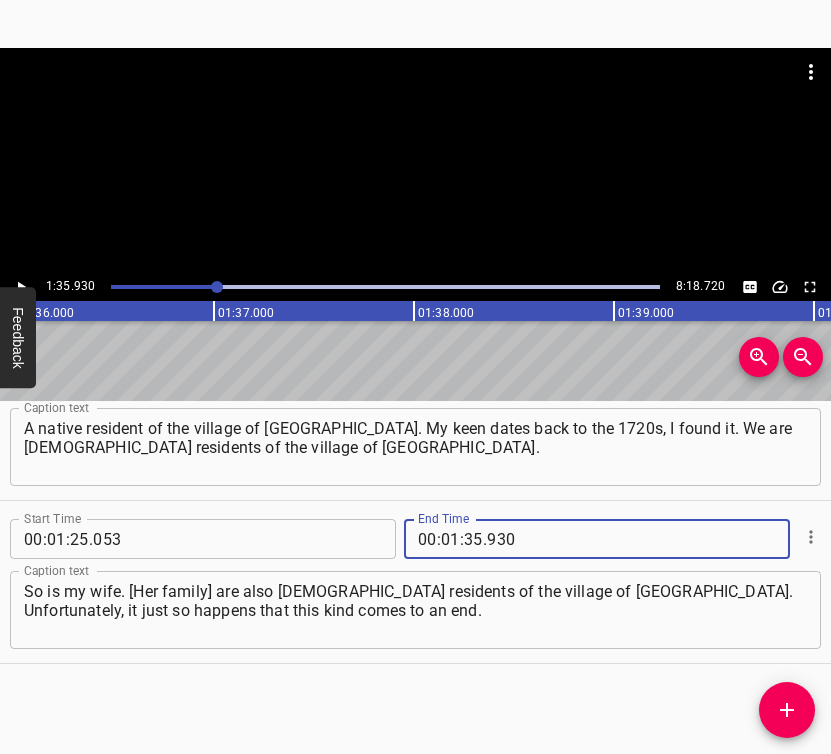 type on "930" 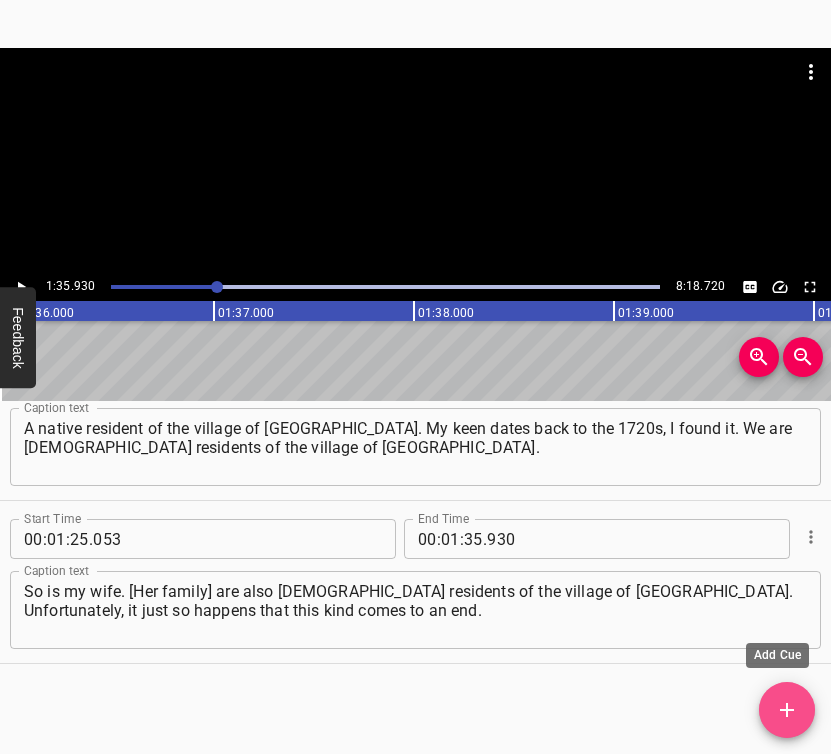 click 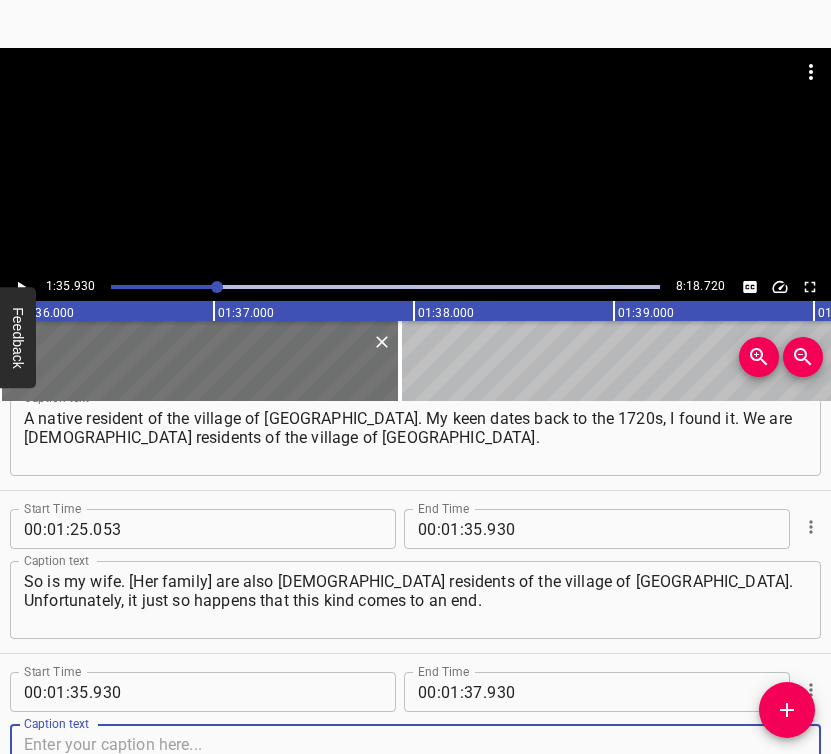 scroll, scrollTop: 1045, scrollLeft: 0, axis: vertical 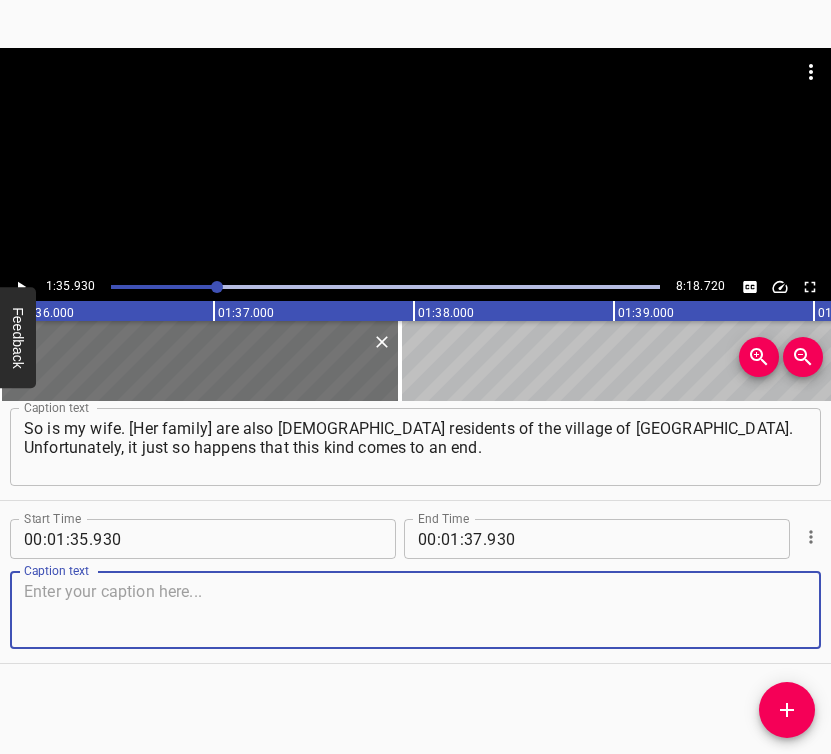 click at bounding box center [415, 610] 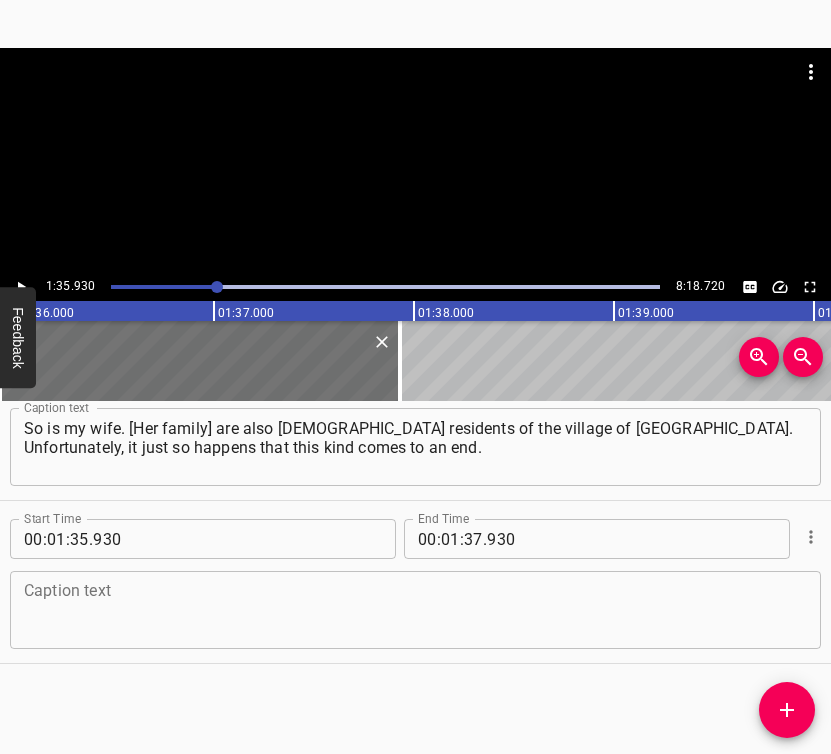 click at bounding box center (415, 610) 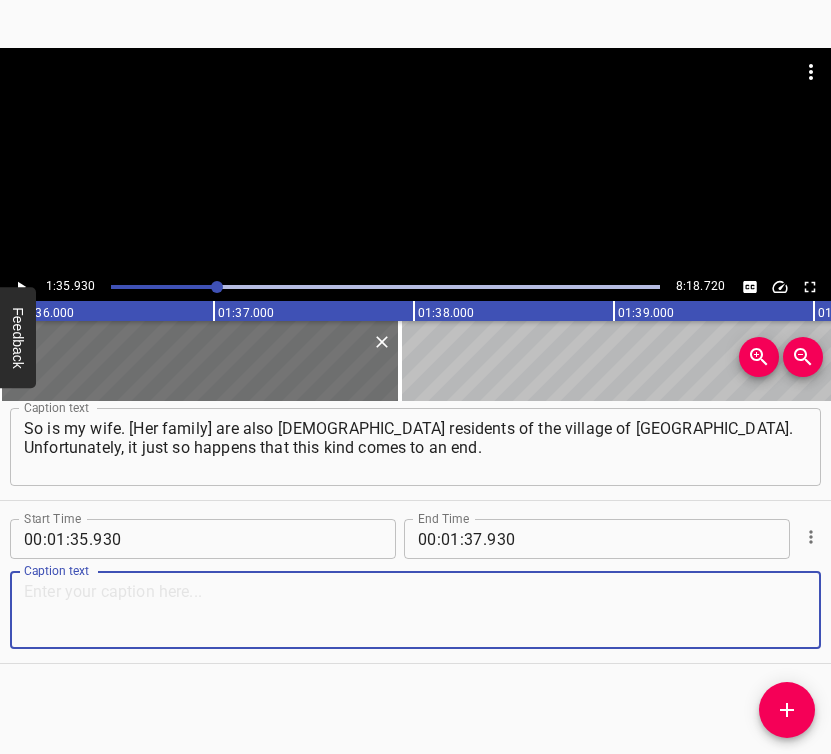 paste on "There is no one to continue it. We are left with the surname [PERSON_NAME] two more families. But there are no sons to continue this family. Of course, it's a pity." 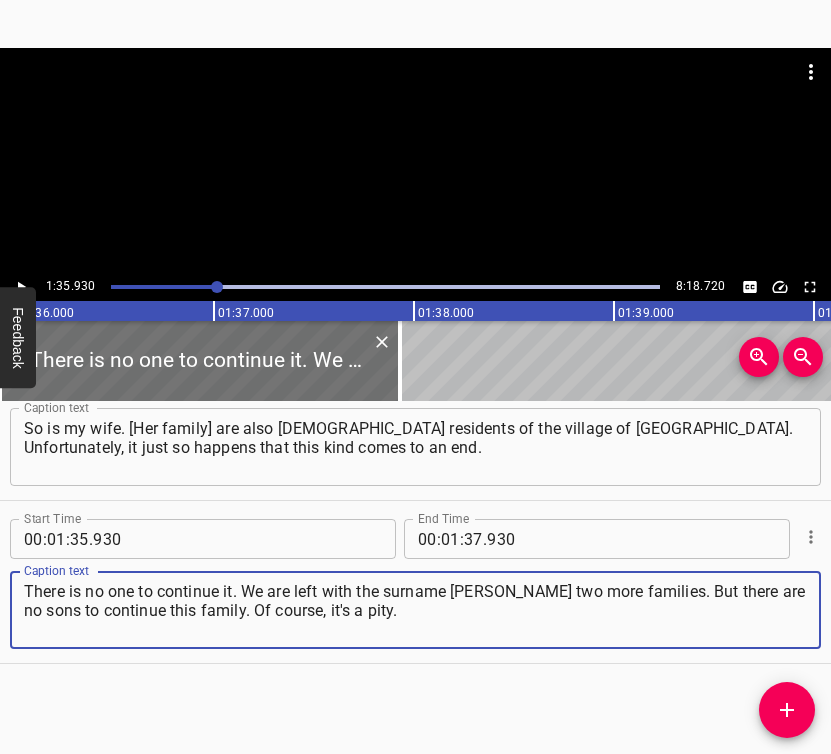type on "There is no one to continue it. We are left with the surname [PERSON_NAME] two more families. But there are no sons to continue this family. Of course, it's a pity." 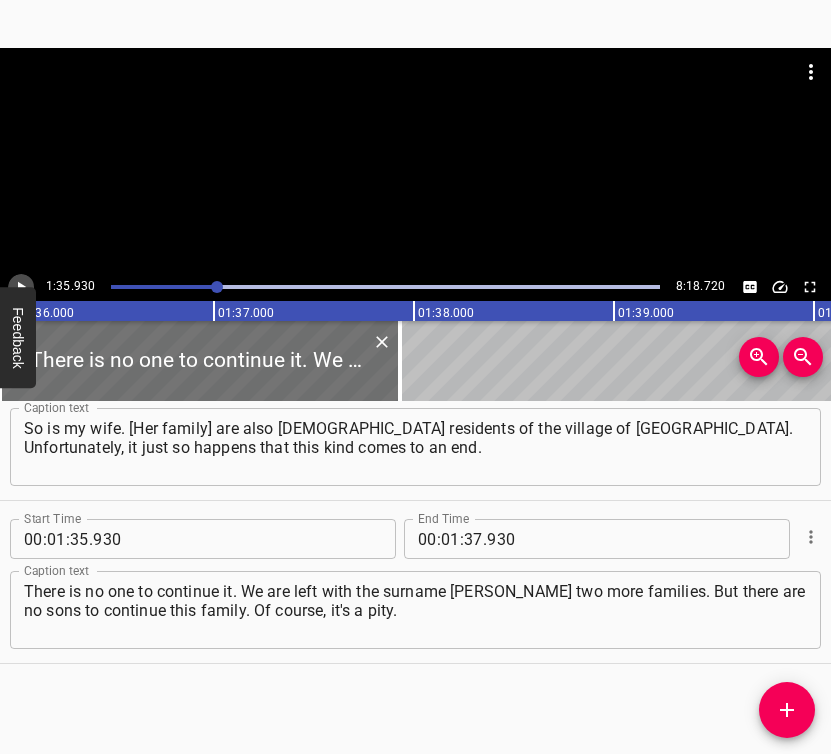 click at bounding box center (21, 287) 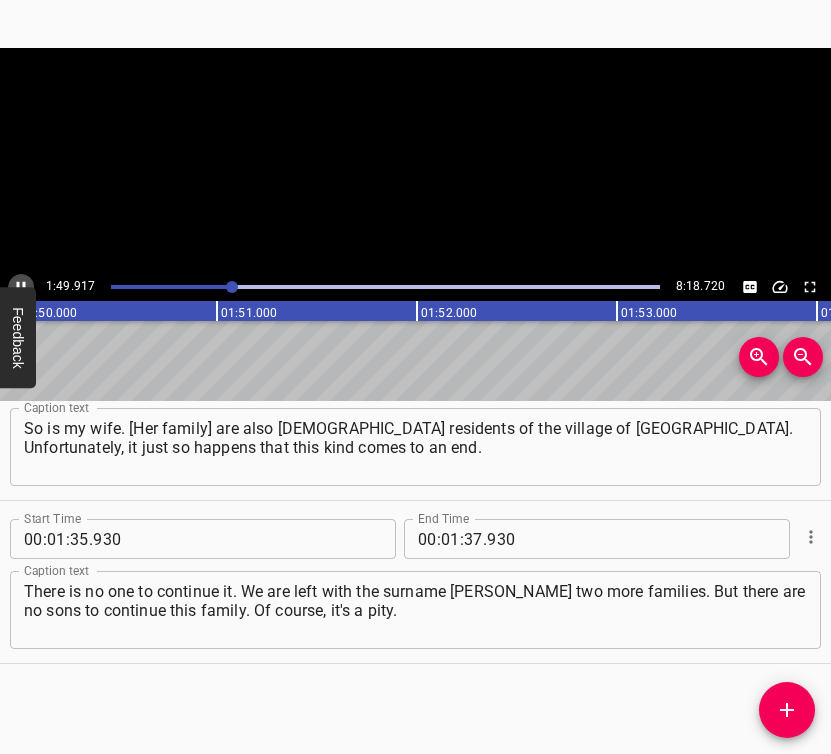 click at bounding box center (21, 287) 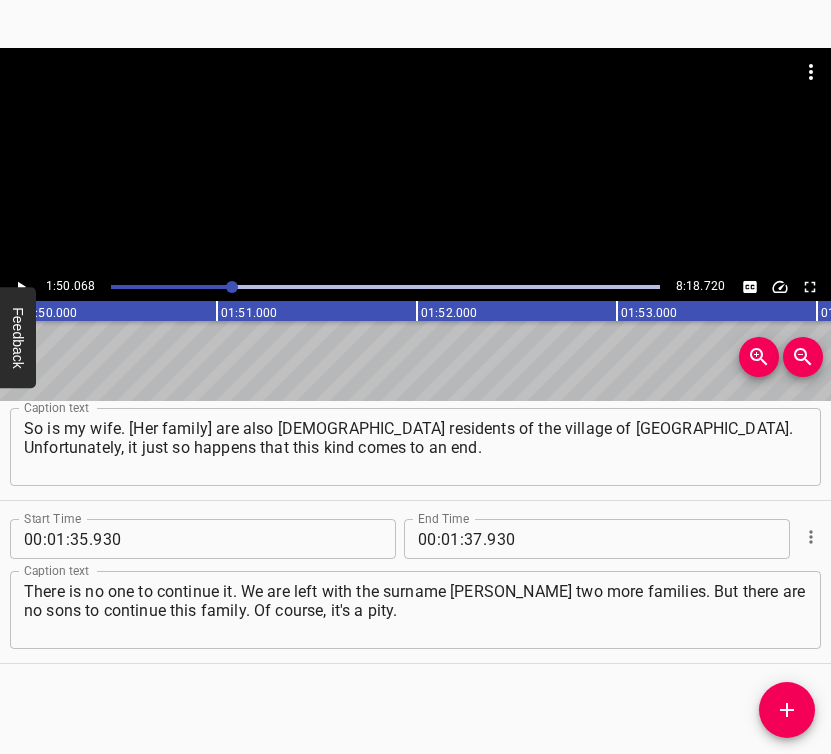 scroll, scrollTop: 0, scrollLeft: 22013, axis: horizontal 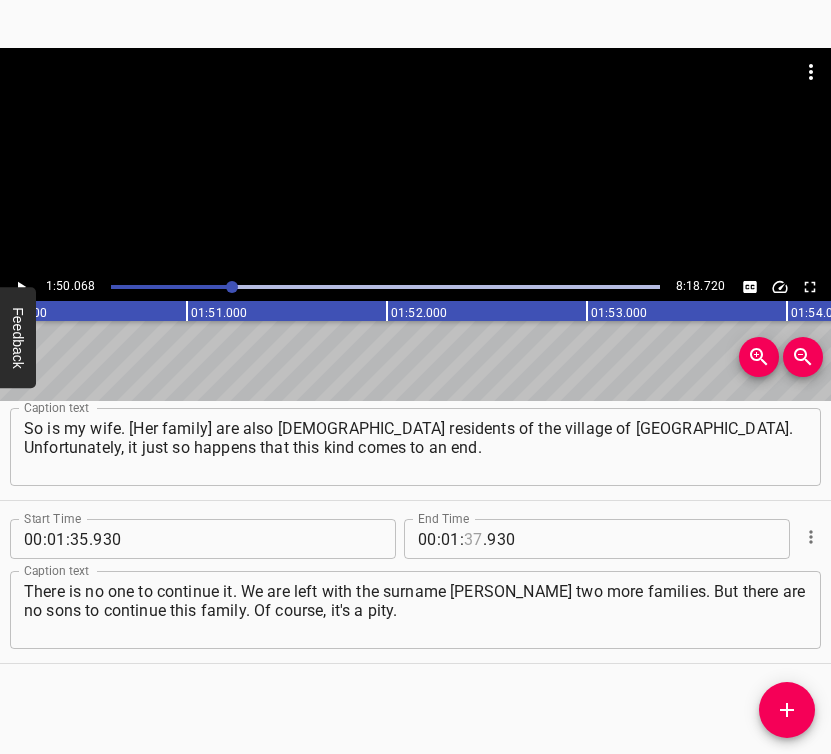 click at bounding box center [473, 539] 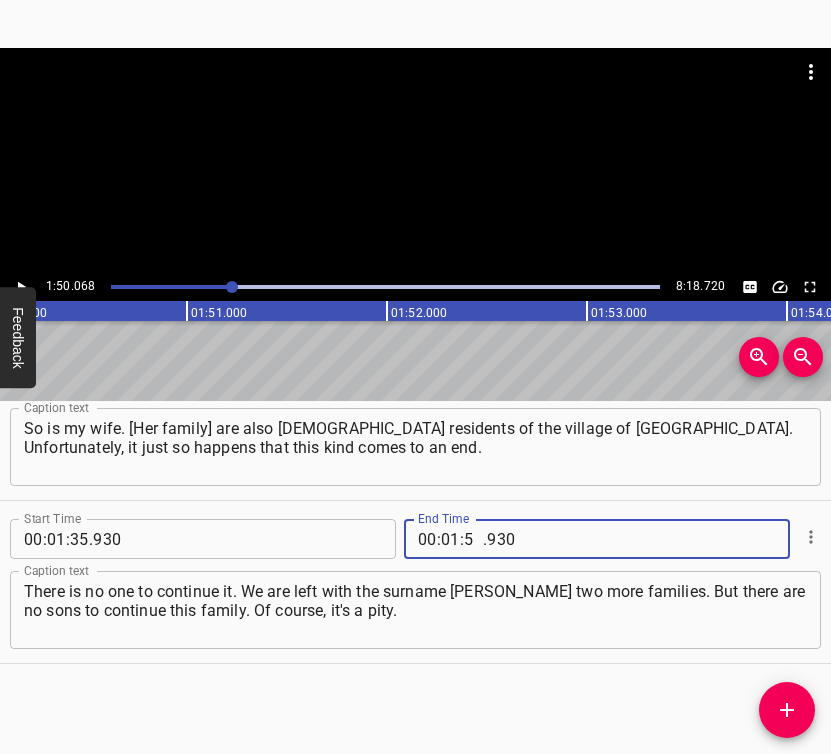 type on "50" 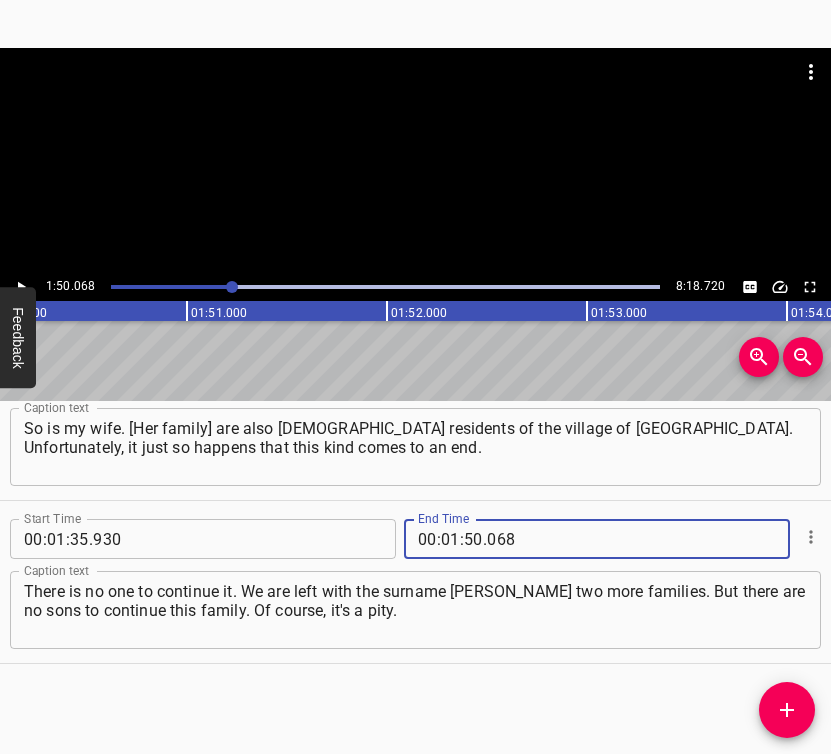 type on "068" 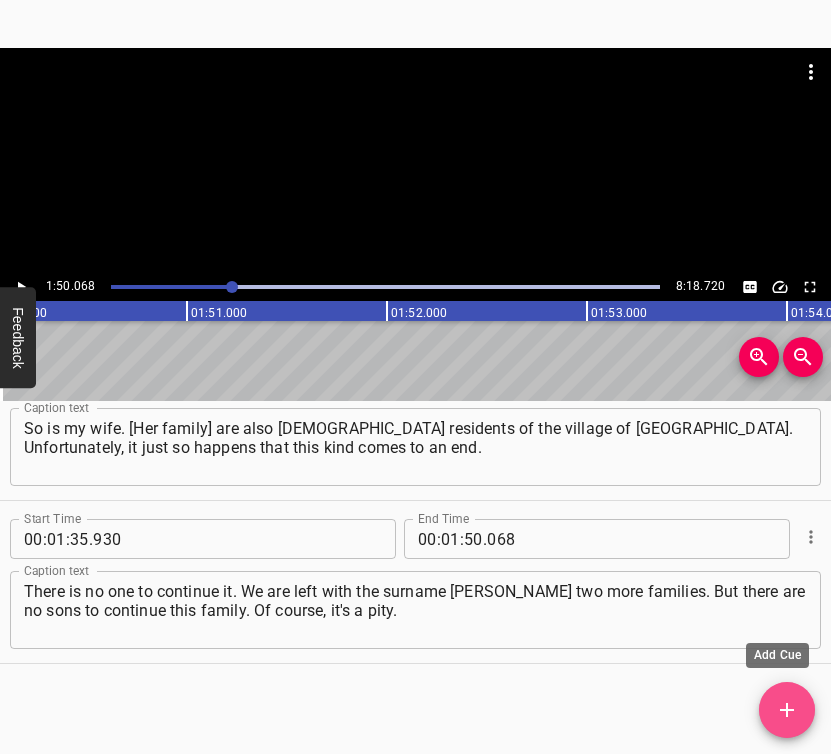 click 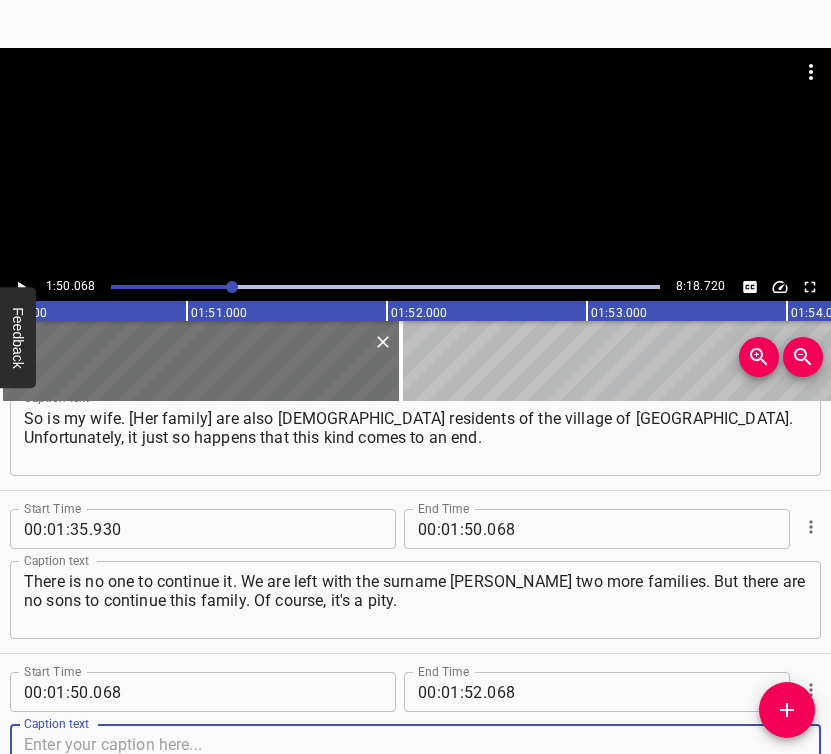 scroll, scrollTop: 1208, scrollLeft: 0, axis: vertical 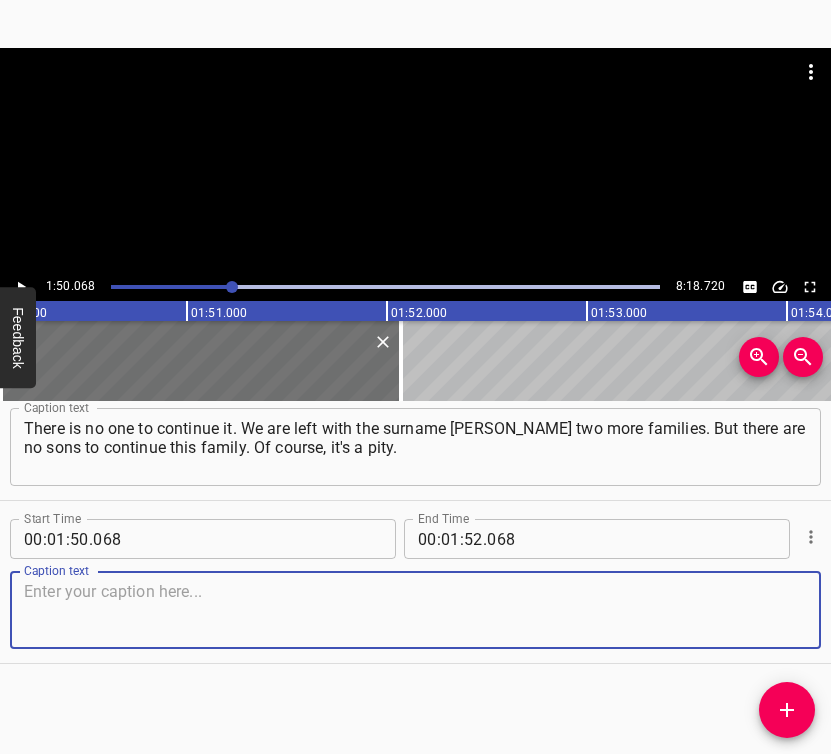 click at bounding box center (415, 610) 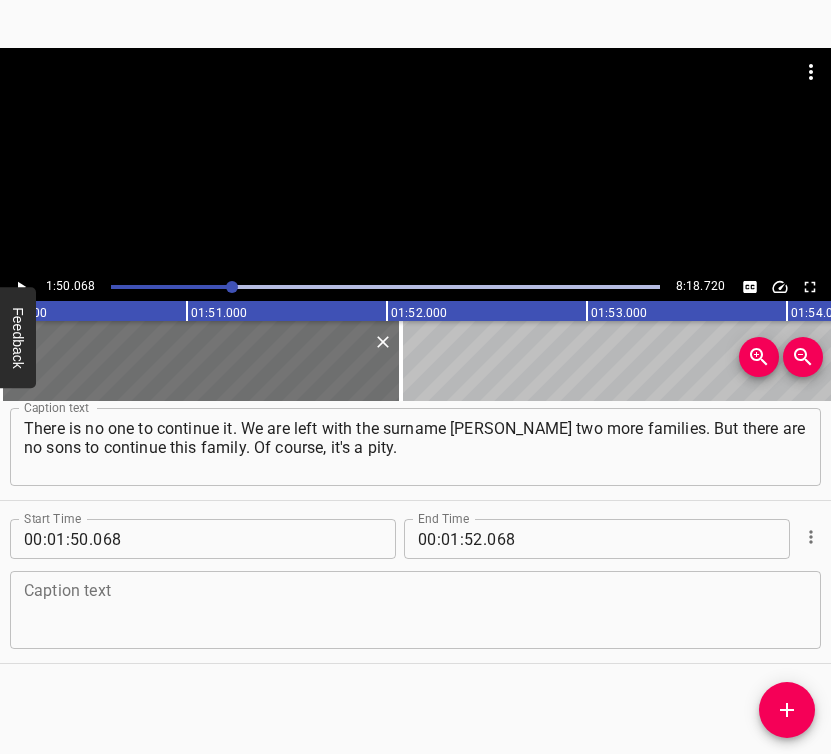 click at bounding box center (415, 610) 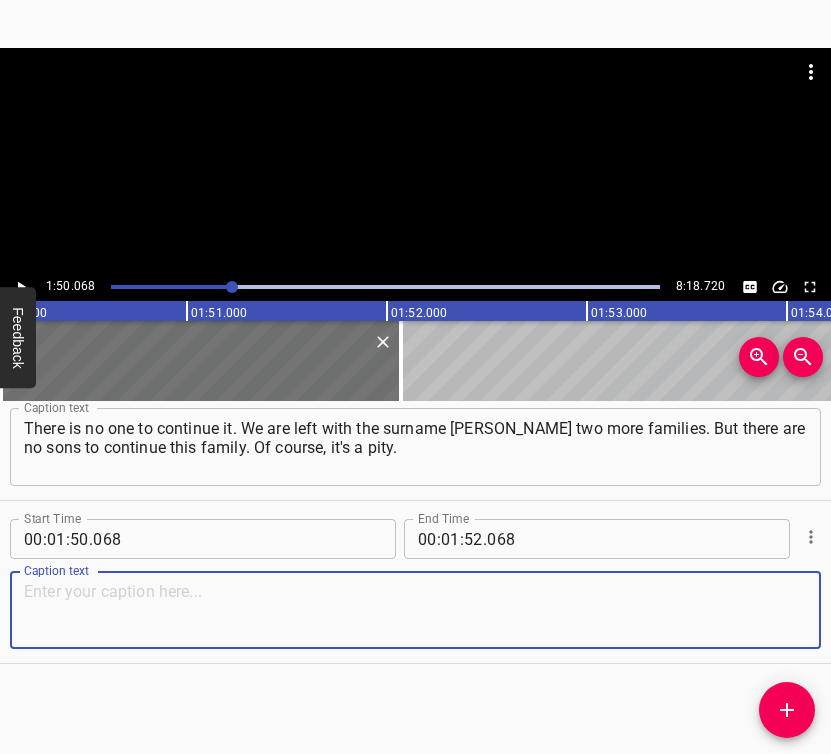 paste on "There was a very large family, extremely large. They took a very active part in [gaining] the independence of [GEOGRAPHIC_DATA] at the beginning of the XIX century," 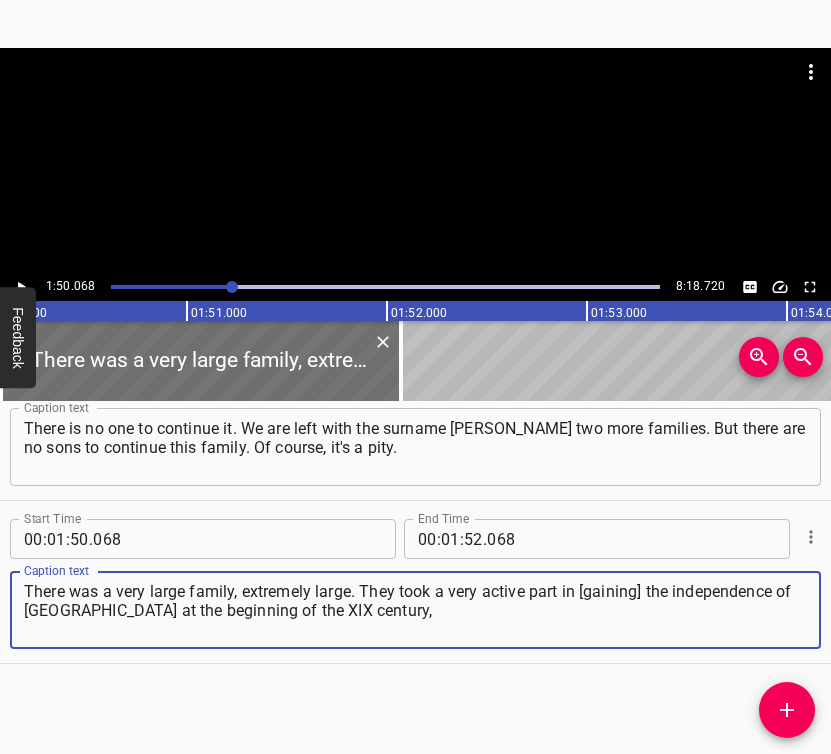 type on "There was a very large family, extremely large. They took a very active part in [gaining] the independence of [GEOGRAPHIC_DATA] at the beginning of the XIX century," 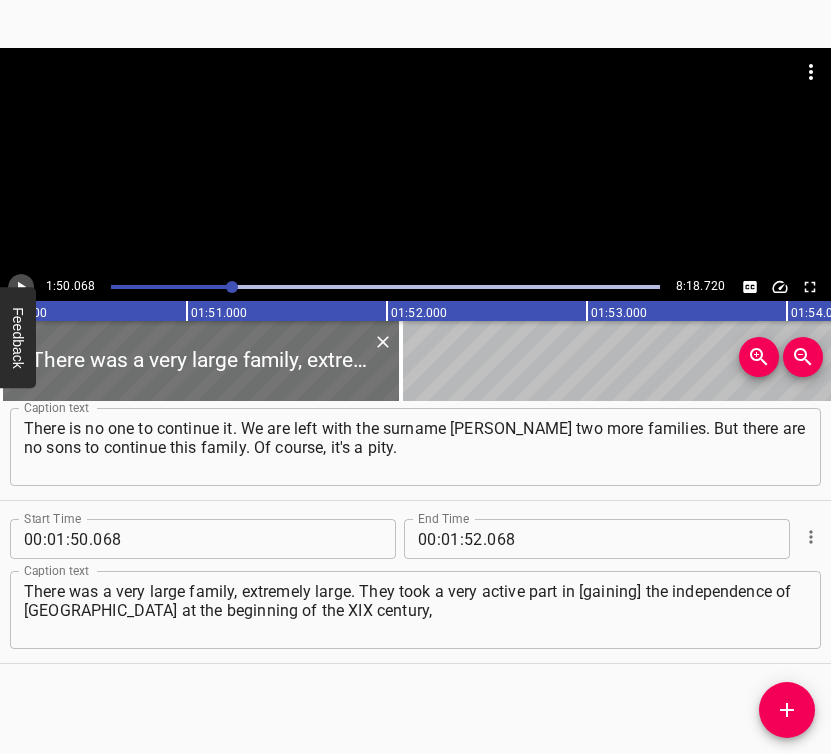 click 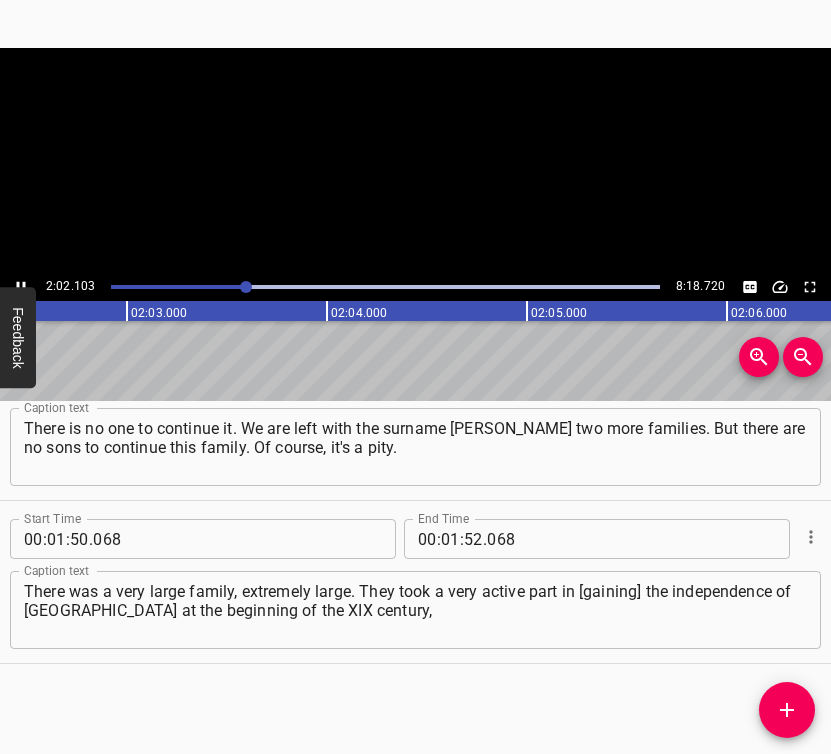 click 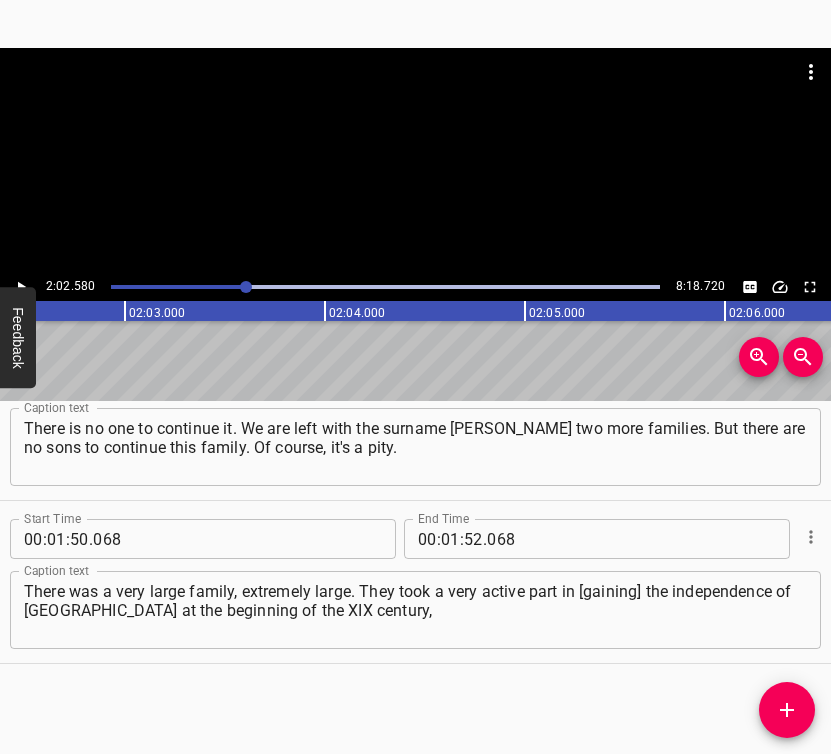 scroll, scrollTop: 0, scrollLeft: 24516, axis: horizontal 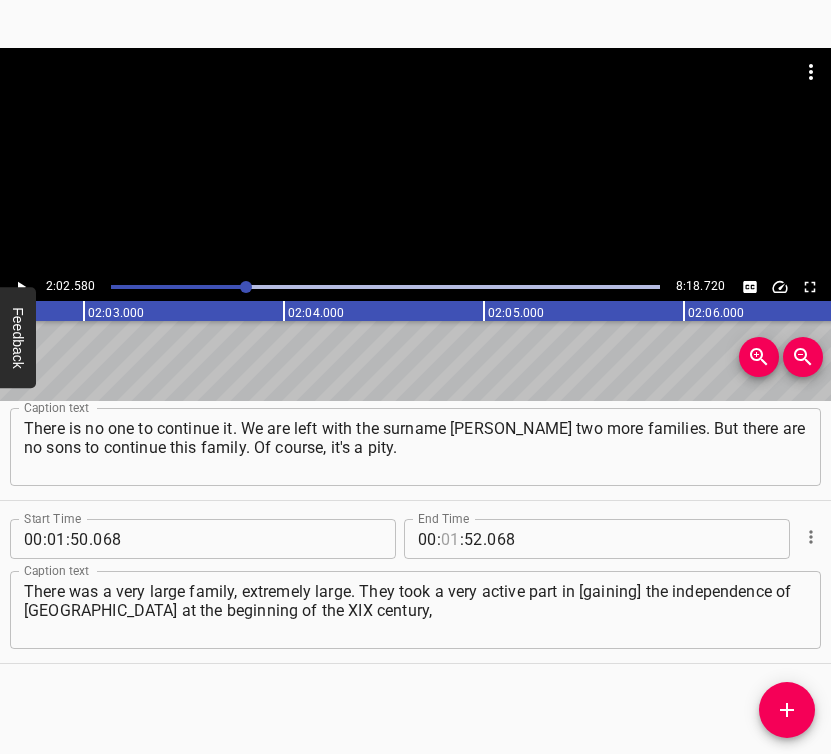 click at bounding box center (450, 539) 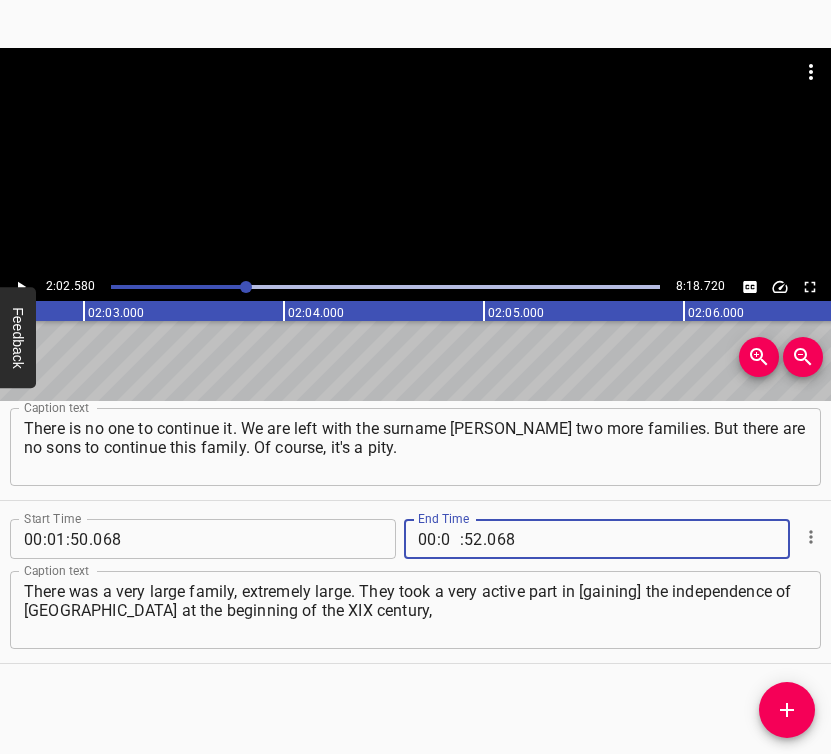 type on "02" 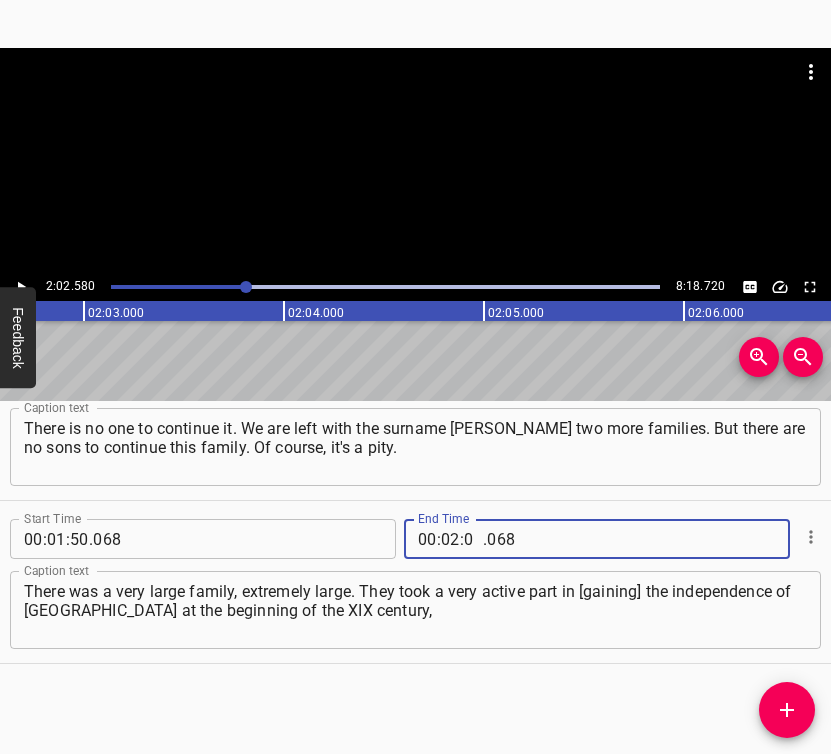 type on "02" 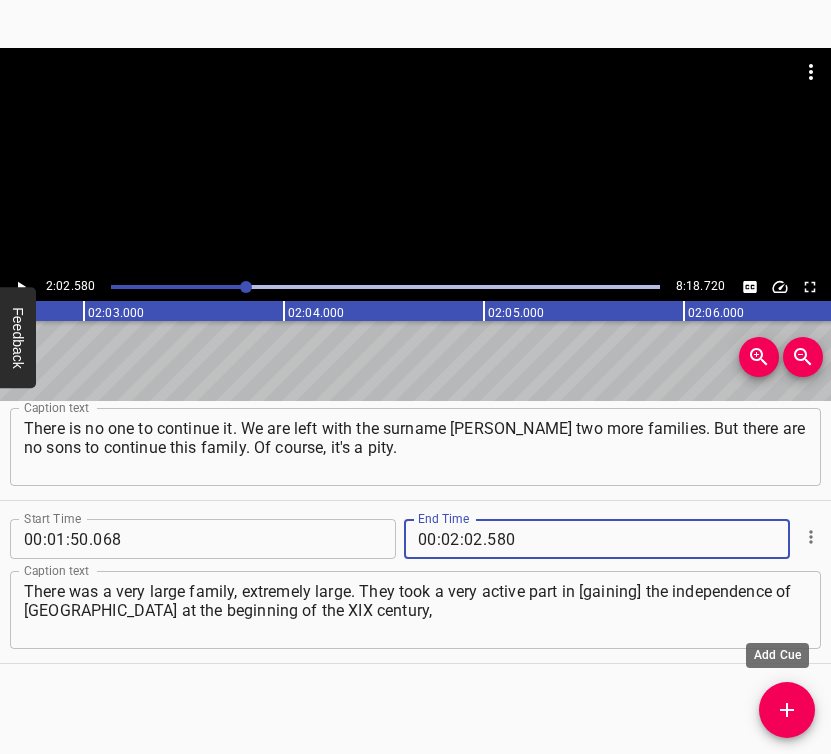type on "580" 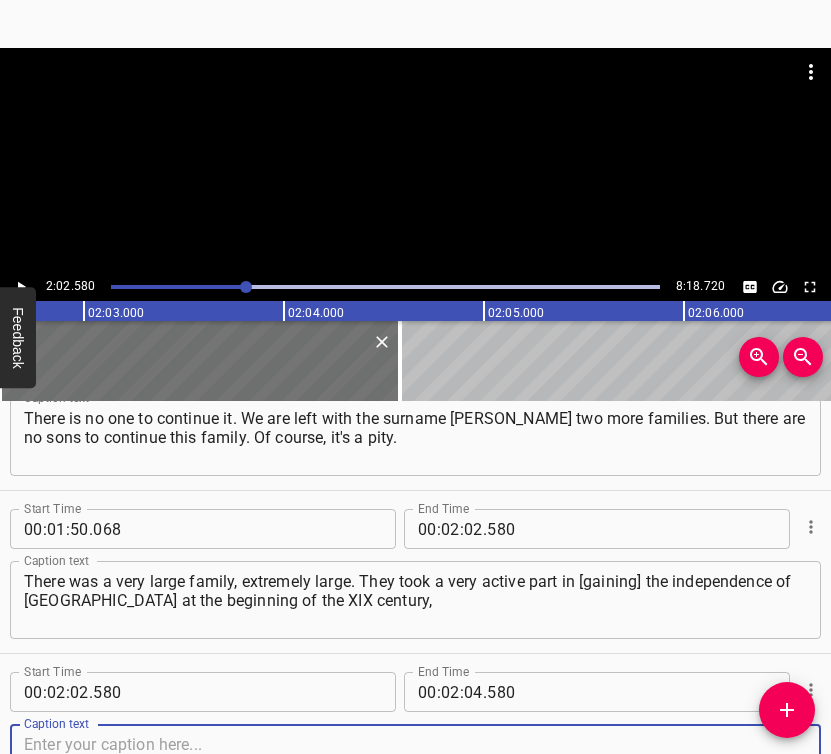 scroll, scrollTop: 1371, scrollLeft: 0, axis: vertical 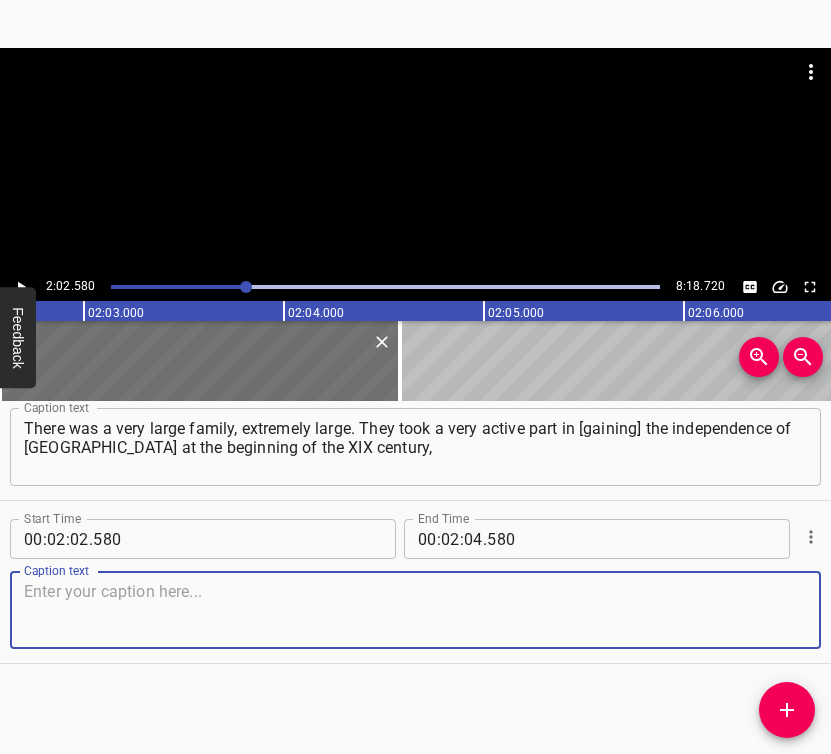 click at bounding box center [415, 610] 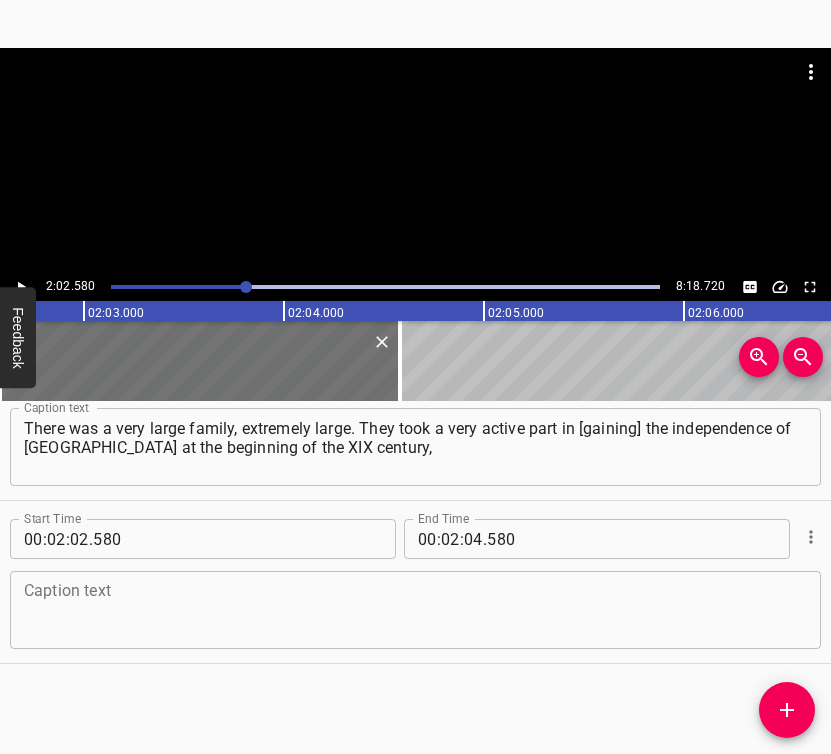 click at bounding box center [415, 610] 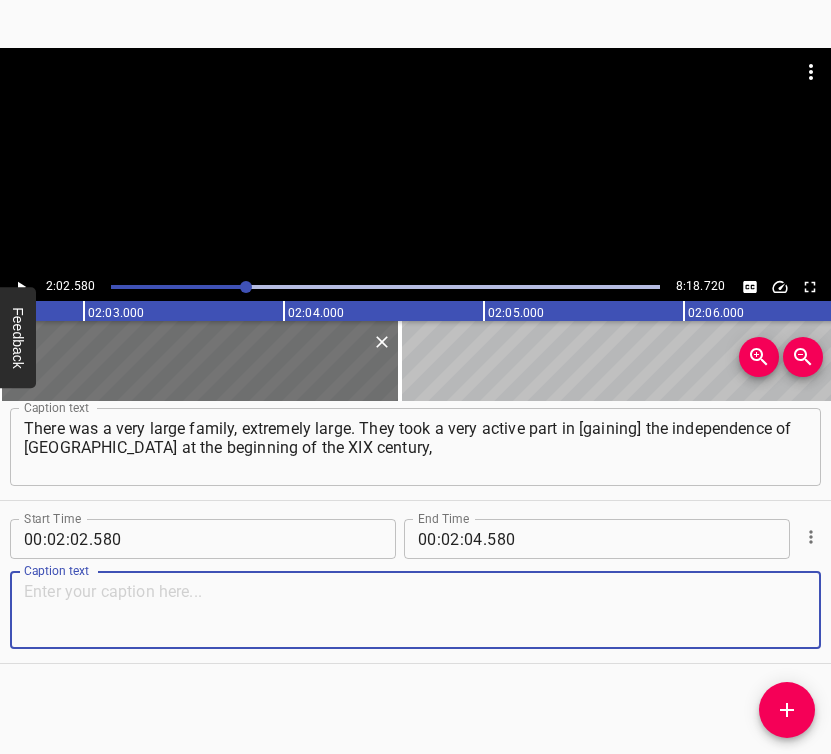 paste on "at the end and beginning of the XX. They were convicted. I found out the facts. Under tsarism. There were those who fought for the Ukrainian language," 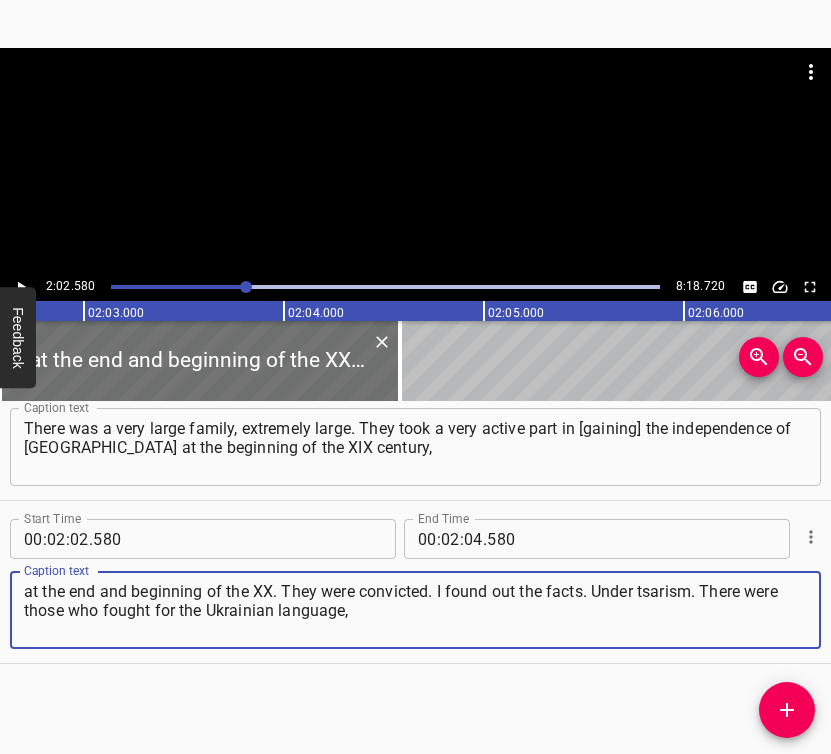type on "at the end and beginning of the XX. They were convicted. I found out the facts. Under tsarism. There were those who fought for the Ukrainian language," 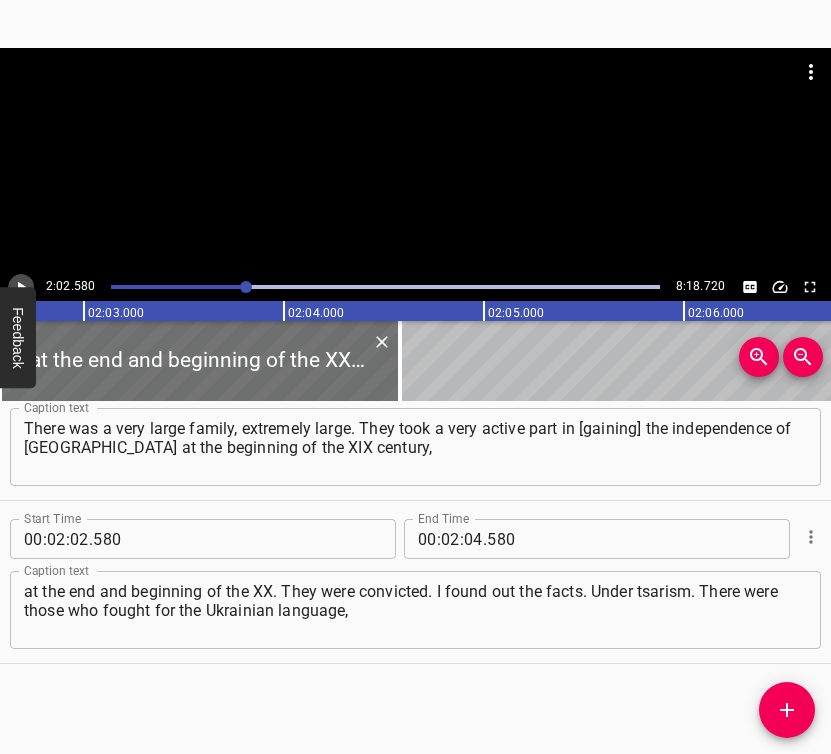 click 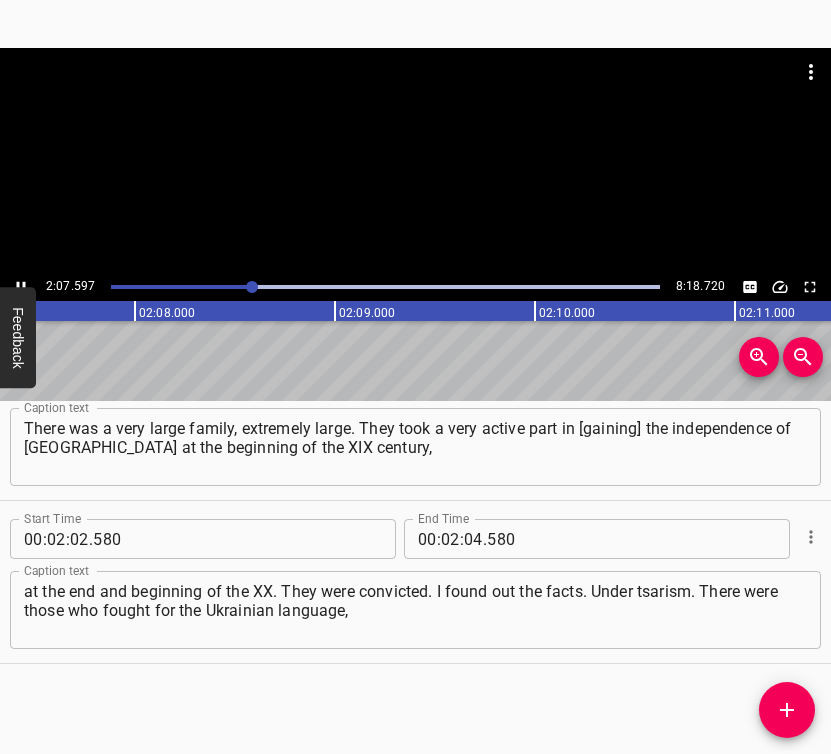 scroll, scrollTop: 0, scrollLeft: 25519, axis: horizontal 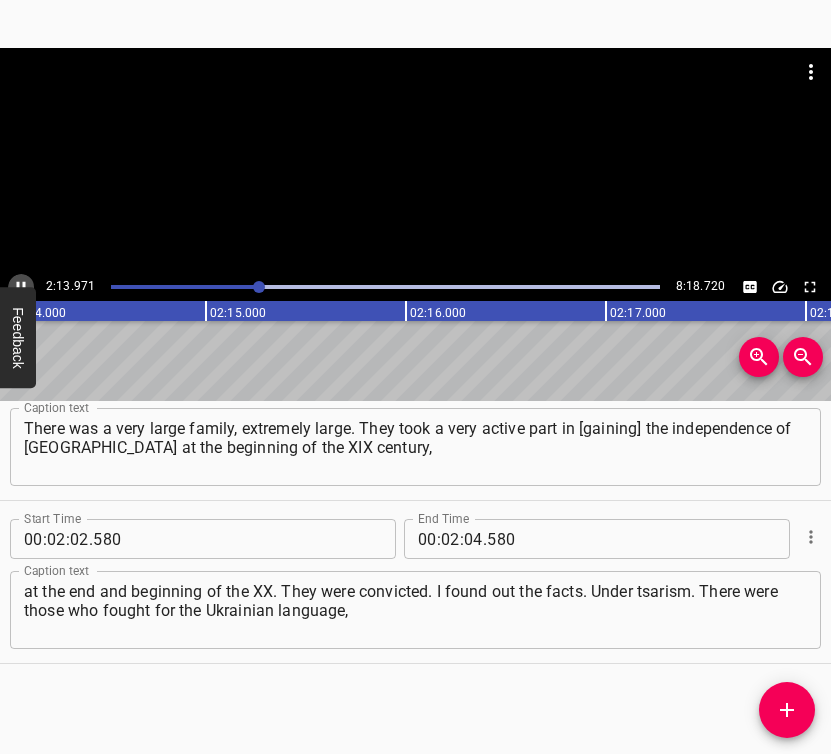 click at bounding box center (21, 287) 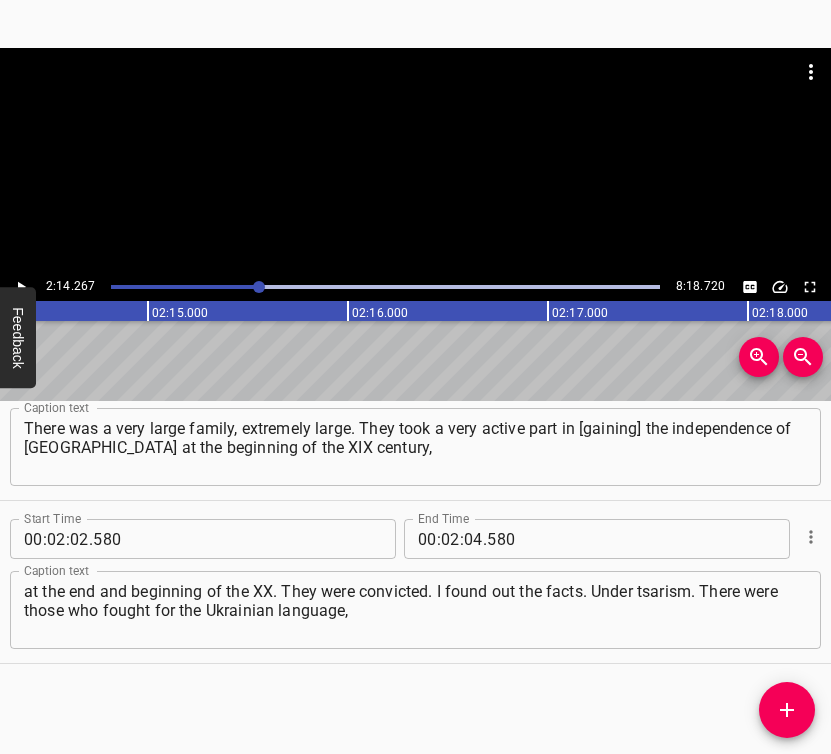 scroll, scrollTop: 0, scrollLeft: 26853, axis: horizontal 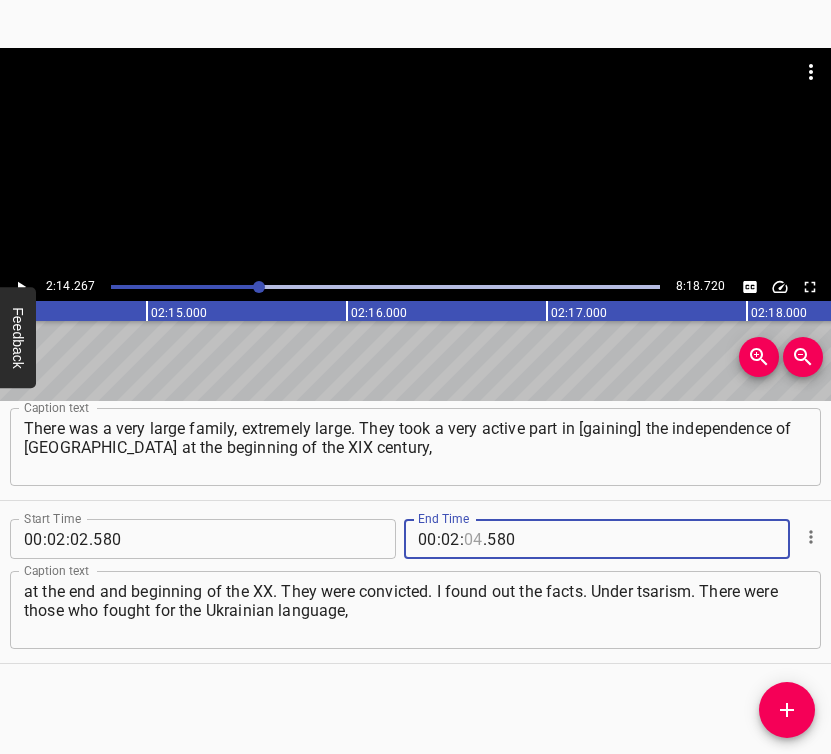 click at bounding box center (473, 539) 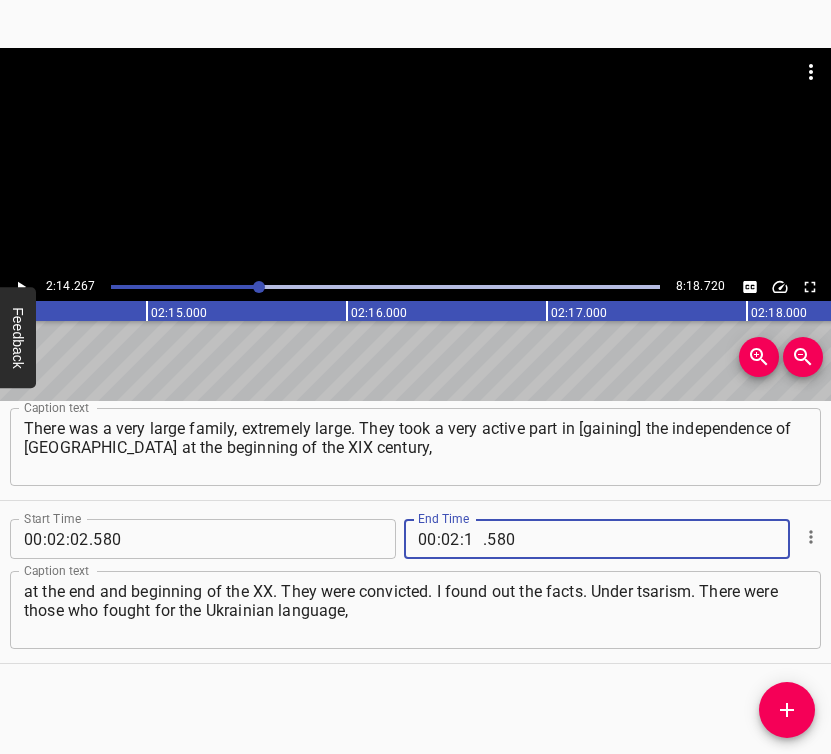 type on "14" 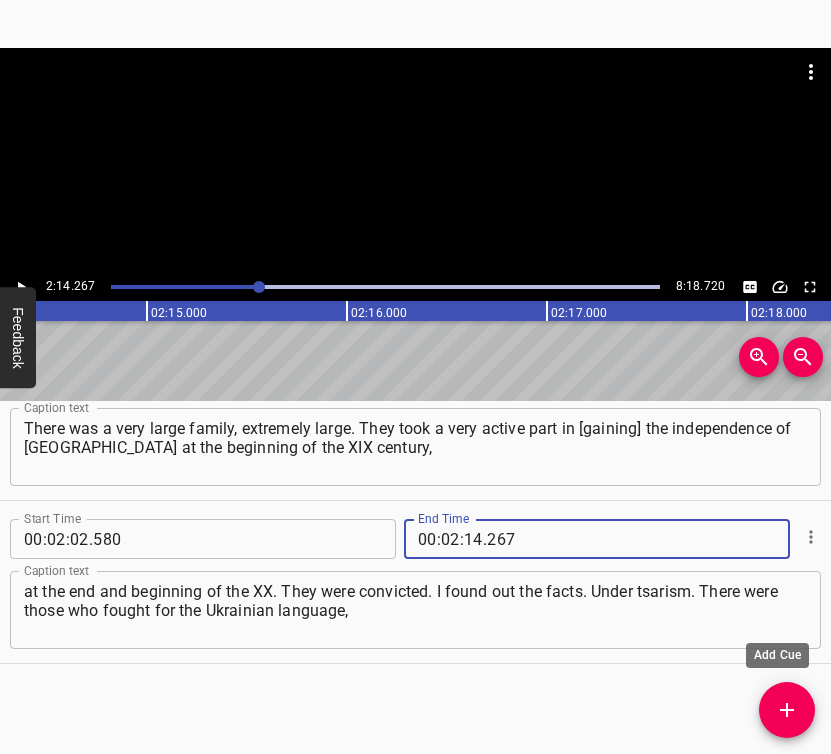 type on "267" 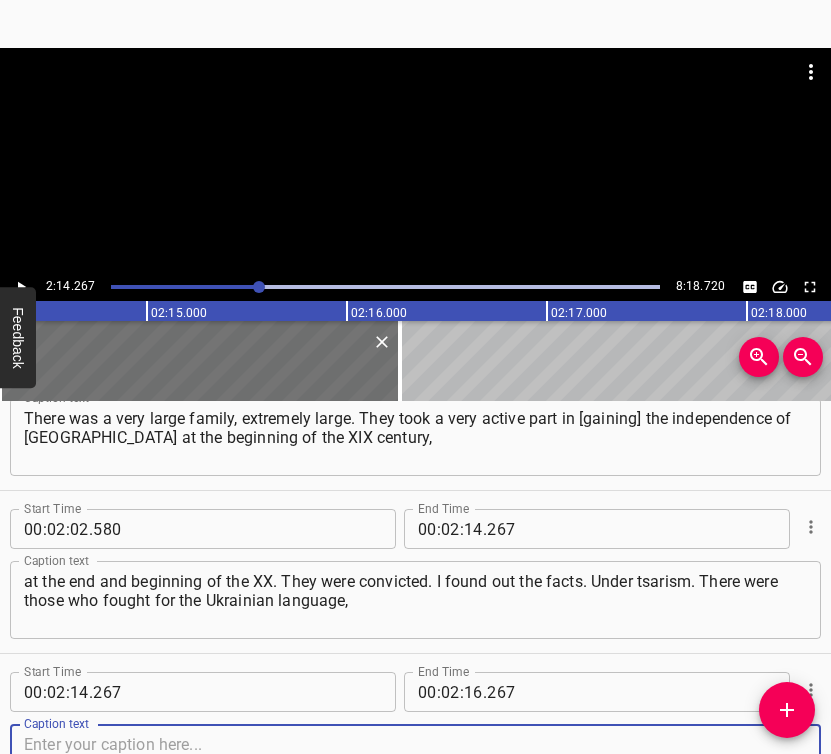 scroll, scrollTop: 1534, scrollLeft: 0, axis: vertical 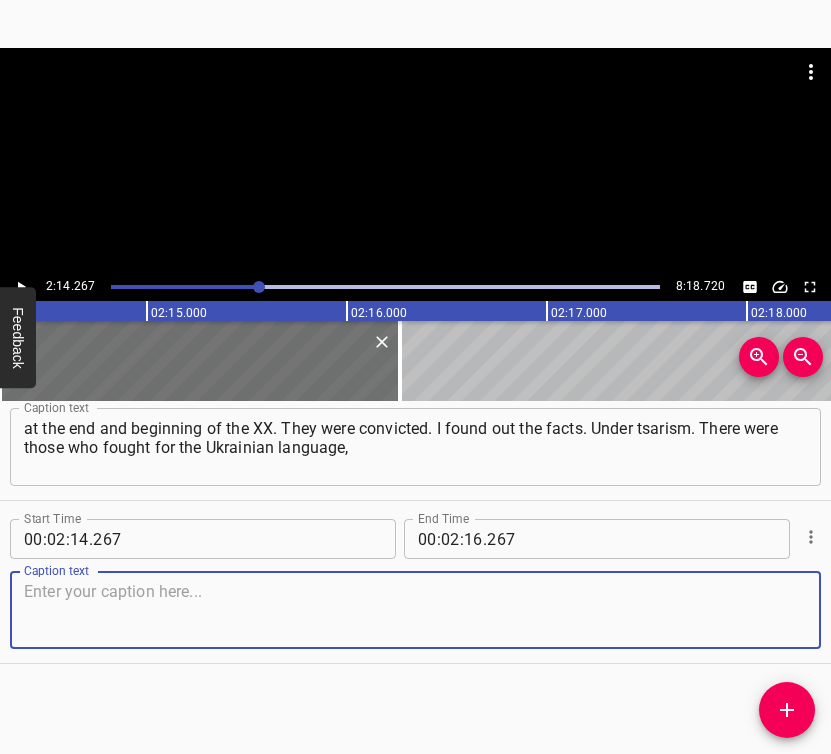 drag, startPoint x: 785, startPoint y: 620, endPoint x: 825, endPoint y: 587, distance: 51.855568 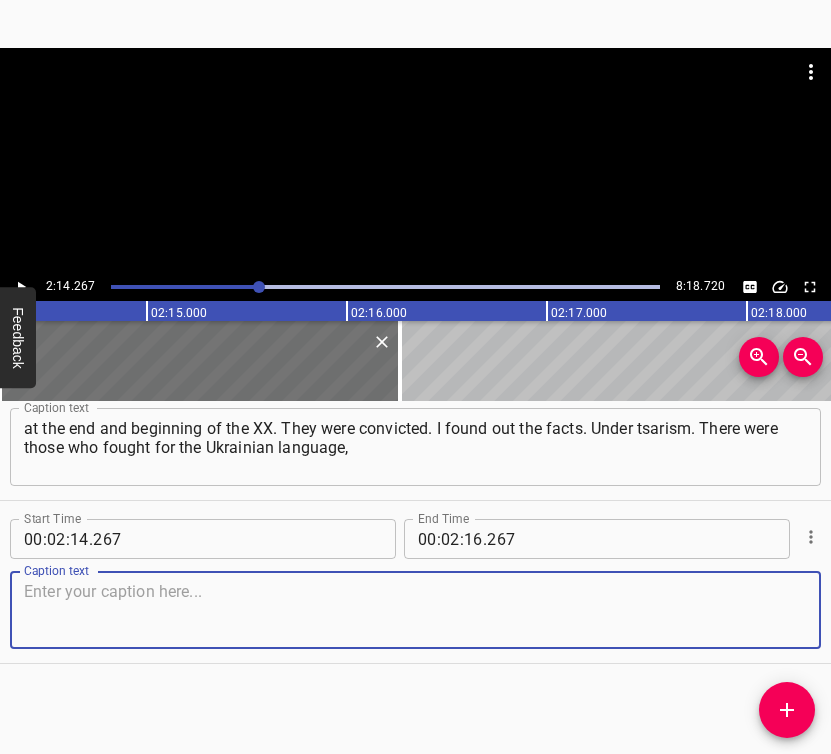click at bounding box center (415, 610) 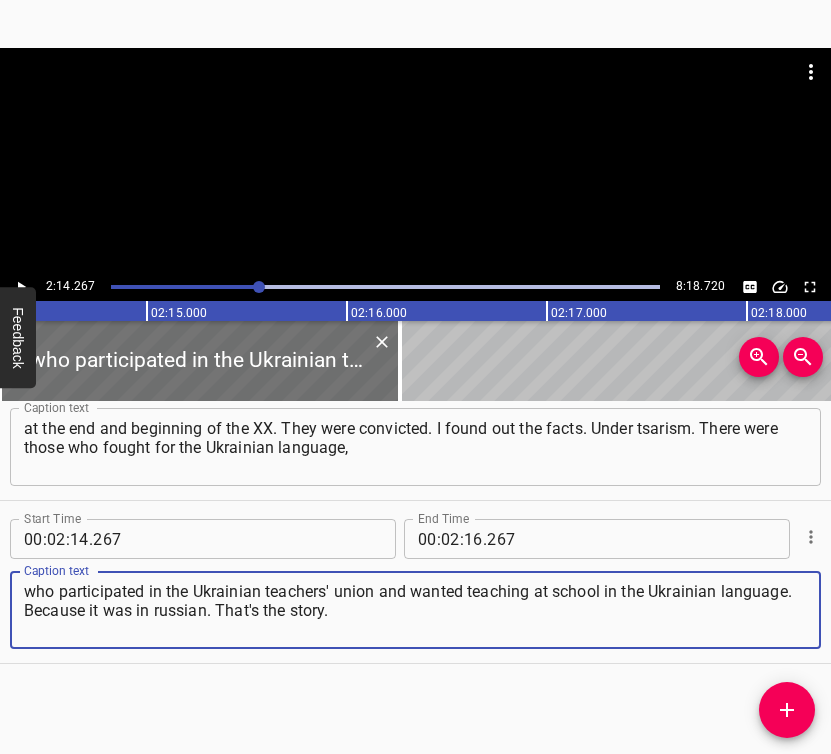 type on "who participated in the Ukrainian teachers' union and wanted teaching at school in the Ukrainian language. Because it was in russian. That's the story." 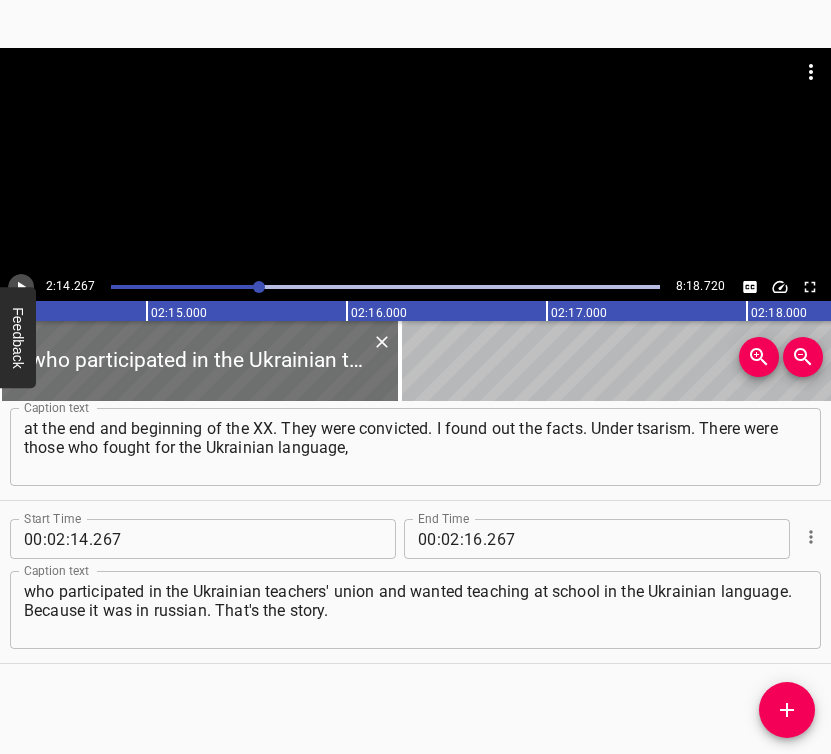 click 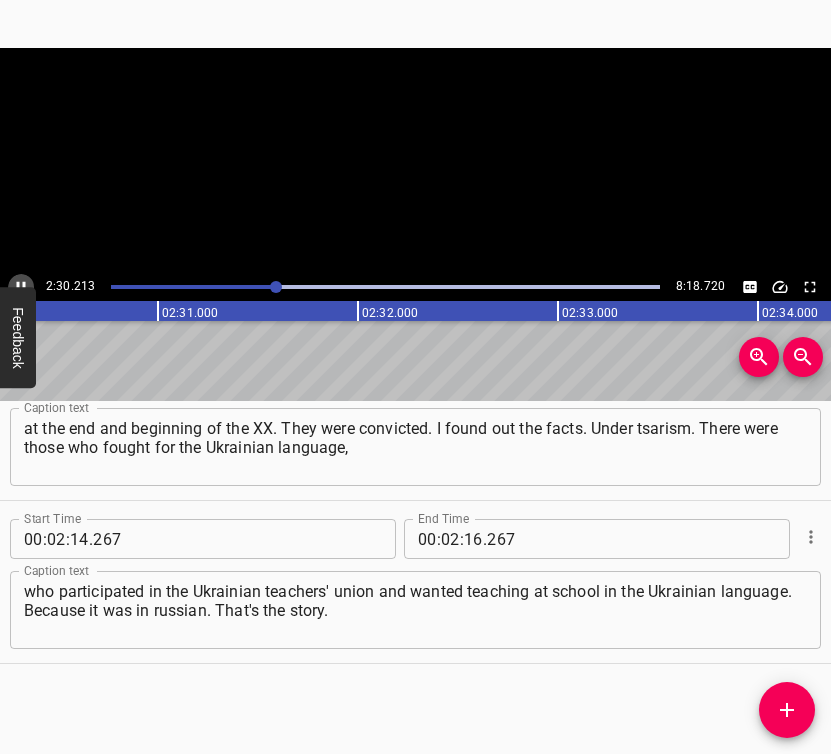 click 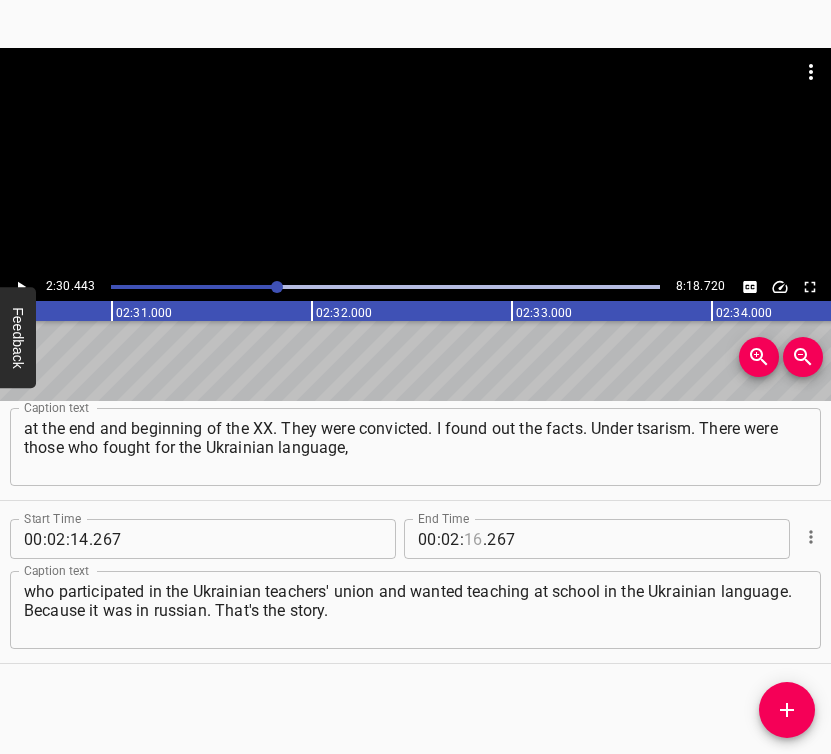 click at bounding box center (473, 539) 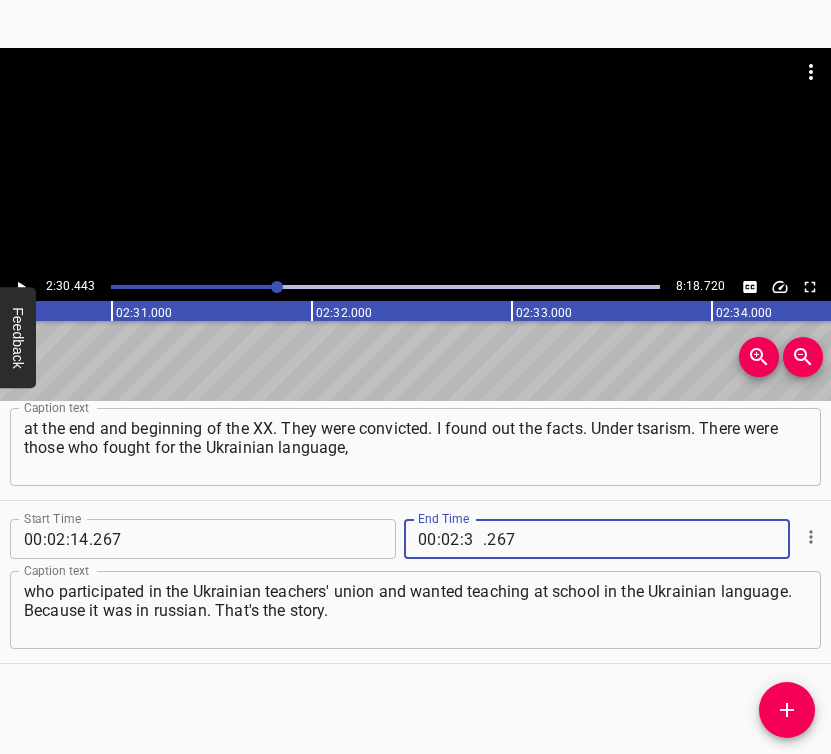 type on "30" 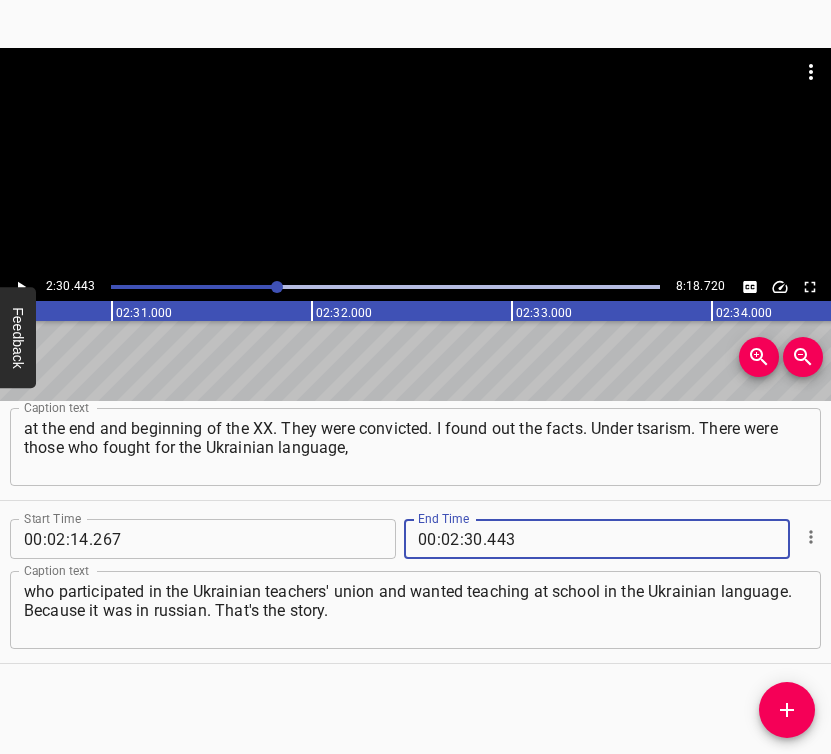 type on "443" 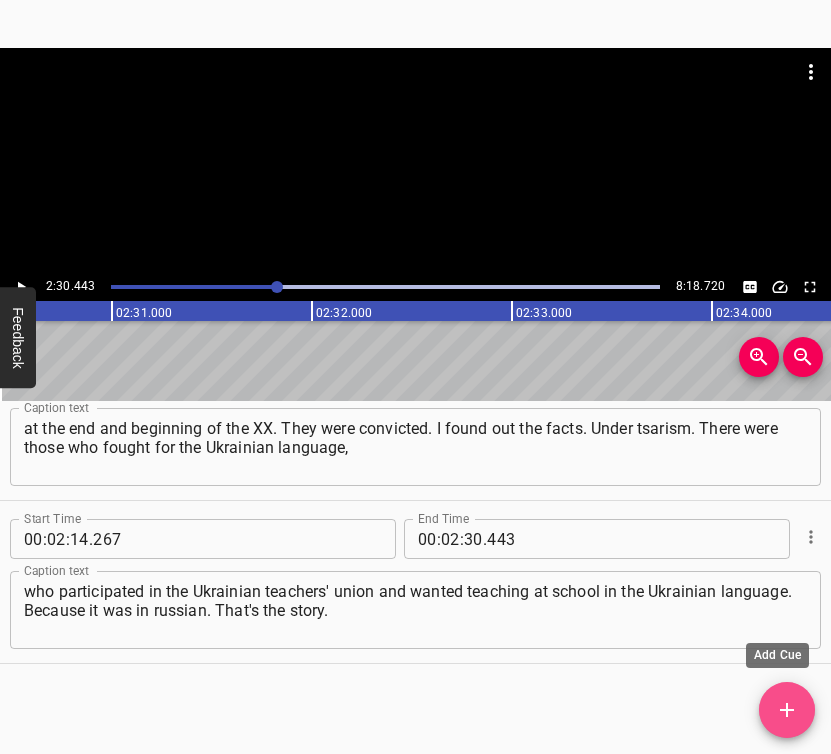 click 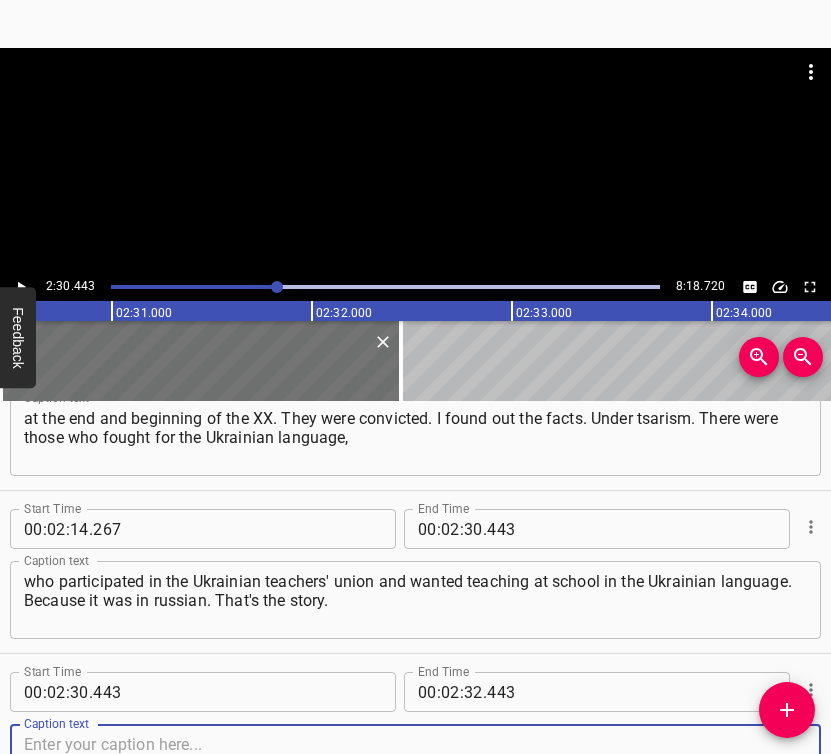 scroll, scrollTop: 1697, scrollLeft: 0, axis: vertical 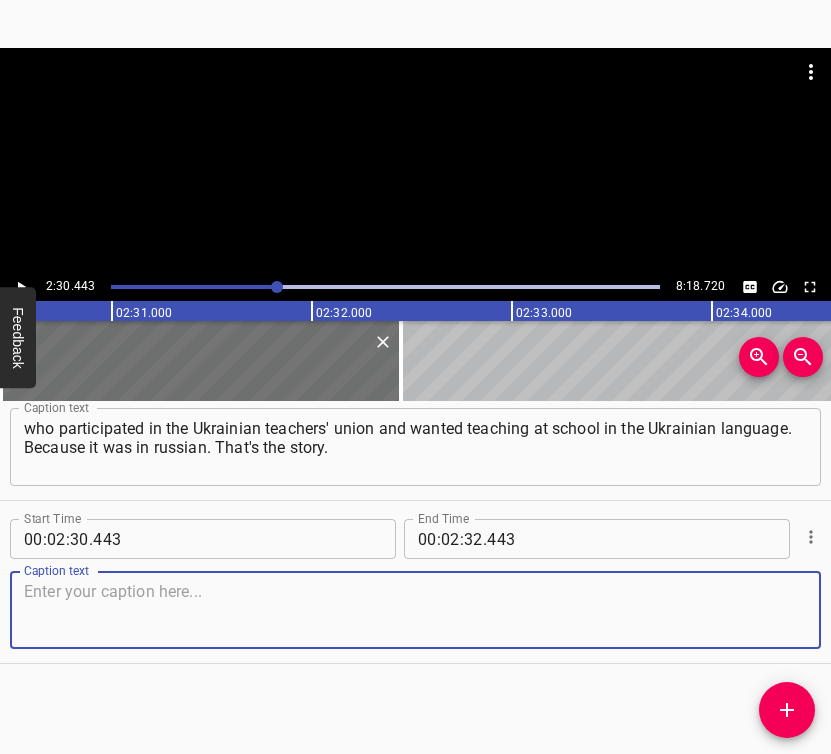 click at bounding box center [415, 610] 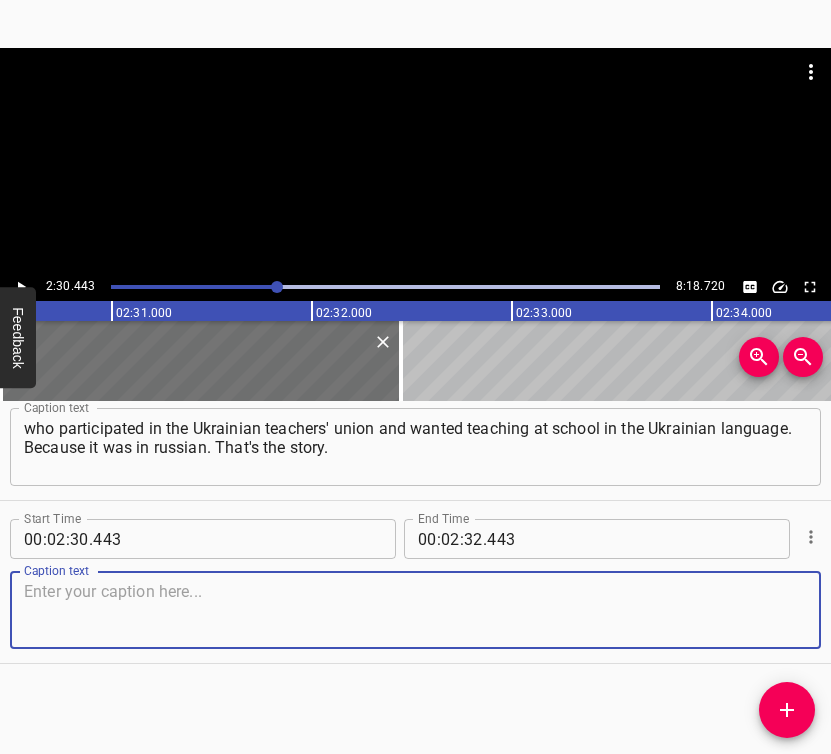 click at bounding box center [415, 610] 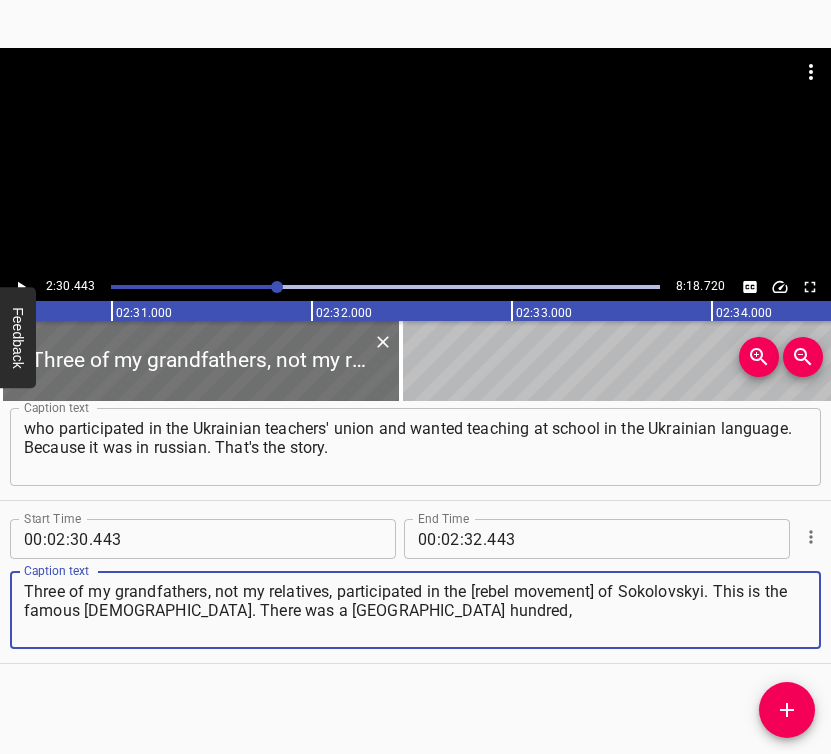 type on "Three of my grandfathers, not my relatives, participated in the [rebel movement] of Sokolovskyi. This is the famous [DEMOGRAPHIC_DATA]. There was a [GEOGRAPHIC_DATA] hundred," 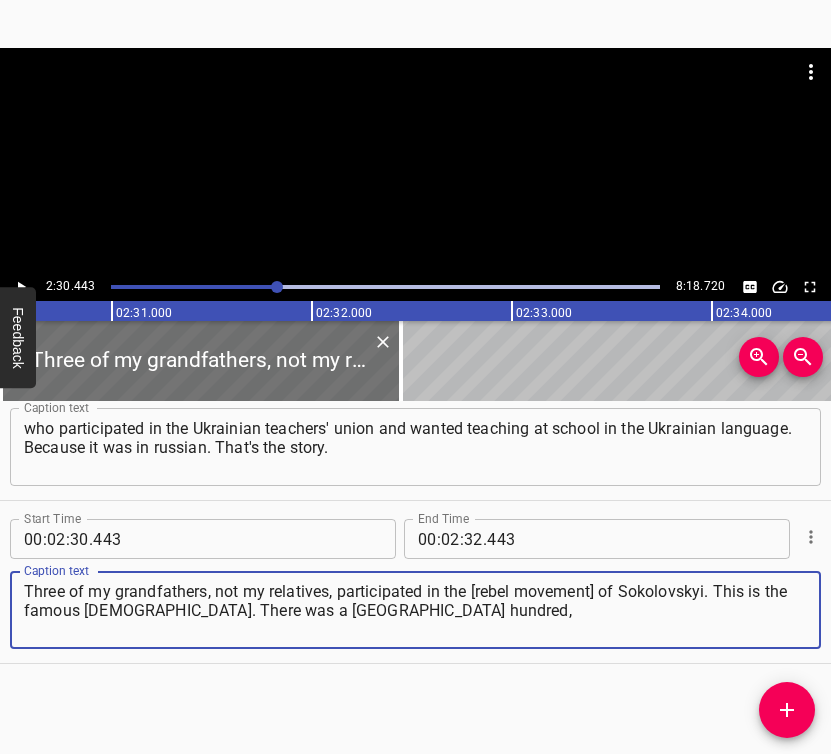 click 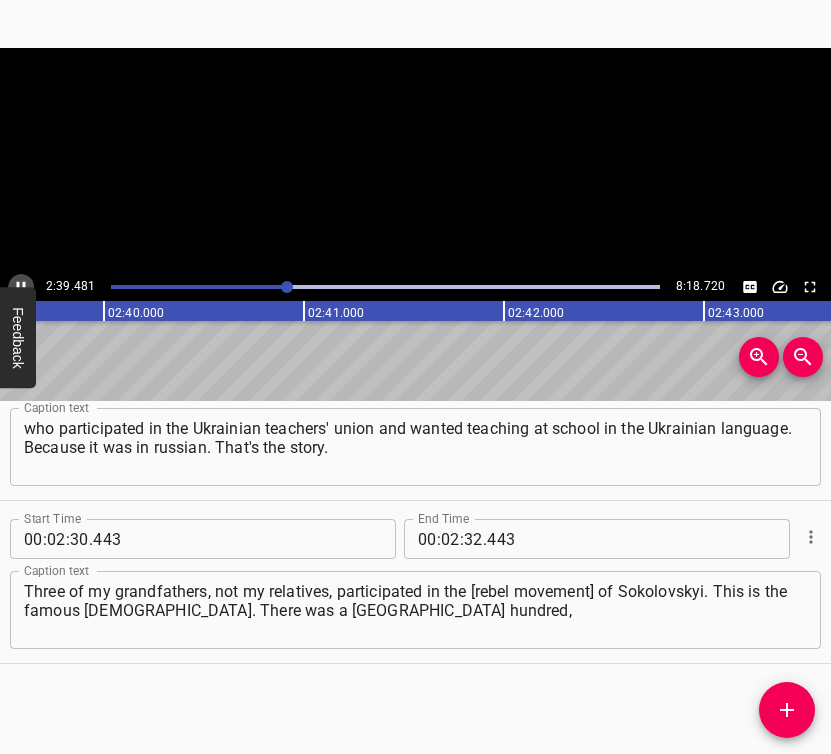 click 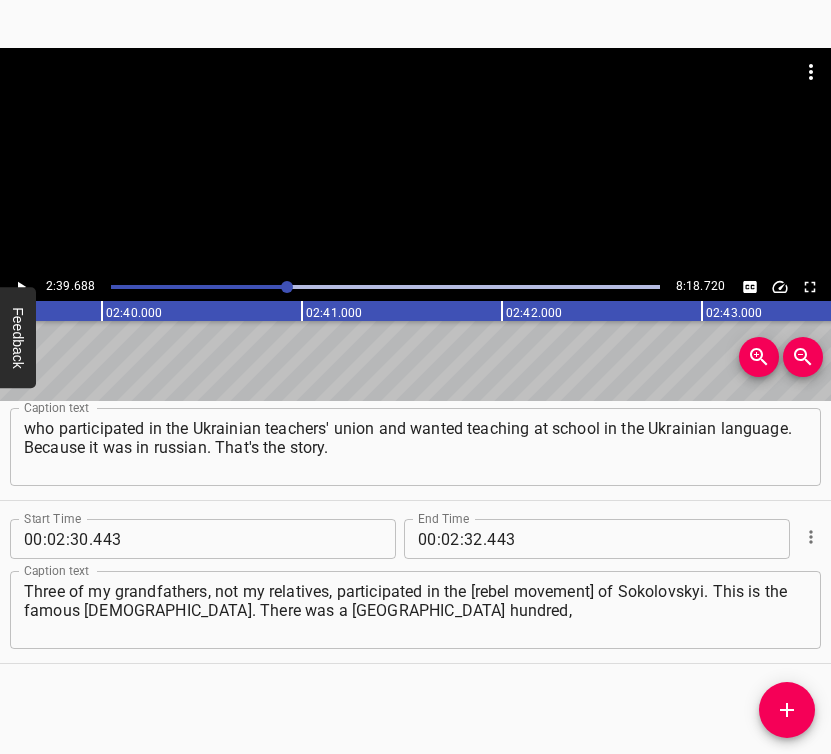 scroll, scrollTop: 0, scrollLeft: 31937, axis: horizontal 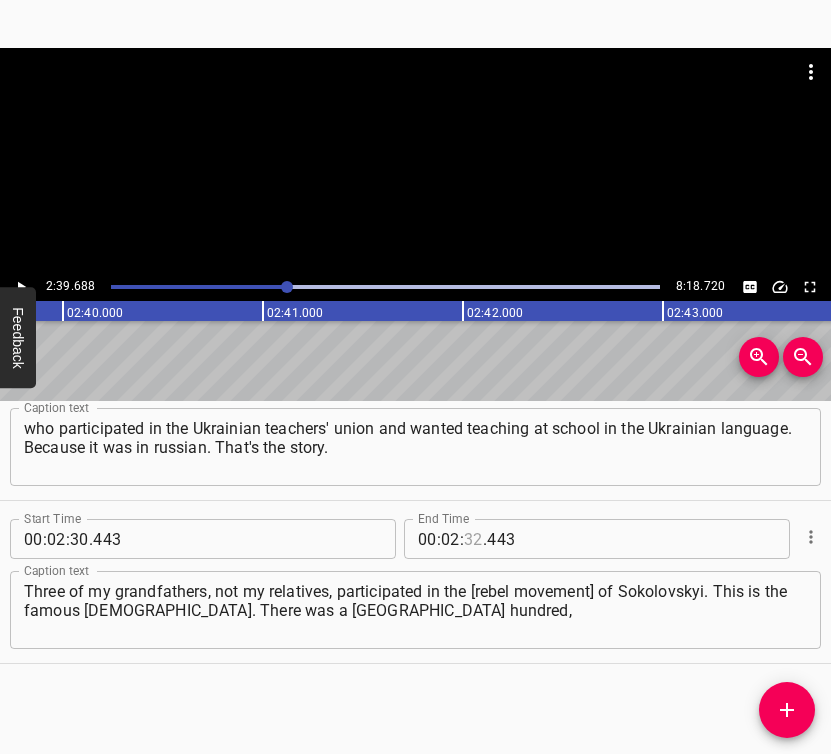 click at bounding box center (473, 539) 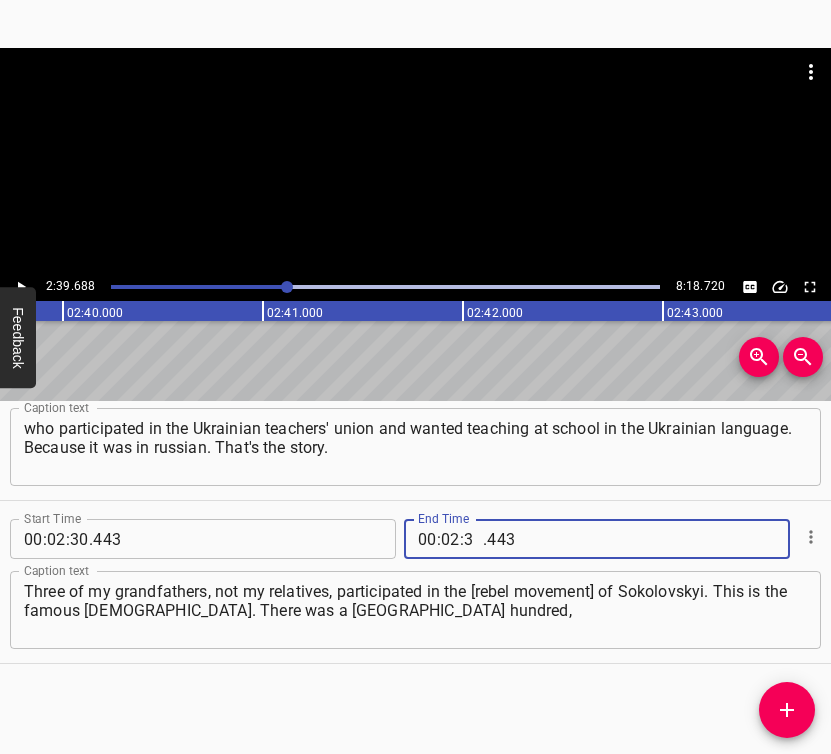 type on "39" 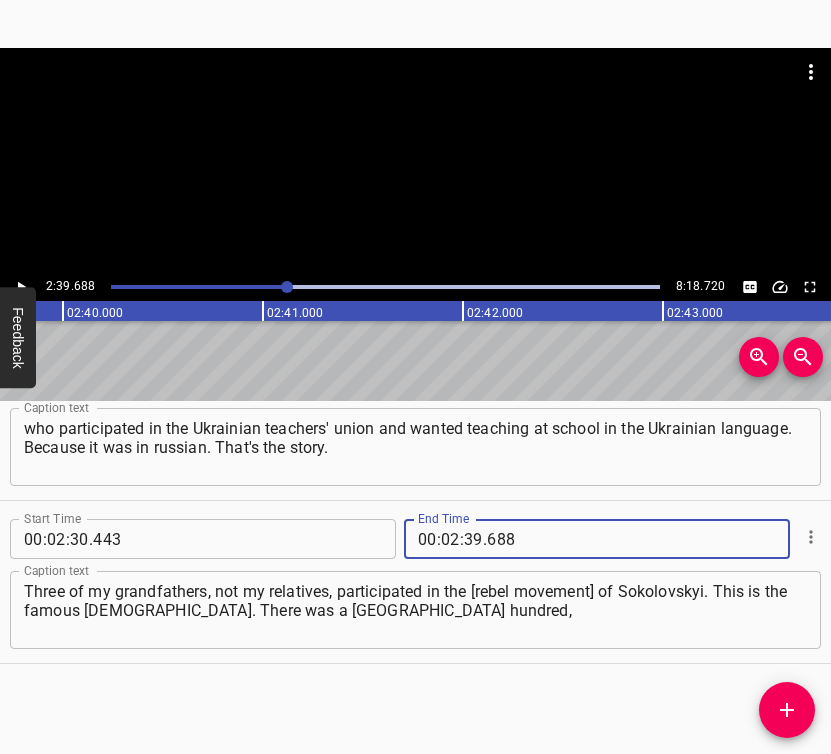 type on "688" 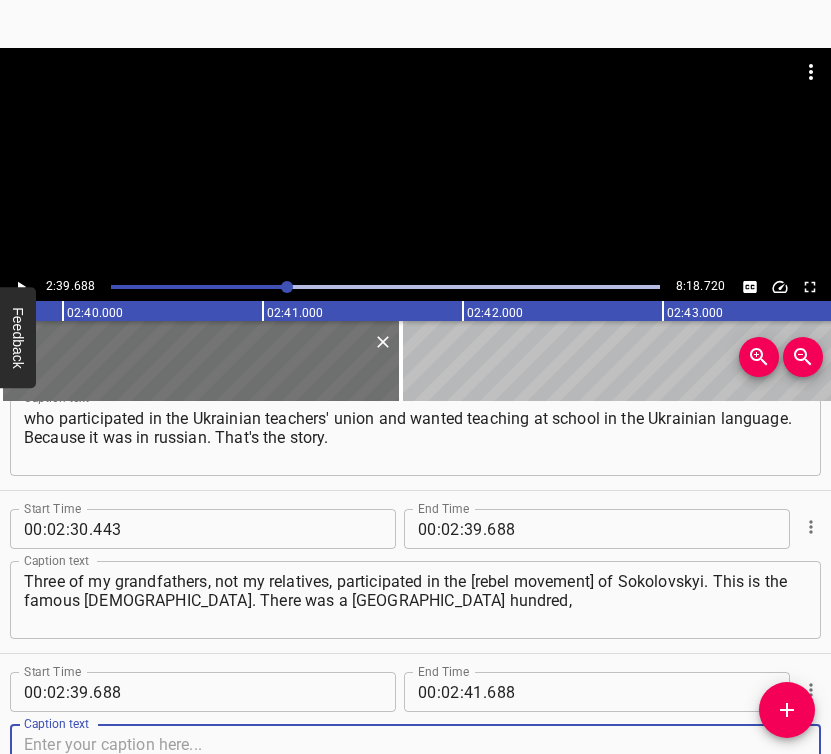 scroll, scrollTop: 1860, scrollLeft: 0, axis: vertical 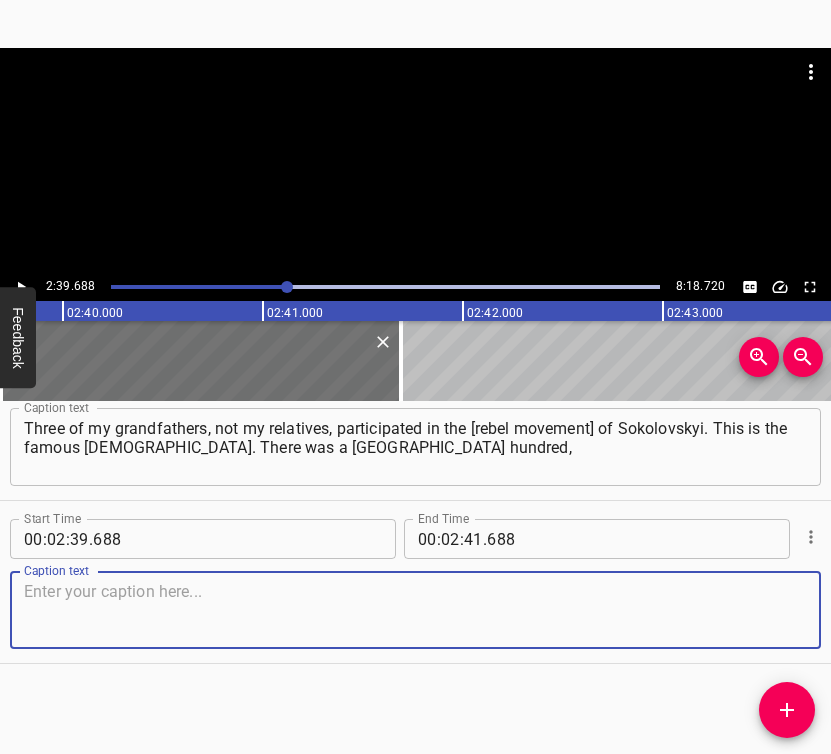 click at bounding box center (415, 610) 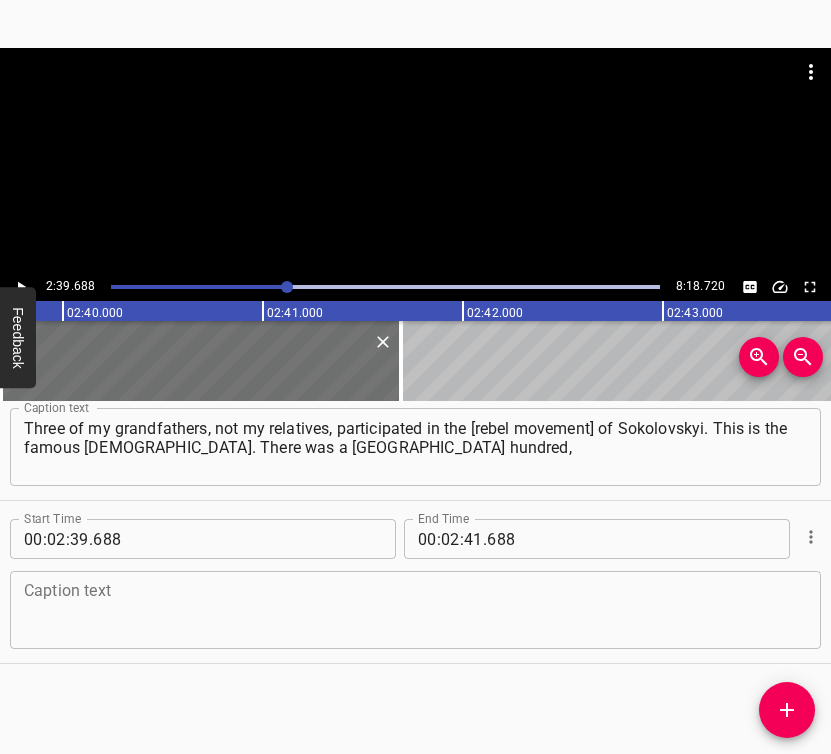 click at bounding box center (415, 610) 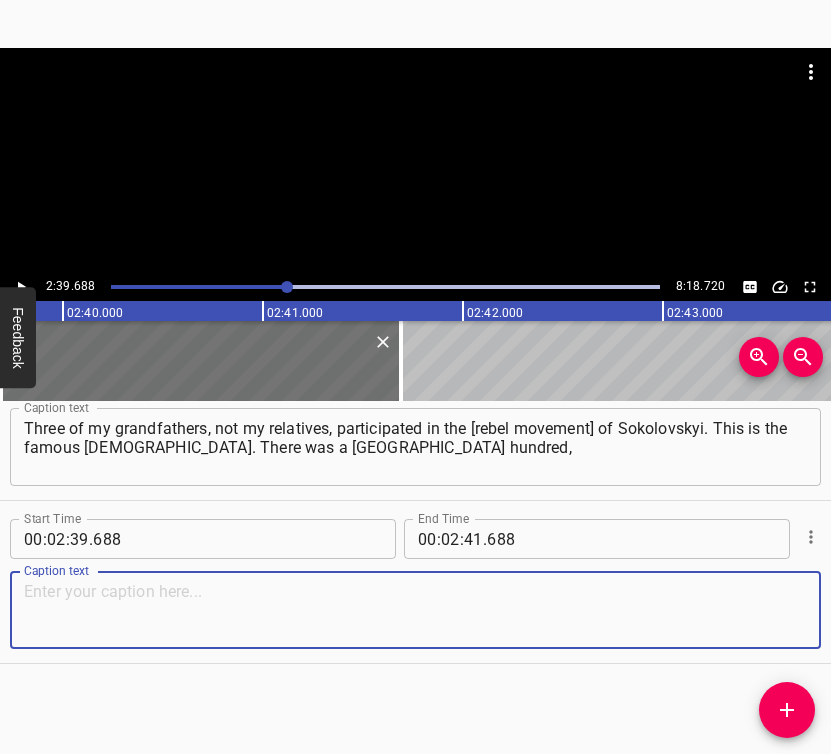 paste on "and they took part in it. Then they were under investigation for a long time. One was shot, and the other two served 2 years, and they were released." 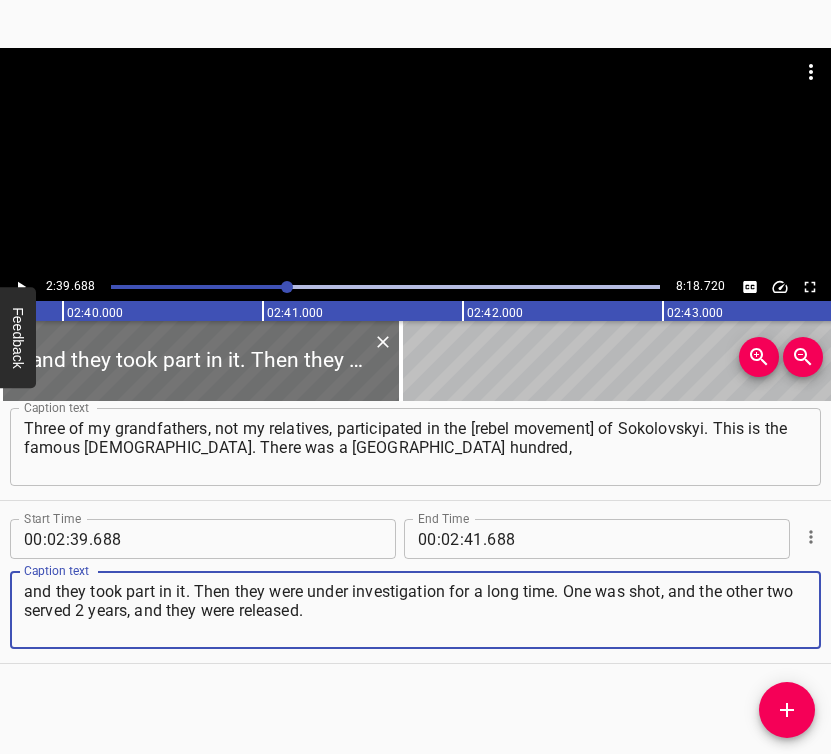 type on "and they took part in it. Then they were under investigation for a long time. One was shot, and the other two served 2 years, and they were released." 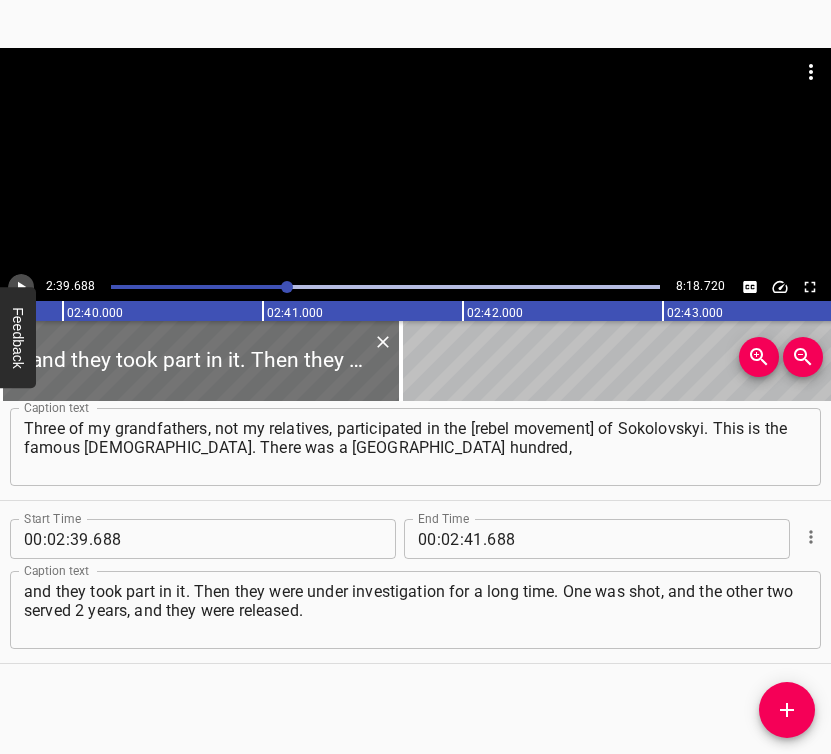 click 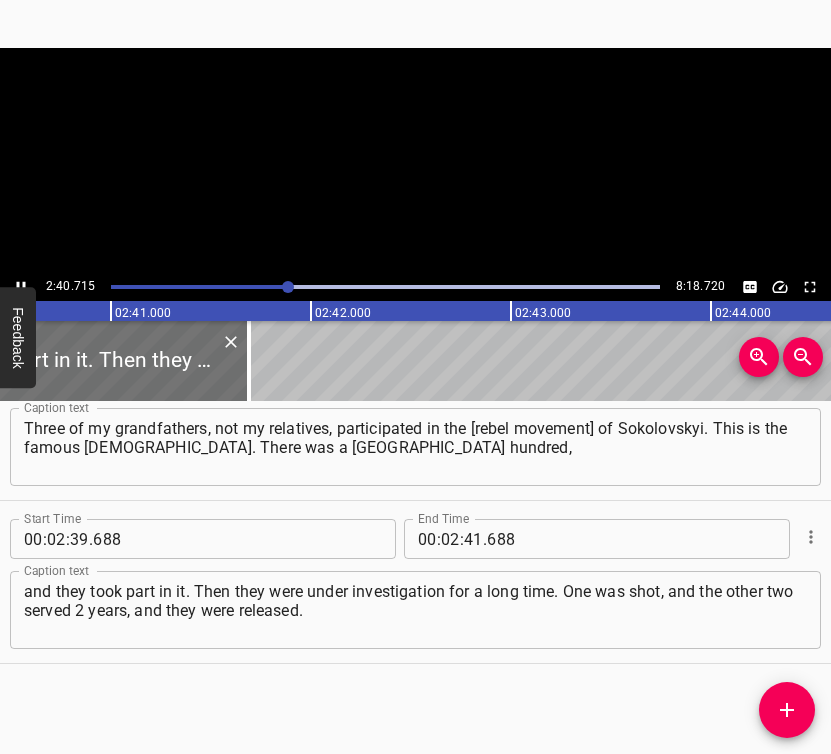 scroll, scrollTop: 0, scrollLeft: 32142, axis: horizontal 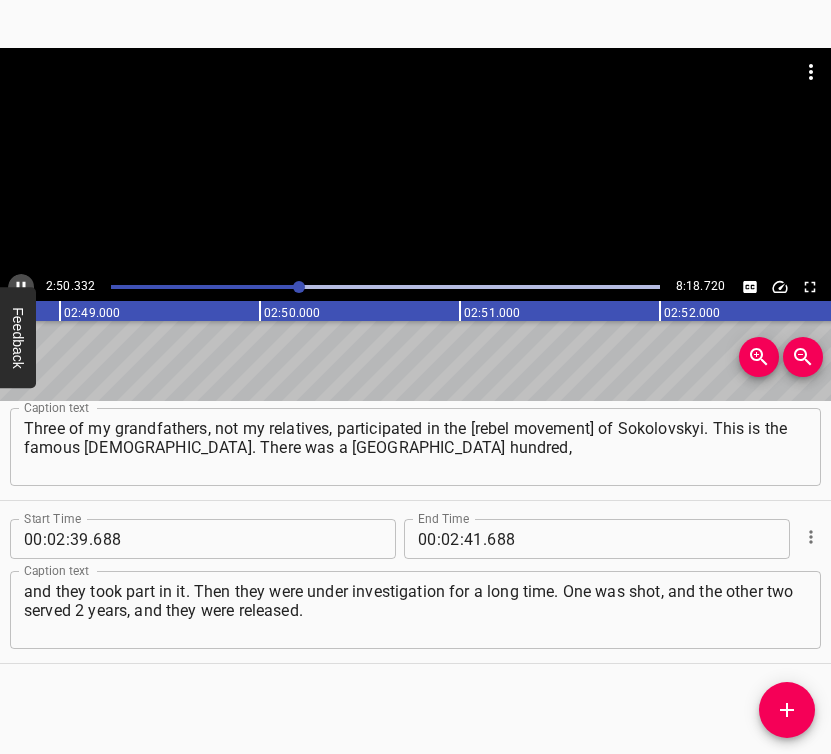 click 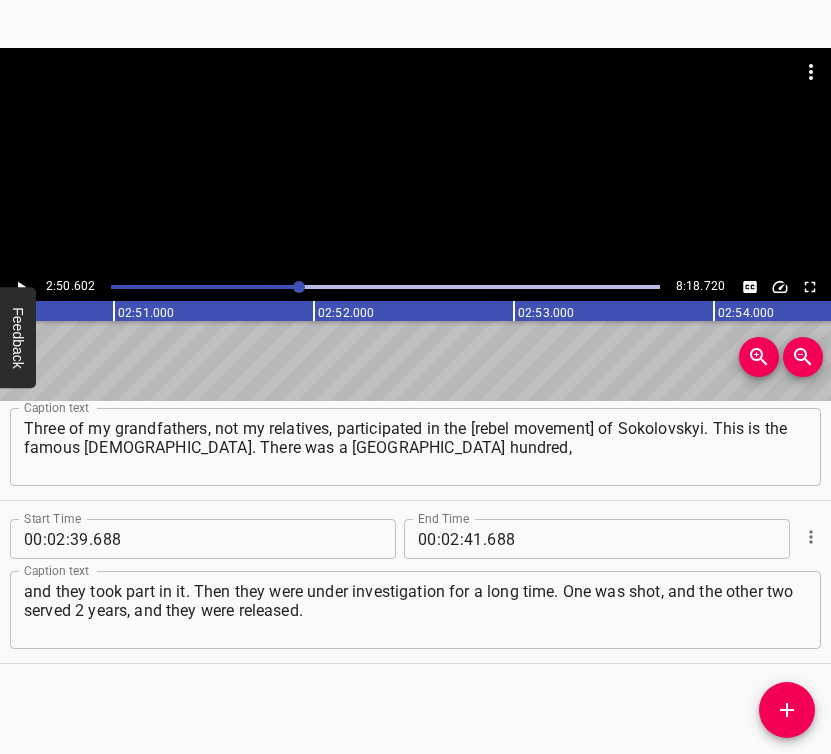 scroll, scrollTop: 0, scrollLeft: 34120, axis: horizontal 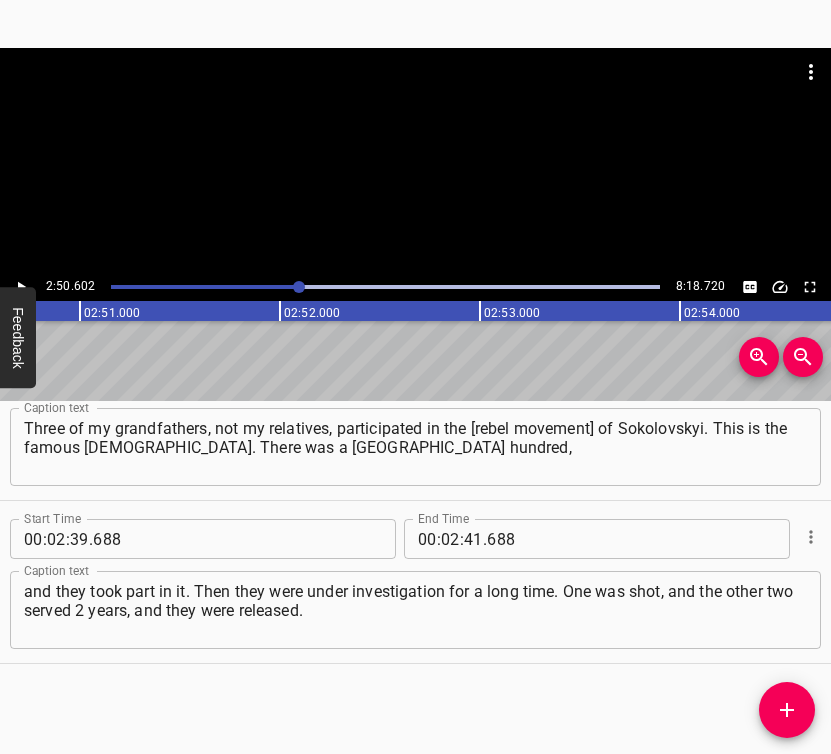 click at bounding box center (299, 287) 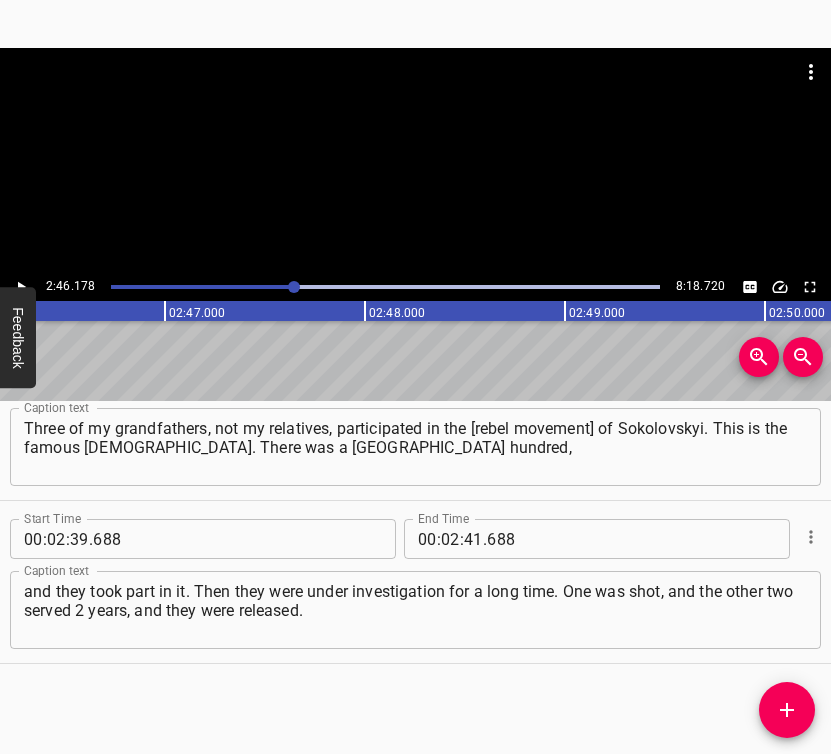 click 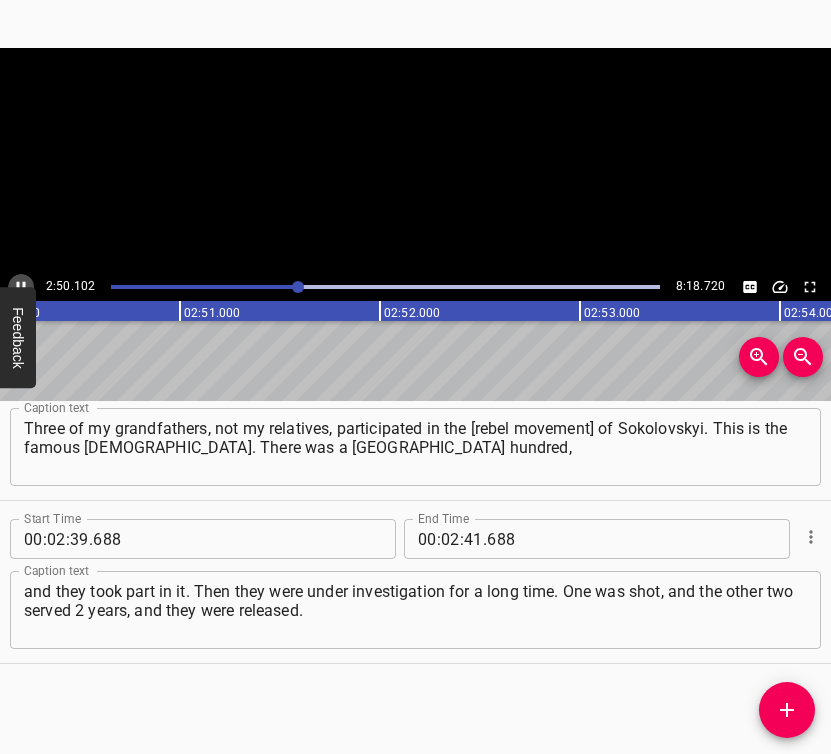 click at bounding box center (21, 287) 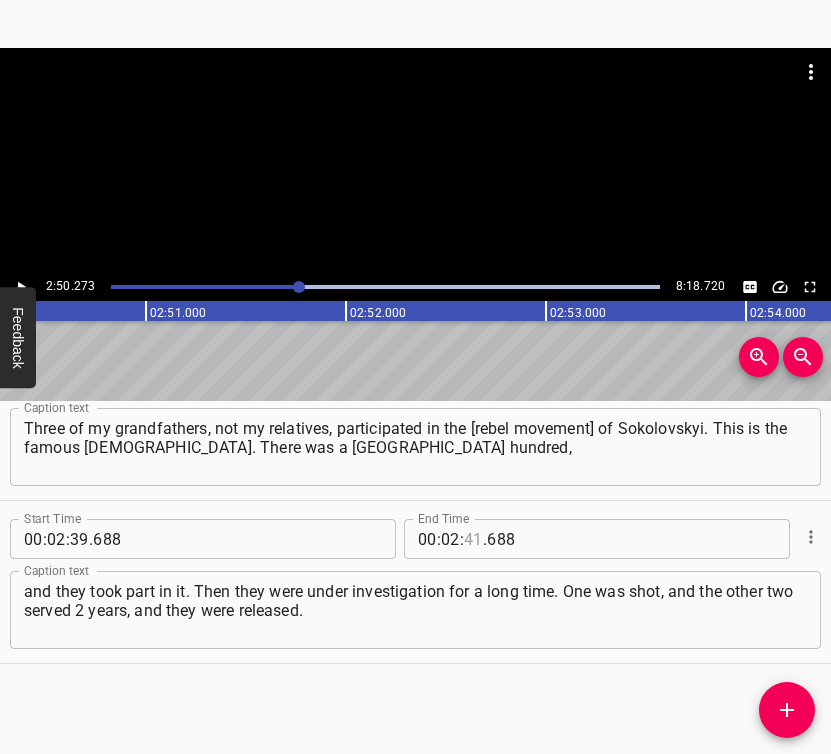 click at bounding box center [473, 539] 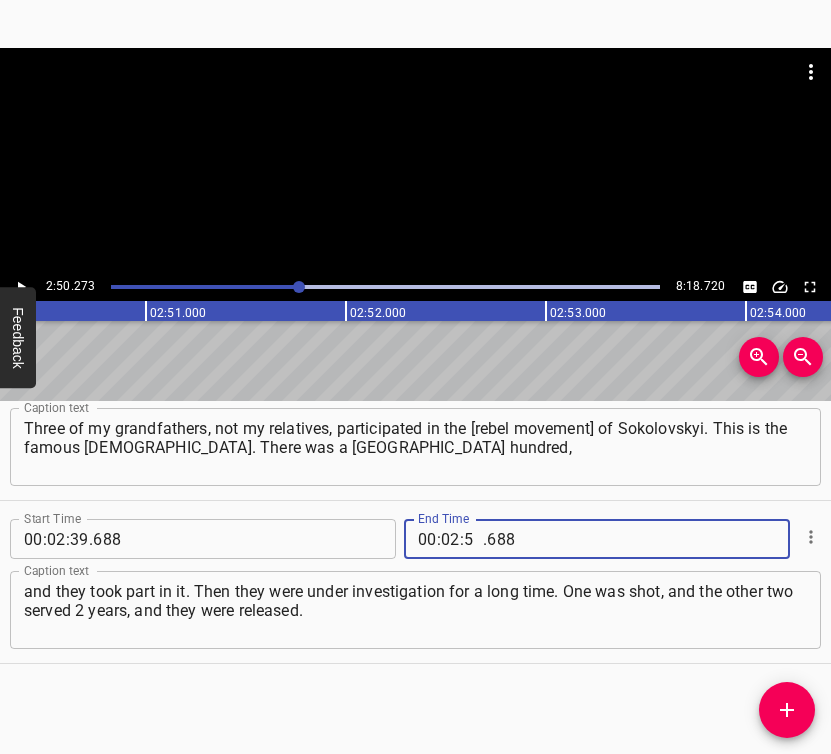 type on "50" 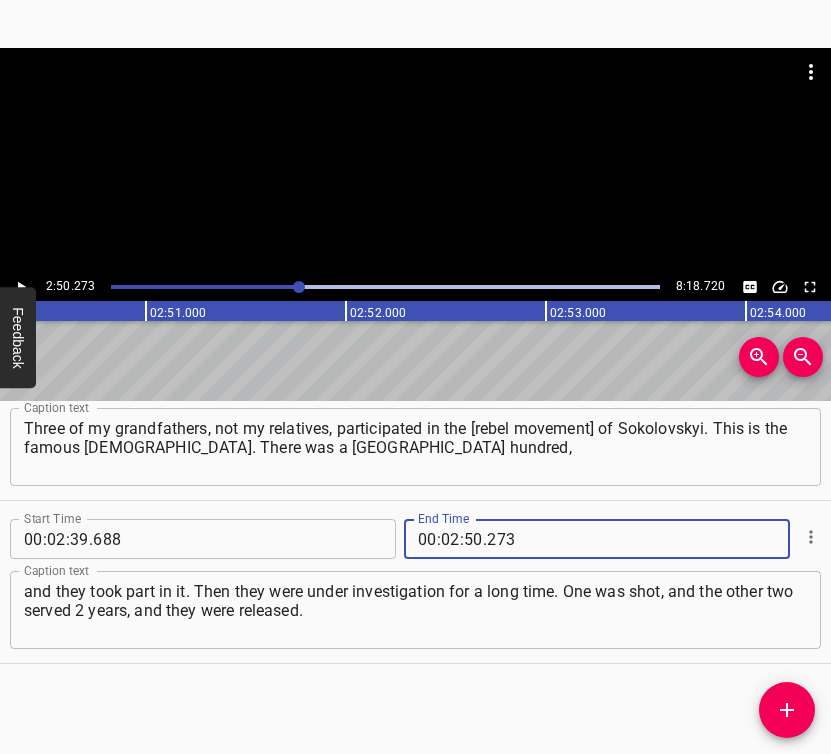 type on "273" 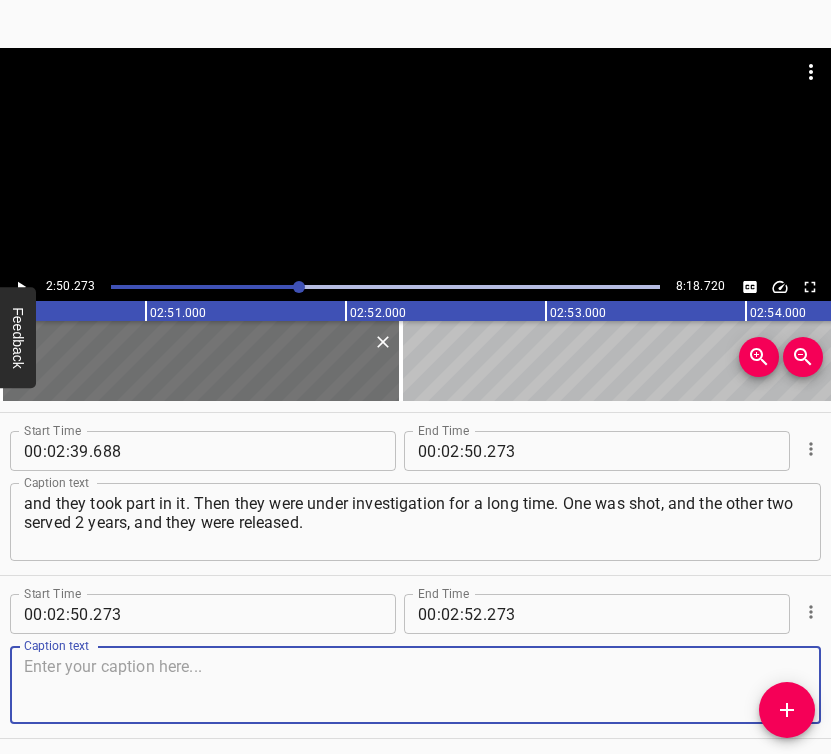 scroll, scrollTop: 2023, scrollLeft: 0, axis: vertical 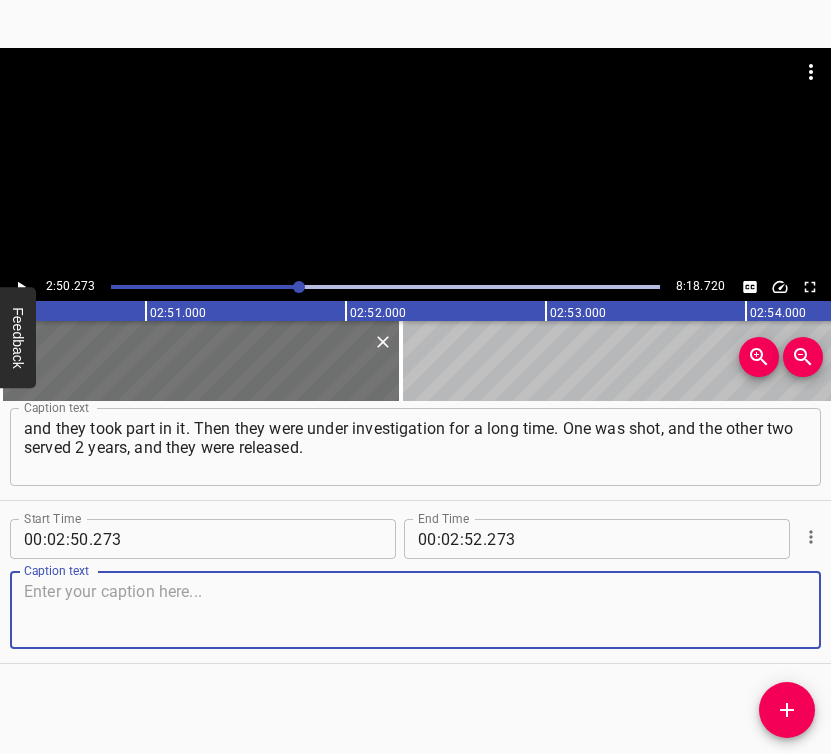 click at bounding box center [415, 610] 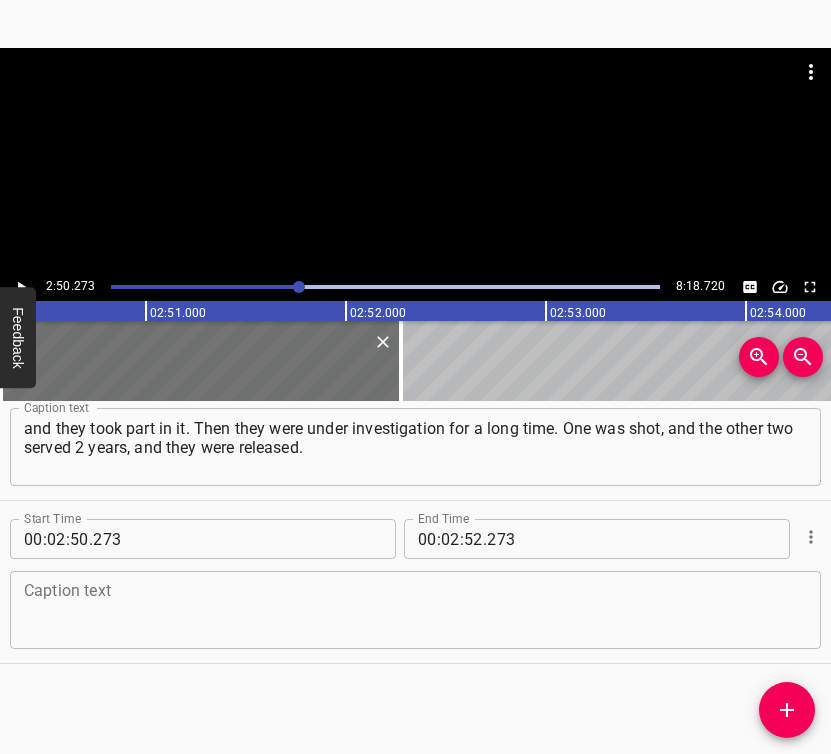 click at bounding box center [415, 610] 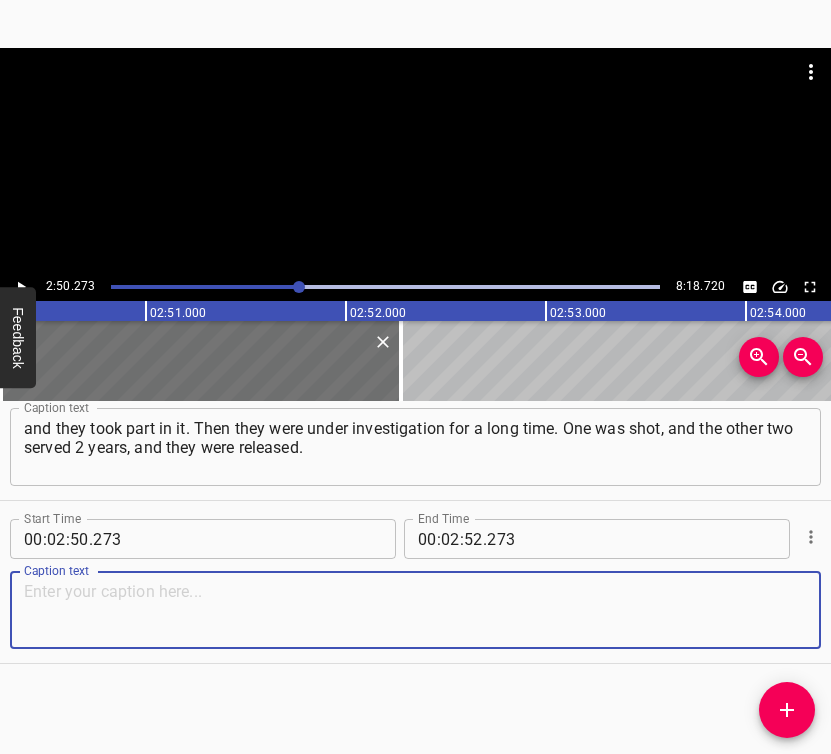 paste on "When I first met the guys from [GEOGRAPHIC_DATA]... We were serving in [GEOGRAPHIC_DATA], and I heard our national anthem for the first time. Since then, I knew" 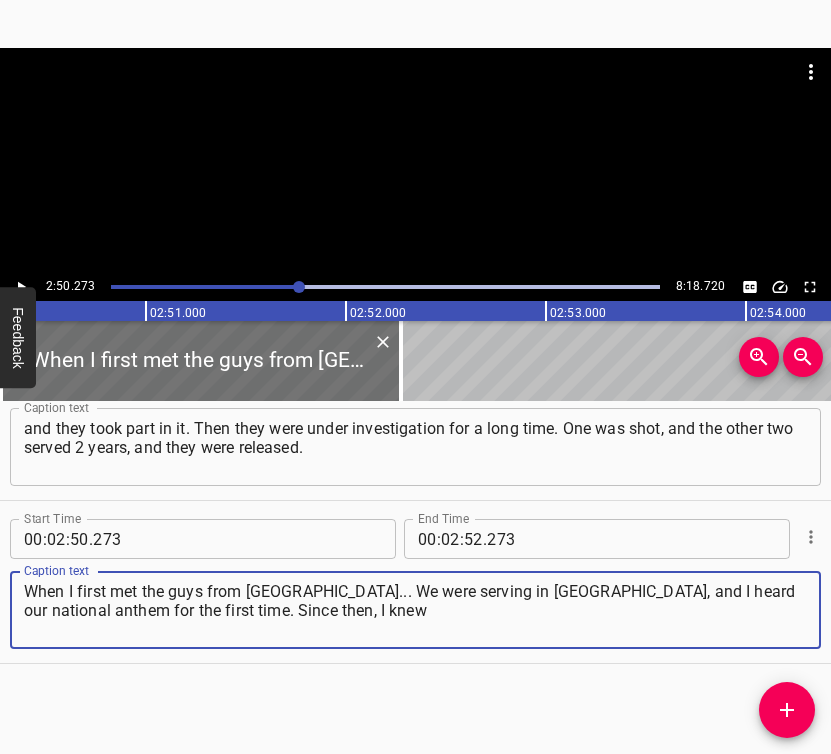 type on "When I first met the guys from [GEOGRAPHIC_DATA]... We were serving in [GEOGRAPHIC_DATA], and I heard our national anthem for the first time. Since then, I knew" 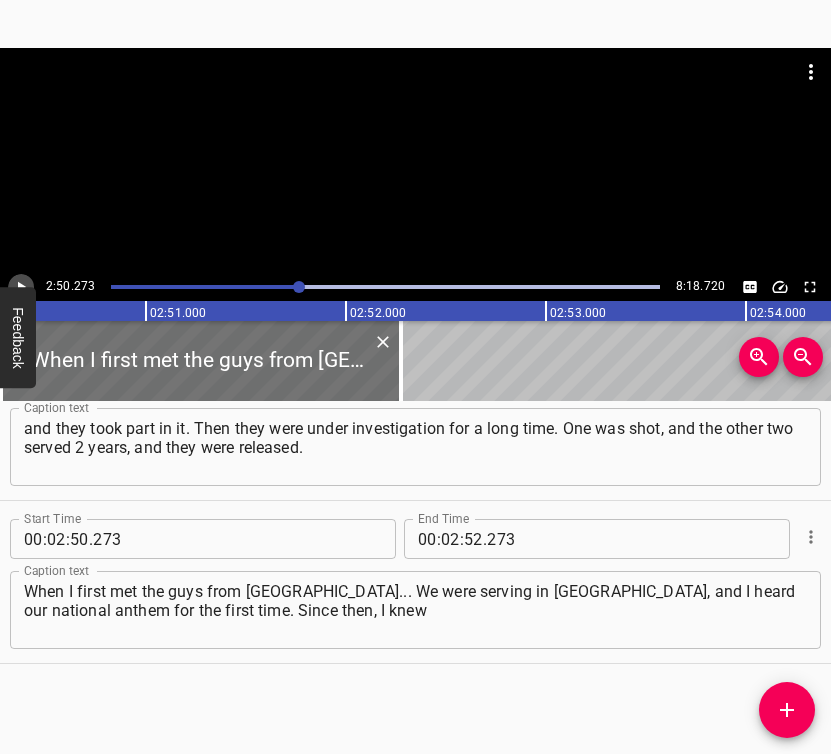 click 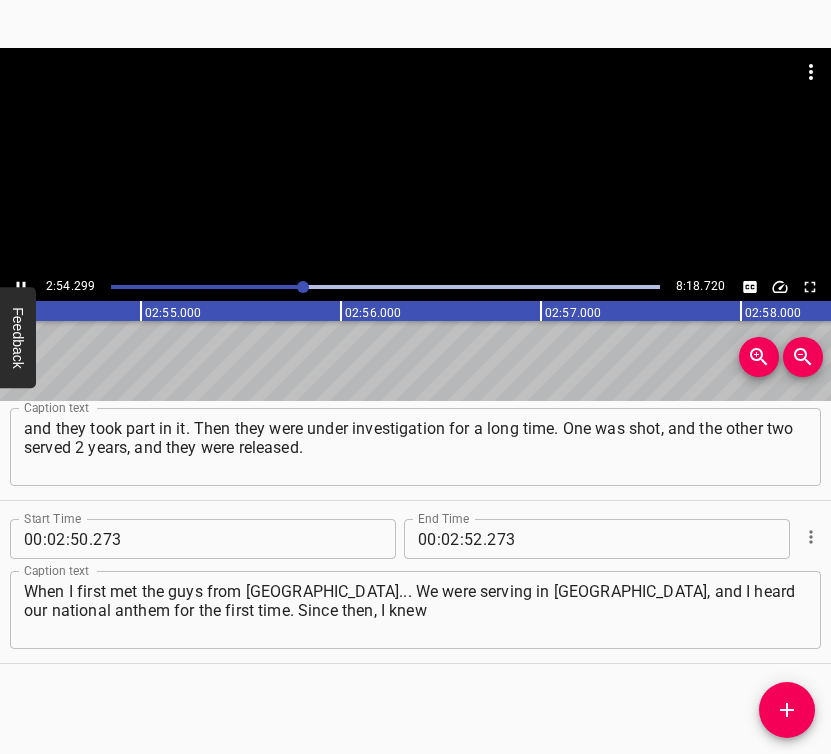 scroll, scrollTop: 0, scrollLeft: 34912, axis: horizontal 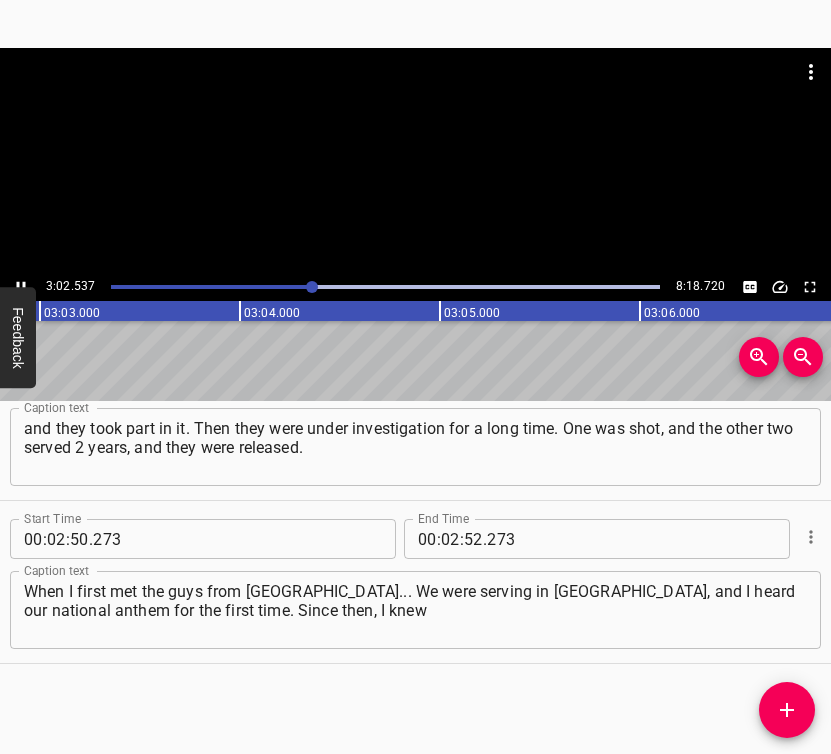 click at bounding box center [415, 160] 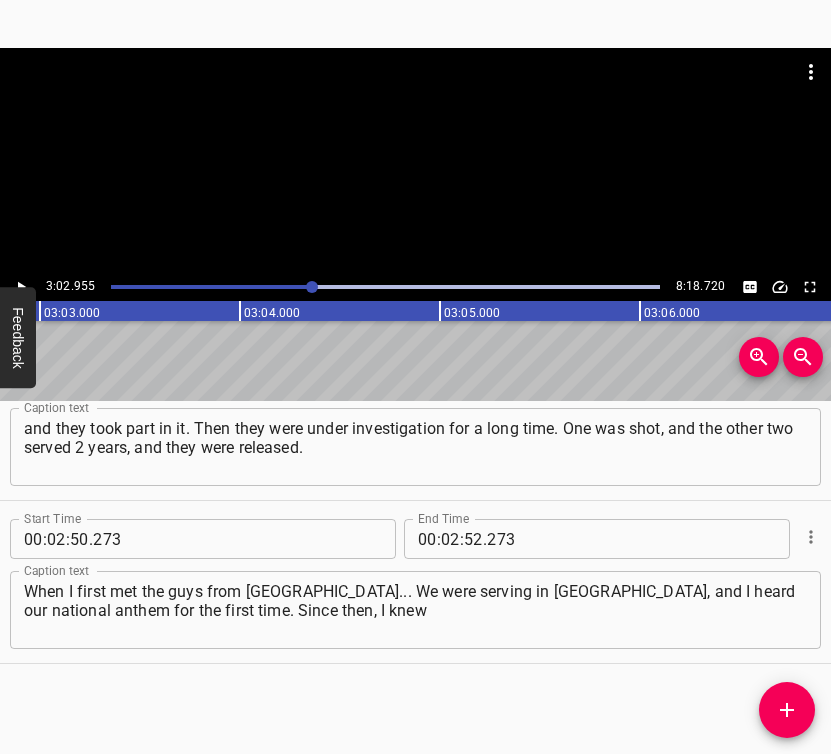 scroll, scrollTop: 0, scrollLeft: 36590, axis: horizontal 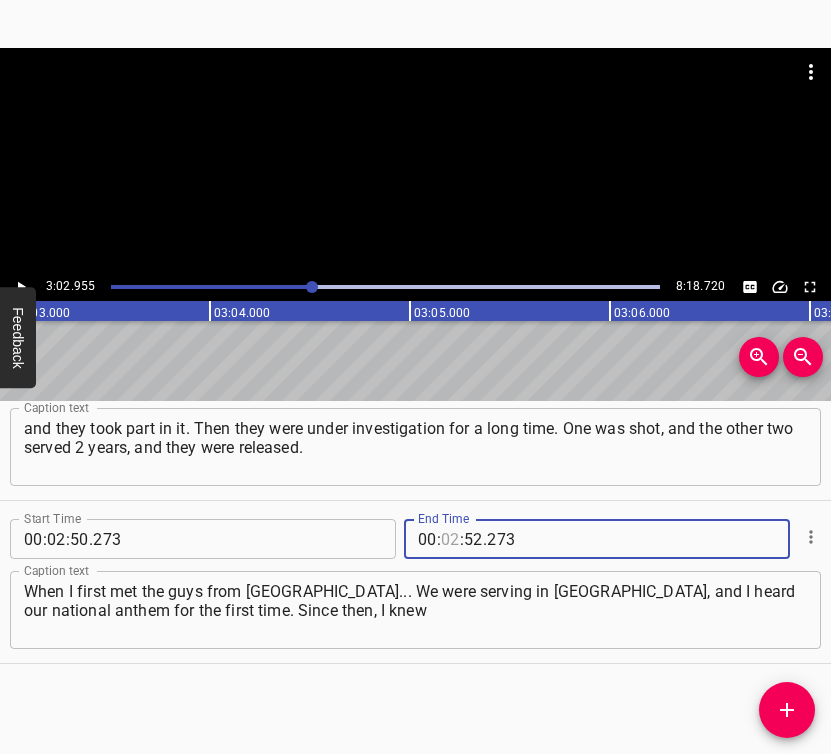 click at bounding box center [450, 539] 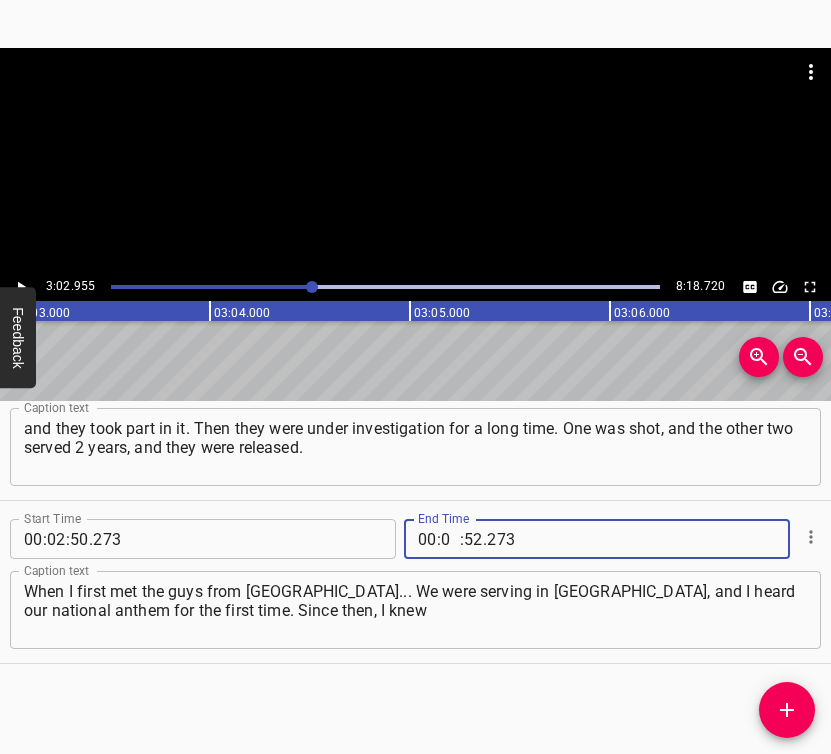 type on "03" 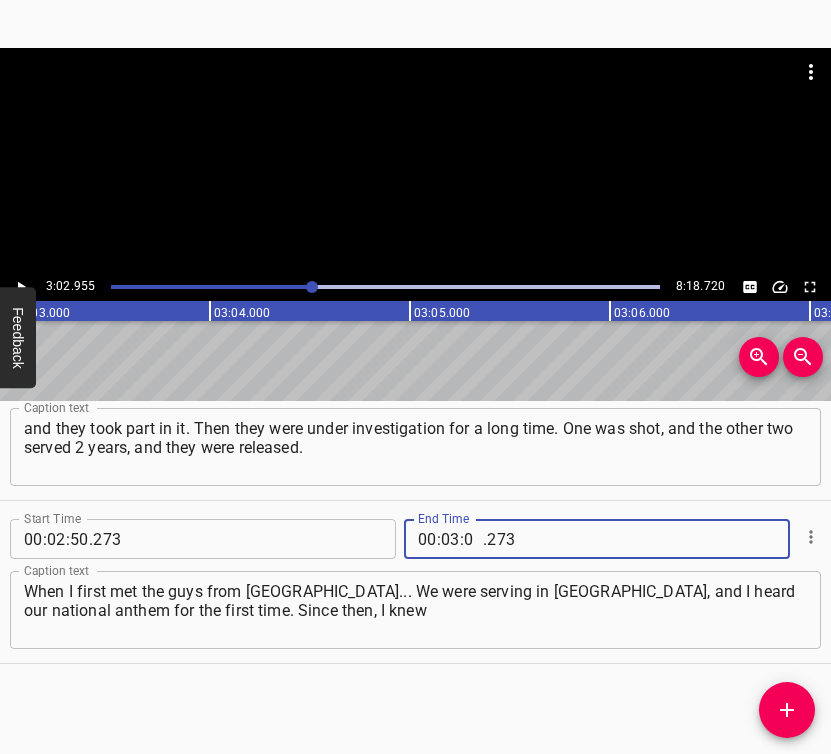 type on "02" 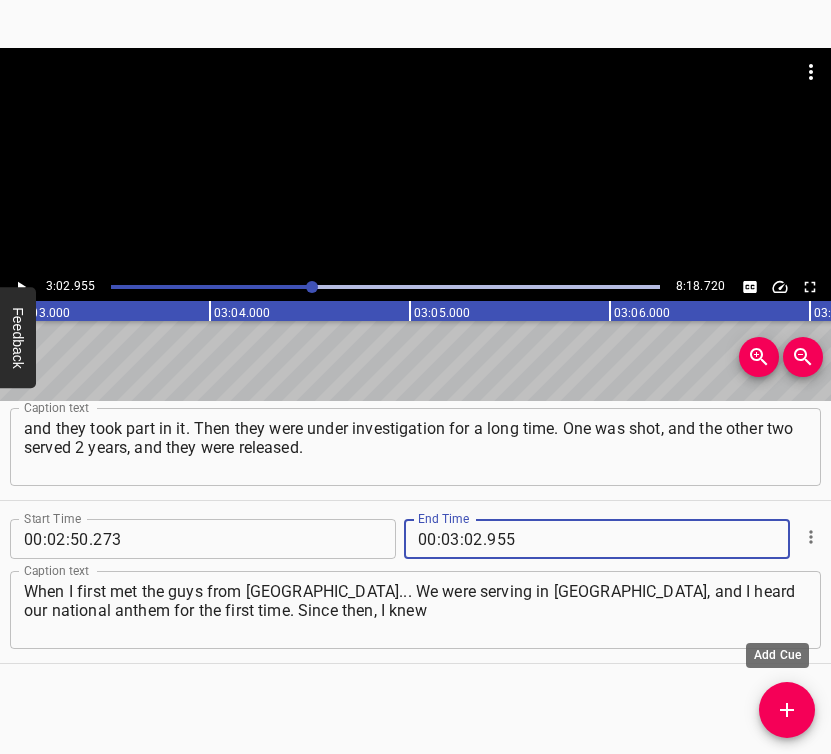 type on "955" 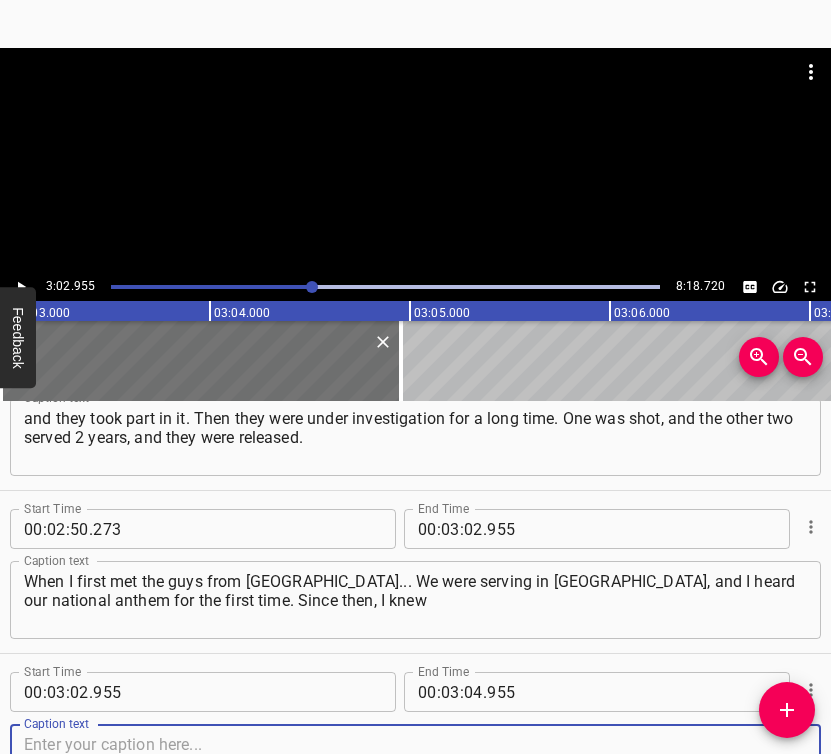 scroll, scrollTop: 2186, scrollLeft: 0, axis: vertical 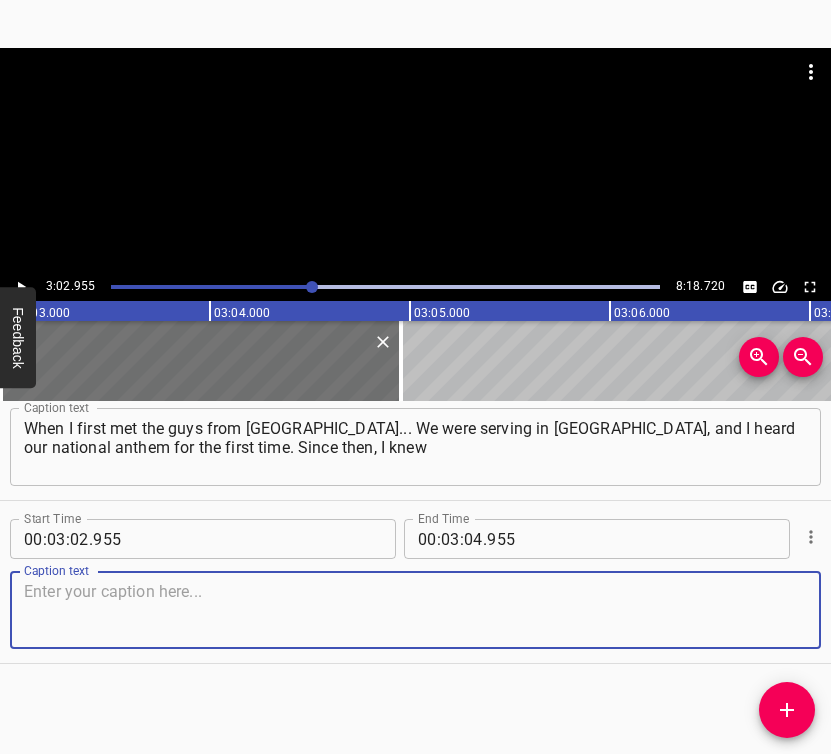 click at bounding box center [415, 610] 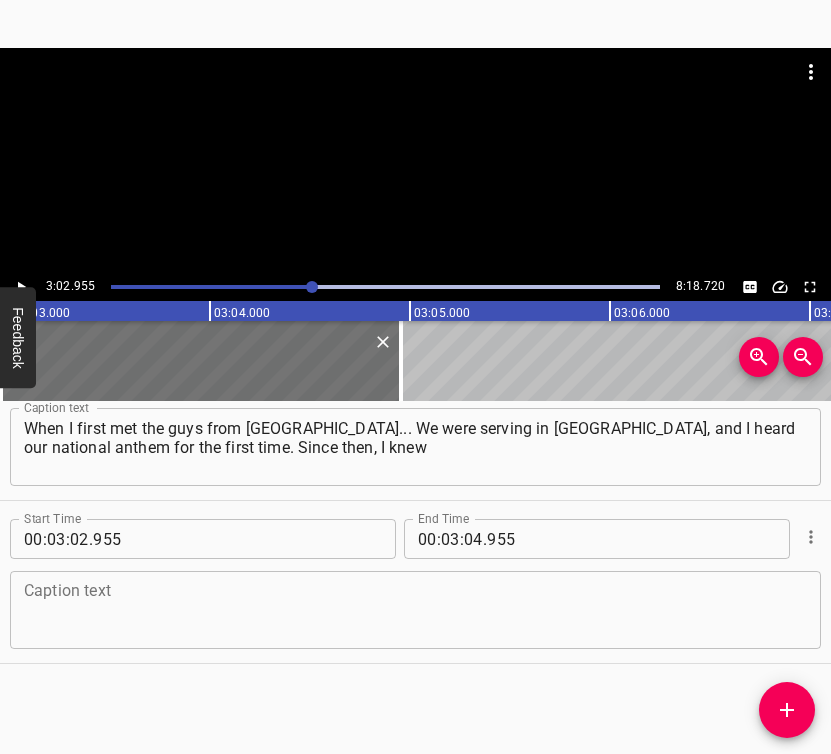click on "Start Time 00 : 03 : 02 . 955 Start Time End Time 00 : 03 : 04 . 955 End Time" at bounding box center (415, 537) 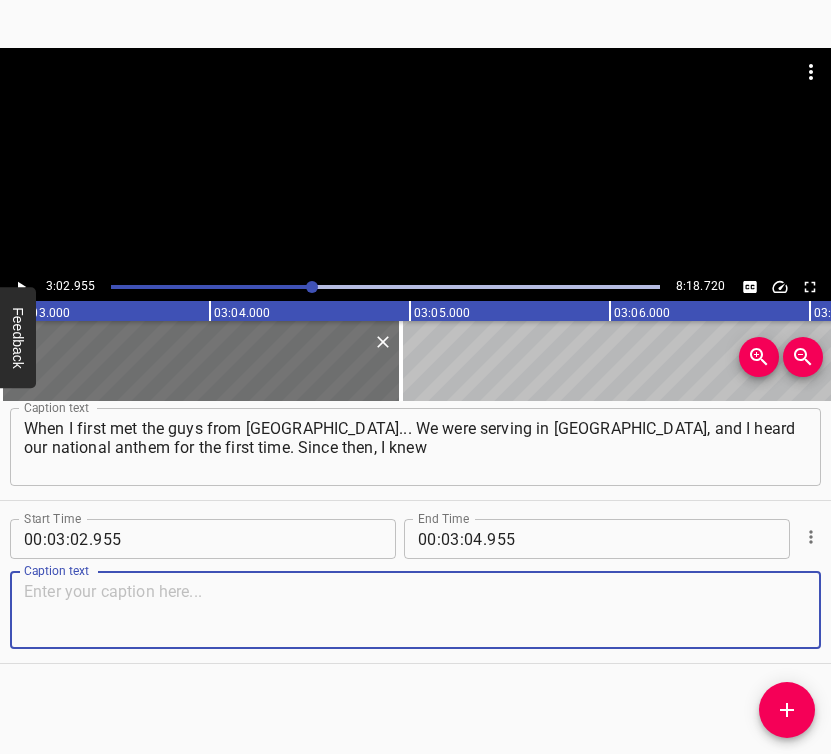 paste on "what katsaps are, who [DEMOGRAPHIC_DATA] are, who little [DEMOGRAPHIC_DATA] are, and I knew our national anthem. I'm not just talking about roots. These are my roots." 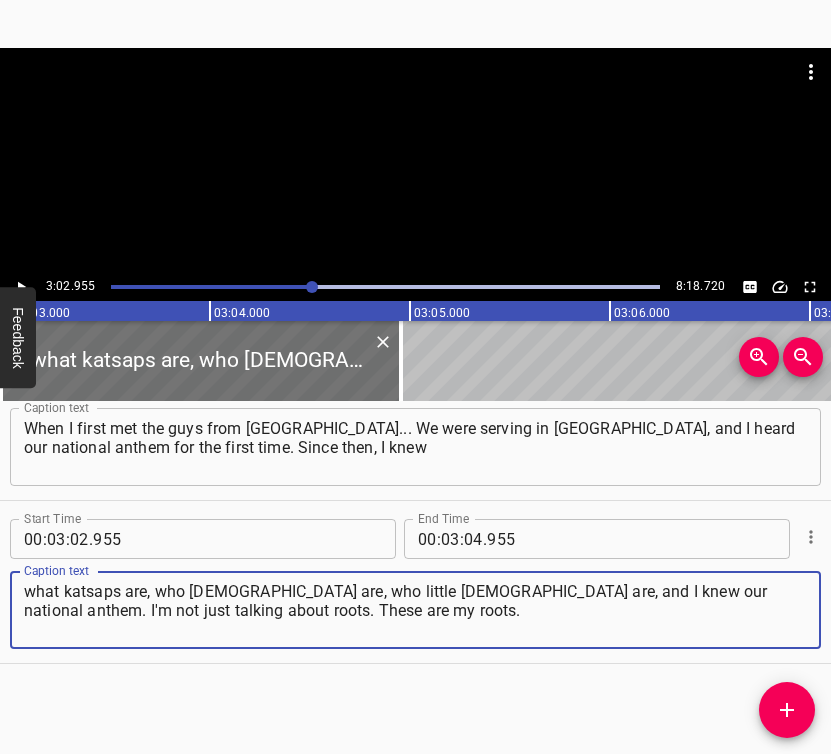 type on "what katsaps are, who [DEMOGRAPHIC_DATA] are, who little [DEMOGRAPHIC_DATA] are, and I knew our national anthem. I'm not just talking about roots. These are my roots." 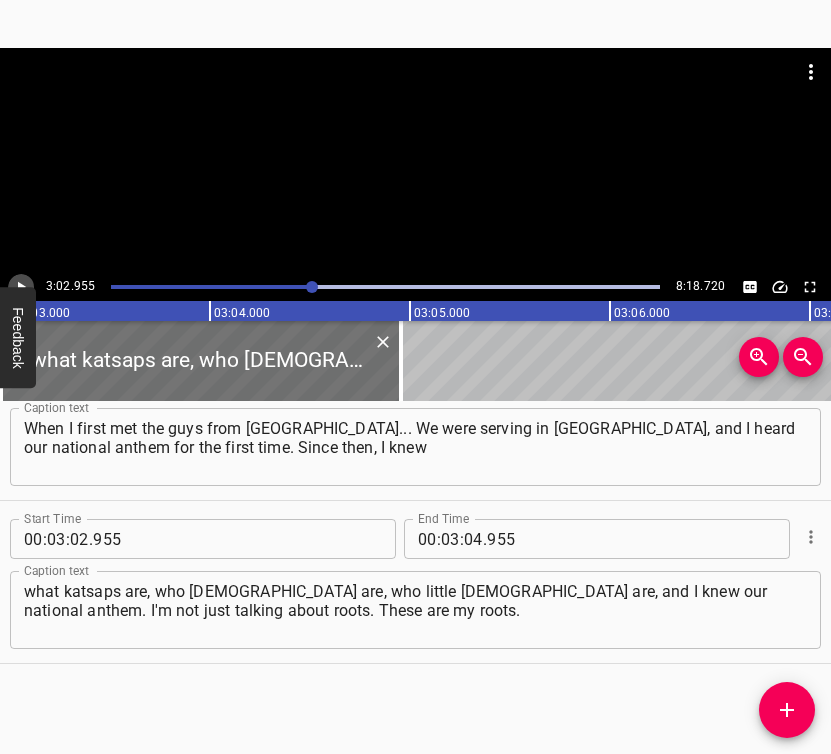 click 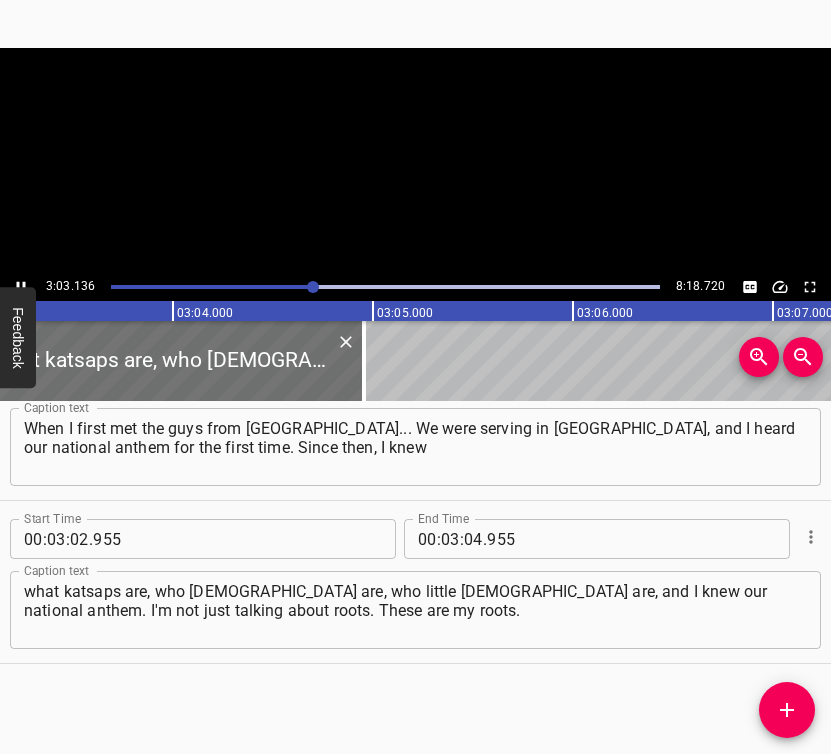 scroll, scrollTop: 0, scrollLeft: 36676, axis: horizontal 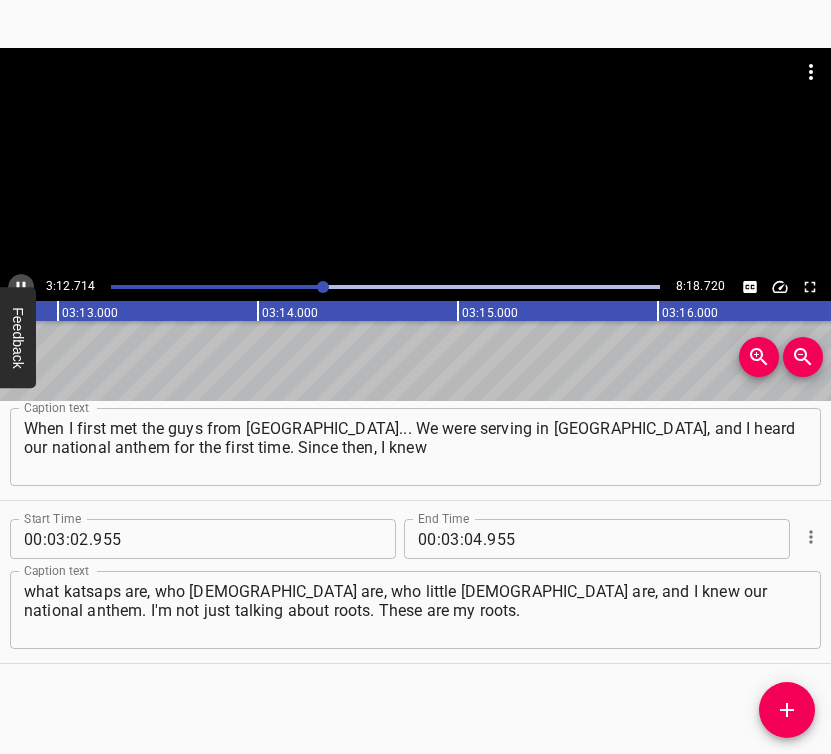 click at bounding box center (21, 287) 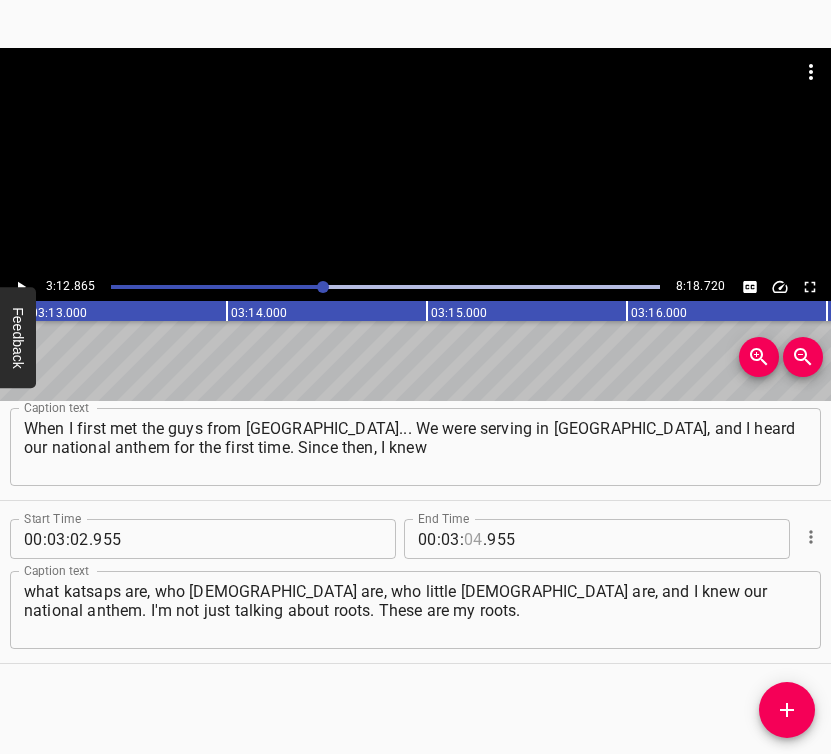 click at bounding box center (473, 539) 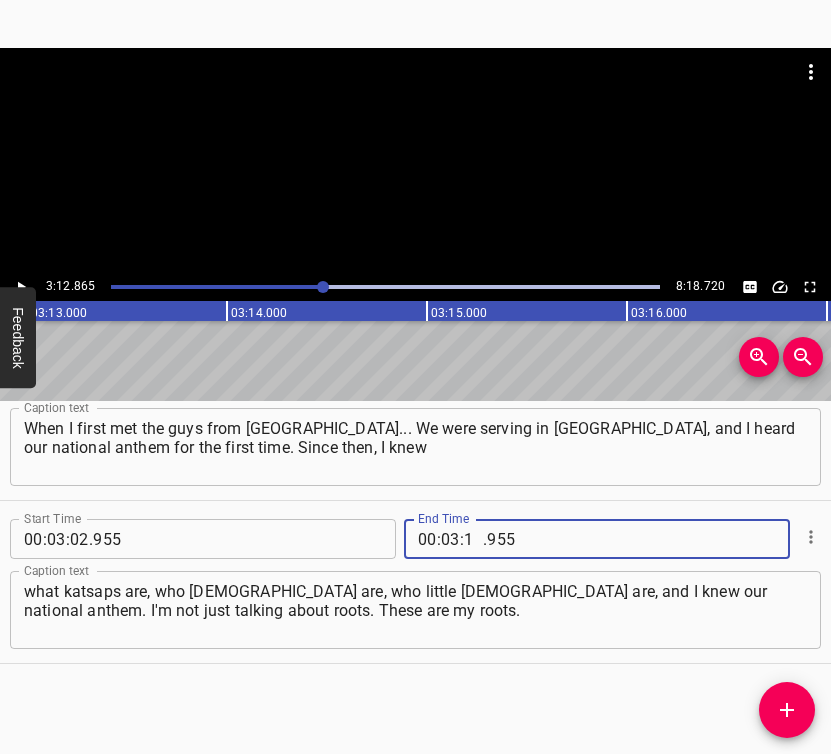 type on "12" 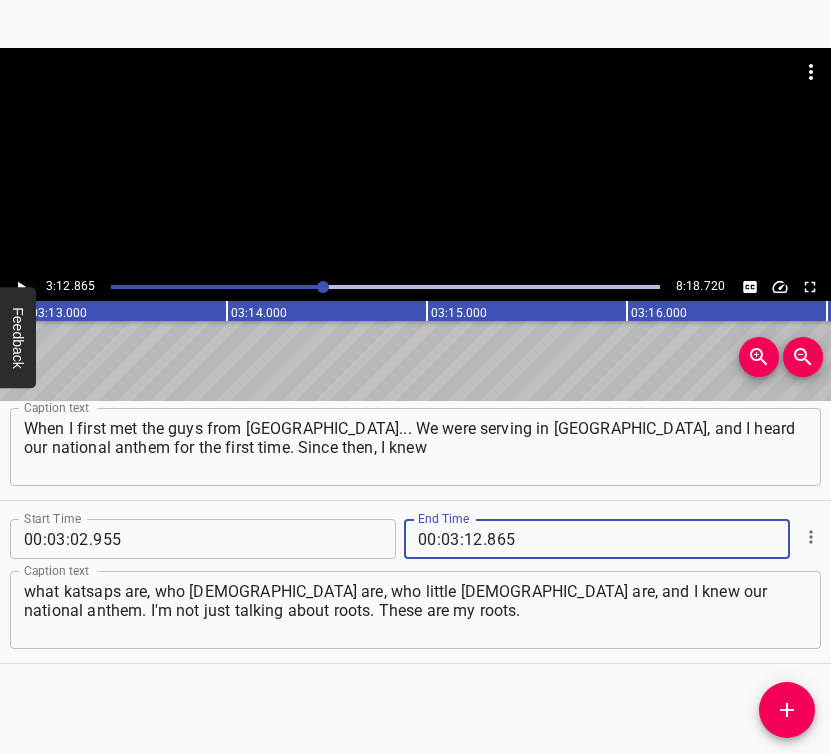 type on "865" 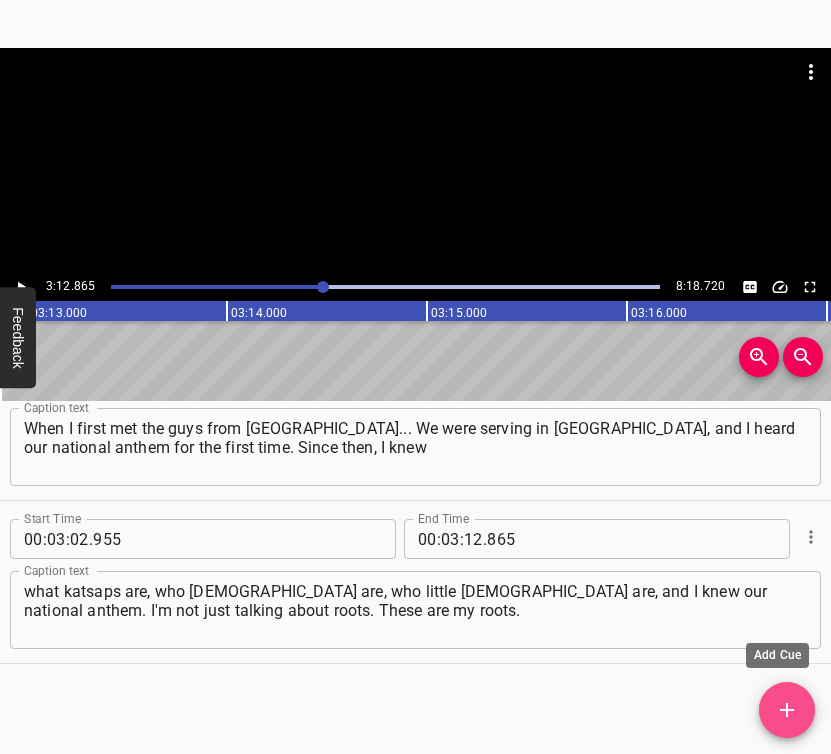 click 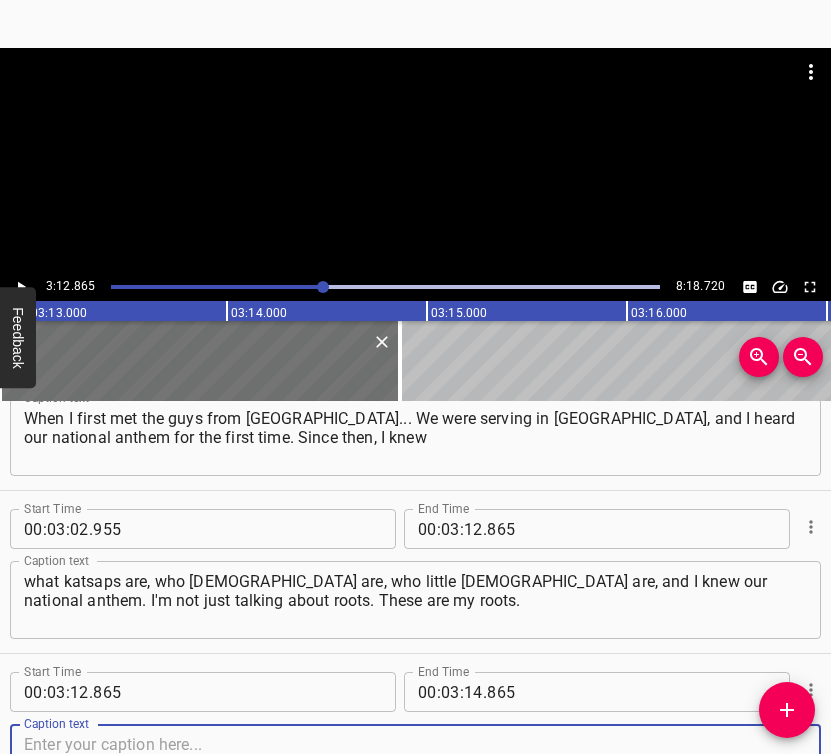 scroll, scrollTop: 2349, scrollLeft: 0, axis: vertical 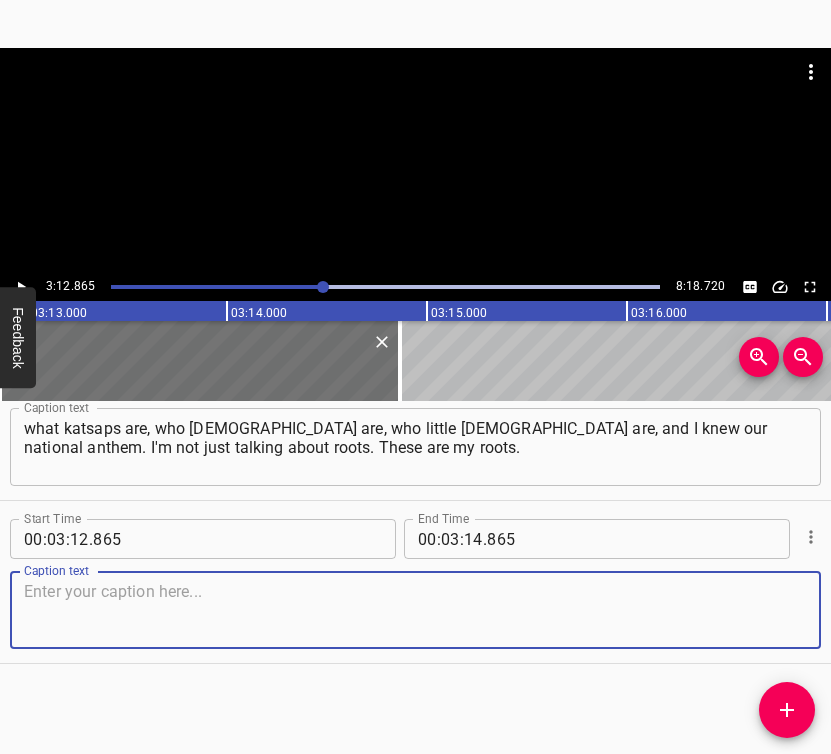 click at bounding box center (415, 610) 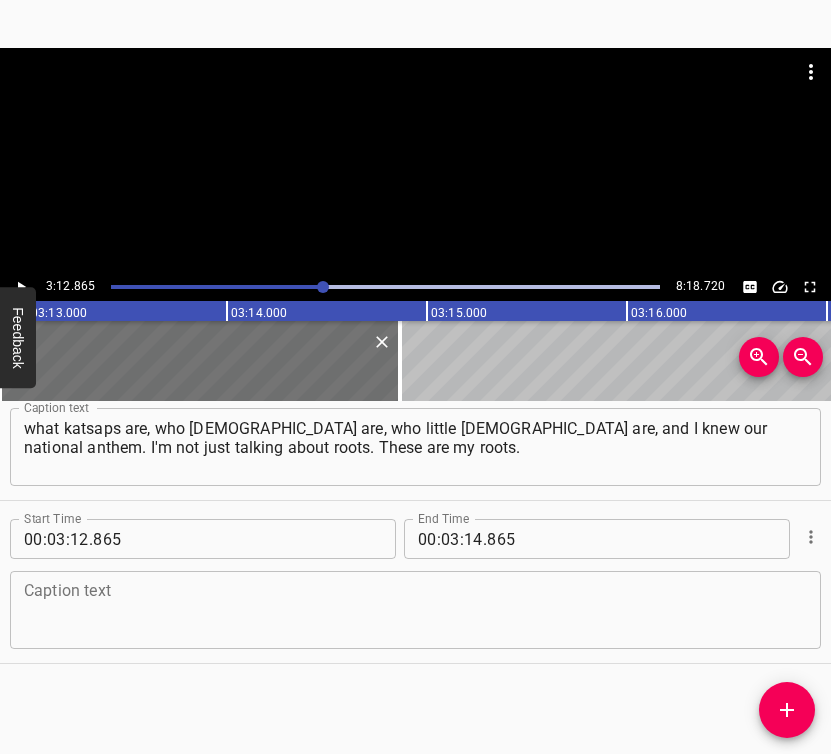 click at bounding box center (415, 610) 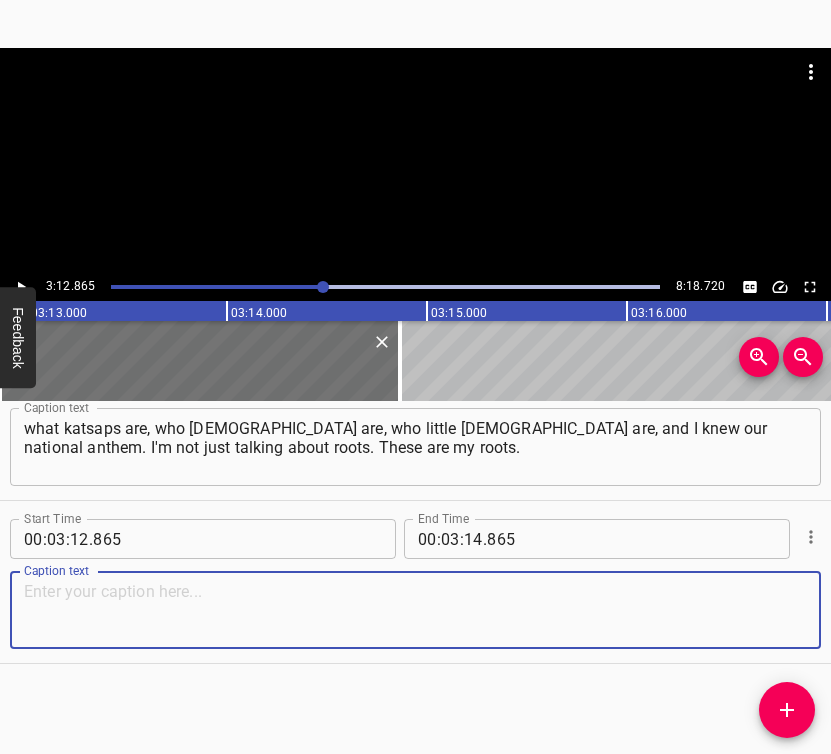 paste on "But I want to convey how educated we were, how much we were neutralized, killed, shot, starved, and we, like that [PERSON_NAME], rose from the ashes. And we will stand up." 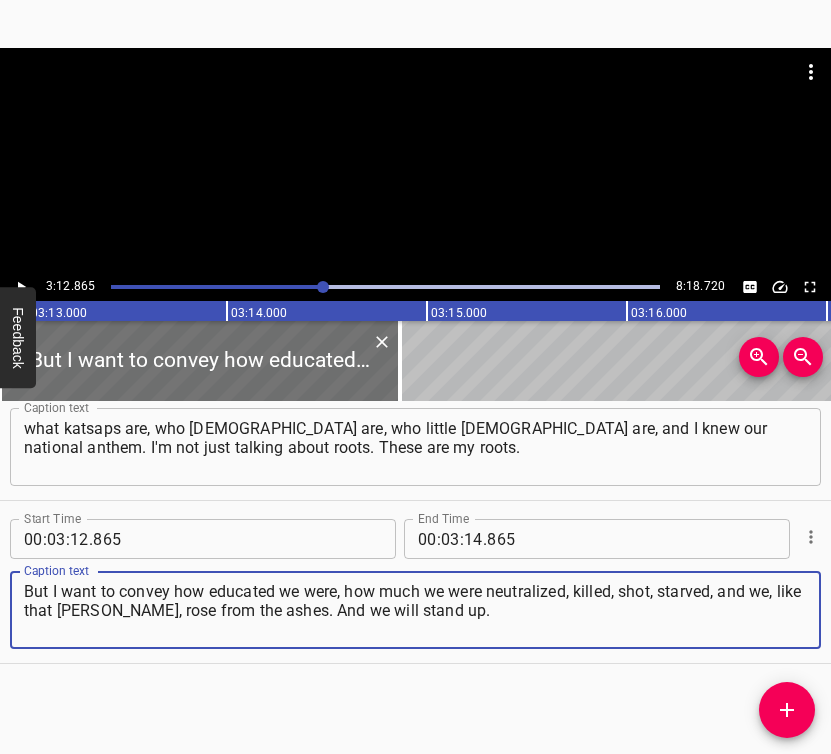 drag, startPoint x: 449, startPoint y: 609, endPoint x: 12, endPoint y: 584, distance: 437.7145 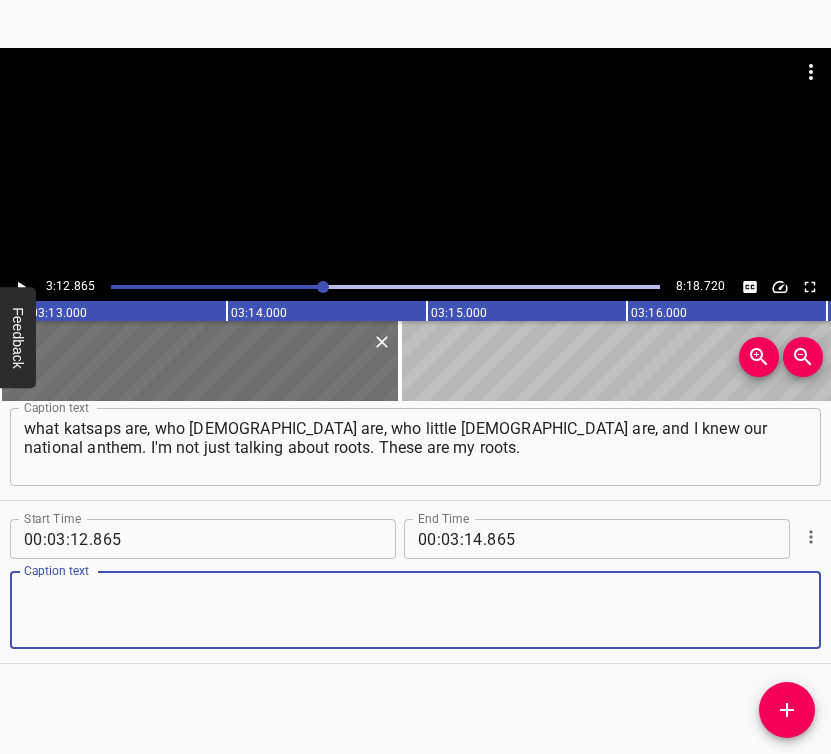 paste on "But I want to convey how educated we were, how much we were neutralized, killed, shot, starved, and we, like that [PERSON_NAME], rose from the ashes." 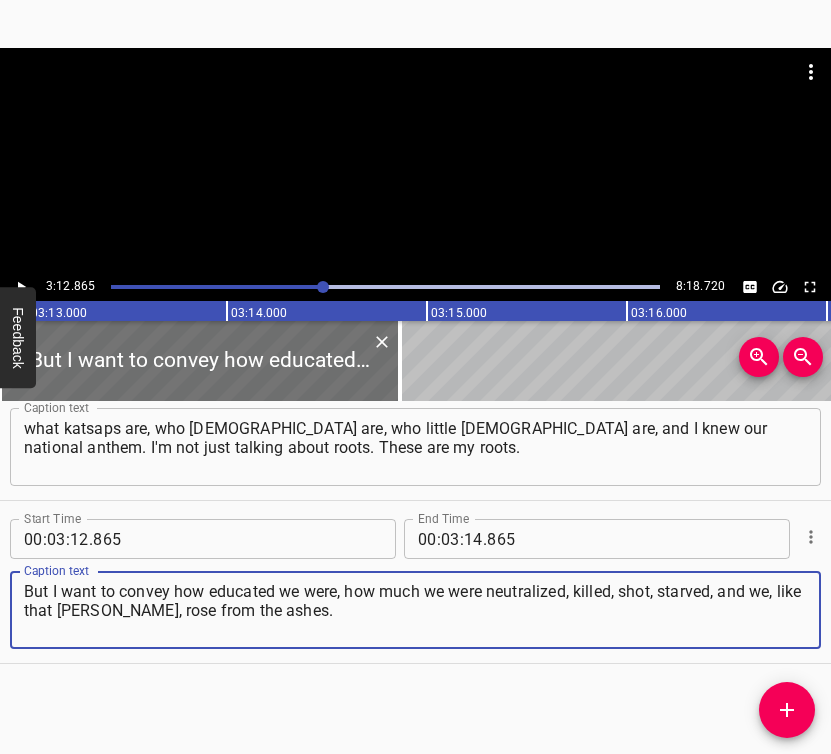 type on "But I want to convey how educated we were, how much we were neutralized, killed, shot, starved, and we, like that [PERSON_NAME], rose from the ashes." 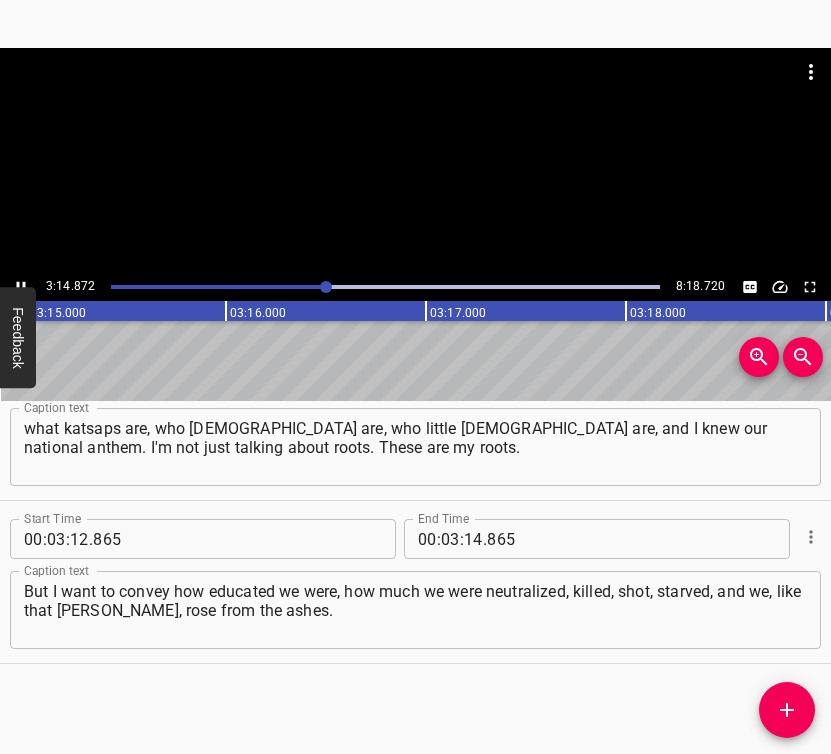 scroll, scrollTop: 0, scrollLeft: 39027, axis: horizontal 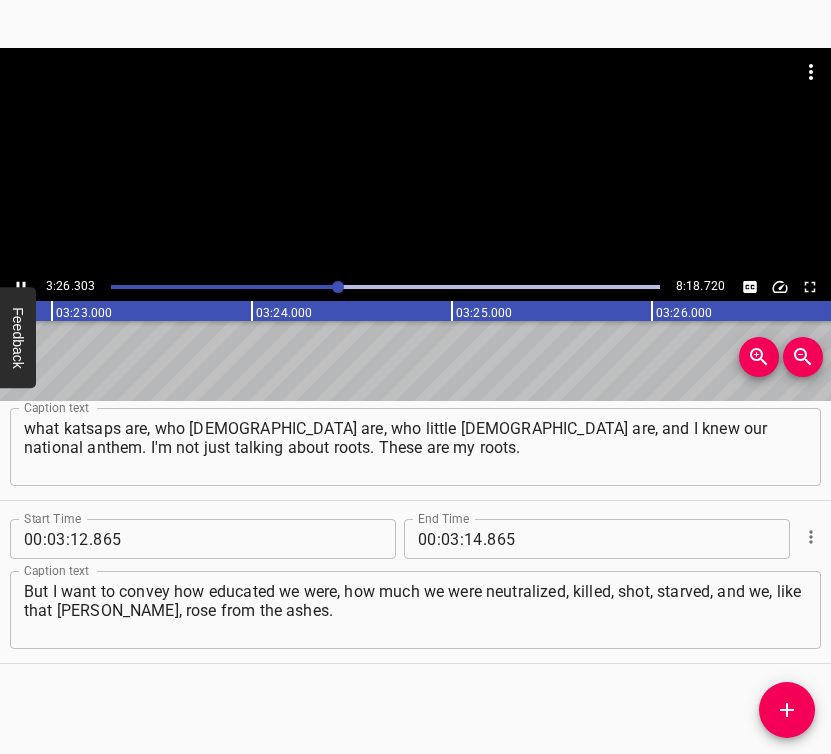 click at bounding box center [21, 287] 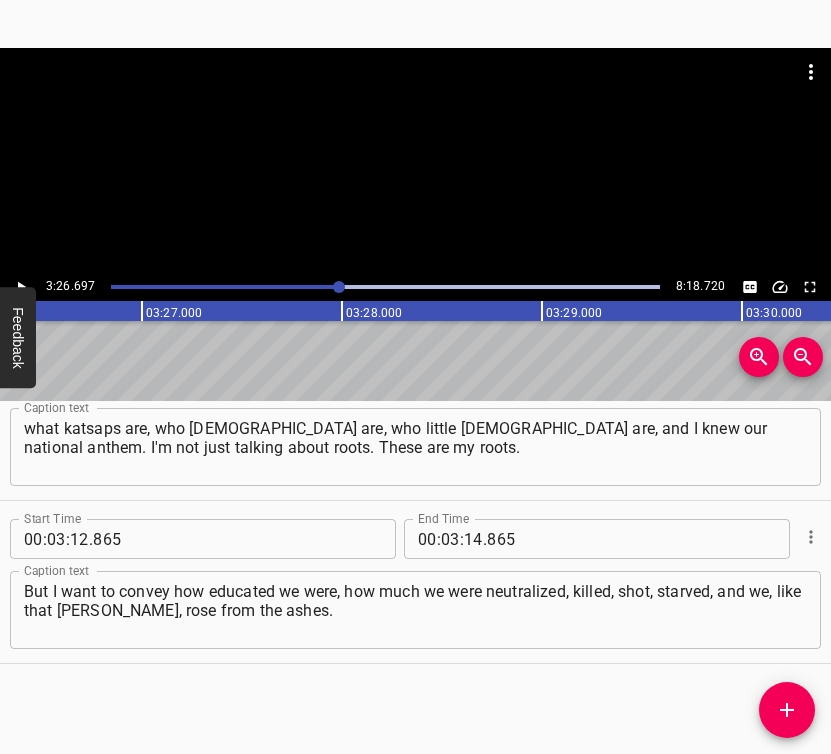 scroll, scrollTop: 0, scrollLeft: 41339, axis: horizontal 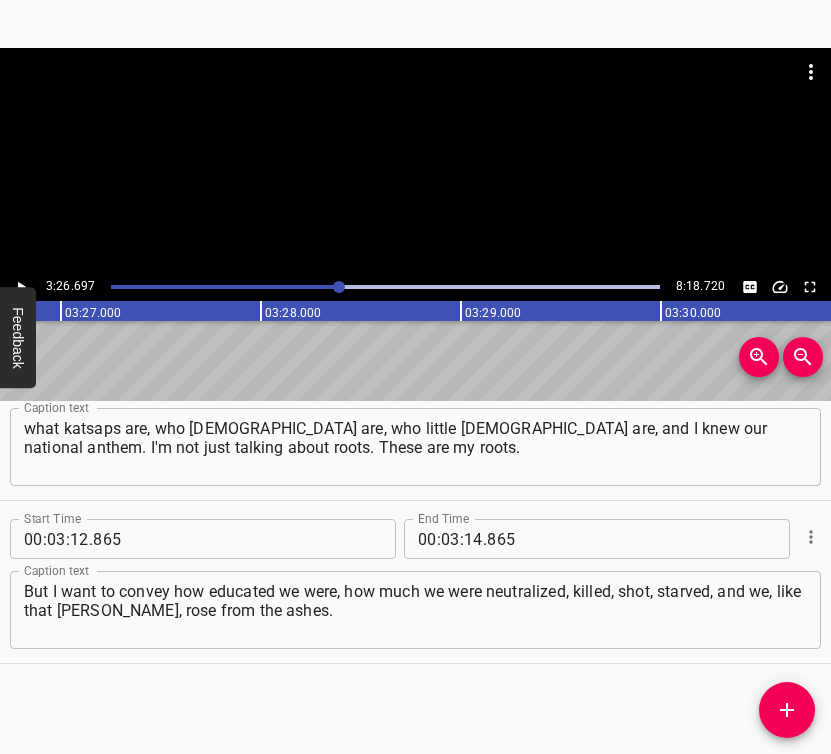 click at bounding box center [21, 287] 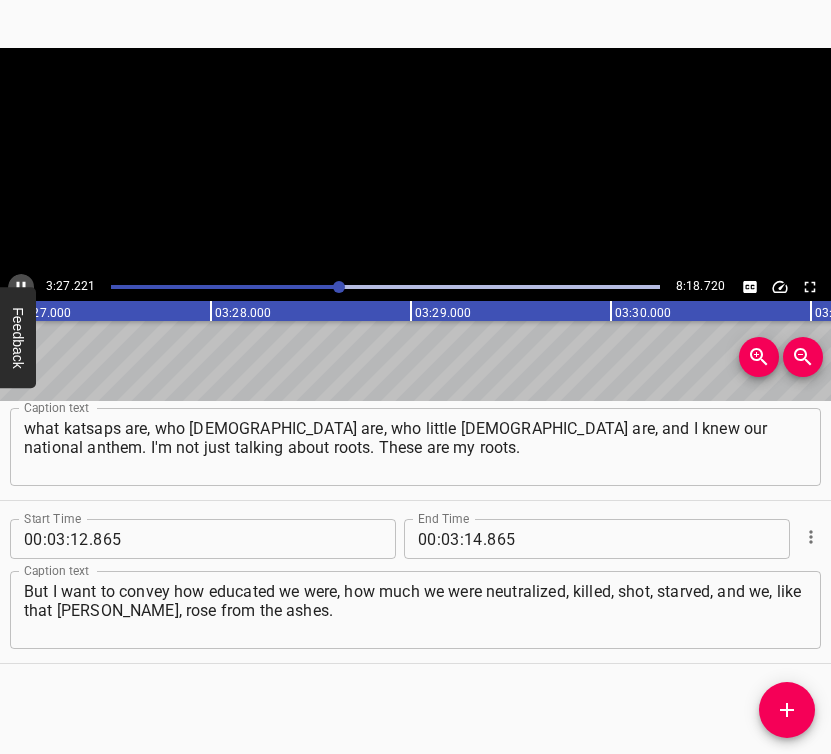 click at bounding box center (21, 287) 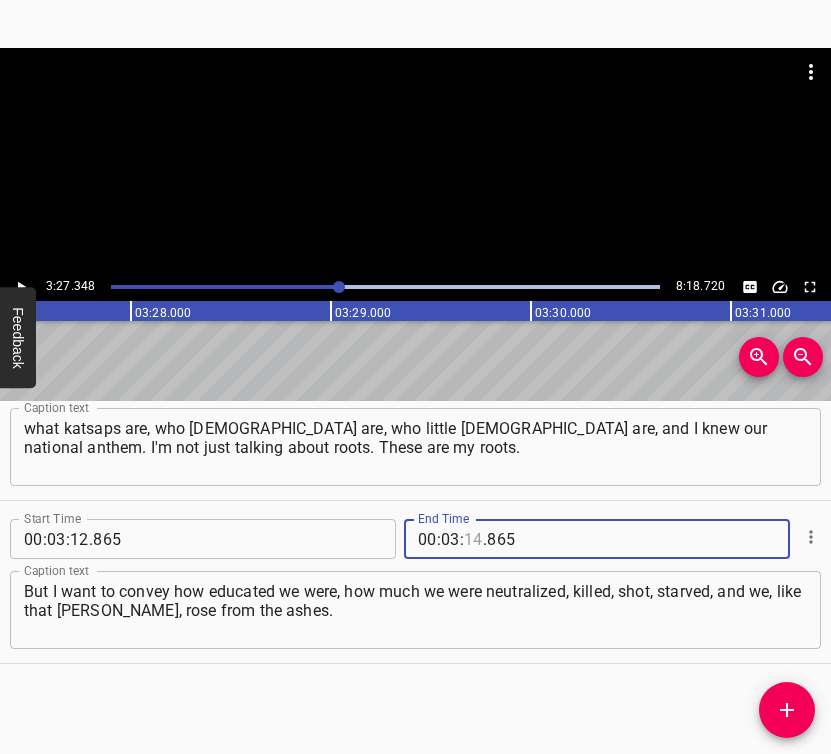 click at bounding box center (473, 539) 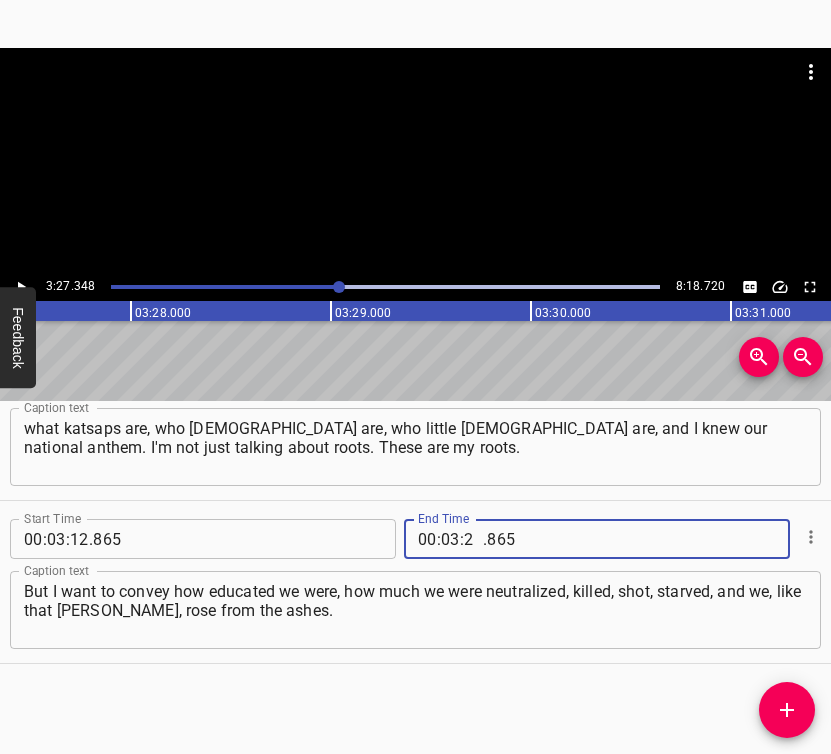 type on "27" 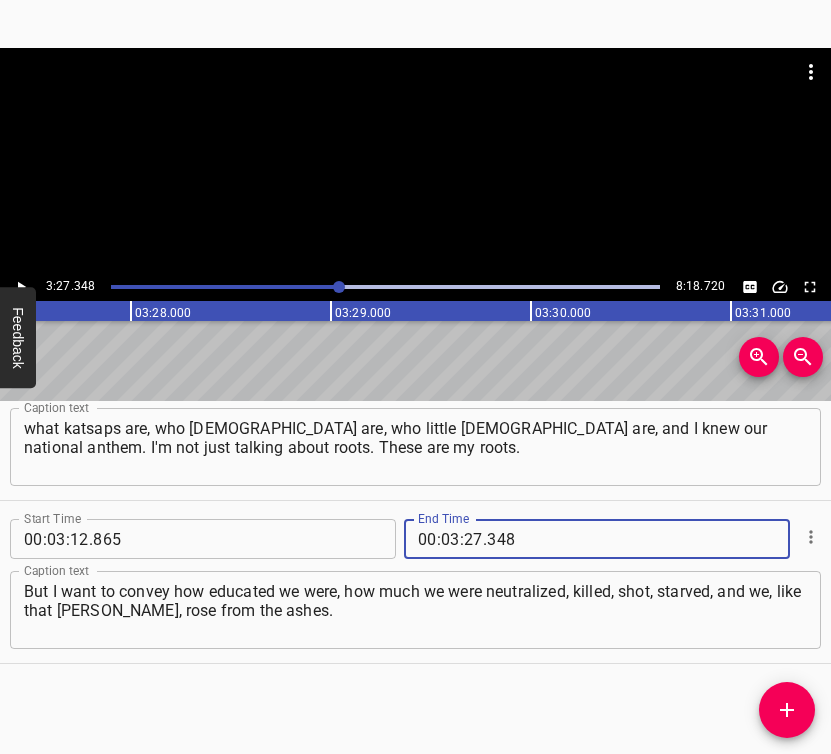 type on "348" 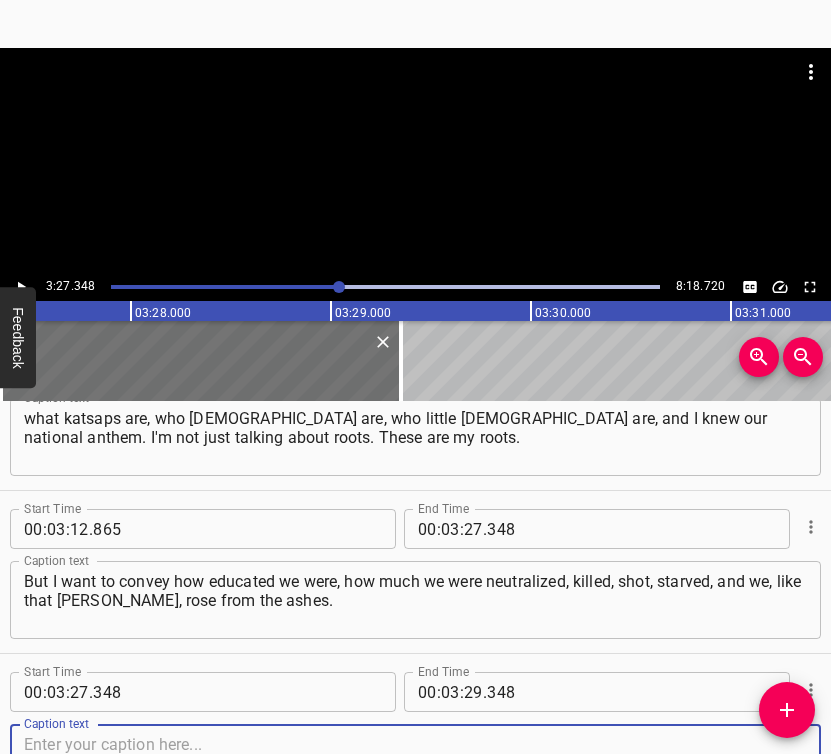 scroll, scrollTop: 2512, scrollLeft: 0, axis: vertical 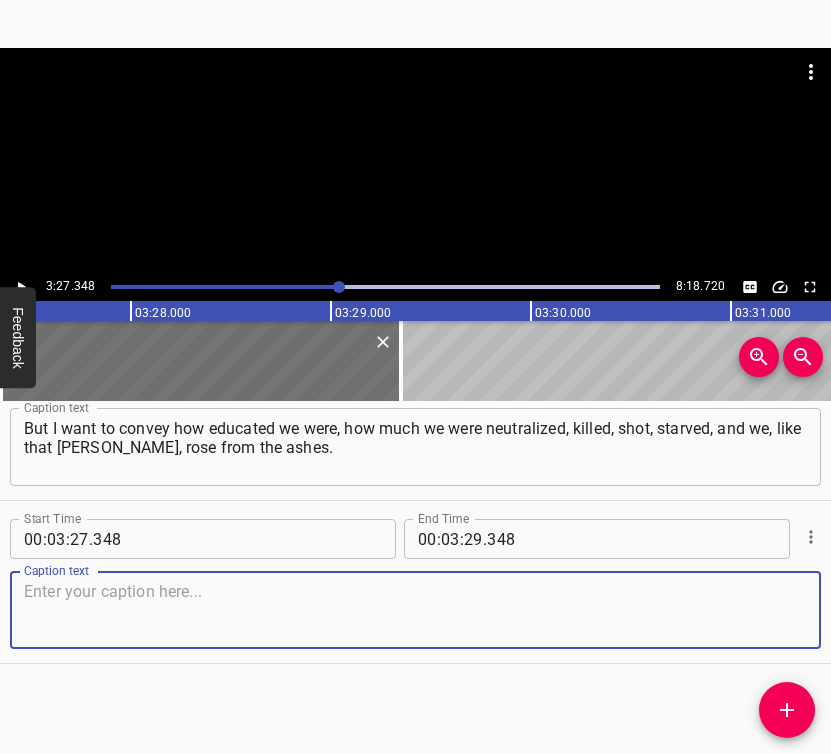 click at bounding box center [415, 610] 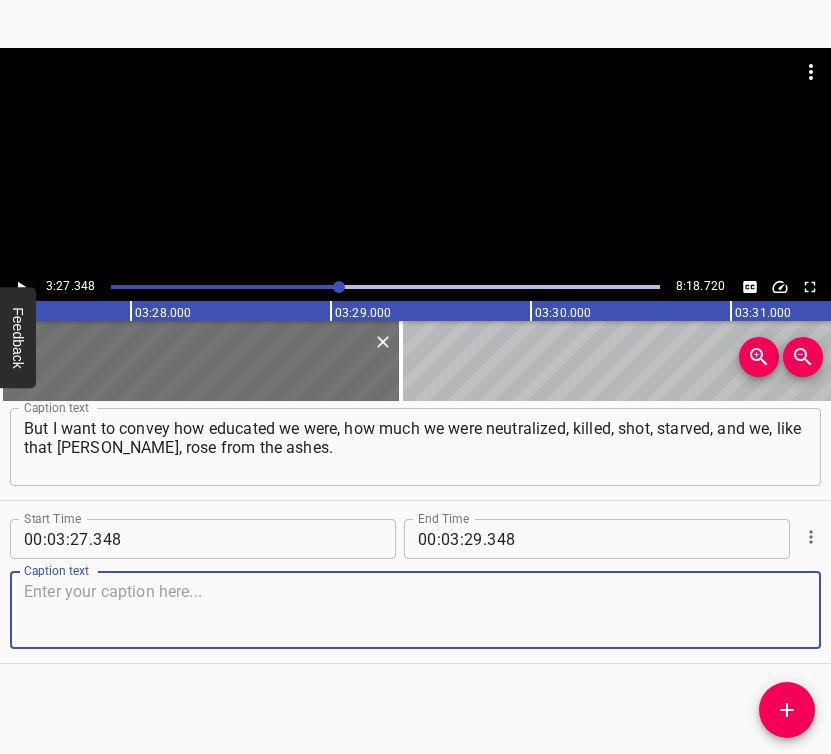 click at bounding box center [415, 610] 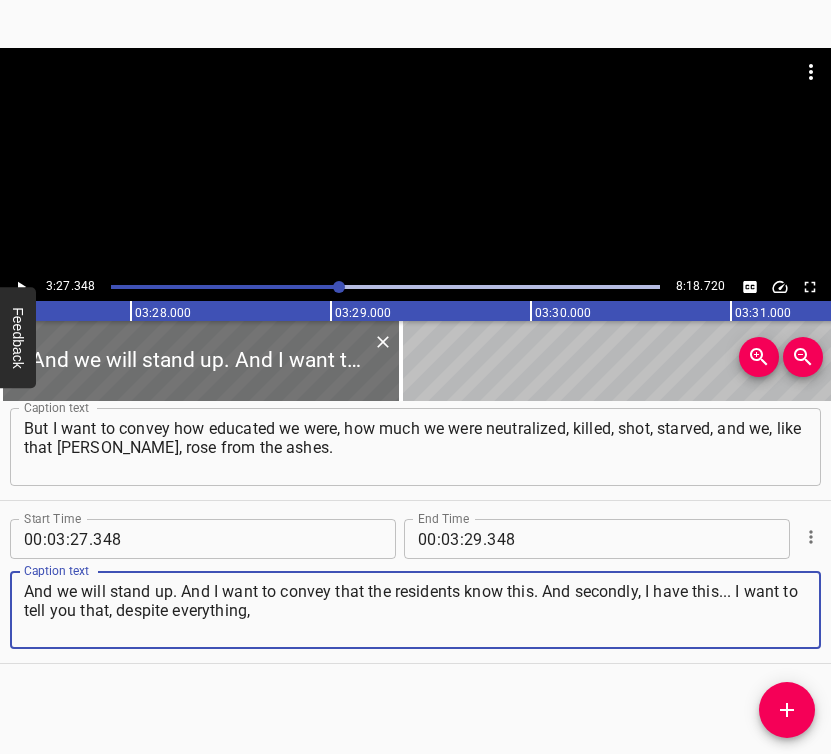 type on "And we will stand up. And I want to convey that the residents know this. And secondly, I have this... I want to tell you that, despite everything," 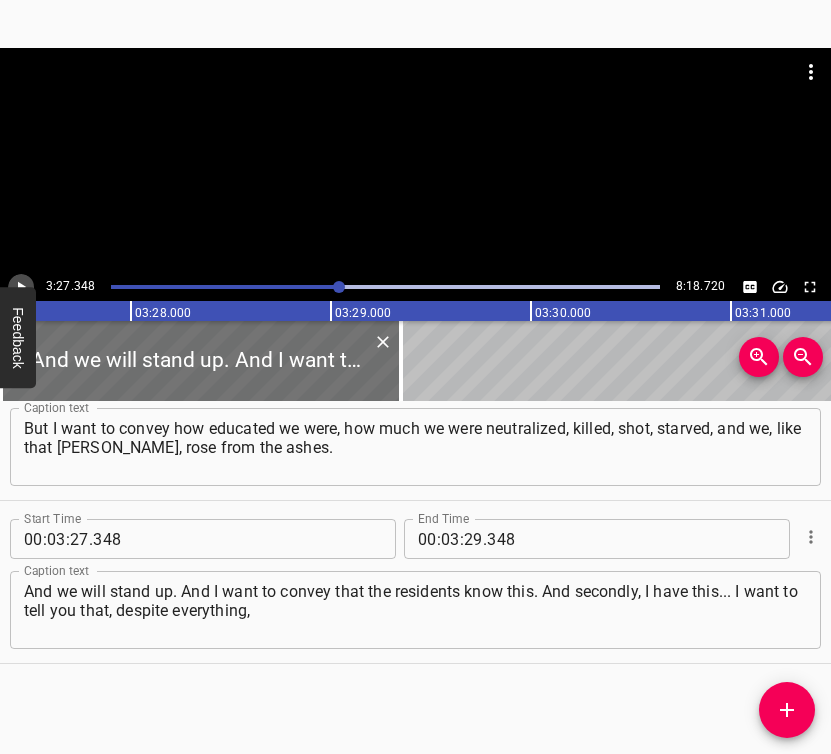 click 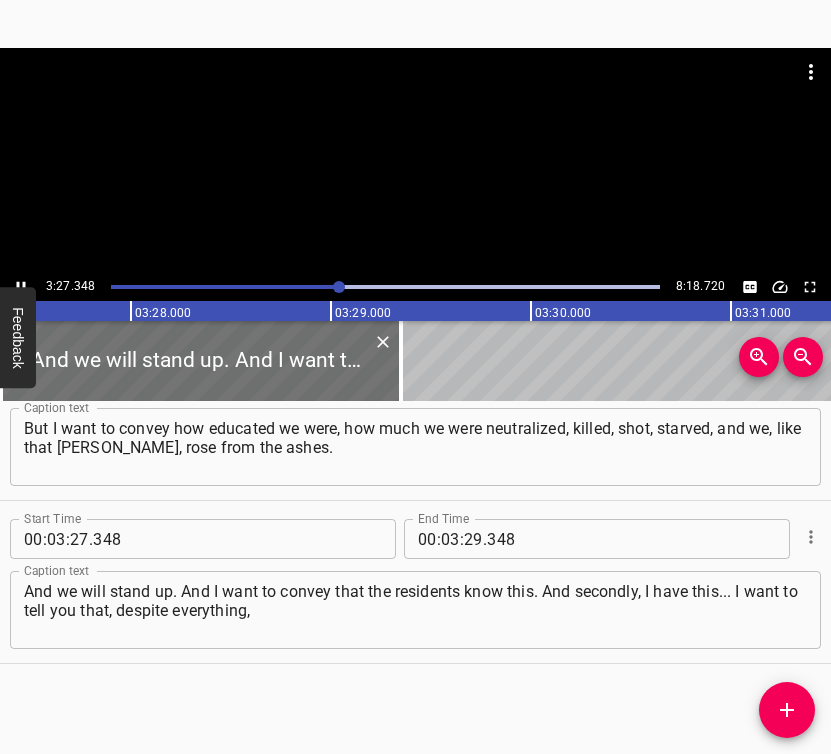 scroll, scrollTop: 0, scrollLeft: 41471, axis: horizontal 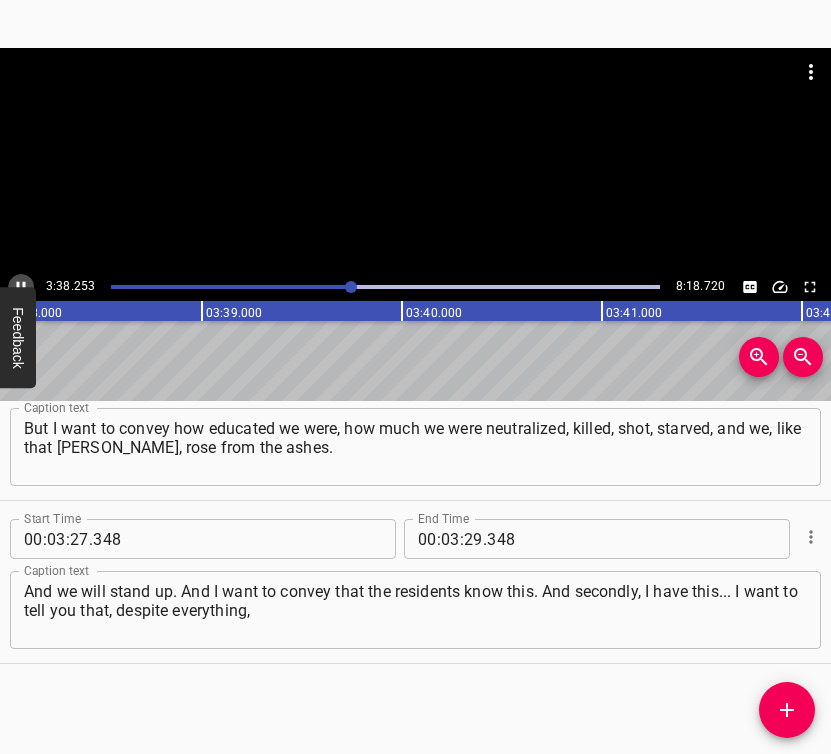 click 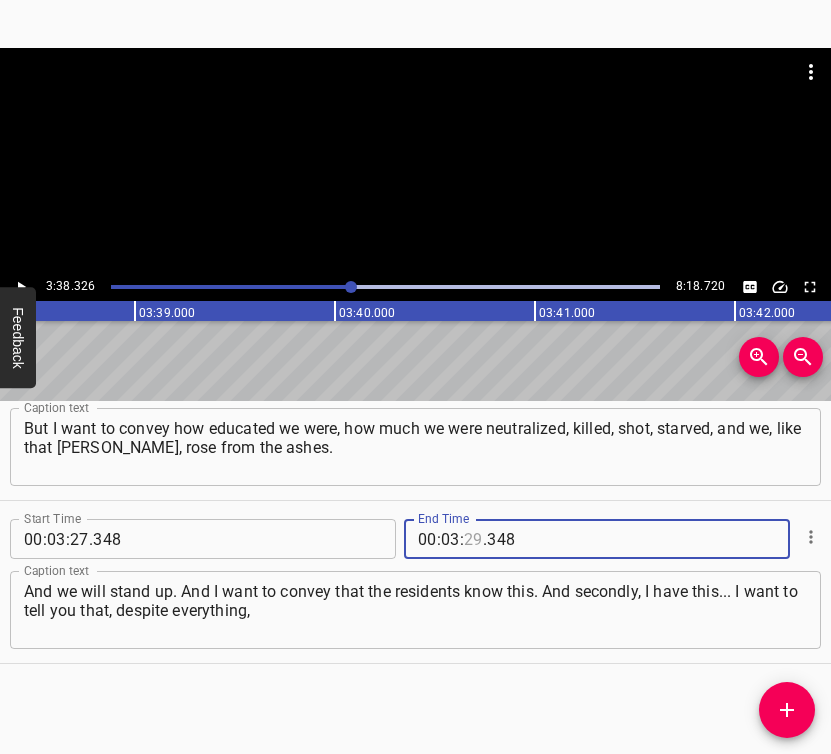 click at bounding box center (473, 539) 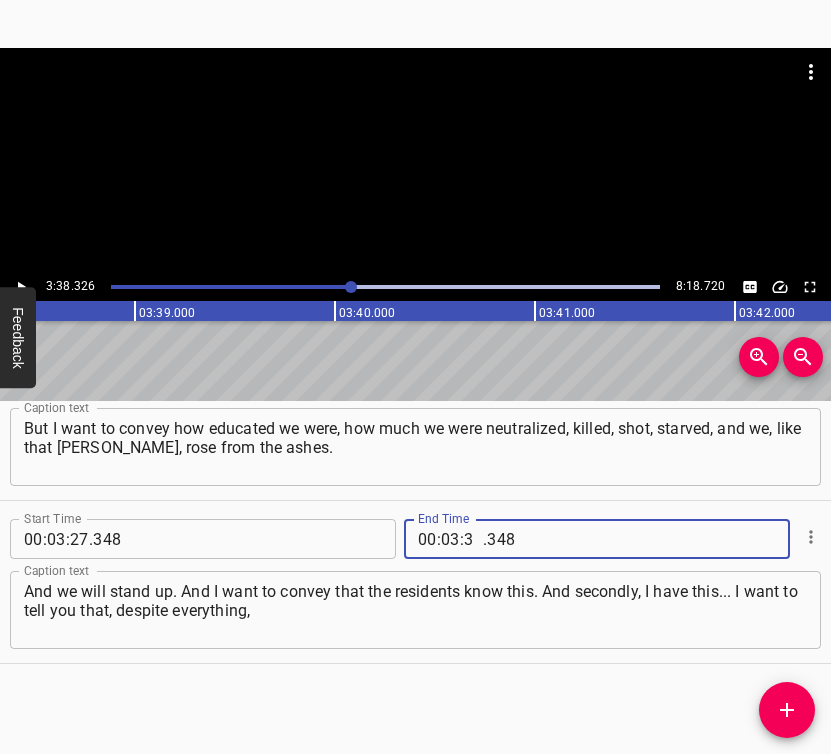 type on "38" 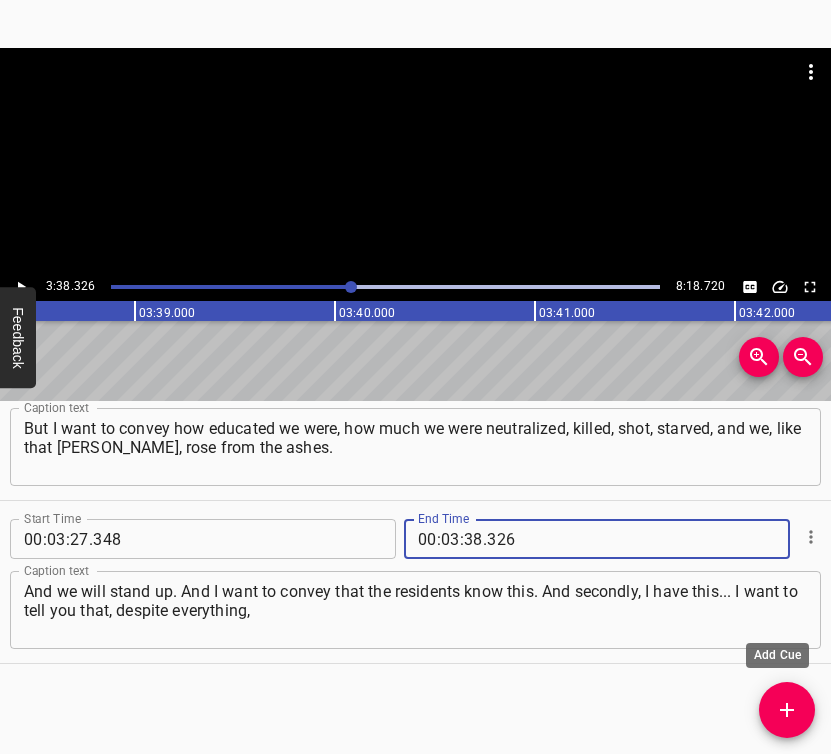 type on "326" 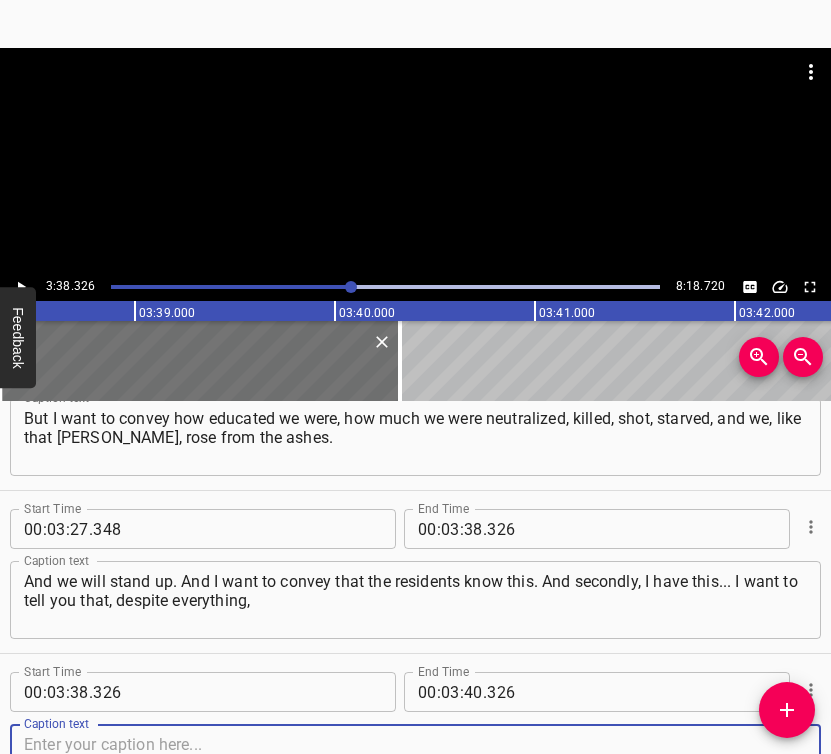 scroll, scrollTop: 2675, scrollLeft: 0, axis: vertical 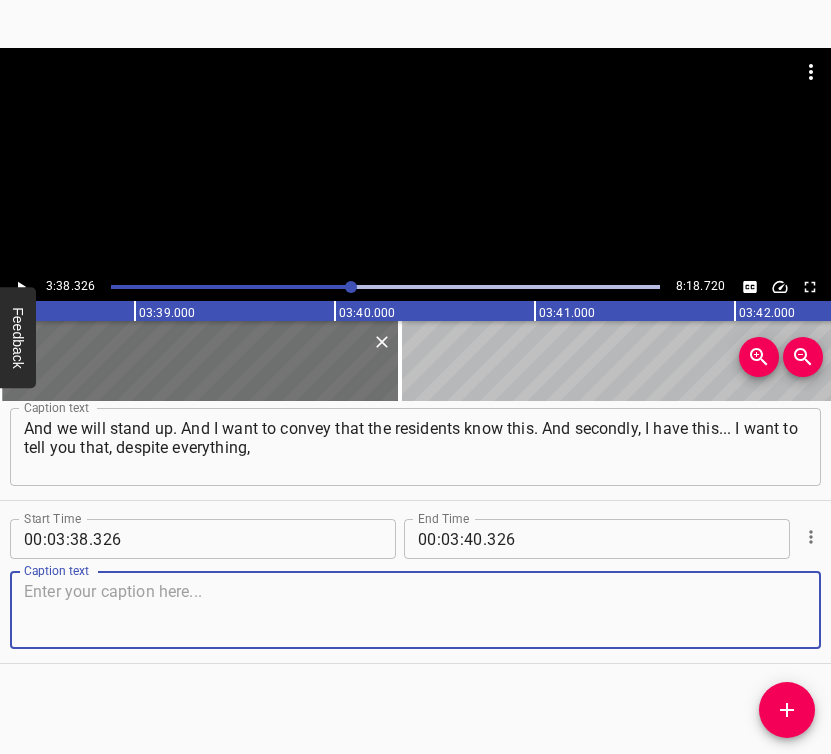 click at bounding box center [415, 610] 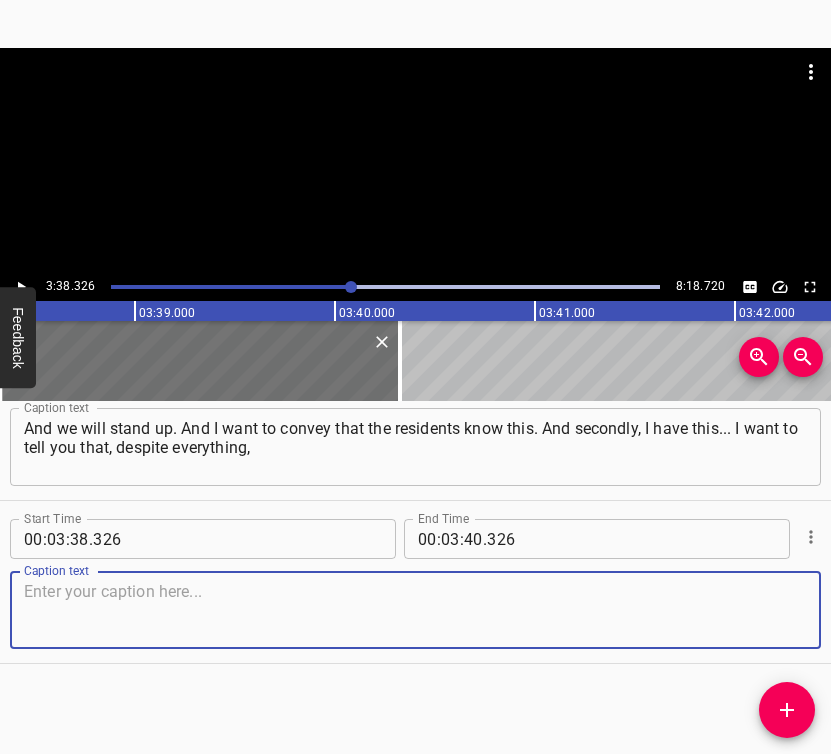 click at bounding box center (415, 610) 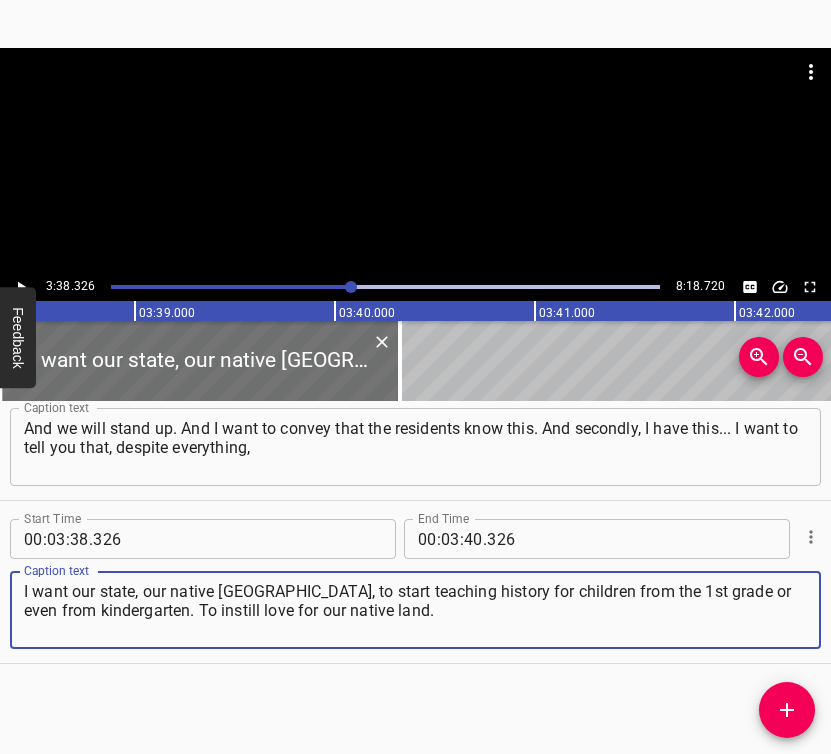 type on "I want our state, our native [GEOGRAPHIC_DATA], to start teaching history for children from the 1st grade or even from kindergarten. To instill love for our native land." 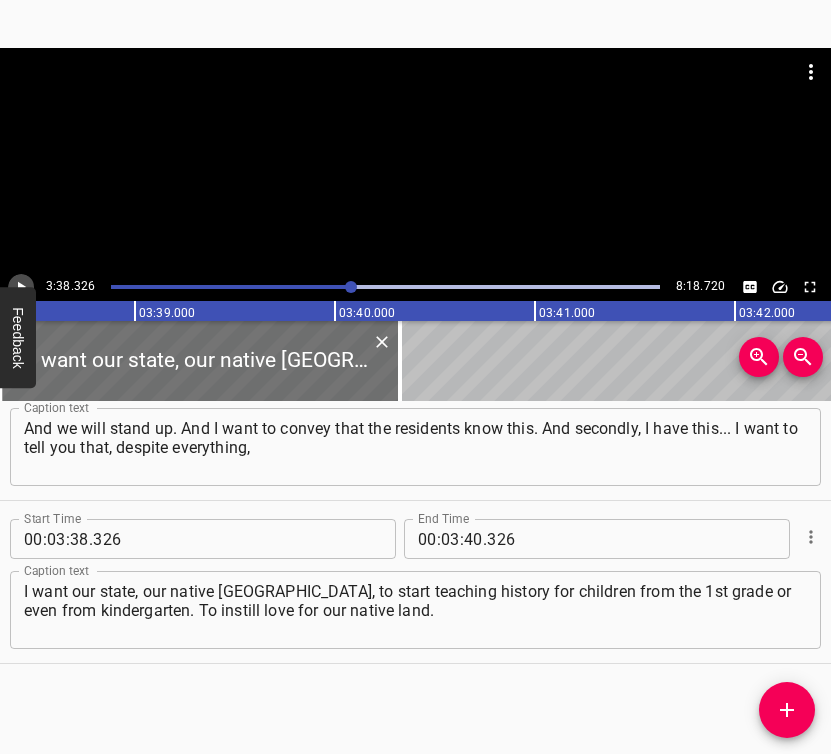 click 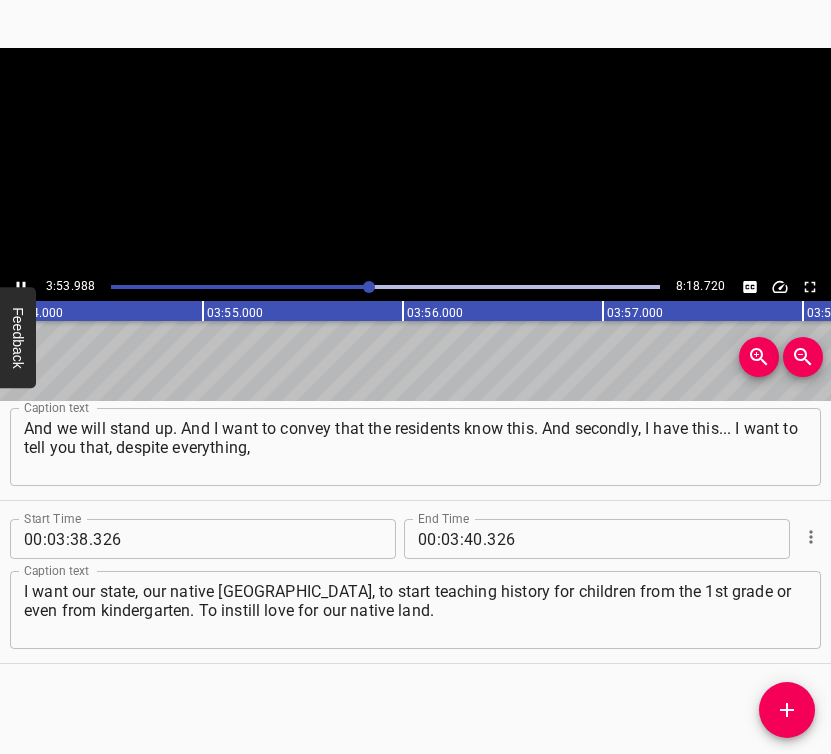 click at bounding box center (21, 287) 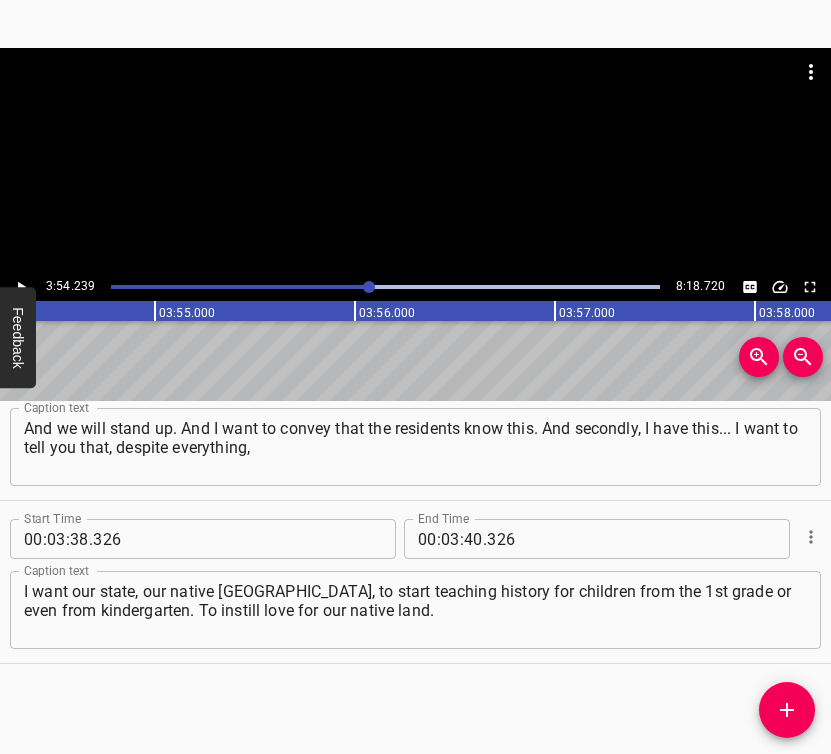 scroll, scrollTop: 0, scrollLeft: 46847, axis: horizontal 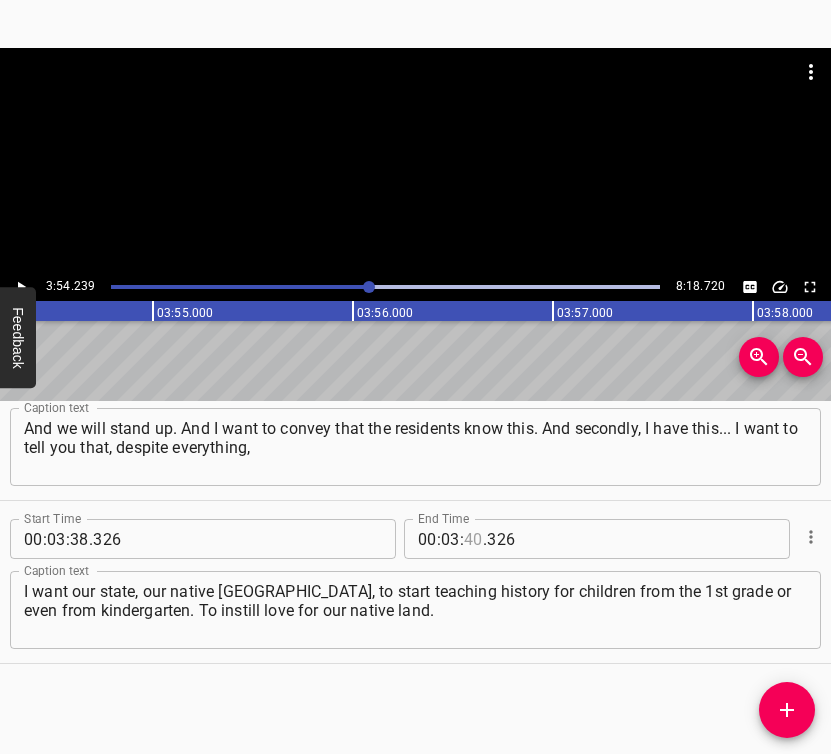 click at bounding box center [473, 539] 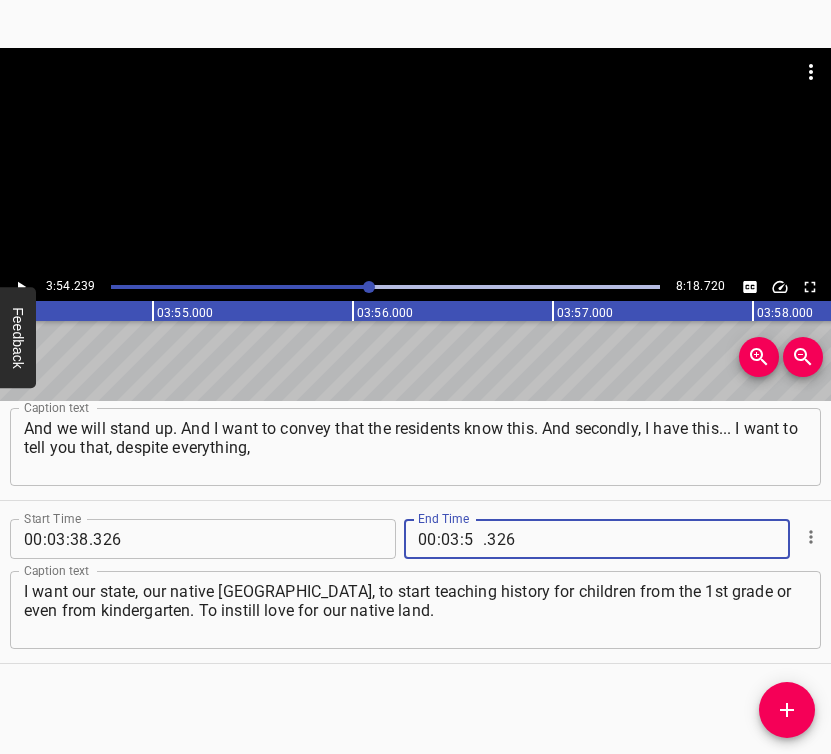 type on "54" 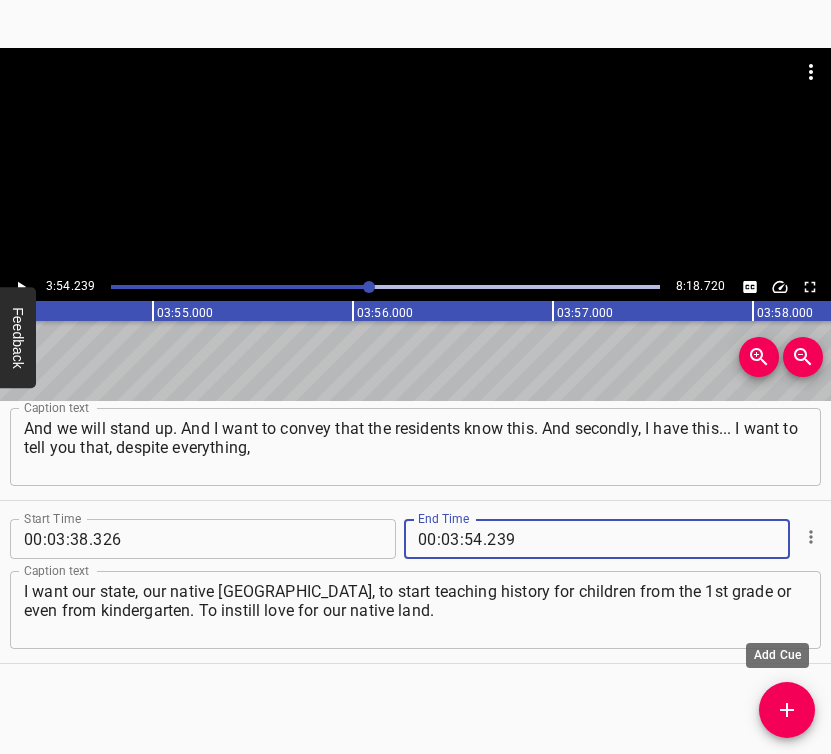 type on "239" 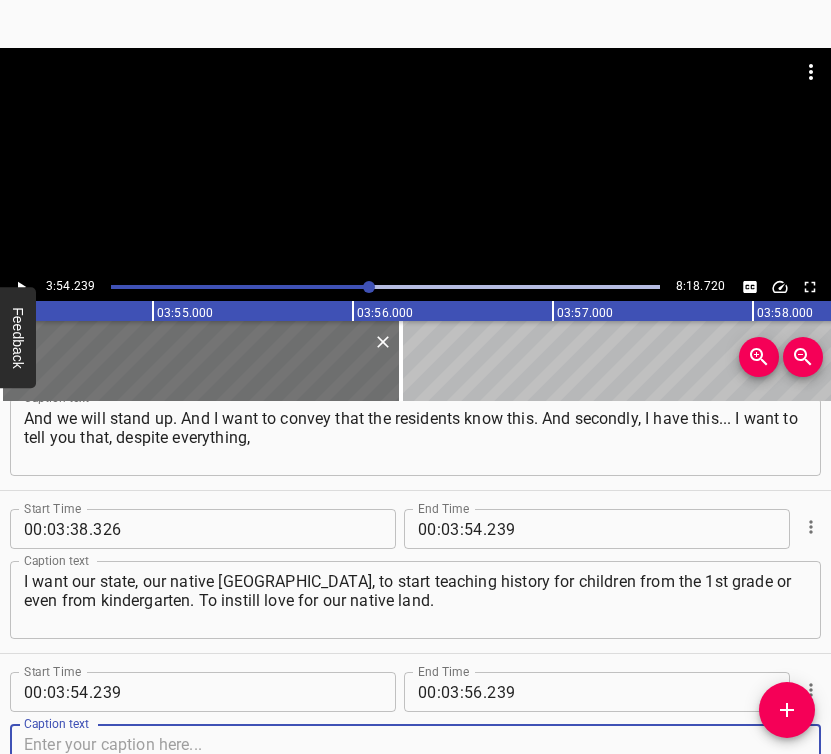 scroll, scrollTop: 2838, scrollLeft: 0, axis: vertical 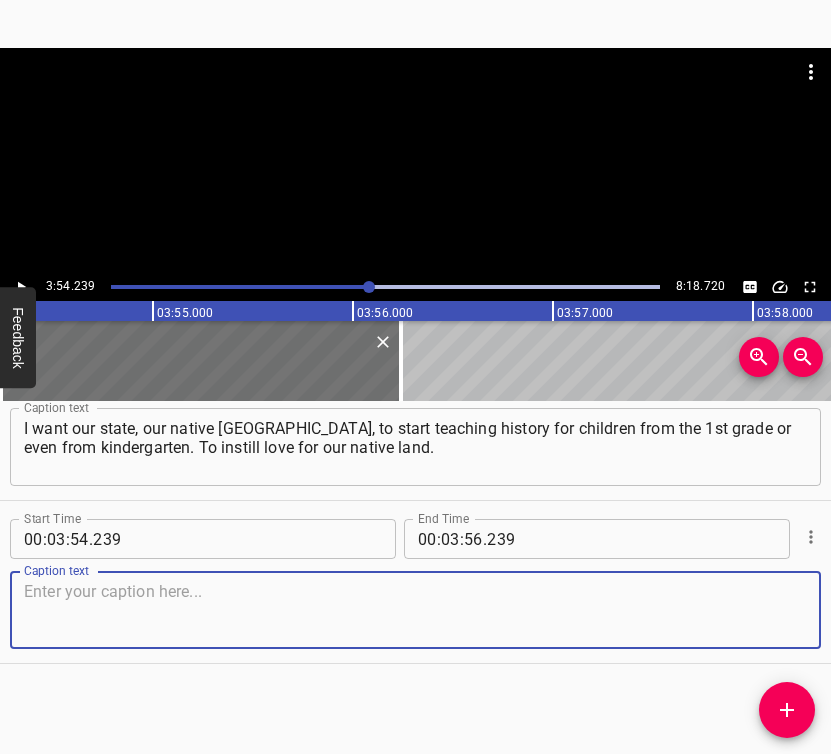 click at bounding box center [415, 610] 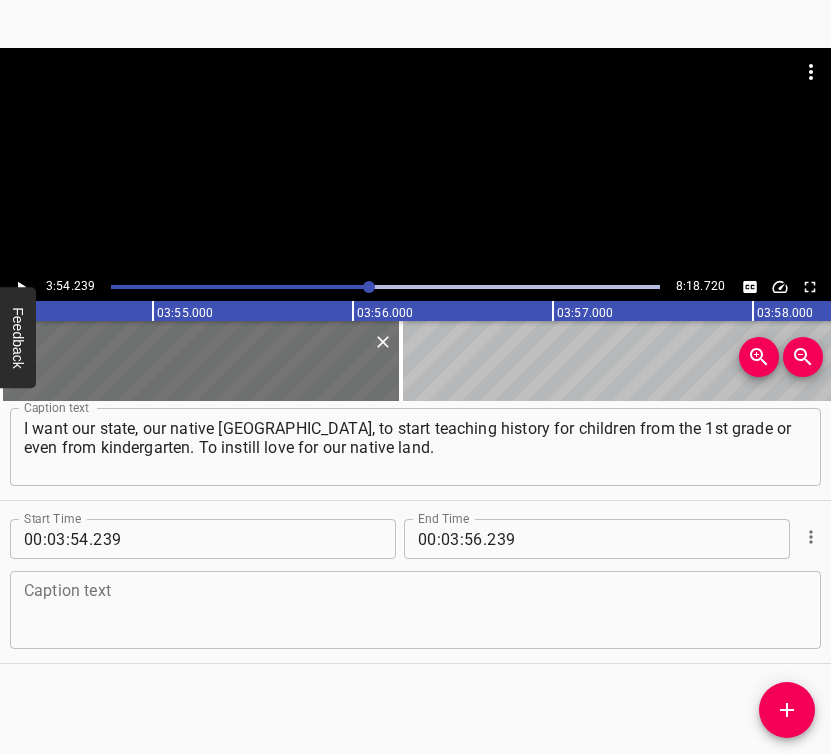 click at bounding box center (415, 610) 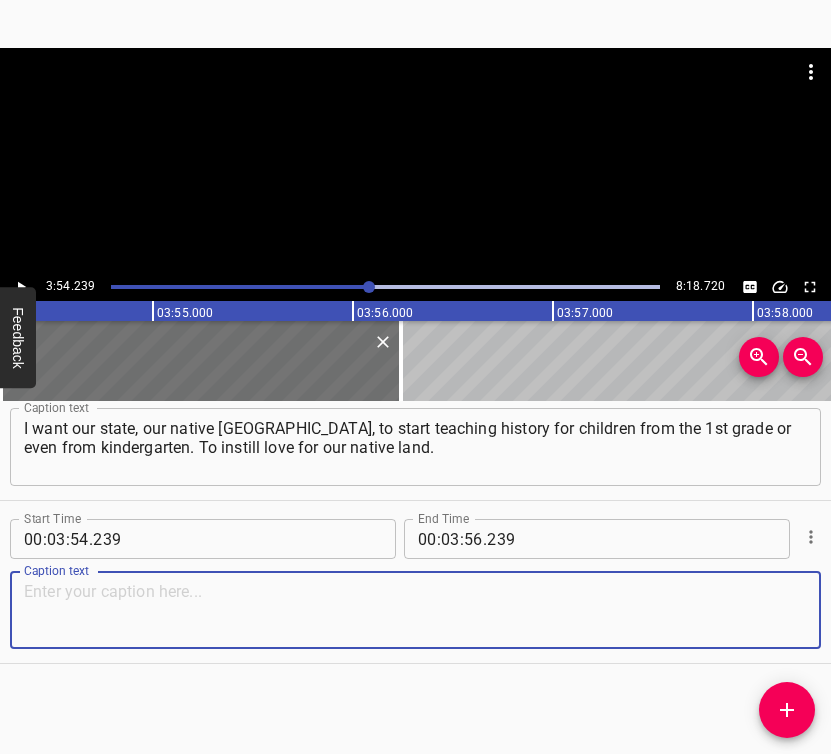 paste on "And when every child knows that this is a holy place, they will look at everything in a completely different way. And when we don't know history, we have no future." 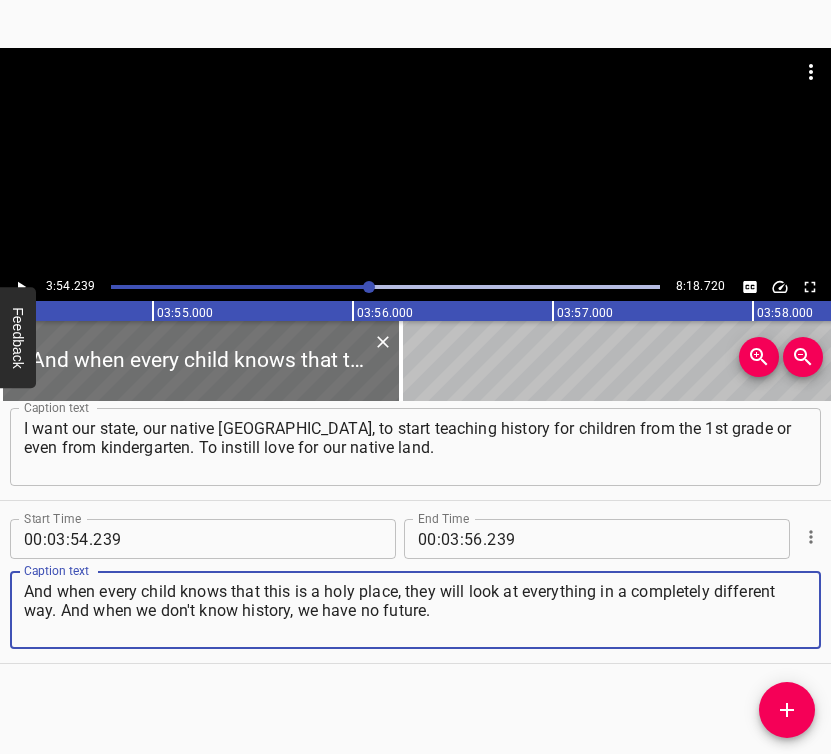 type on "And when every child knows that this is a holy place, they will look at everything in a completely different way. And when we don't know history, we have no future." 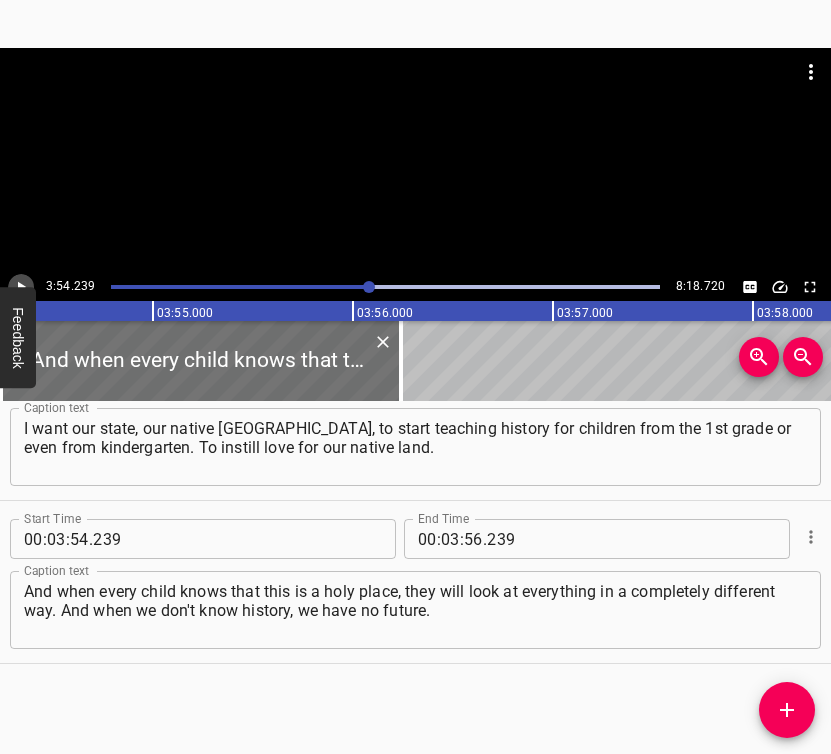 click 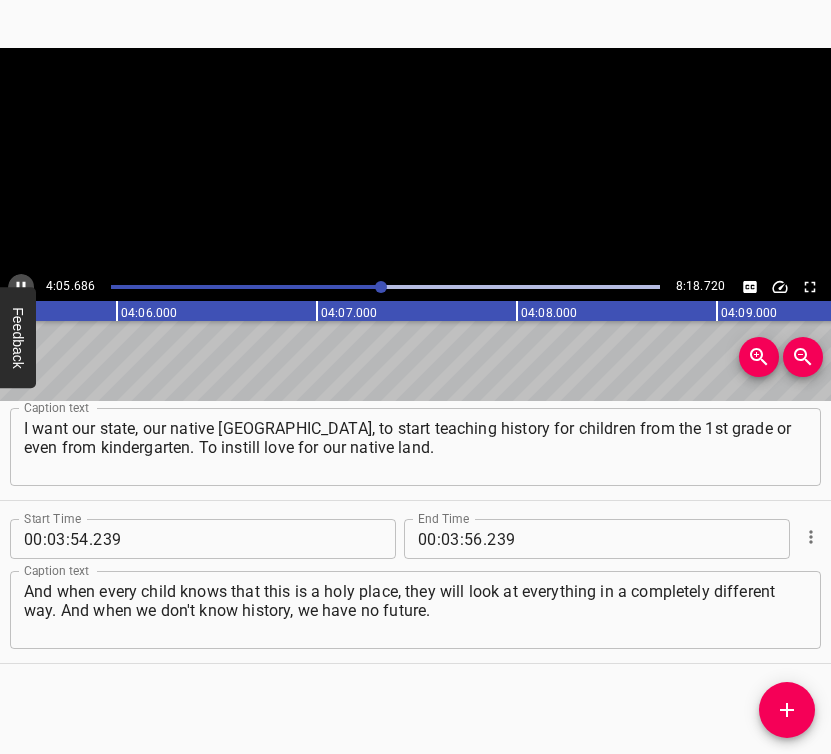 click 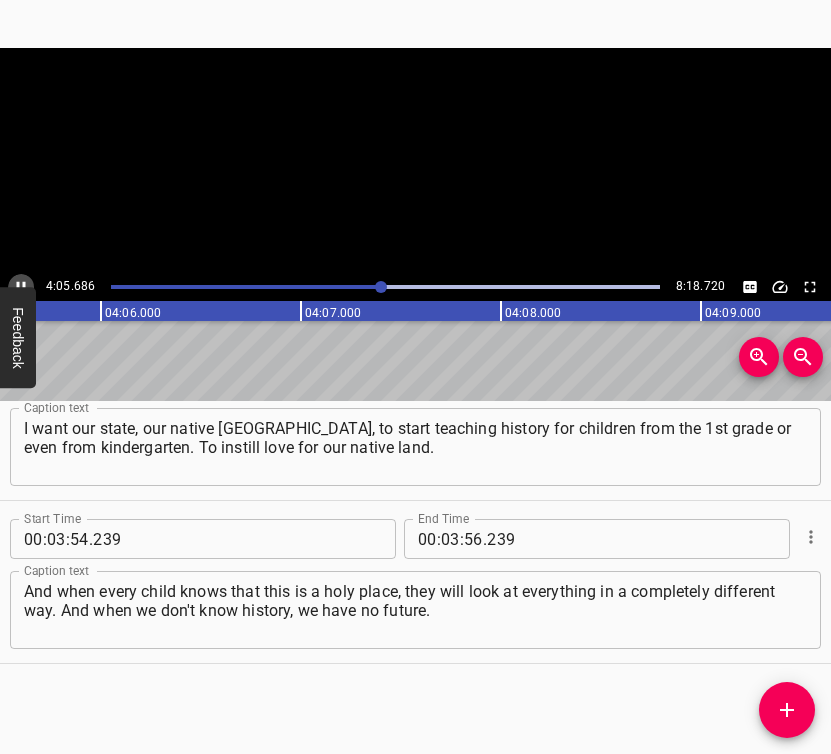 scroll, scrollTop: 0, scrollLeft: 49147, axis: horizontal 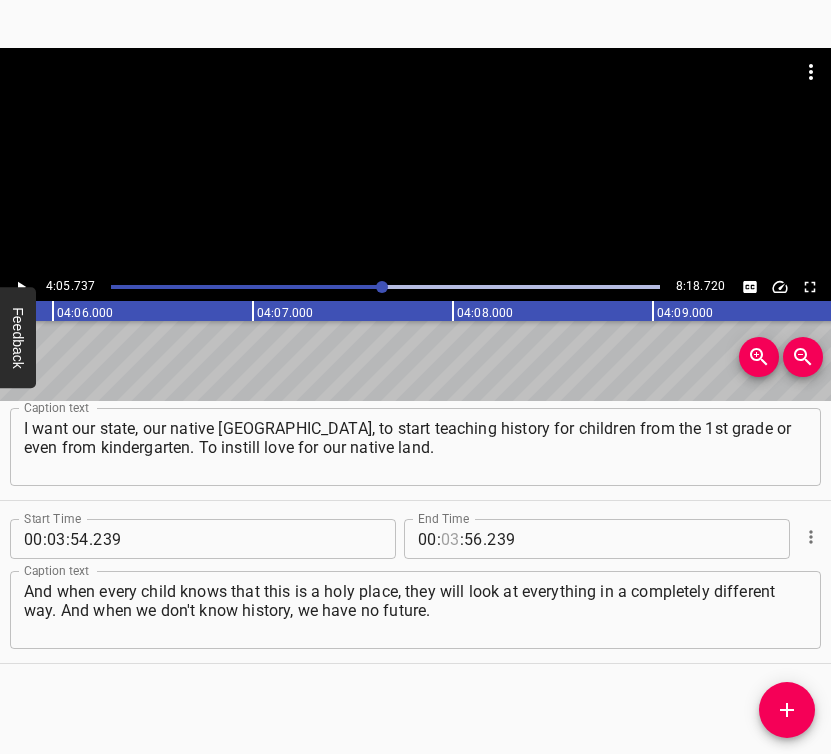 drag, startPoint x: 442, startPoint y: 536, endPoint x: 451, endPoint y: 544, distance: 12.0415945 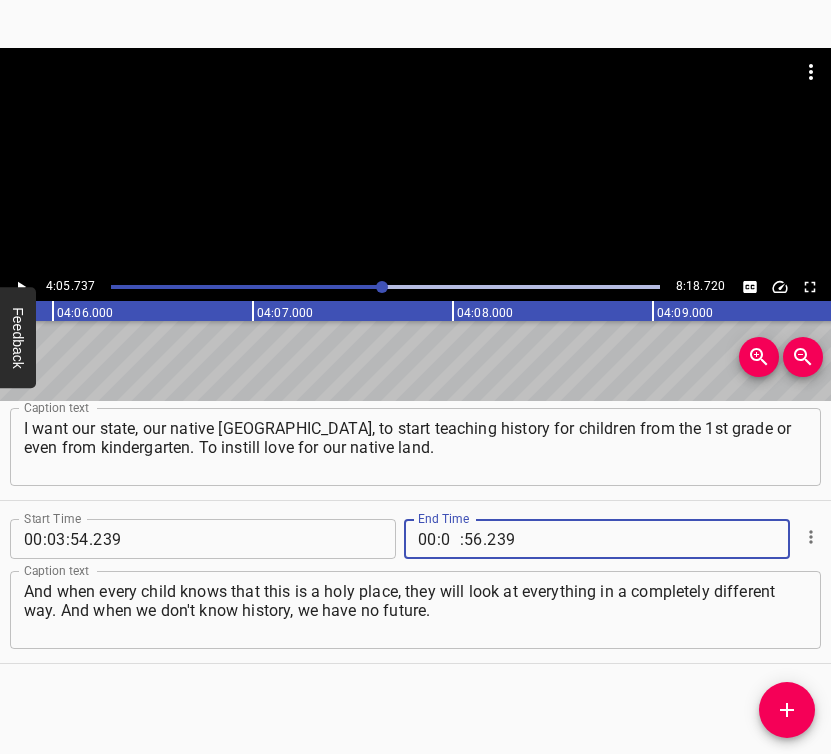 type on "04" 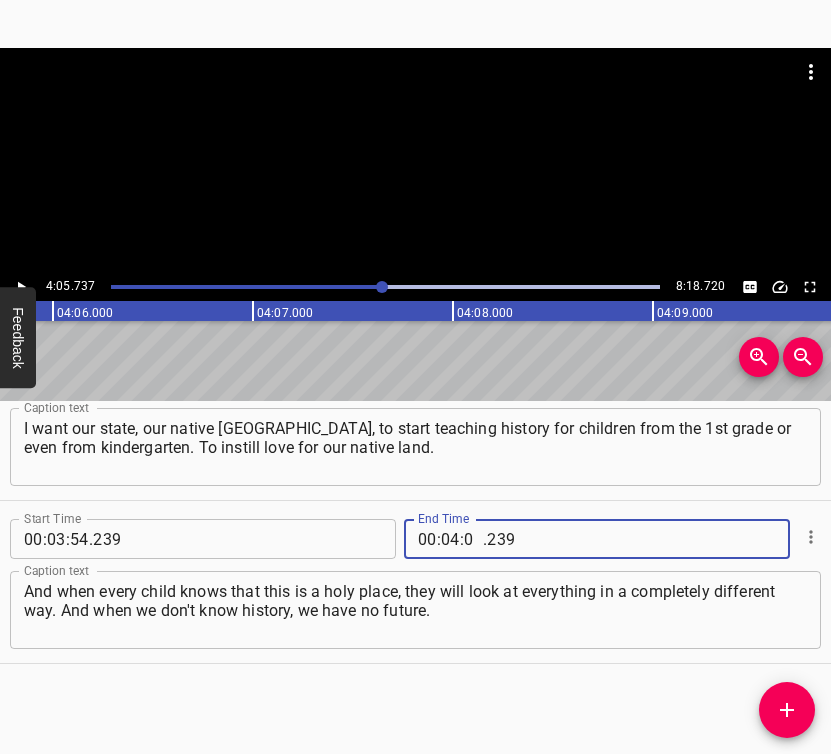 type on "05" 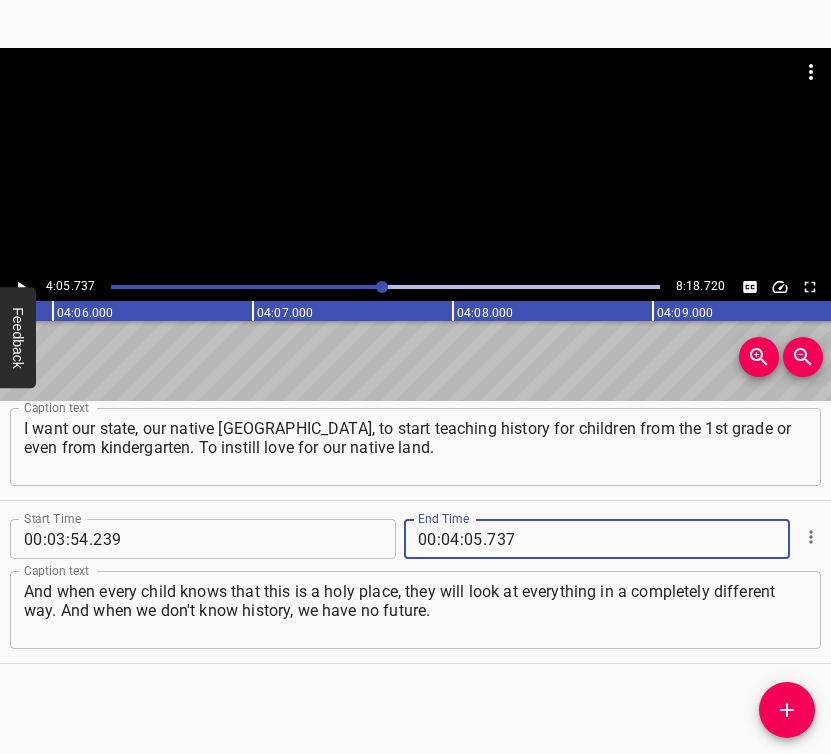 type on "737" 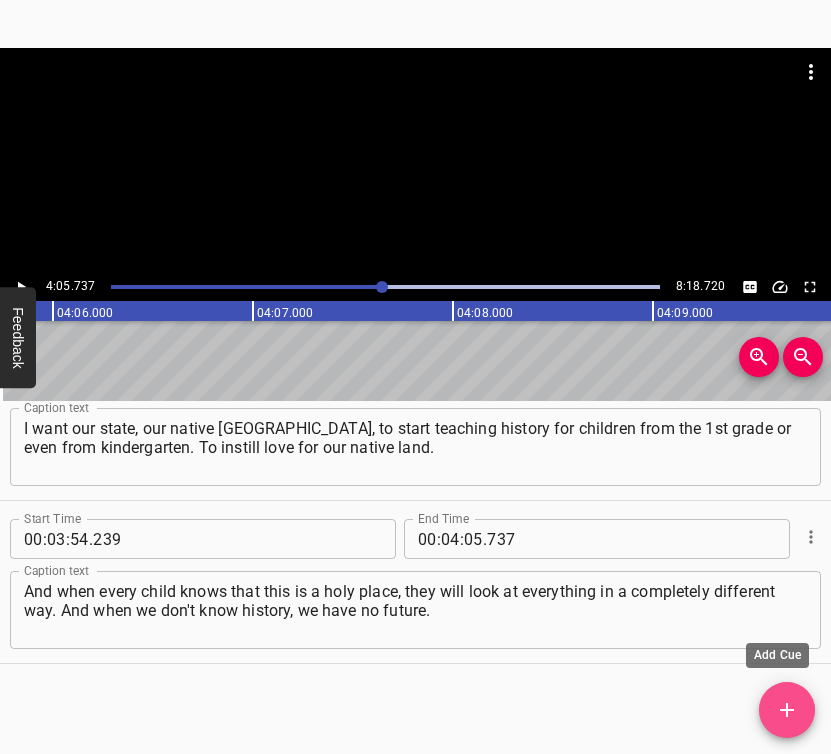 click 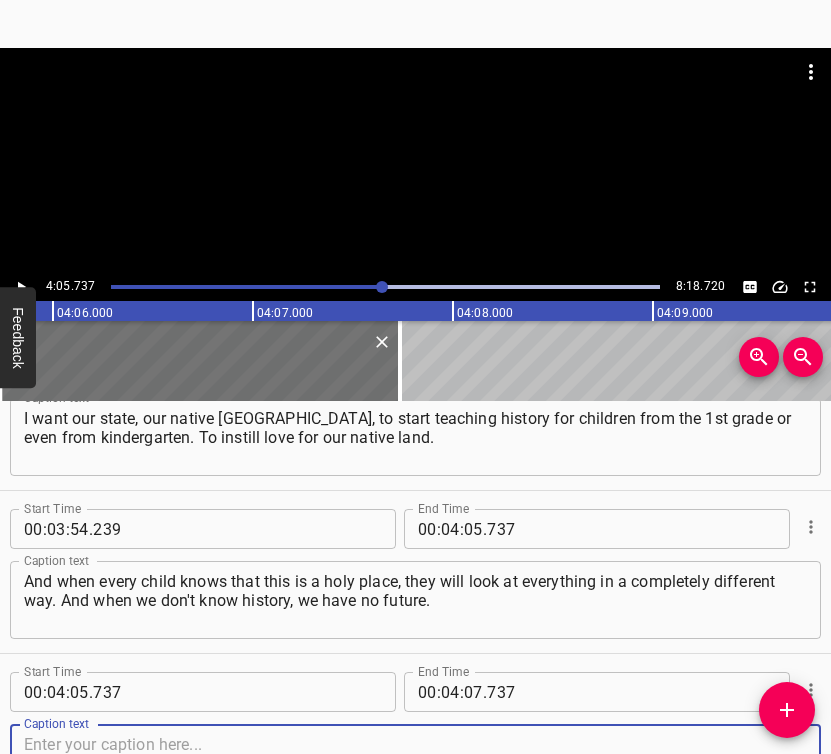scroll, scrollTop: 3001, scrollLeft: 0, axis: vertical 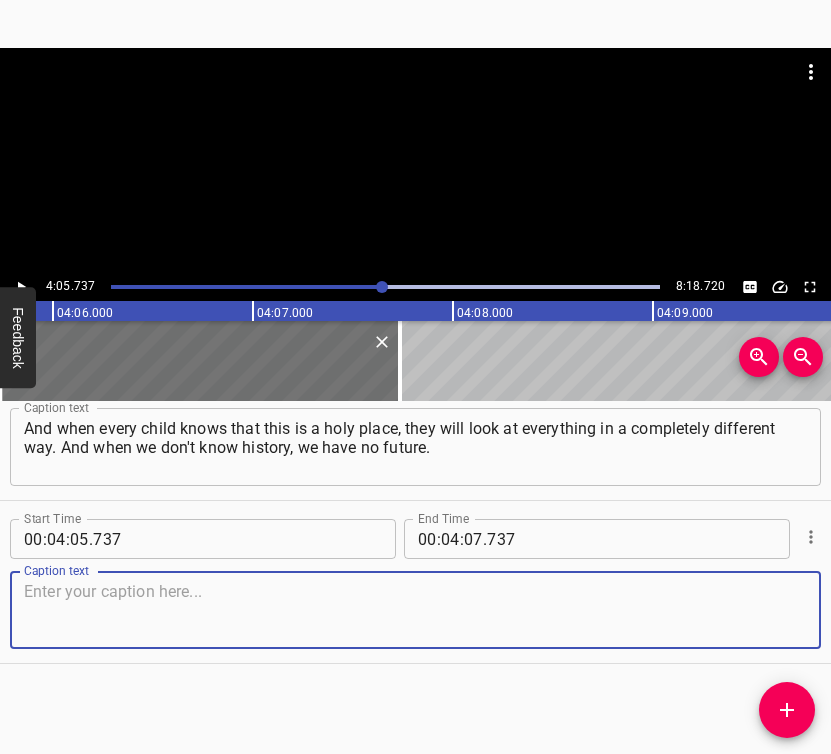 click at bounding box center (415, 610) 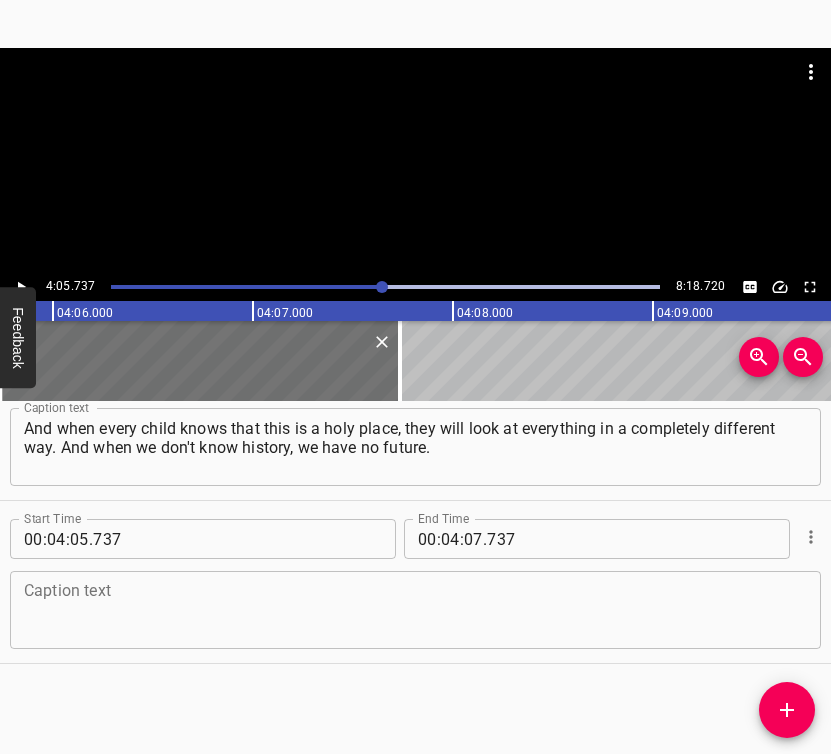 click at bounding box center [415, 610] 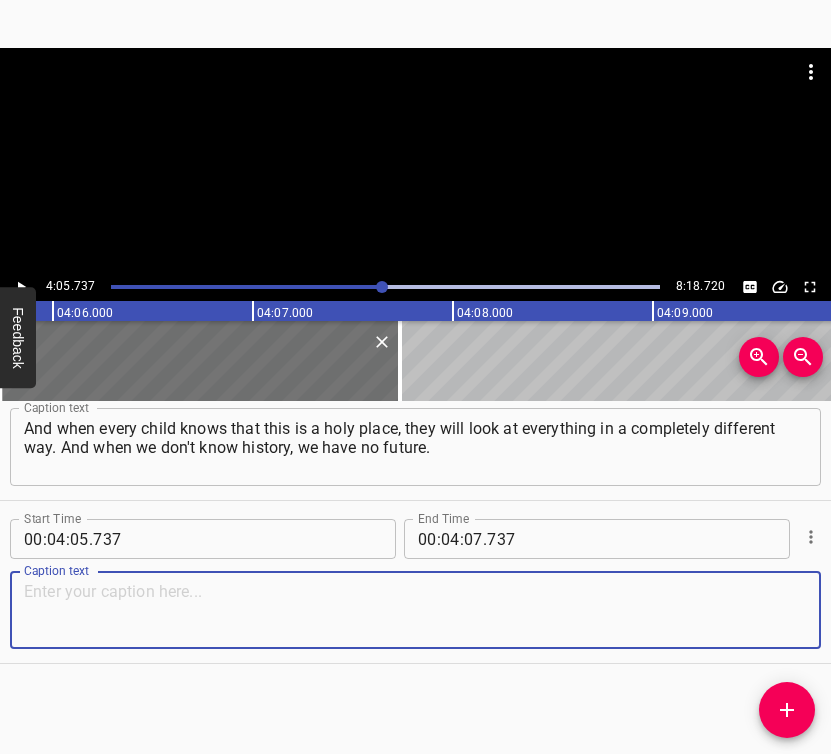 paste on "These are not my words. I started collecting material after my son's death. My son died, and so that his memory would remain, I decided to find my roots." 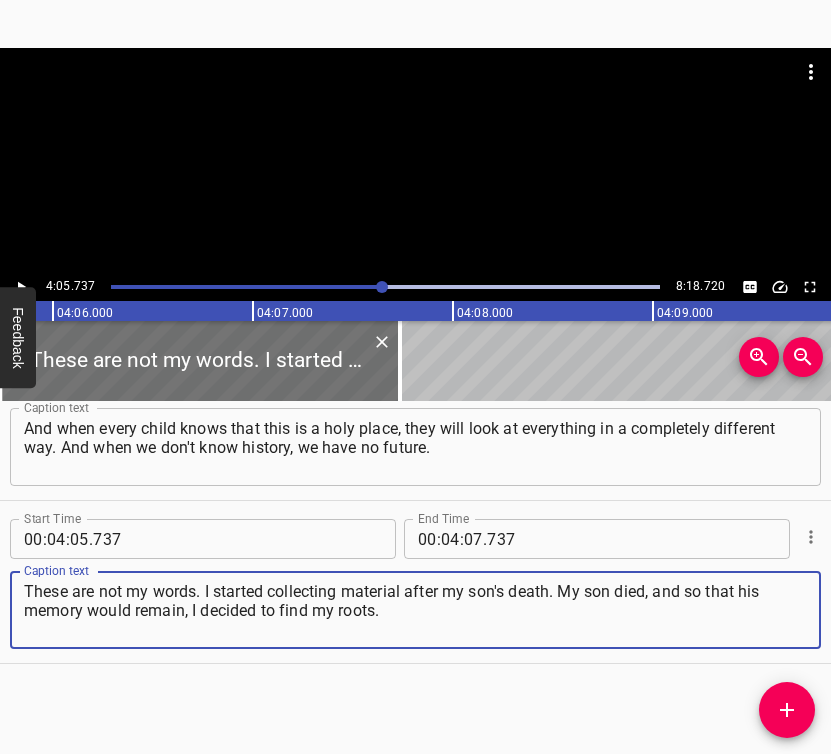 type on "These are not my words. I started collecting material after my son's death. My son died, and so that his memory would remain, I decided to find my roots." 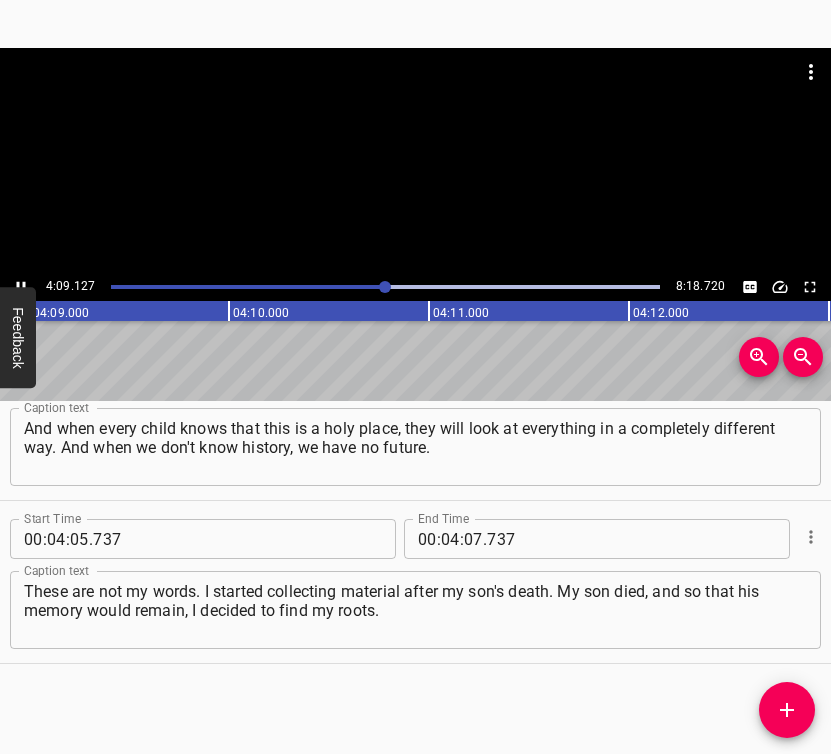 scroll, scrollTop: 0, scrollLeft: 49825, axis: horizontal 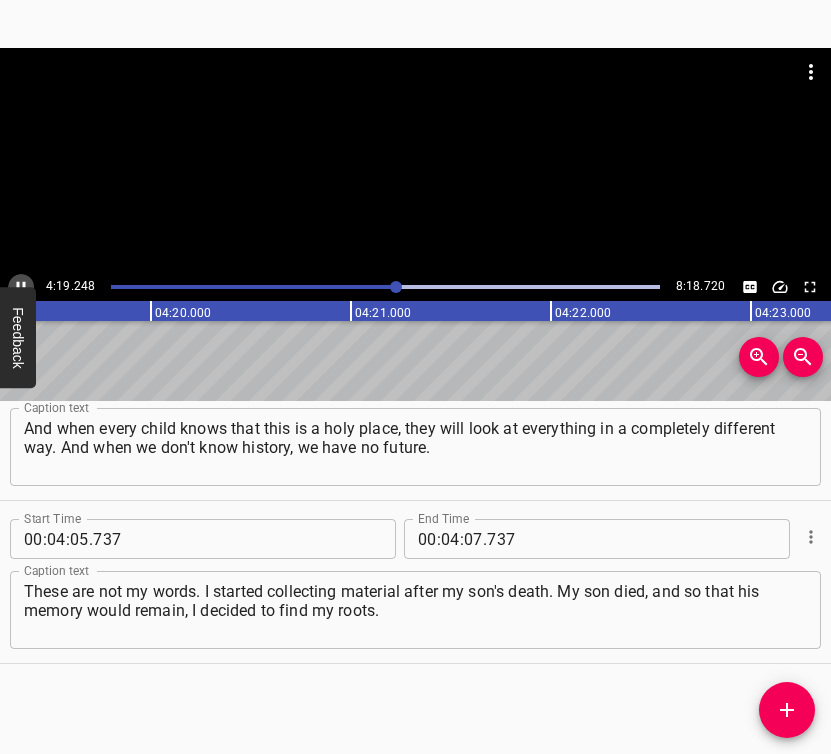 click 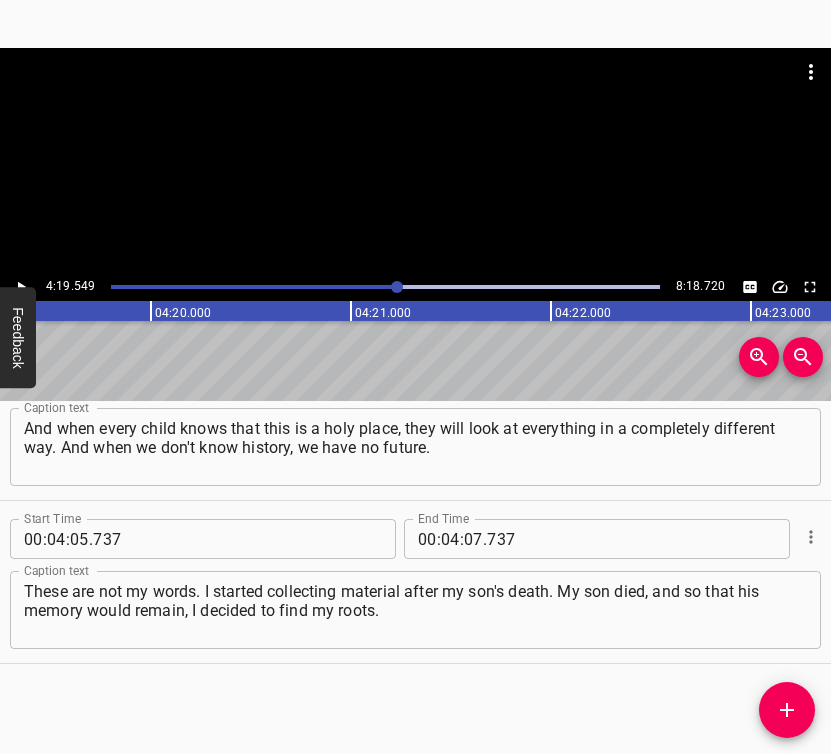 scroll, scrollTop: 0, scrollLeft: 51909, axis: horizontal 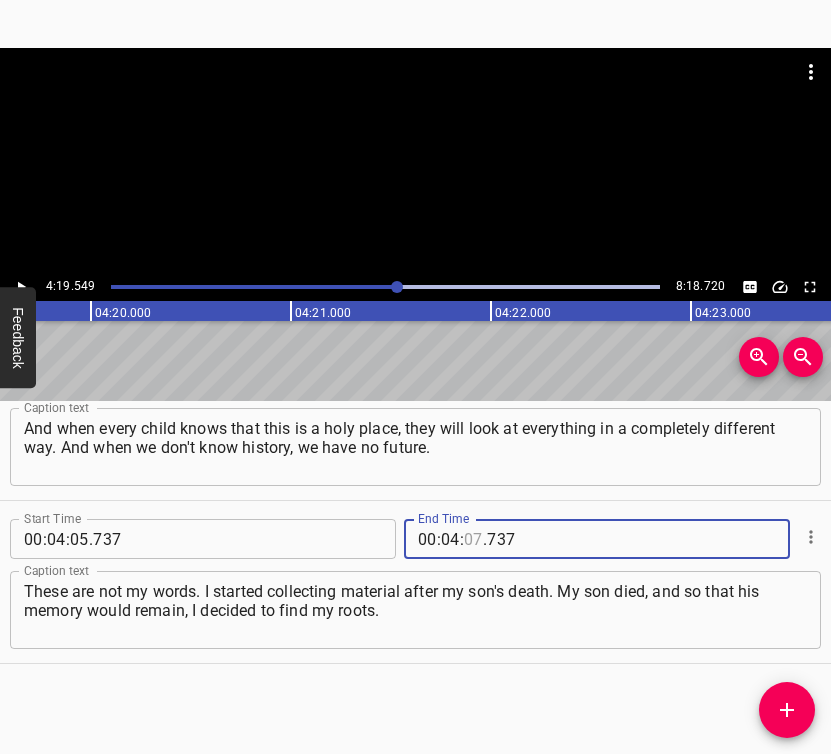 click at bounding box center [473, 539] 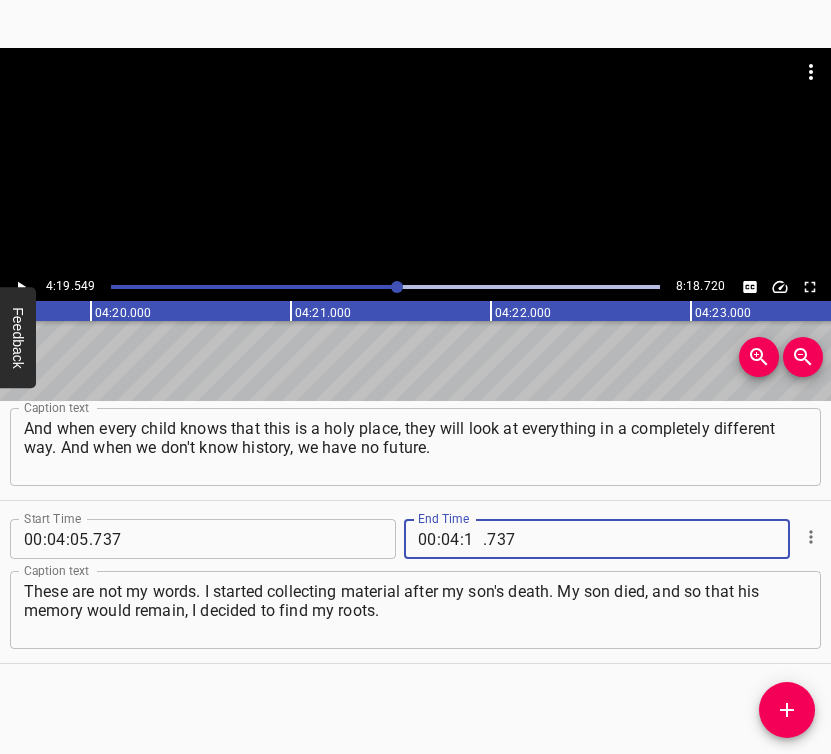 type on "19" 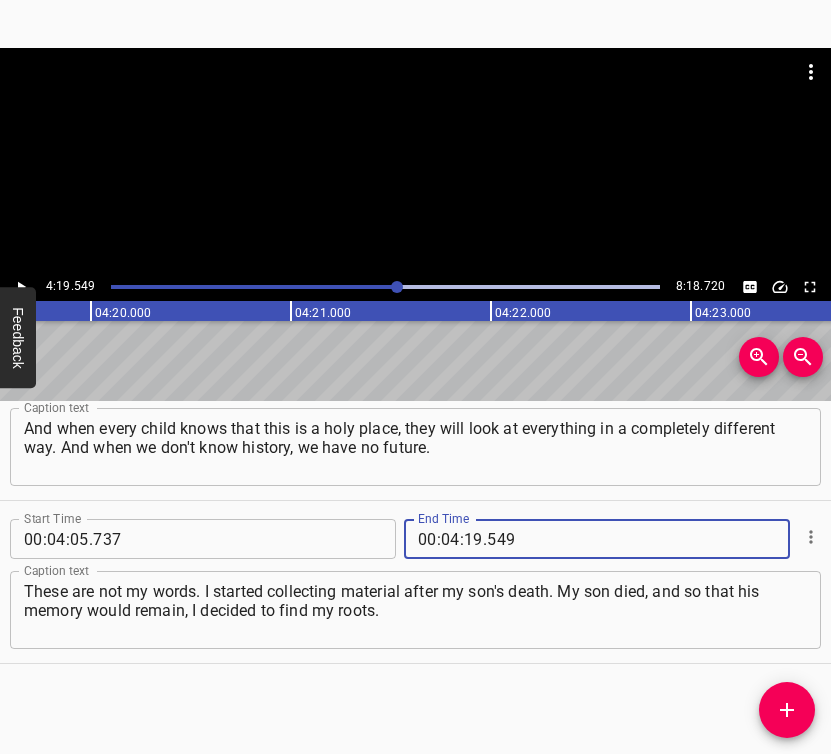 type on "549" 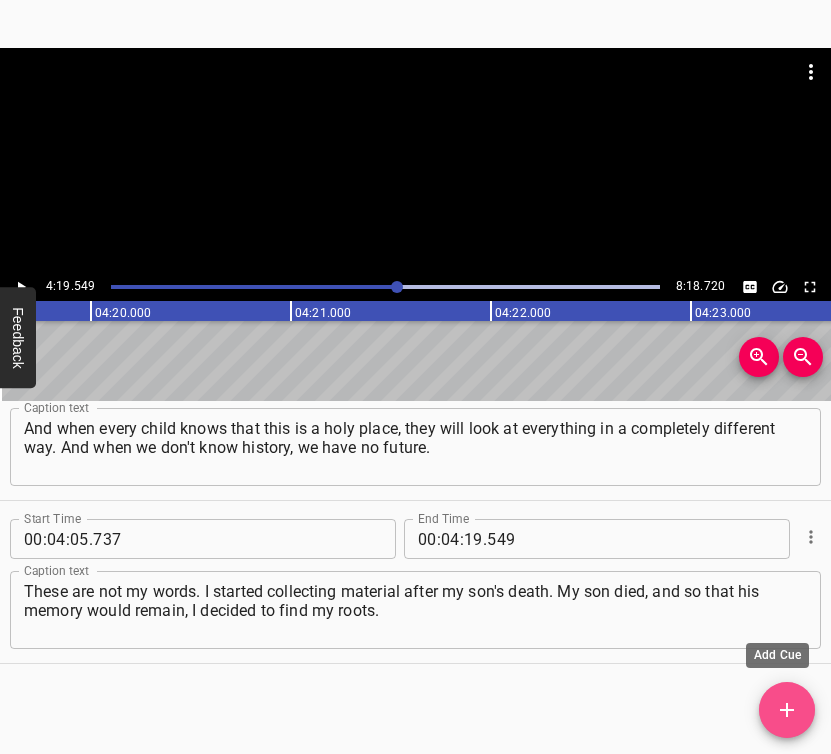 click 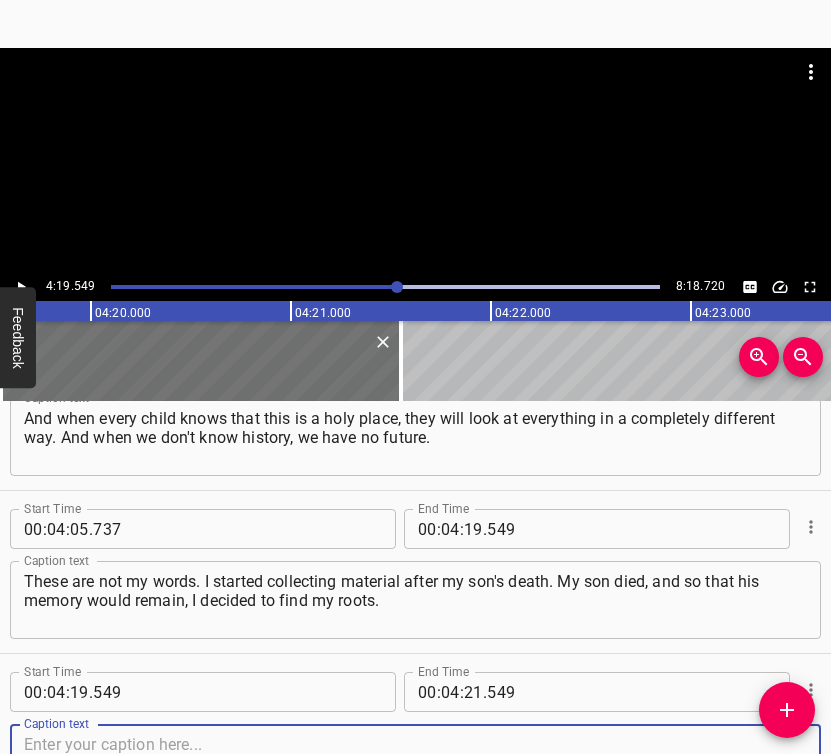 scroll, scrollTop: 3164, scrollLeft: 0, axis: vertical 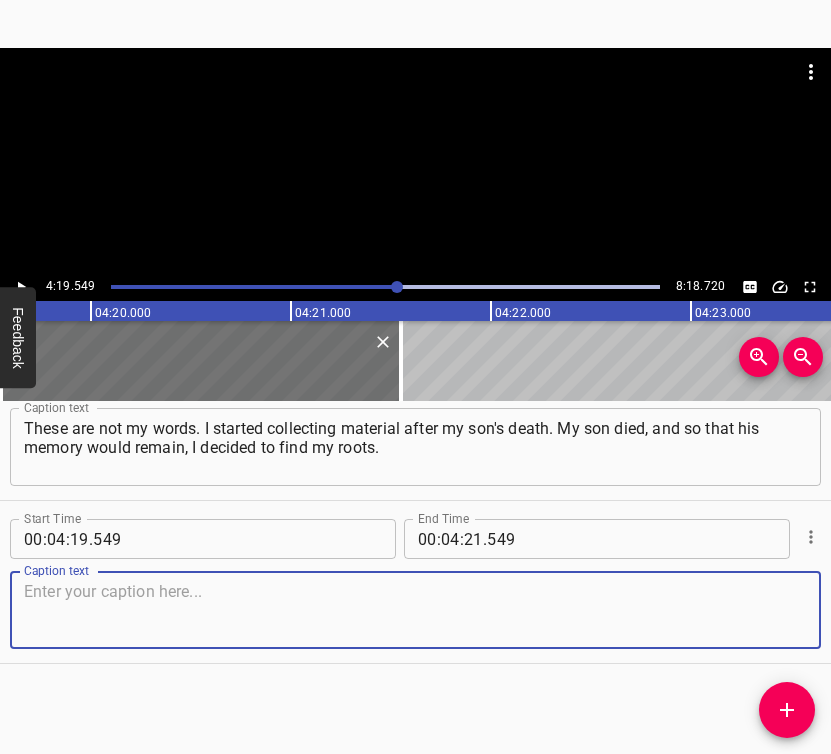 click at bounding box center [415, 610] 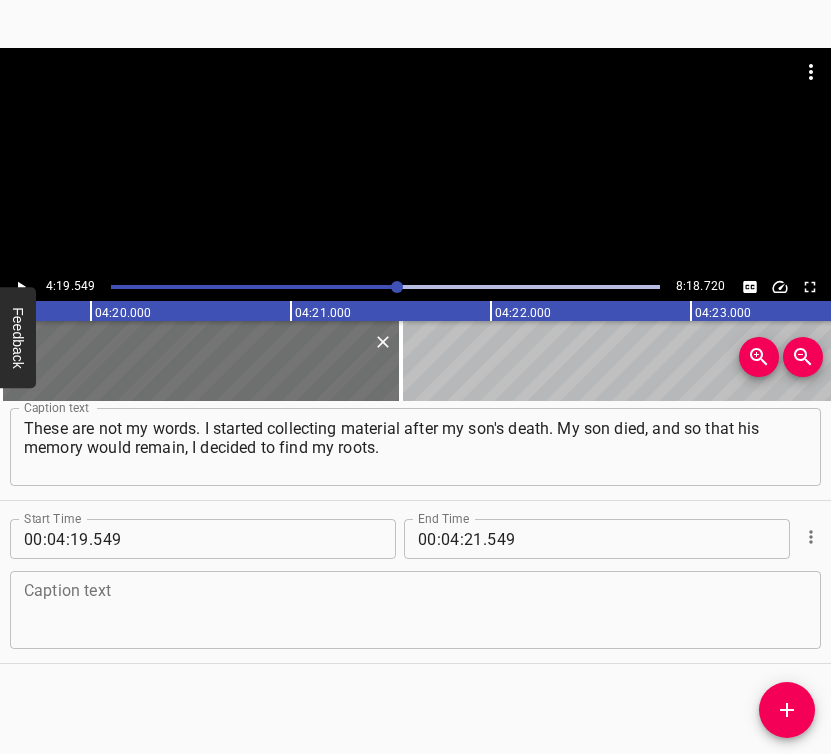 click at bounding box center (415, 610) 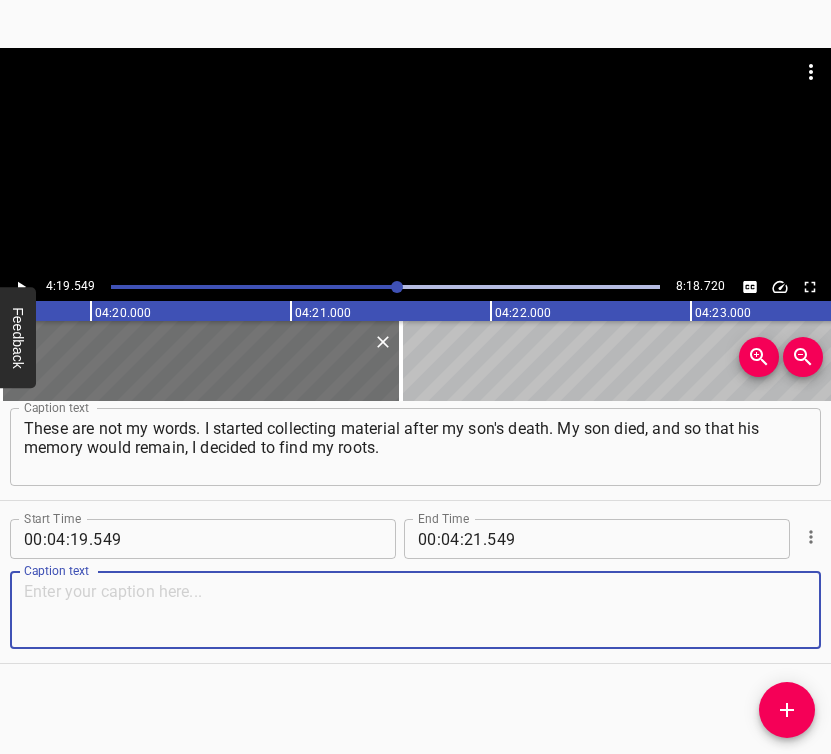 paste on "He was historian, and we had a common opinion. He was as passionate about it as I was. He had a large library, he read, learned something new and called me:" 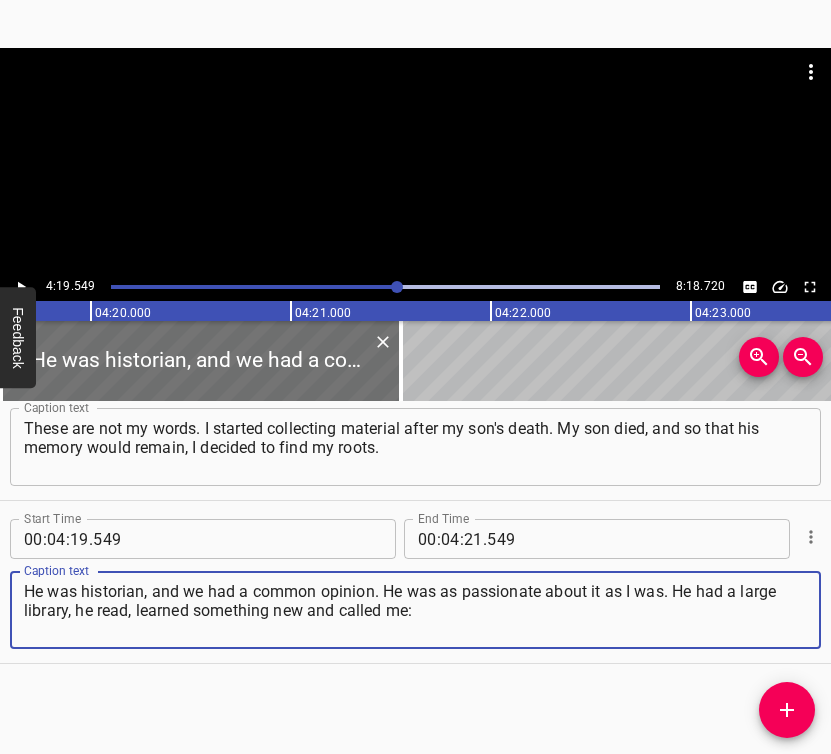 type on "He was historian, and we had a common opinion. He was as passionate about it as I was. He had a large library, he read, learned something new and called me:" 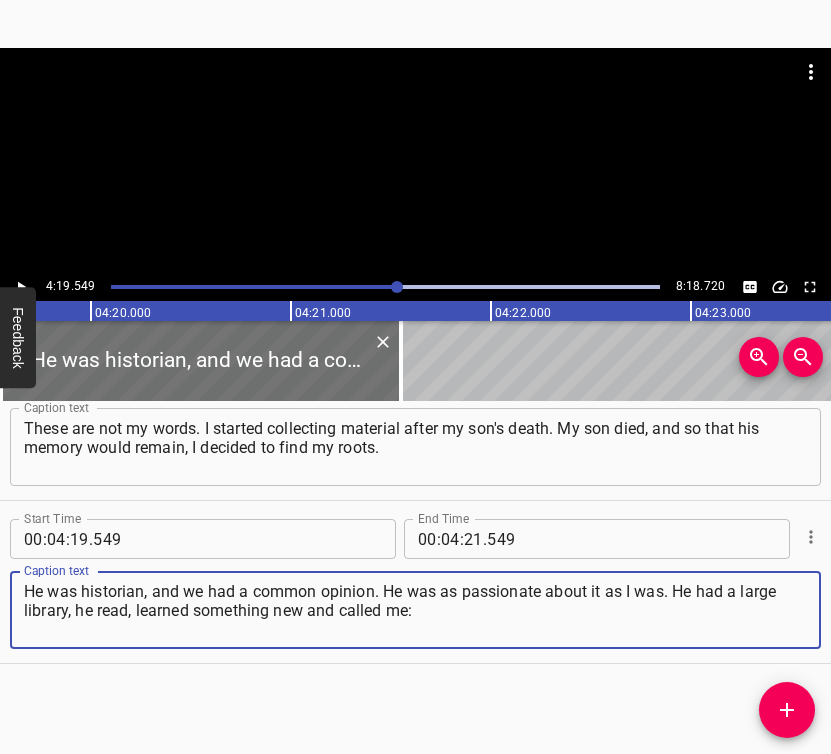 click 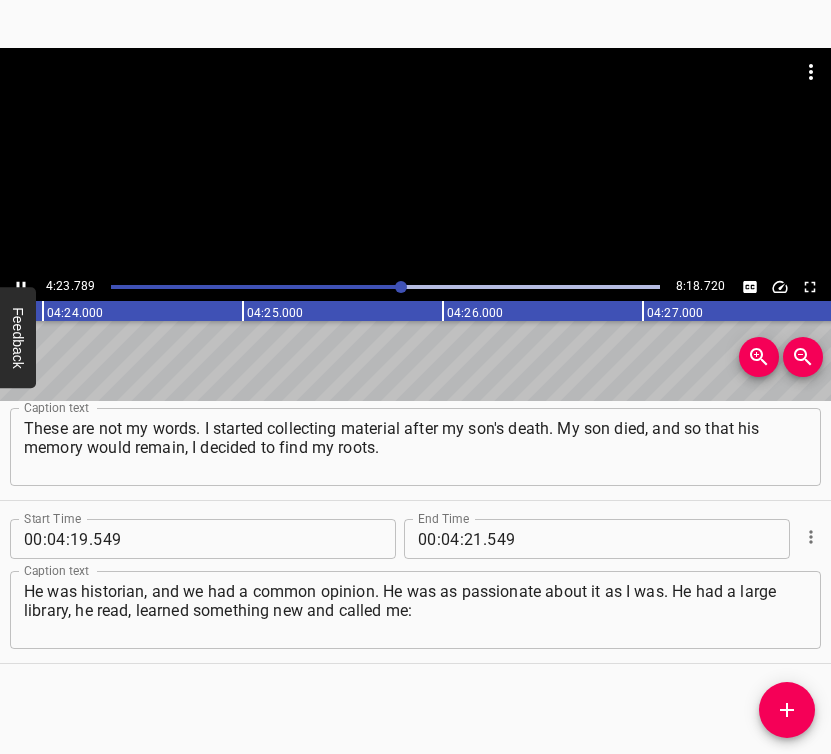 scroll, scrollTop: 0, scrollLeft: 52809, axis: horizontal 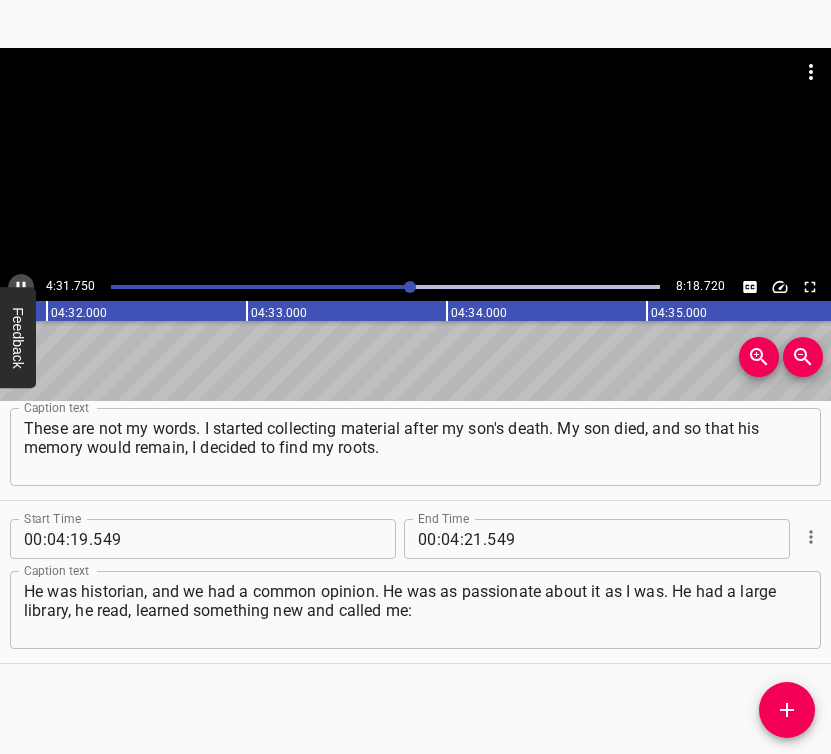 click 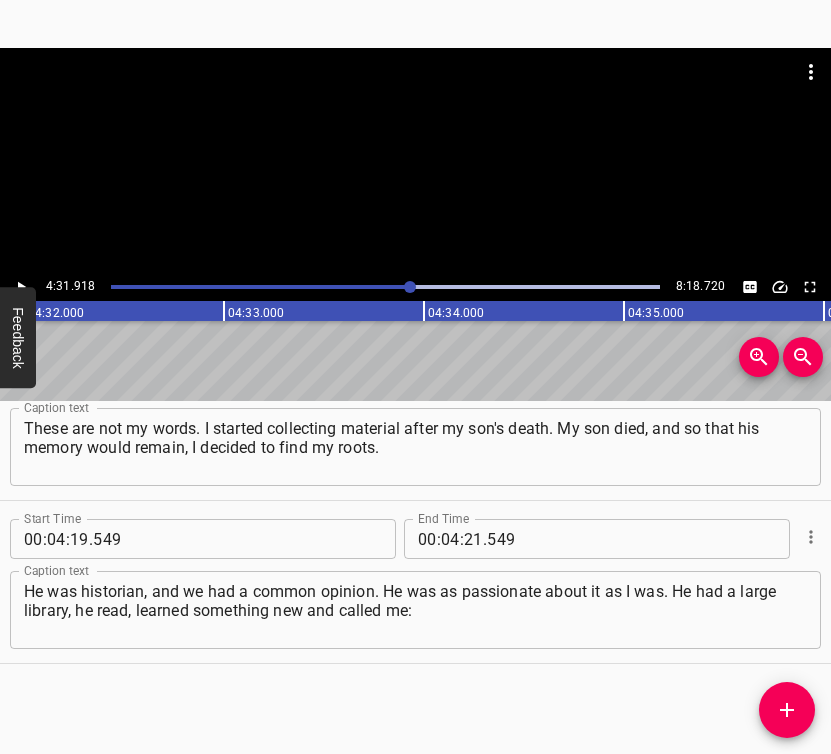 scroll, scrollTop: 0, scrollLeft: 54383, axis: horizontal 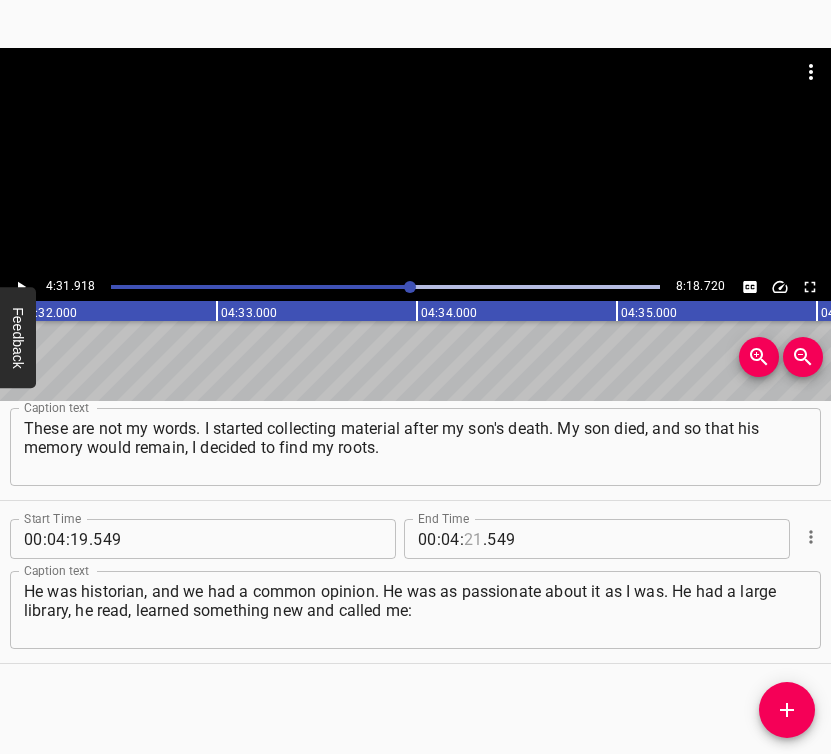 click at bounding box center [473, 539] 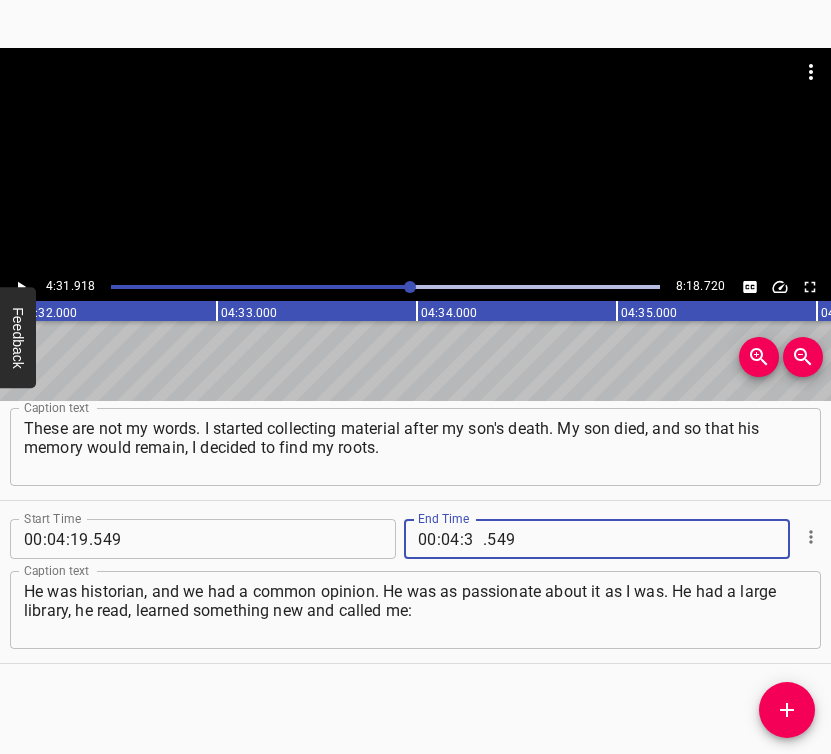 type on "31" 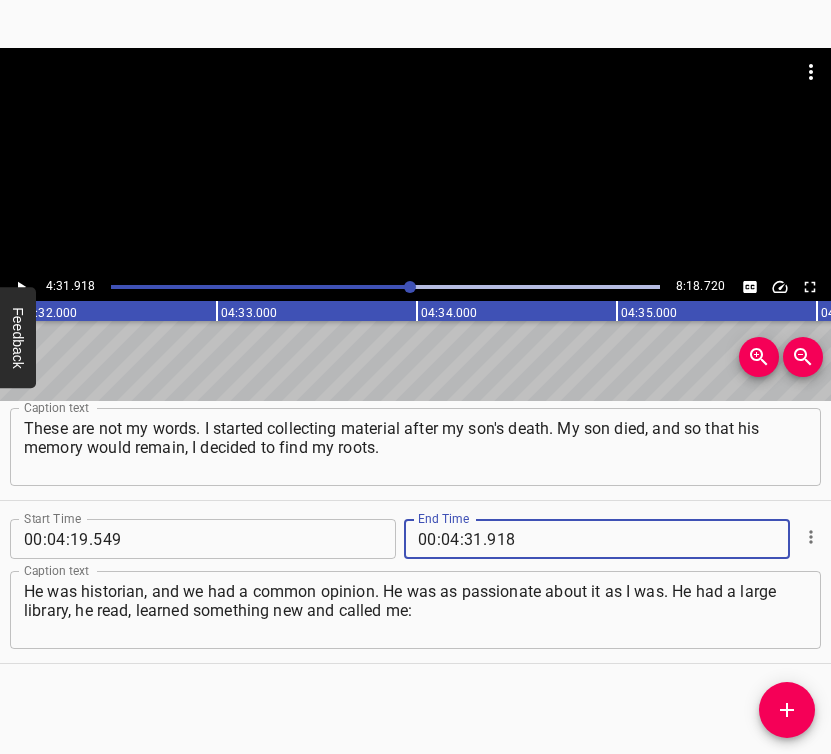 type on "918" 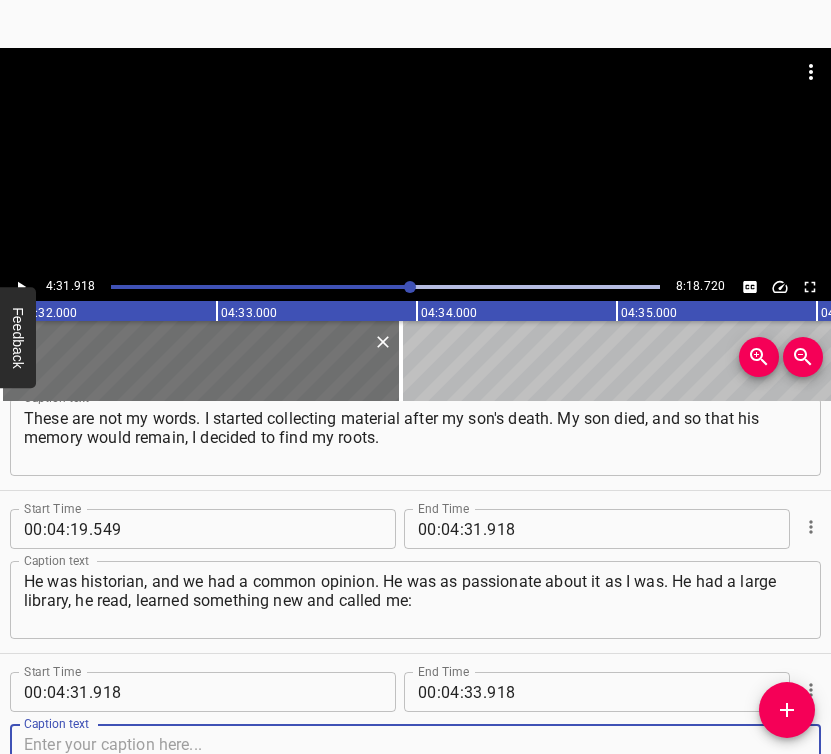 scroll, scrollTop: 3327, scrollLeft: 0, axis: vertical 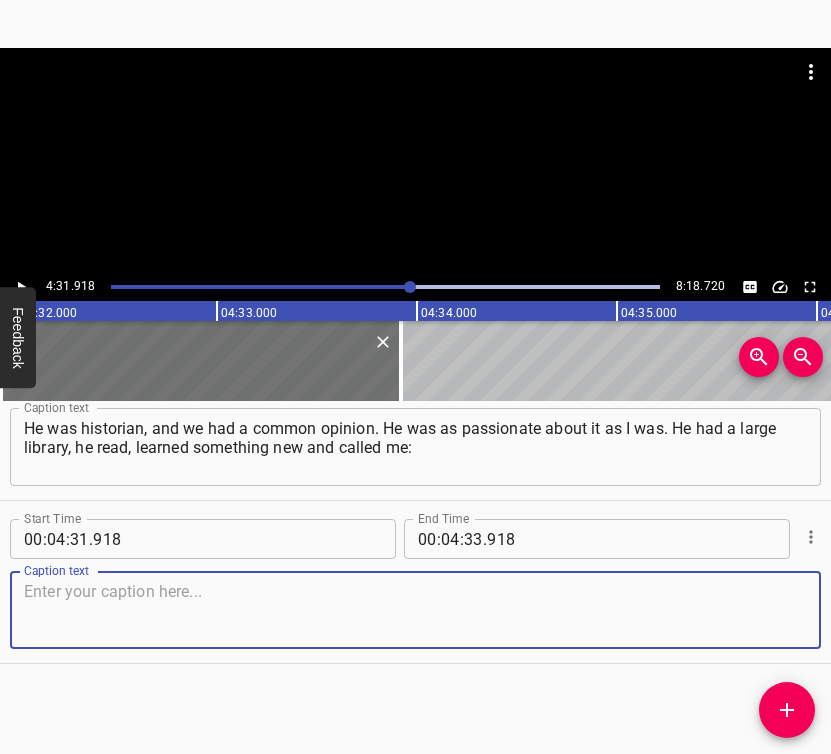 click at bounding box center [415, 610] 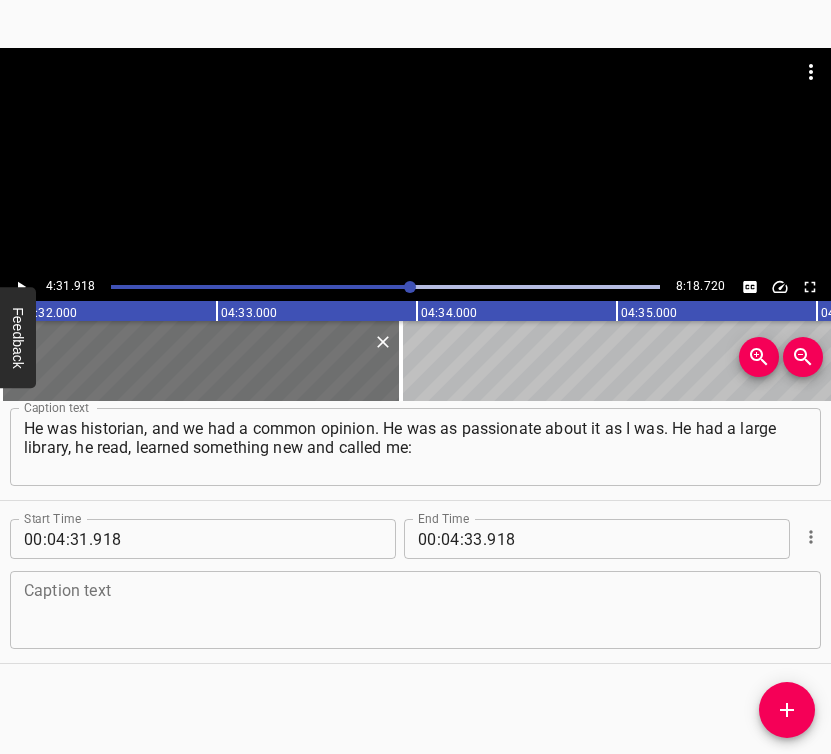 click at bounding box center [415, 610] 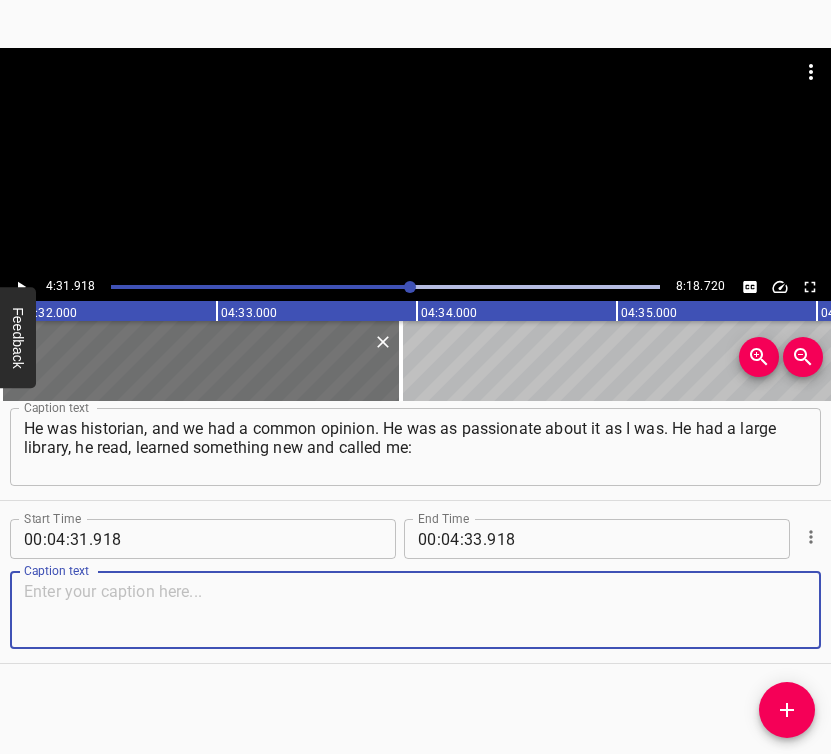 paste on ""Dad, do you know about this?» – "No". And he told me. We had a lot of conversations on this topic. So I decided to learn about the roots. And when I began to learn..." 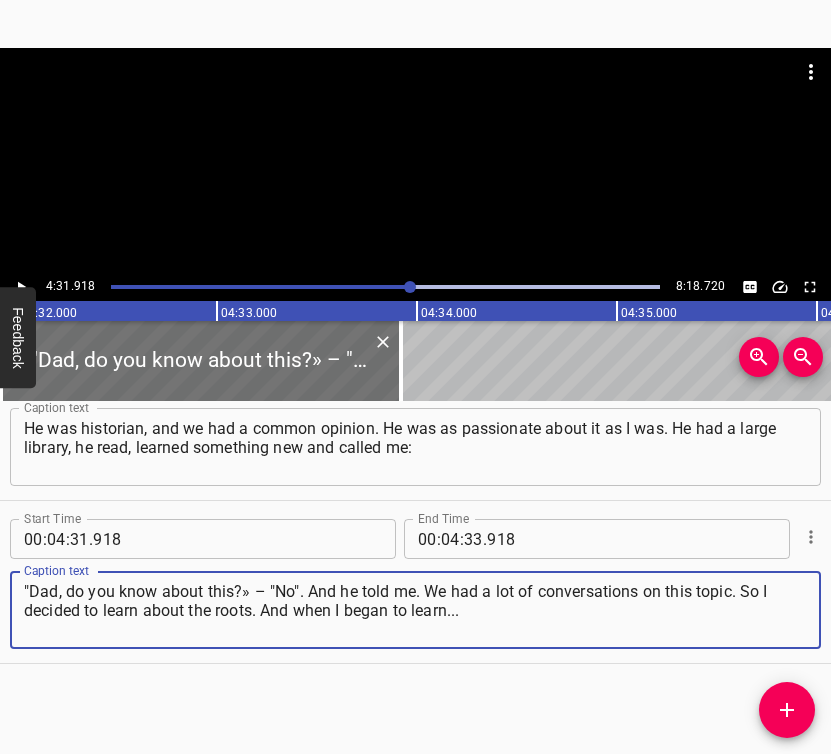 type on ""Dad, do you know about this?» – "No". And he told me. We had a lot of conversations on this topic. So I decided to learn about the roots. And when I began to learn..." 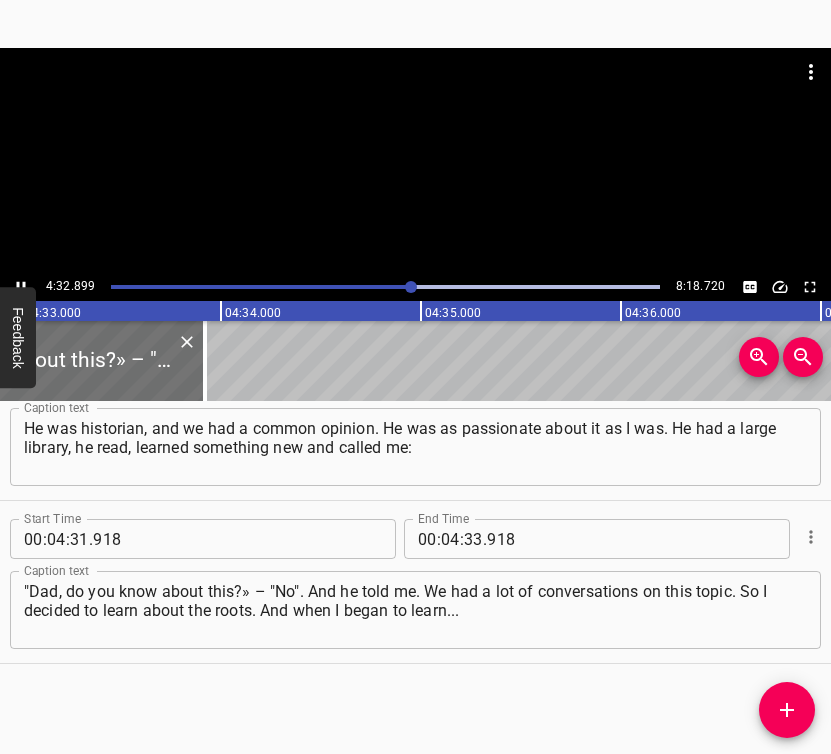 scroll, scrollTop: 0, scrollLeft: 54633, axis: horizontal 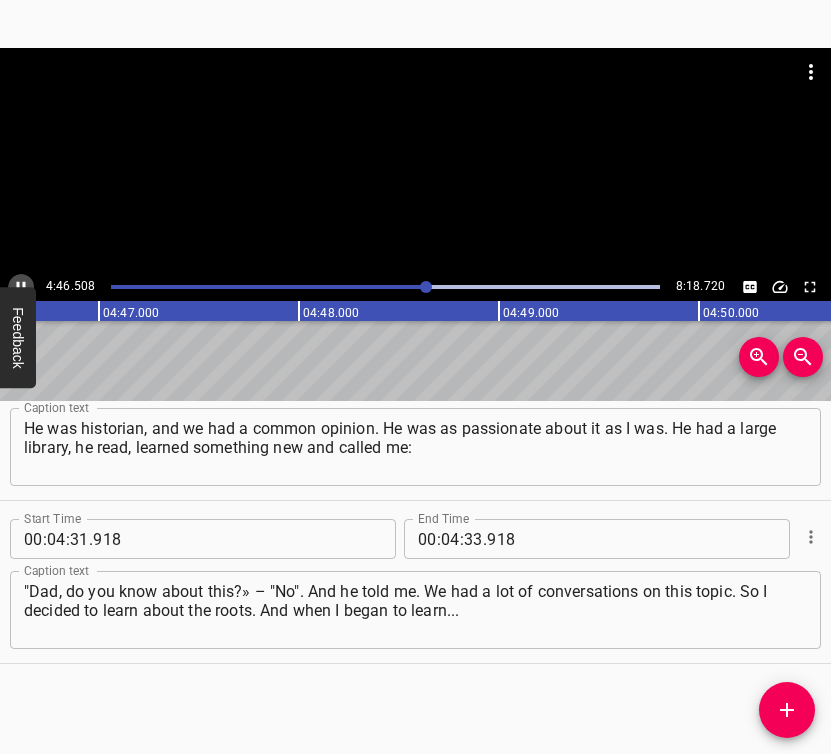 click 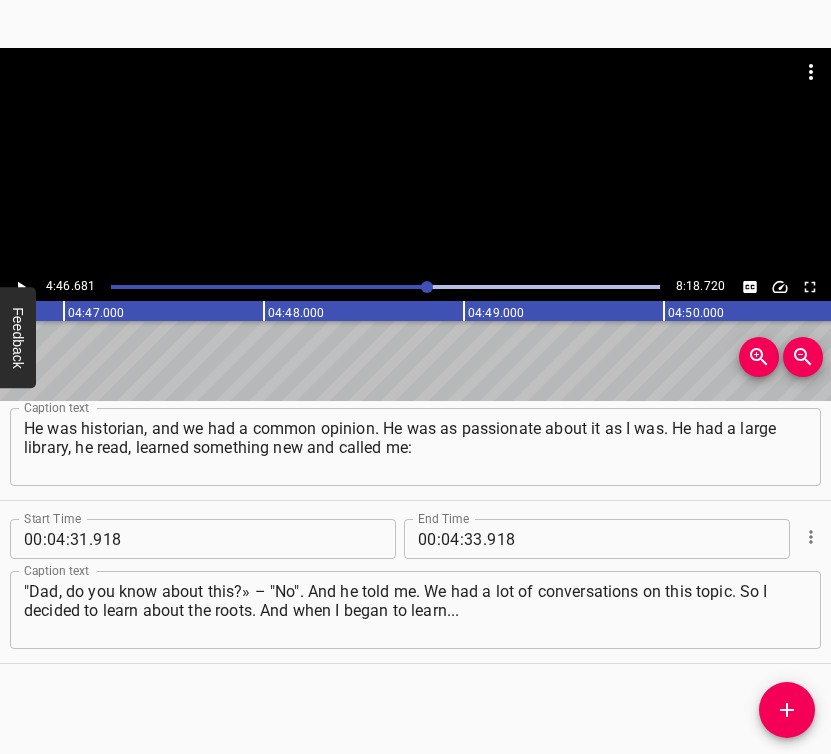 click 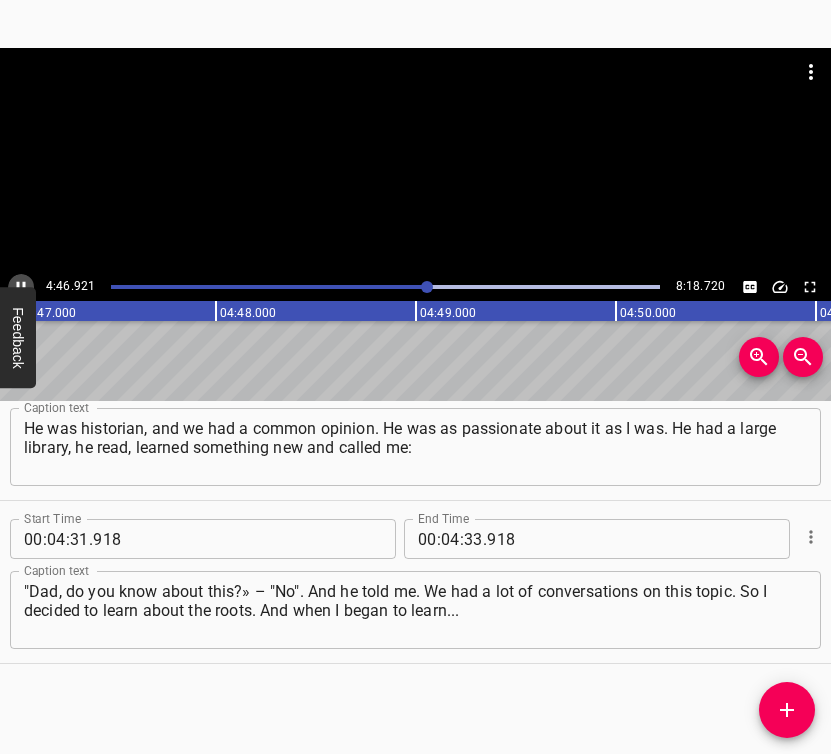 click 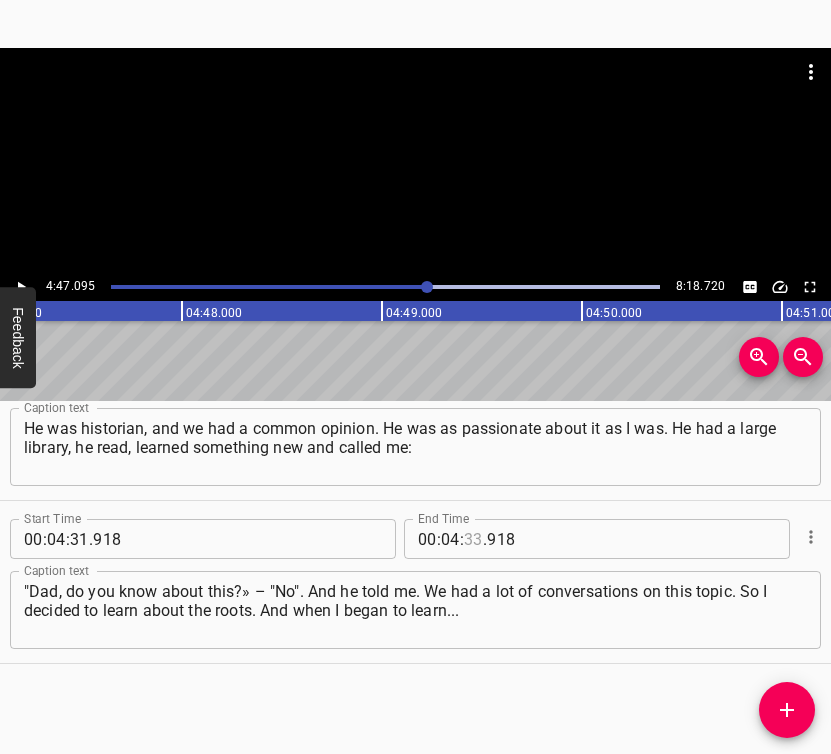 click at bounding box center [473, 539] 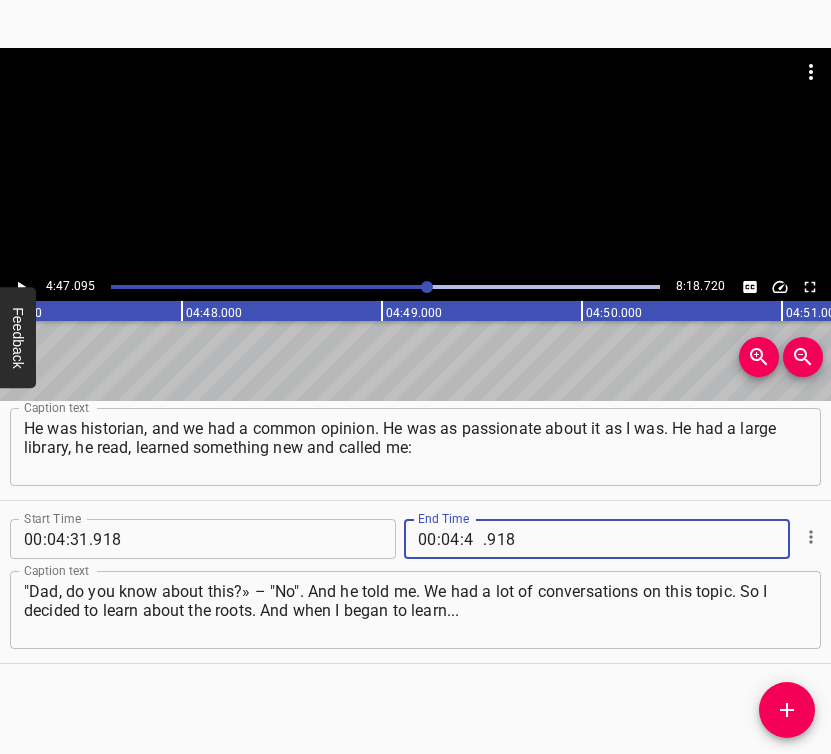 type on "47" 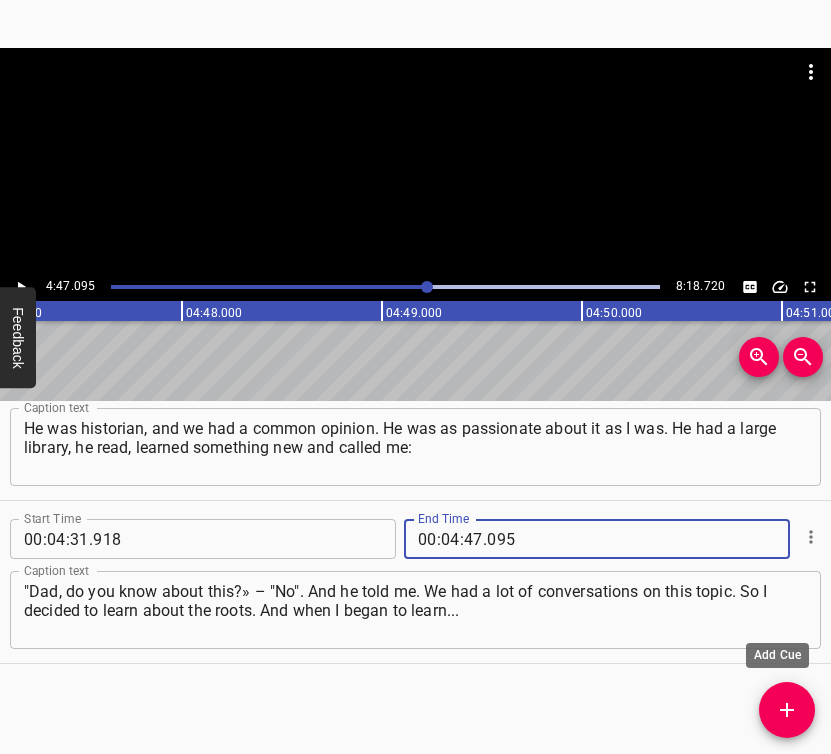 type on "095" 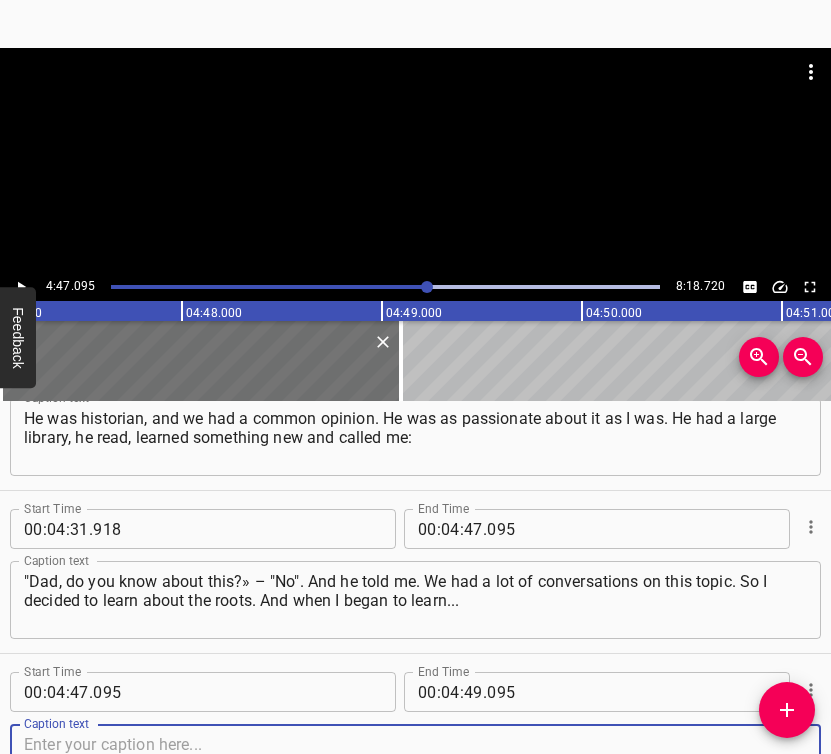 scroll, scrollTop: 3490, scrollLeft: 0, axis: vertical 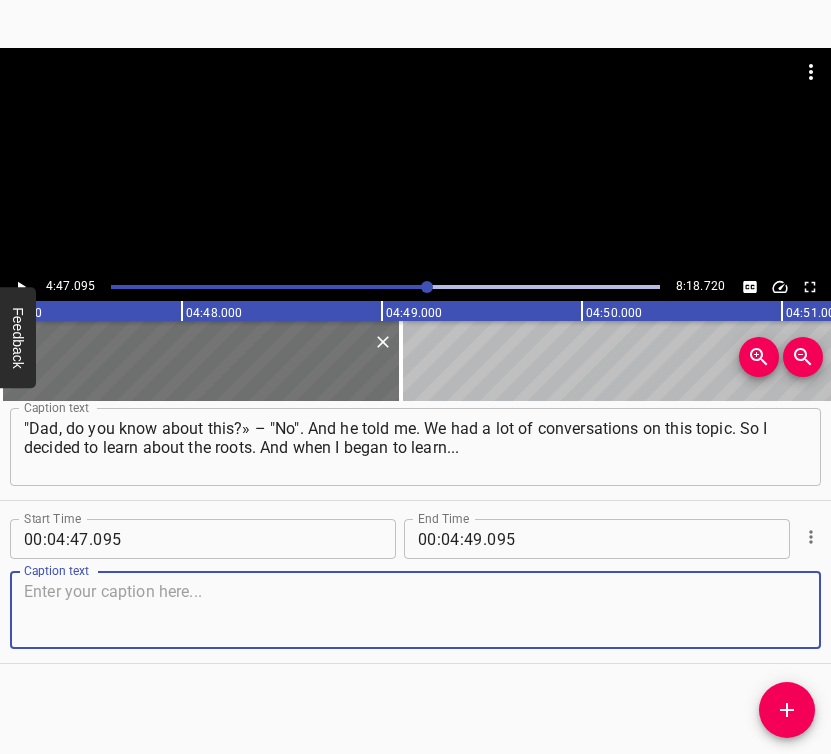 click at bounding box center [415, 610] 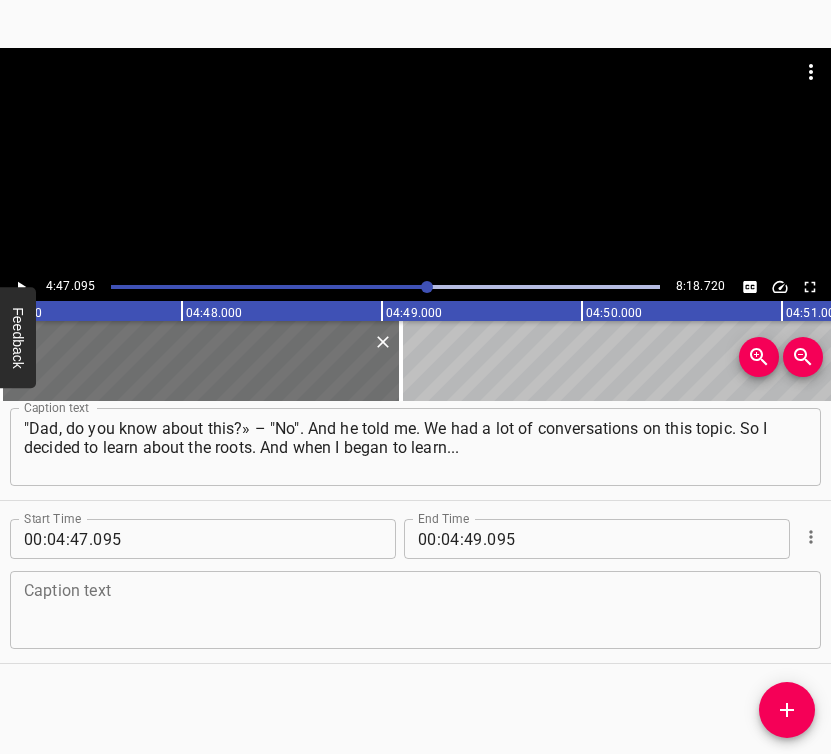 click at bounding box center (415, 610) 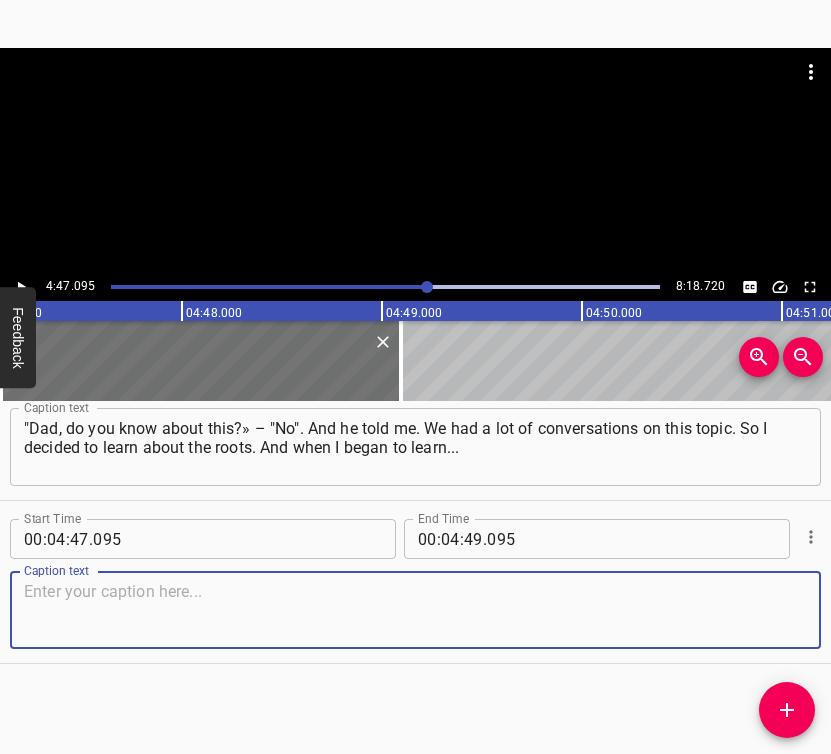 paste on "And around this root, our family, stands the family of my wife. You can't go around it, you have to start everything together. And here is the village." 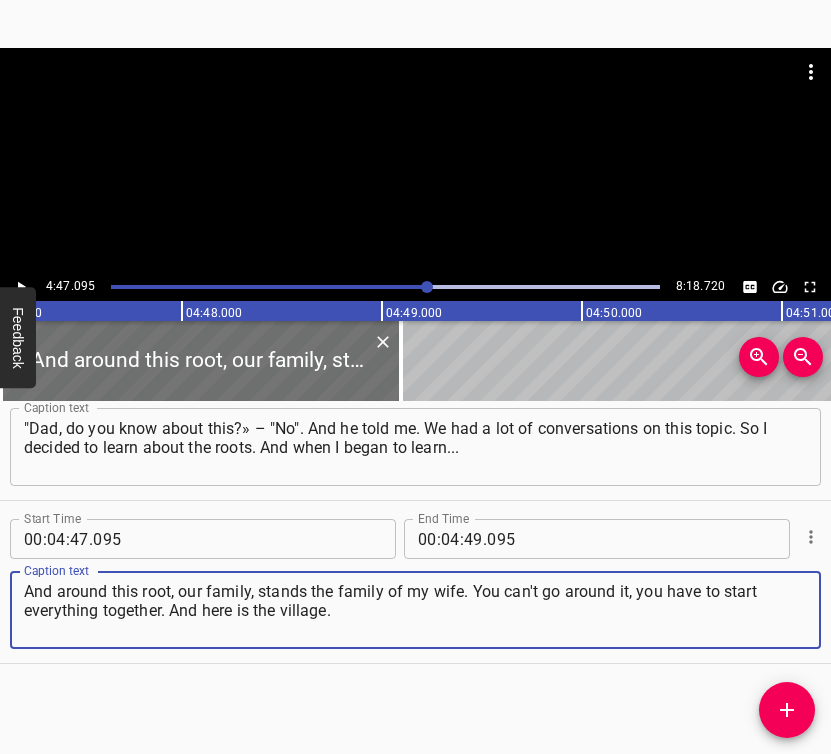 type on "And around this root, our family, stands the family of my wife. You can't go around it, you have to start everything together. And here is the village." 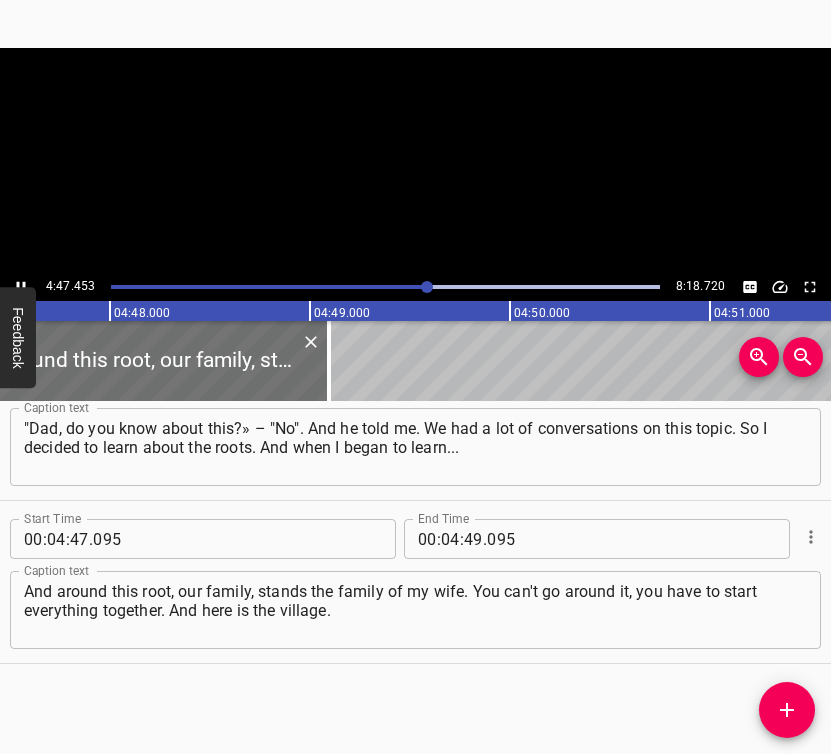 scroll, scrollTop: 0, scrollLeft: 57541, axis: horizontal 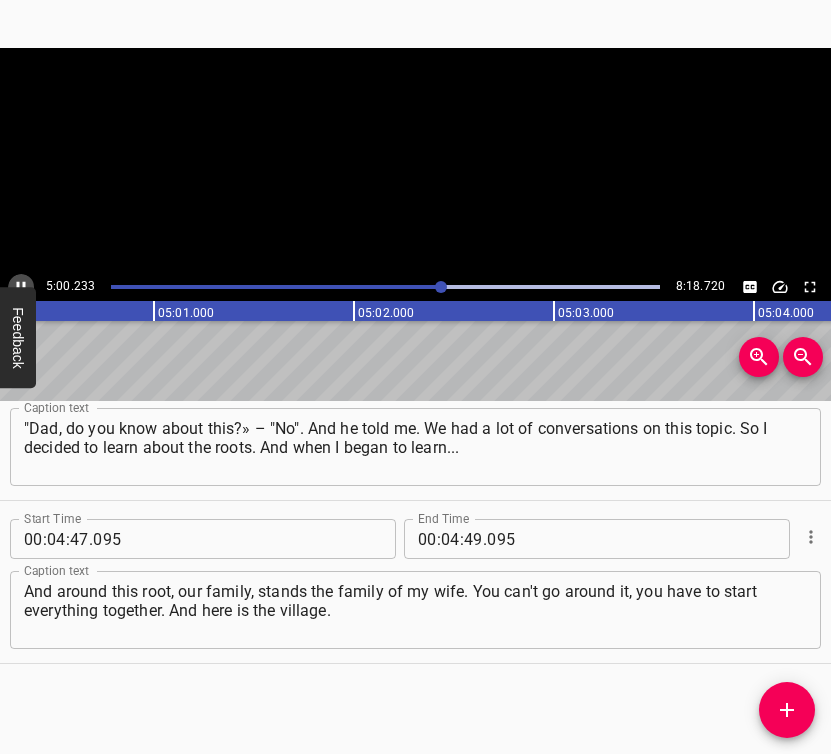 click at bounding box center (21, 287) 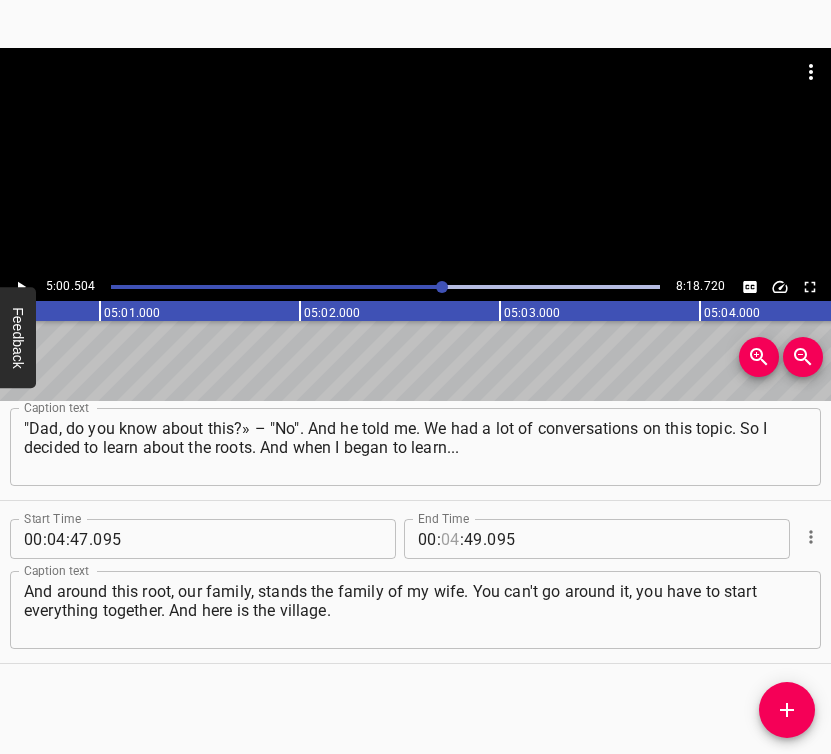 click at bounding box center (450, 539) 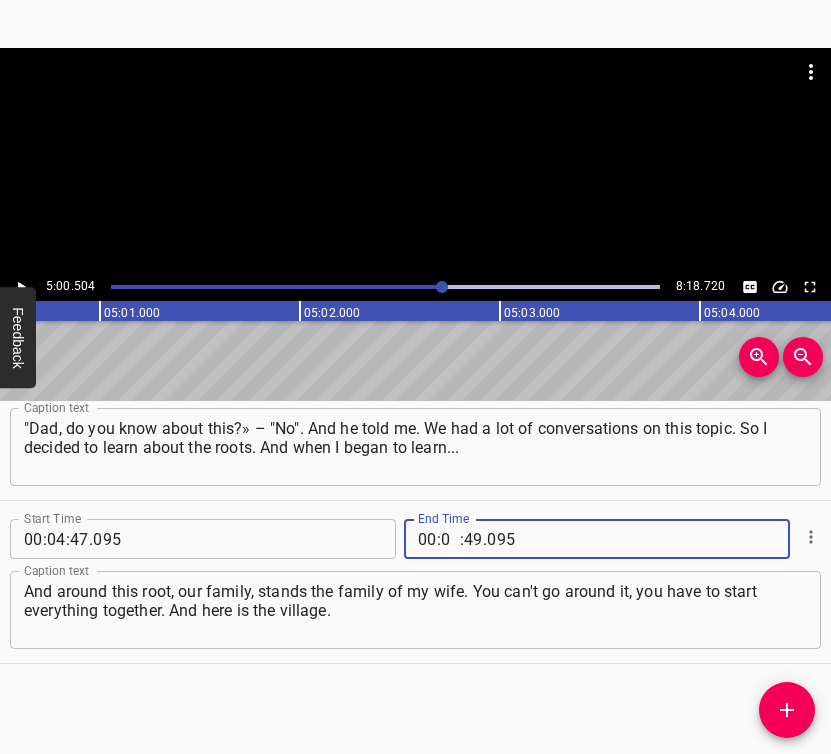 type on "05" 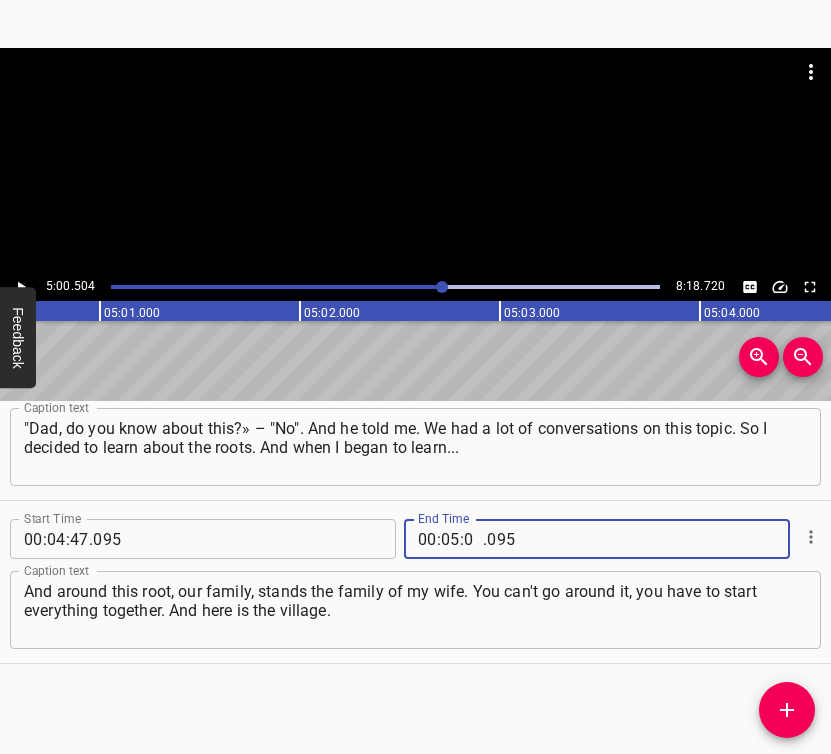 type on "00" 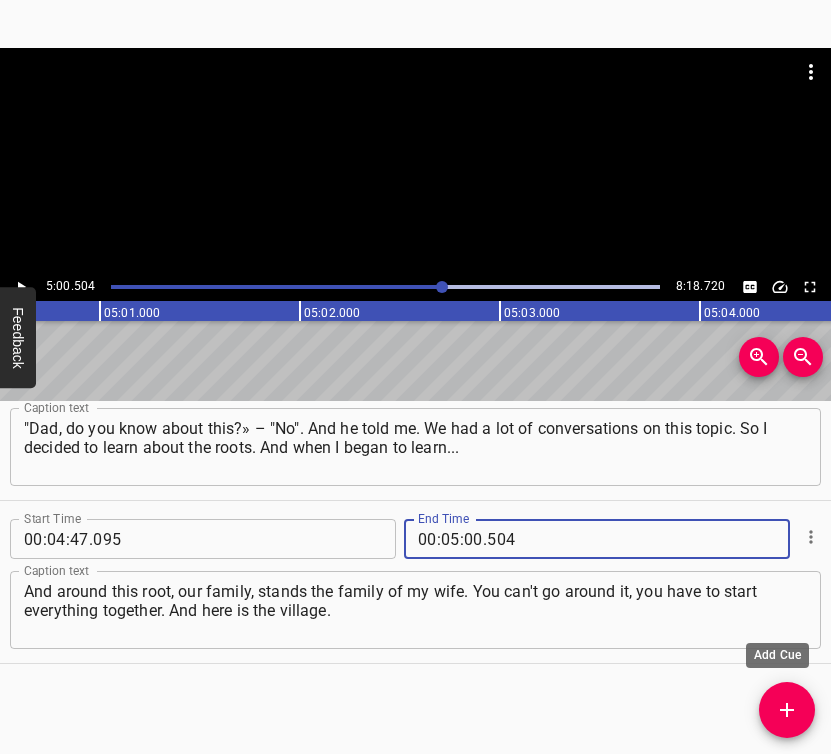 type on "504" 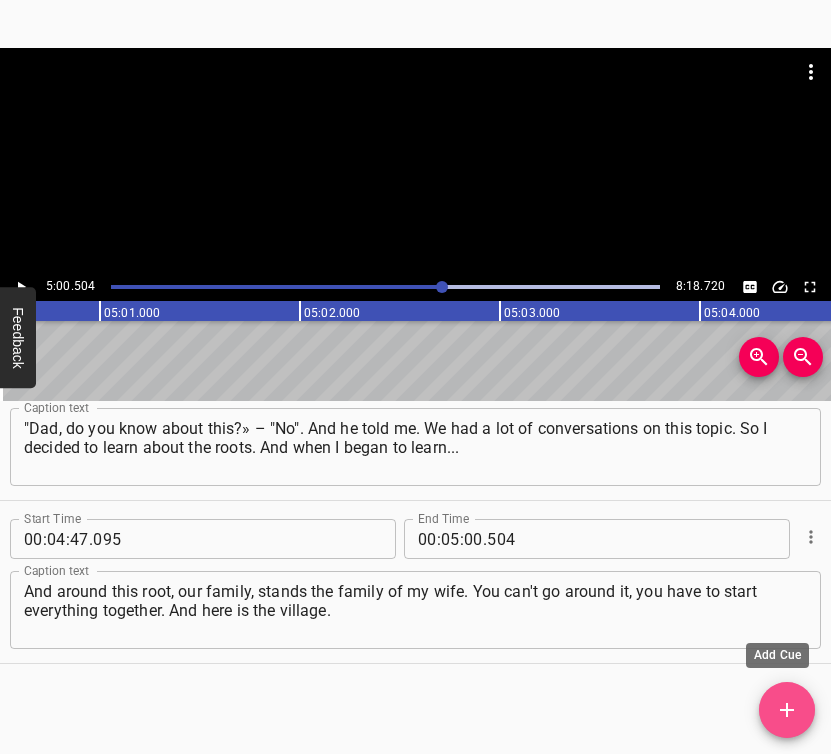 click at bounding box center (787, 710) 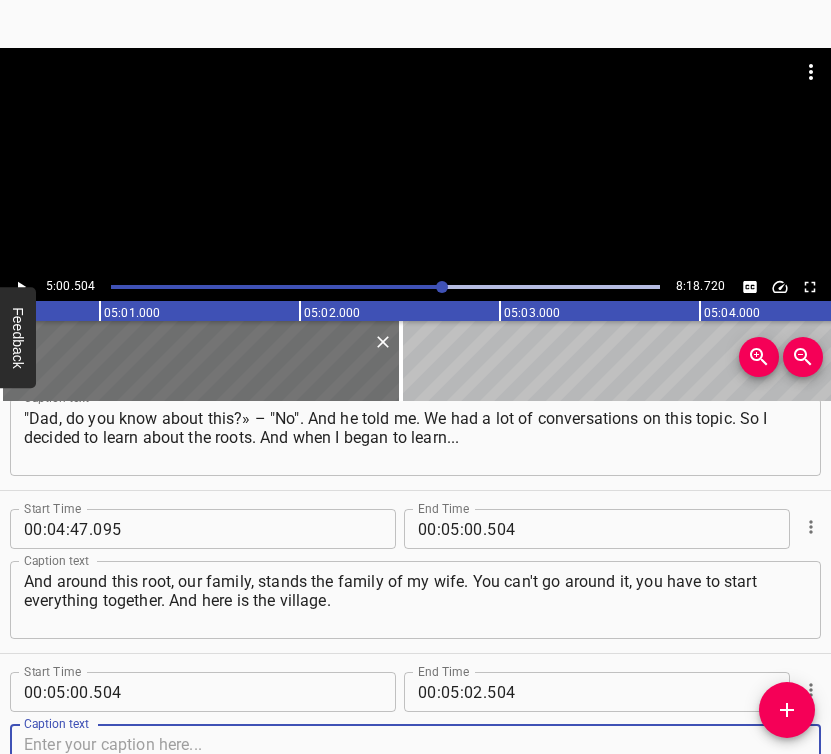 scroll, scrollTop: 3653, scrollLeft: 0, axis: vertical 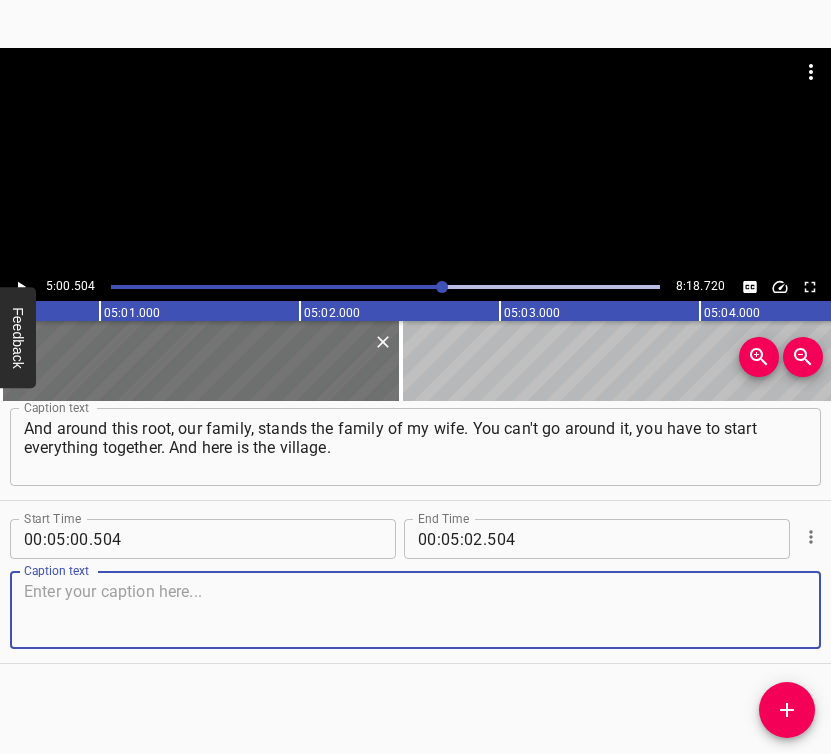 drag, startPoint x: 757, startPoint y: 614, endPoint x: 771, endPoint y: 620, distance: 15.231546 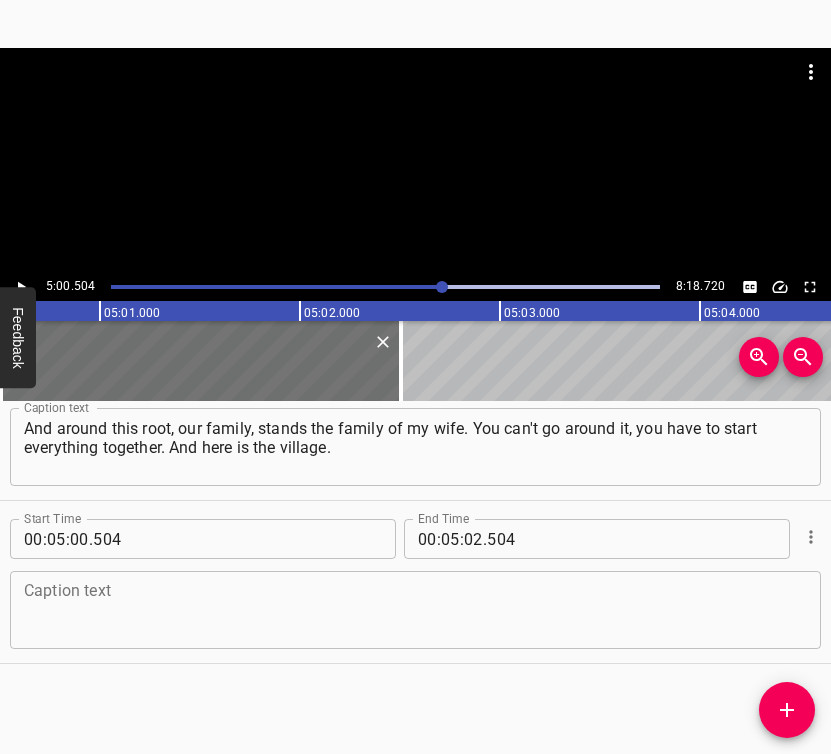 click at bounding box center [415, 610] 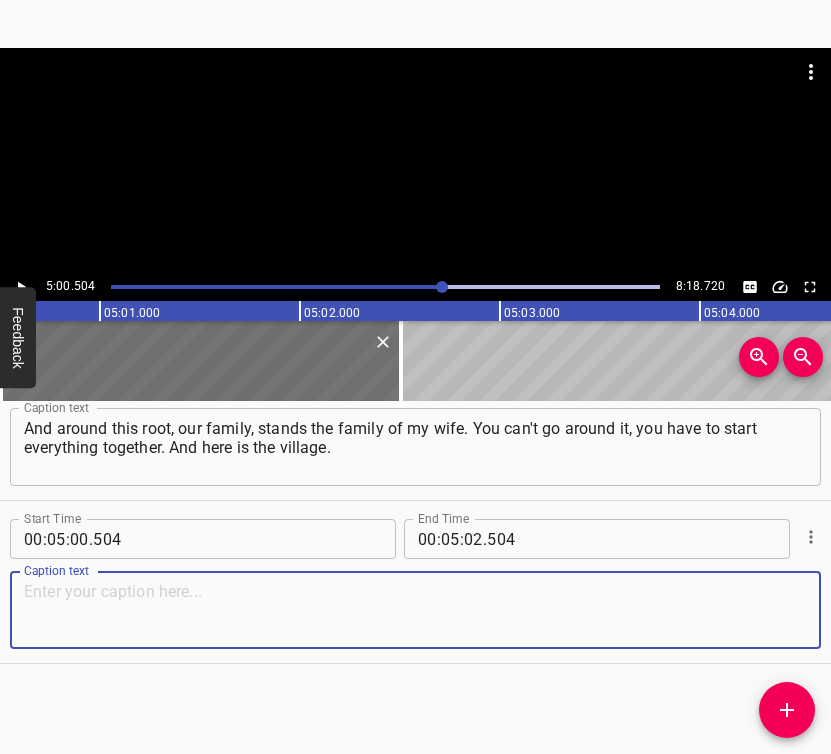 paste on "And so I find material about the school, [about] when we had a school. And the falsification that was in the museum, which was founded in [DATE]." 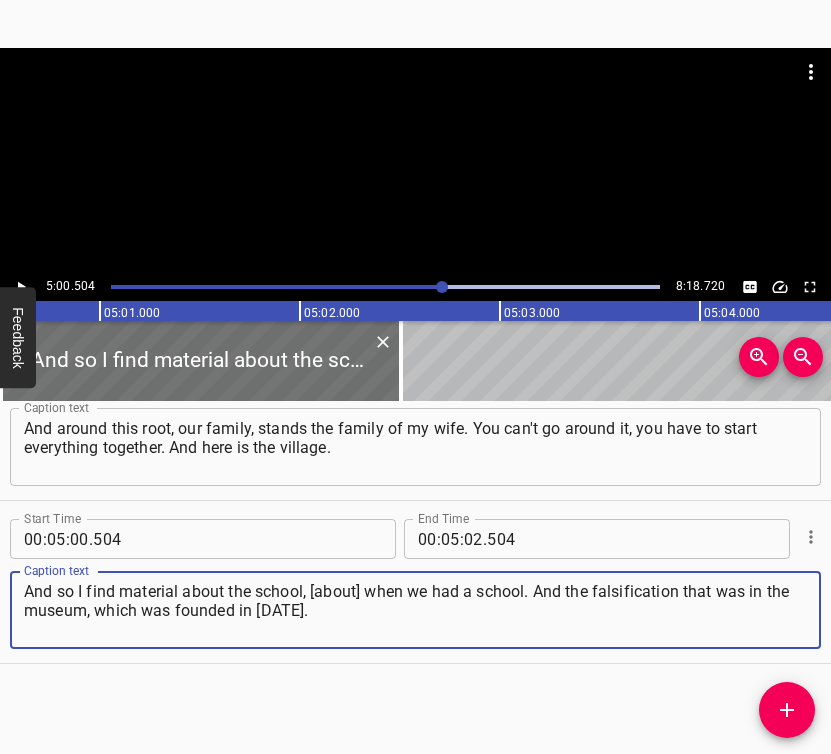 type on "And so I find material about the school, [about] when we had a school. And the falsification that was in the museum, which was founded in [DATE]." 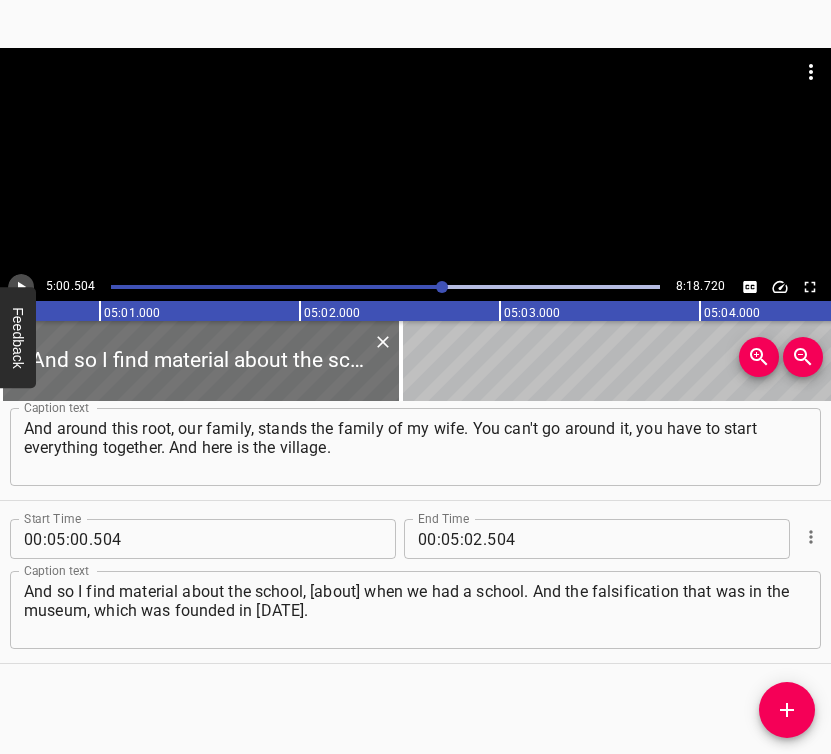 click at bounding box center [21, 287] 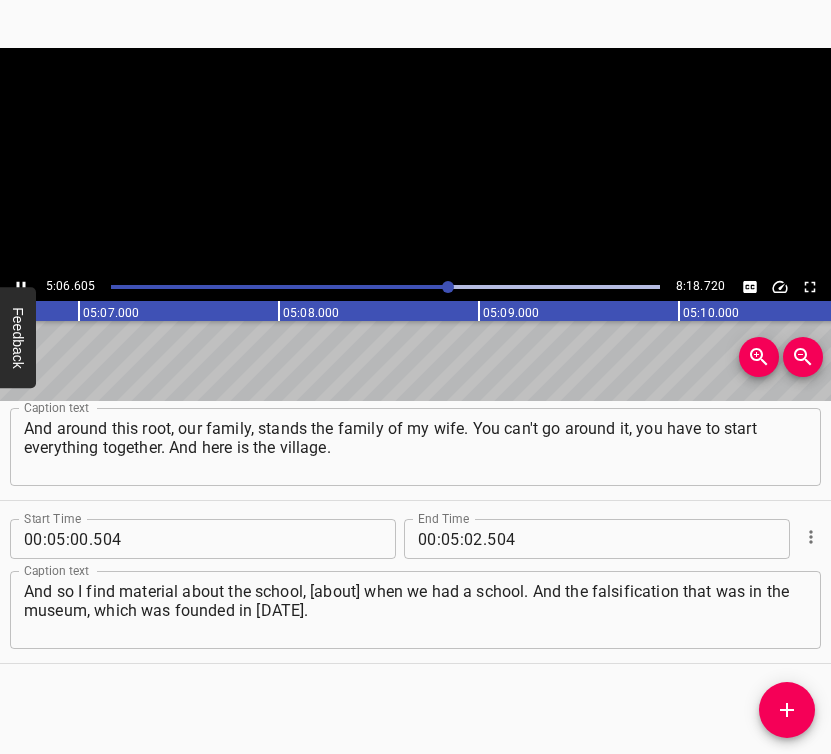 click at bounding box center [21, 287] 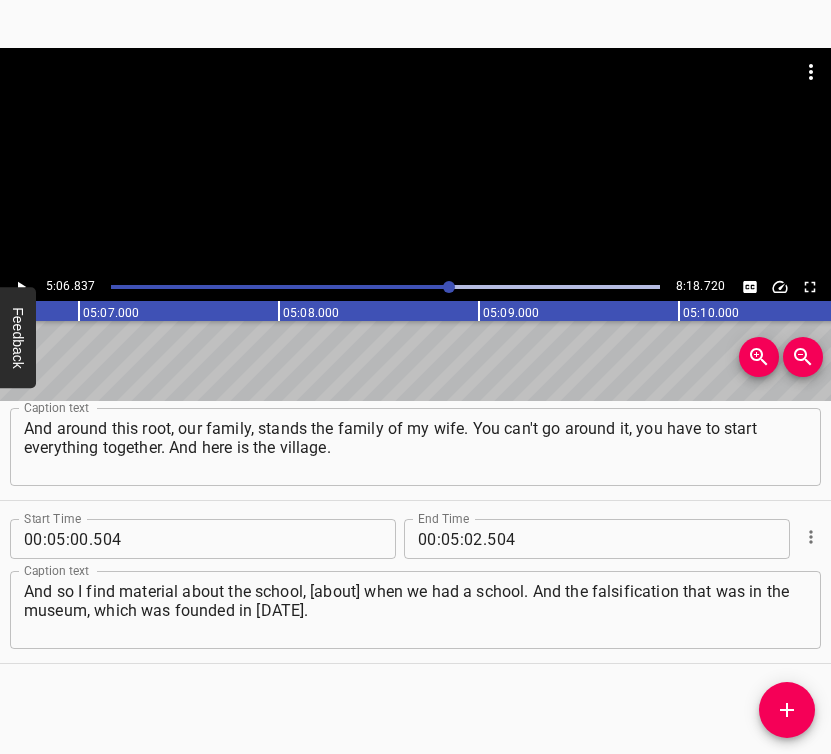 scroll, scrollTop: 0, scrollLeft: 61367, axis: horizontal 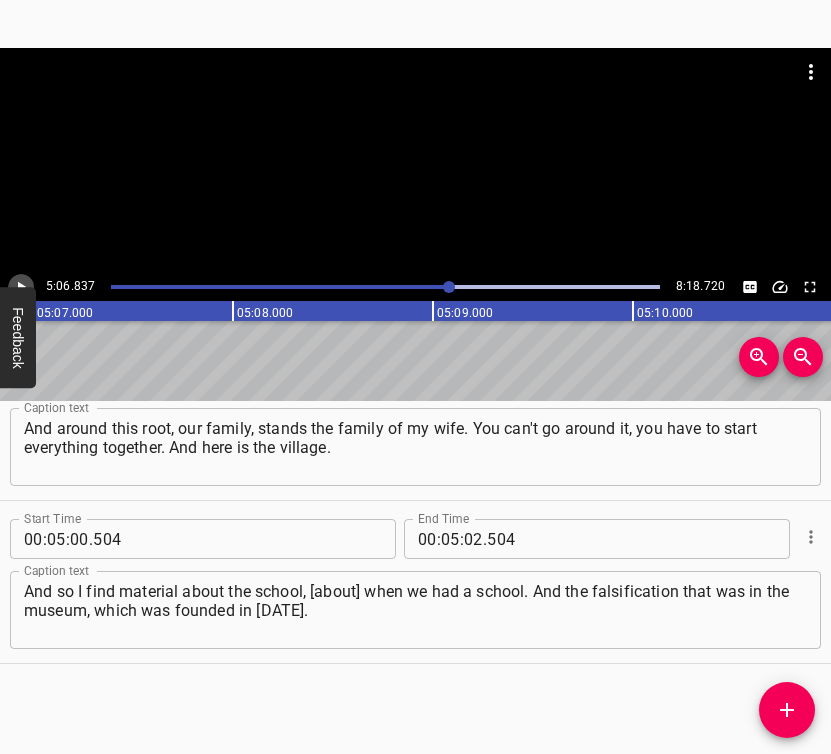 click at bounding box center [21, 287] 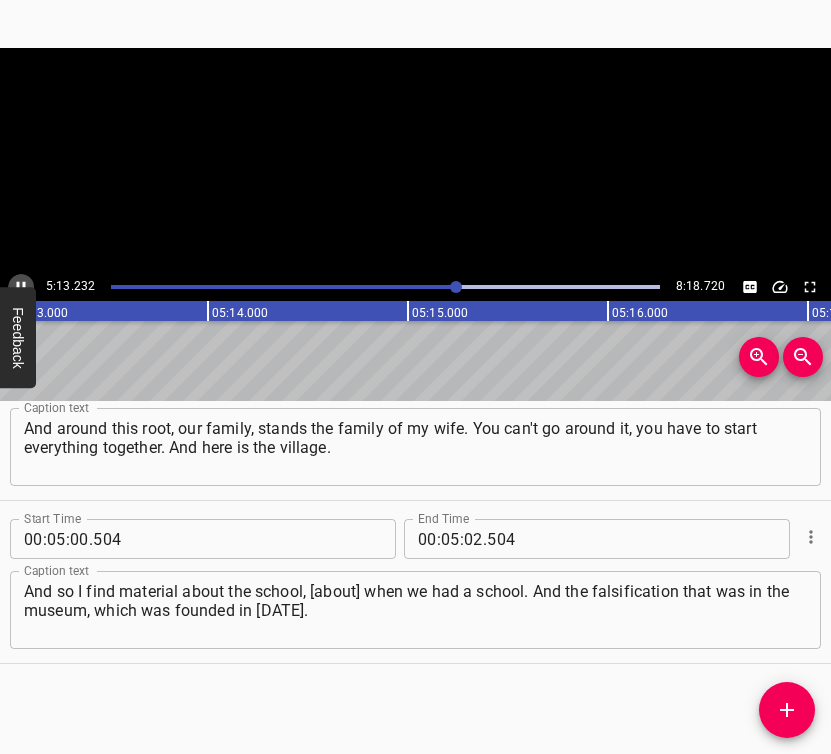 click at bounding box center [21, 287] 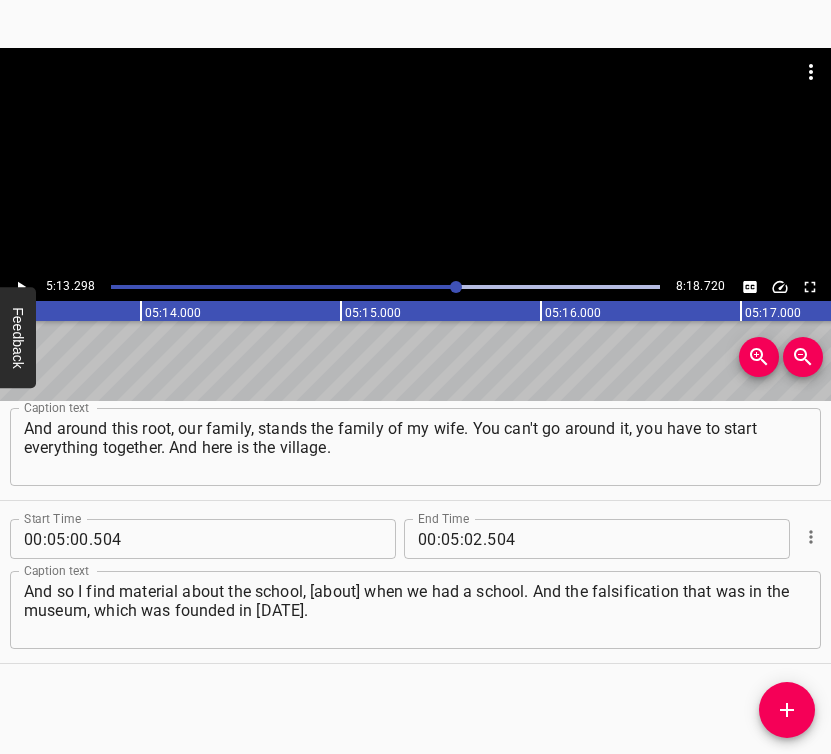 type 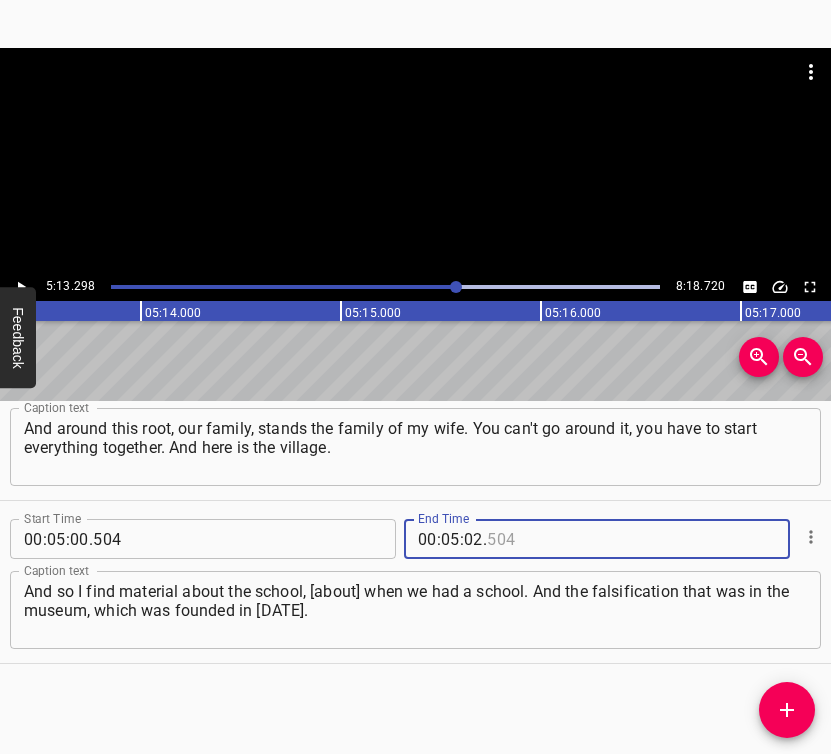 click at bounding box center (578, 539) 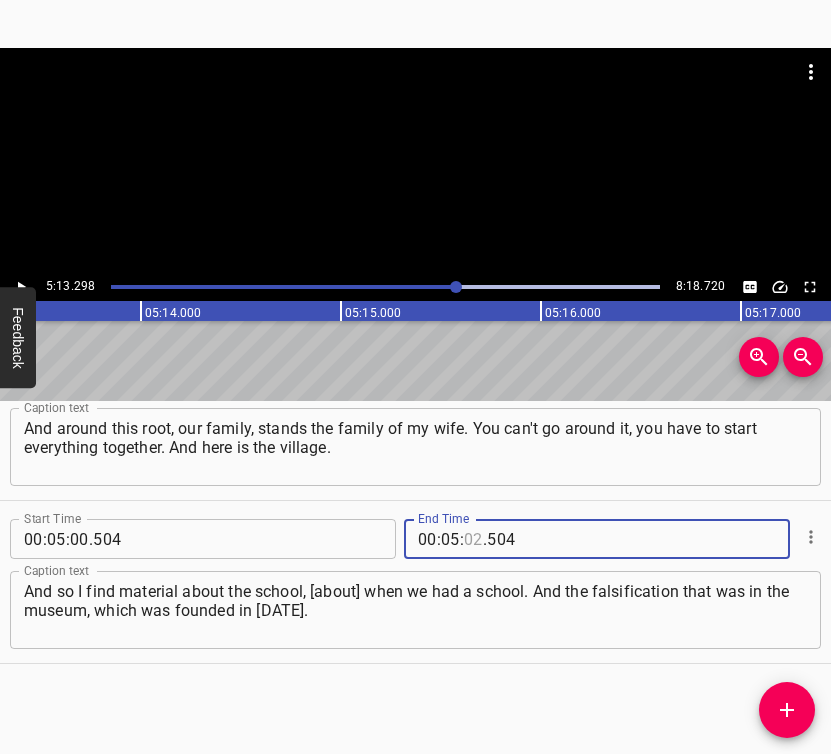 click at bounding box center [473, 539] 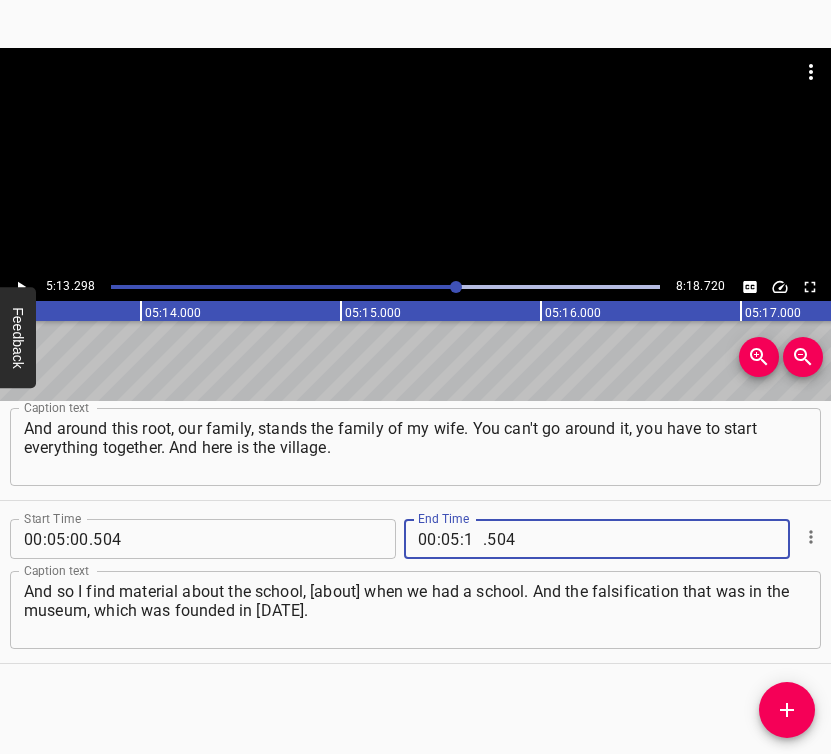 type on "13" 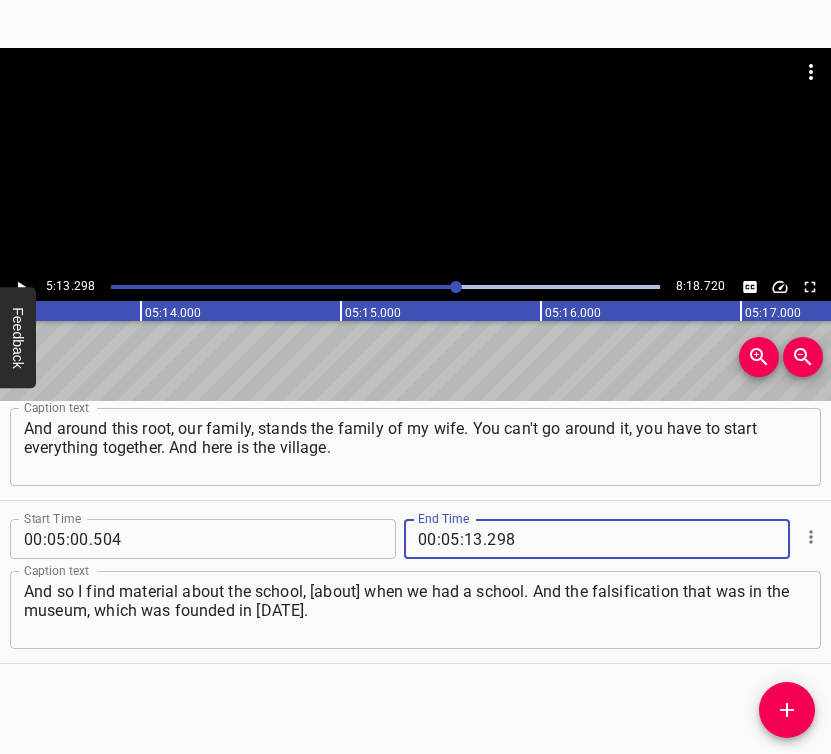 type on "298" 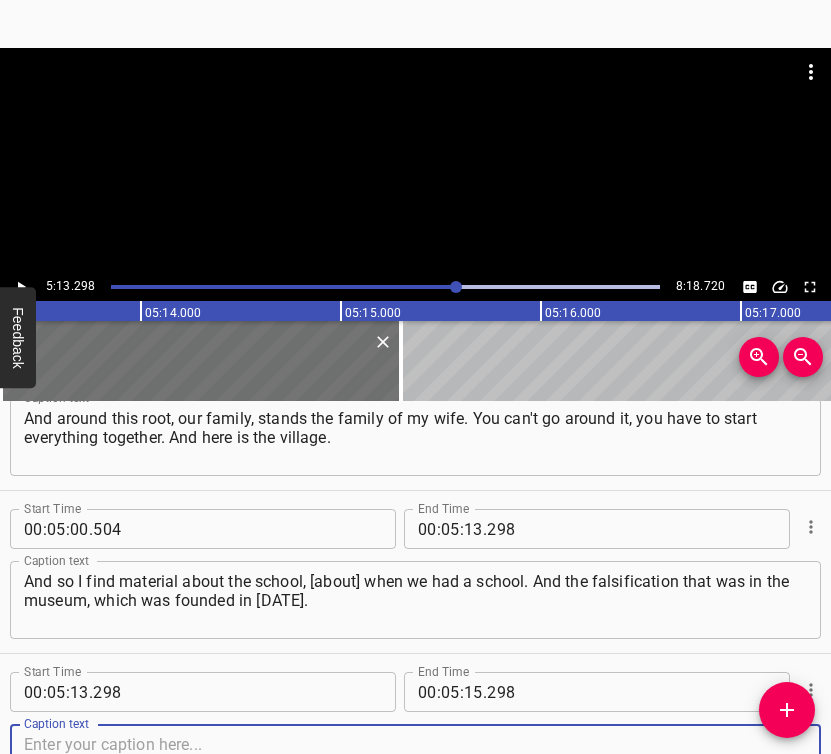 scroll, scrollTop: 3816, scrollLeft: 0, axis: vertical 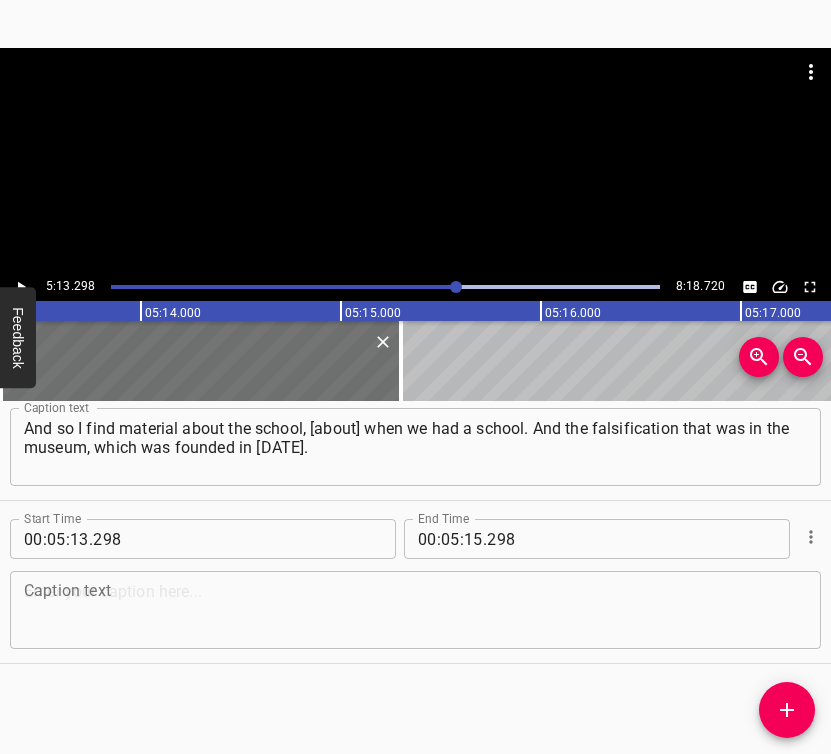drag, startPoint x: 770, startPoint y: 639, endPoint x: 773, endPoint y: 628, distance: 11.401754 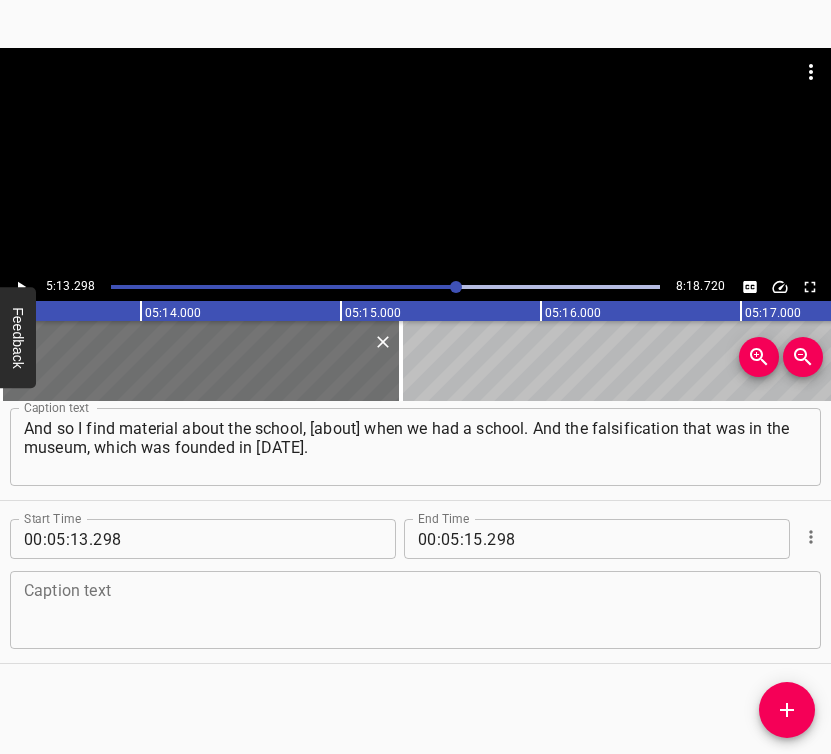 click on "Caption text" at bounding box center [415, 610] 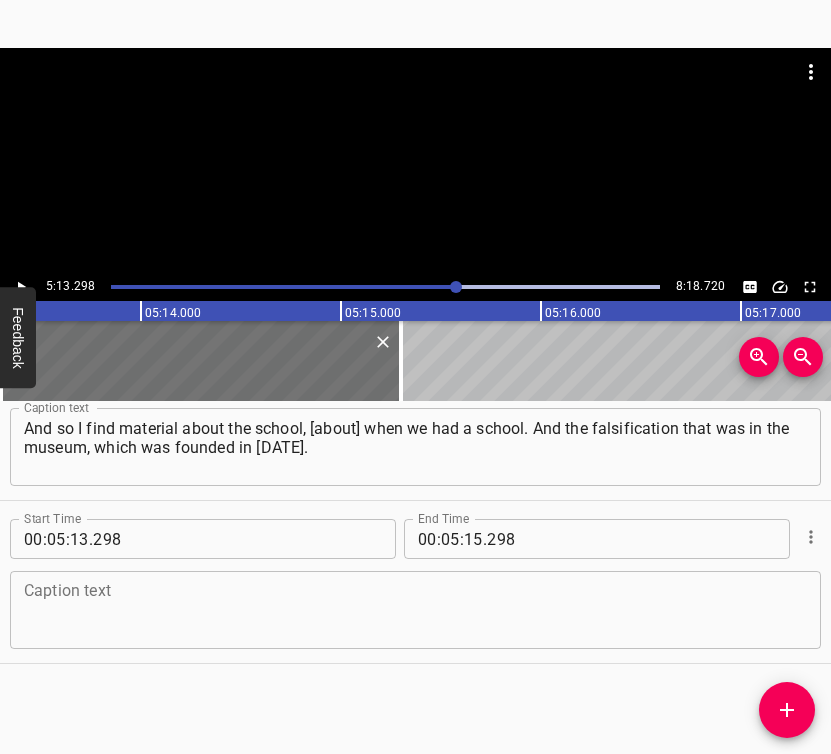 click at bounding box center [415, 610] 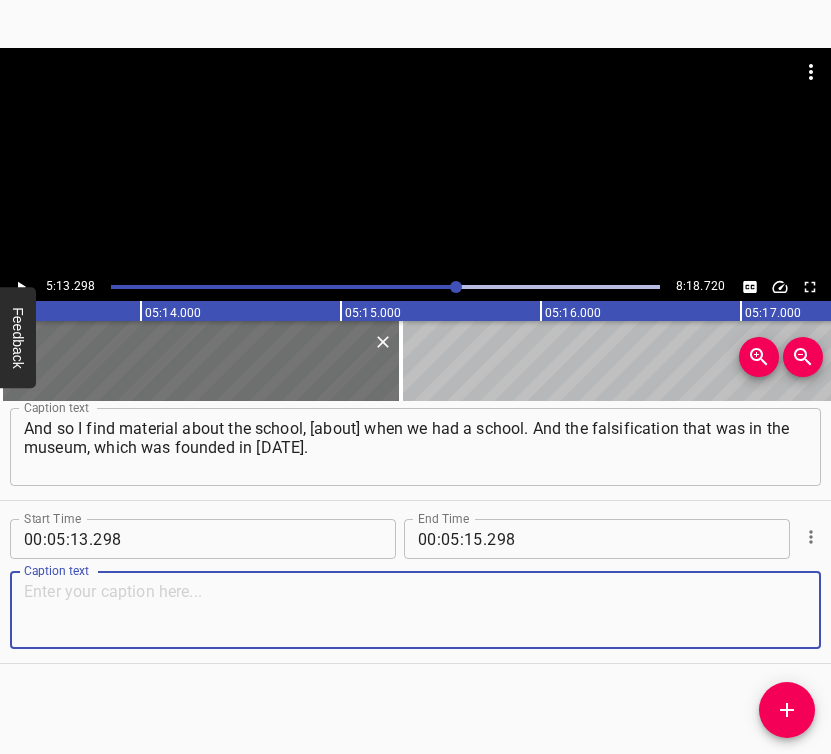 paste on "There was a falsification that children could not go to school, because they had to pay a lot of money. I found out what year the school was opened," 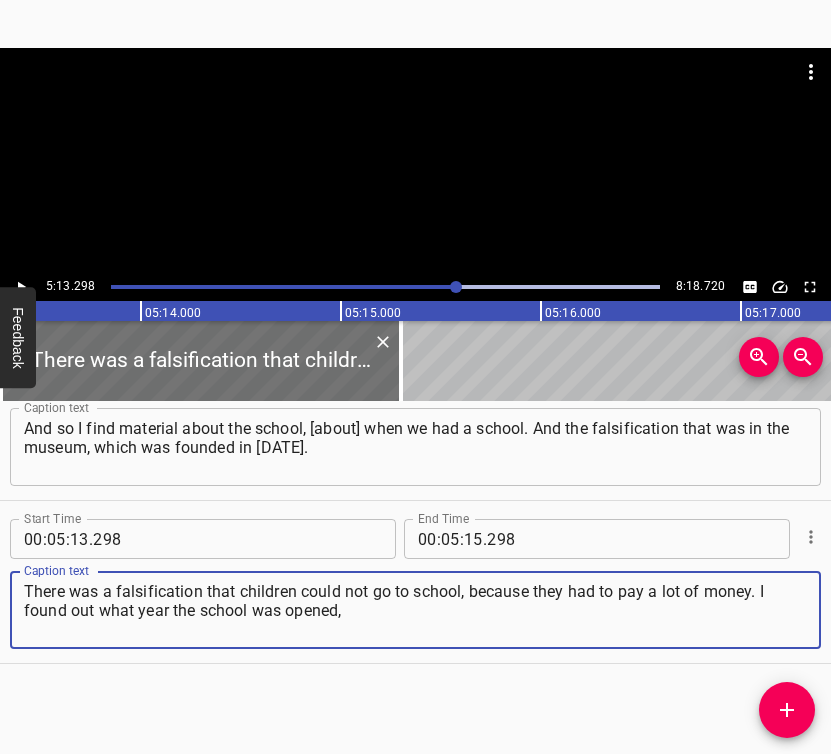 type on "There was a falsification that children could not go to school, because they had to pay a lot of money. I found out what year the school was opened," 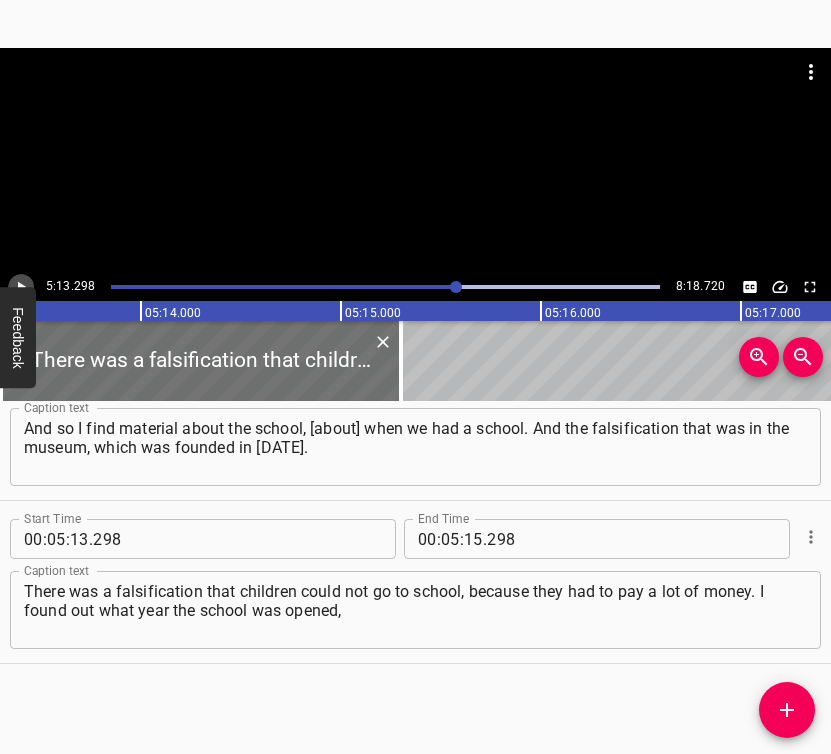 click at bounding box center [21, 287] 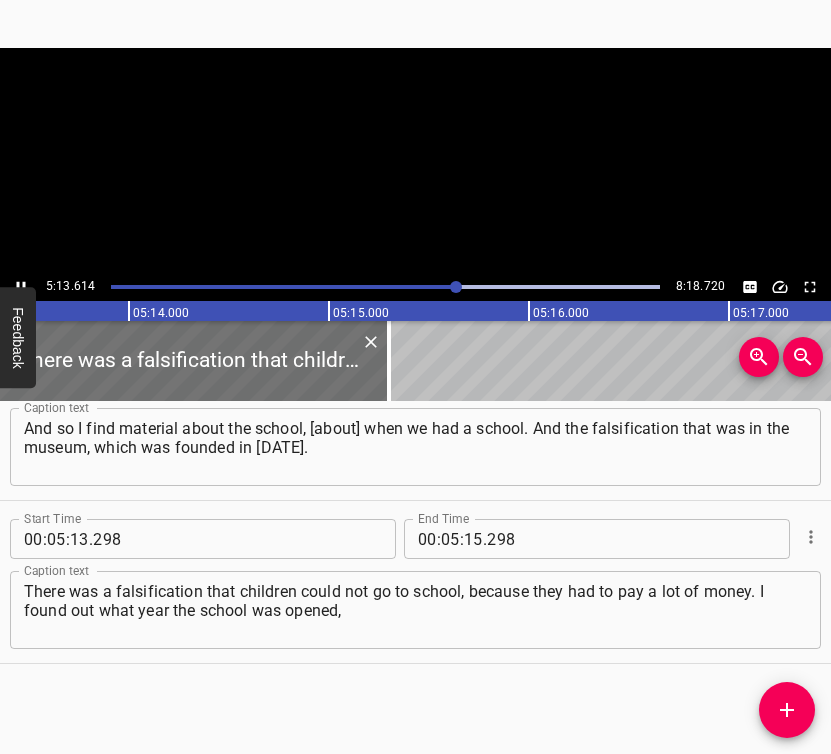 scroll, scrollTop: 0, scrollLeft: 62722, axis: horizontal 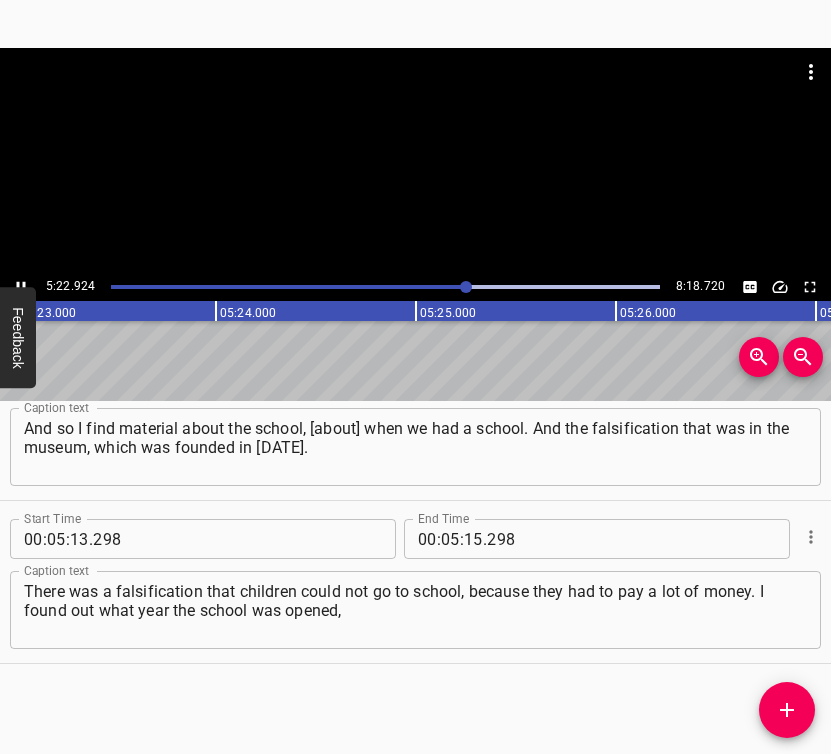 click 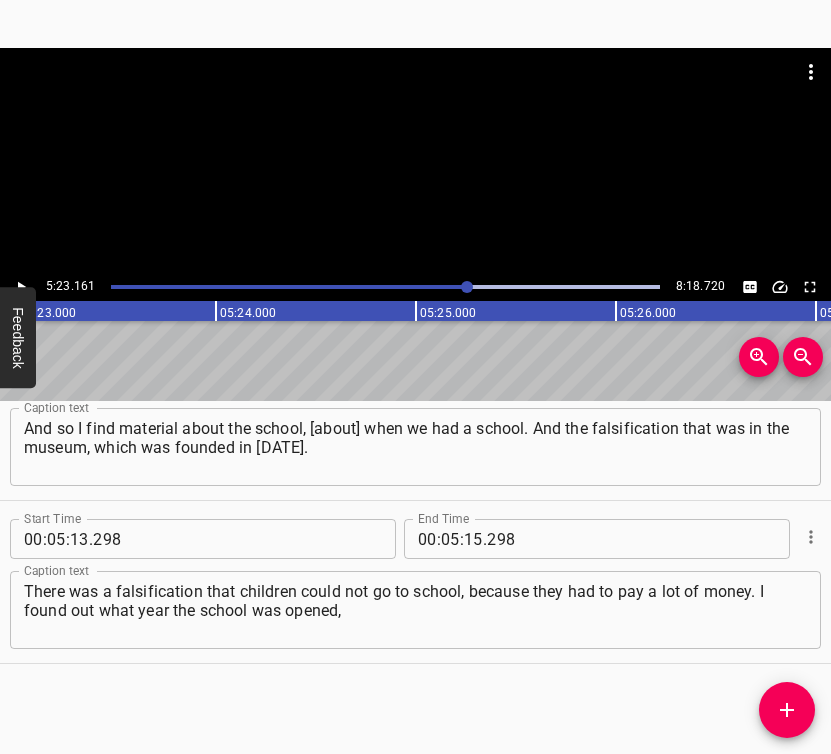 scroll, scrollTop: 0, scrollLeft: 64632, axis: horizontal 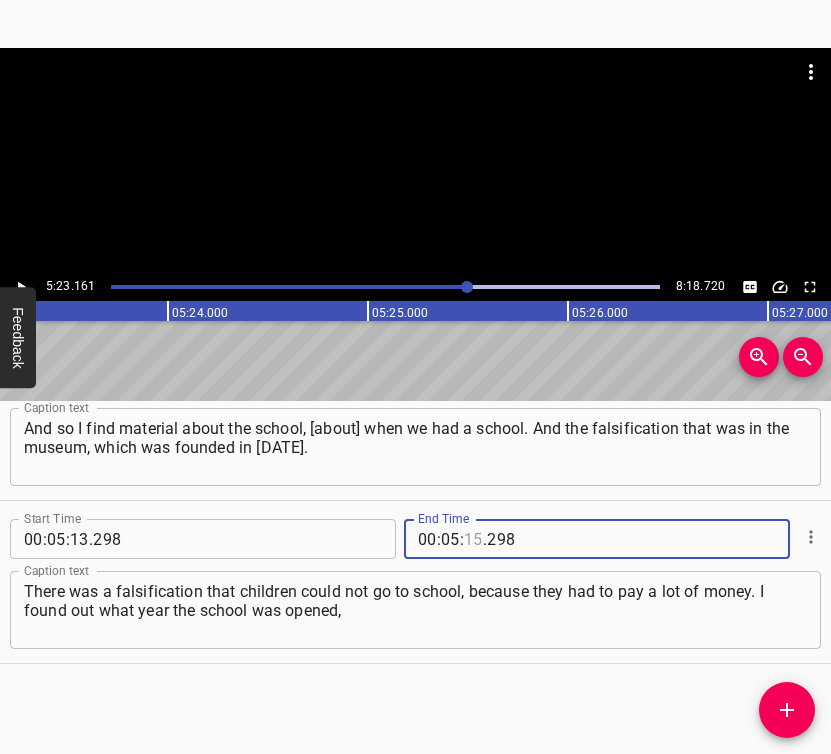click at bounding box center [473, 539] 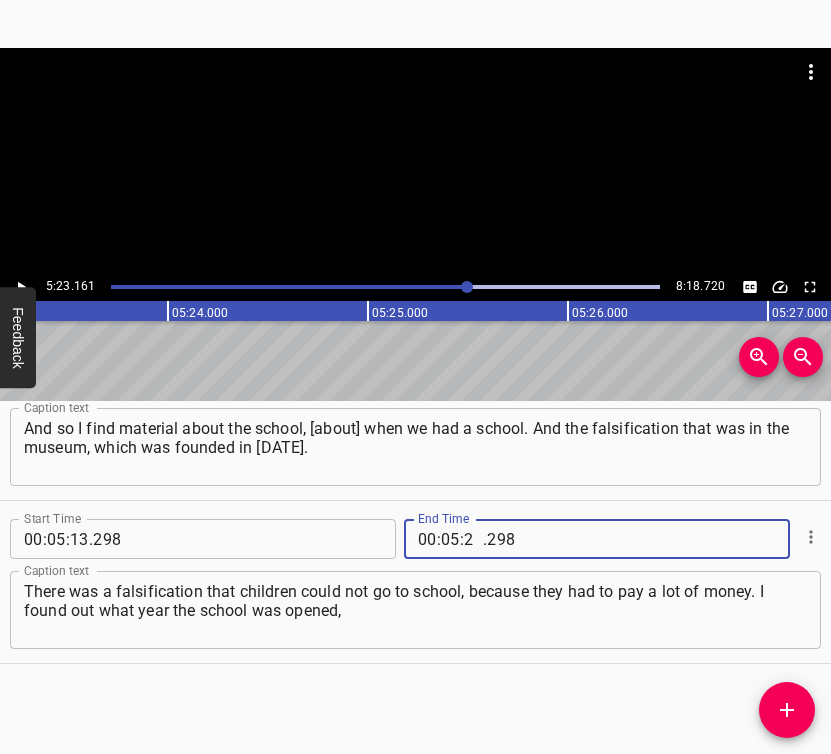 type on "23" 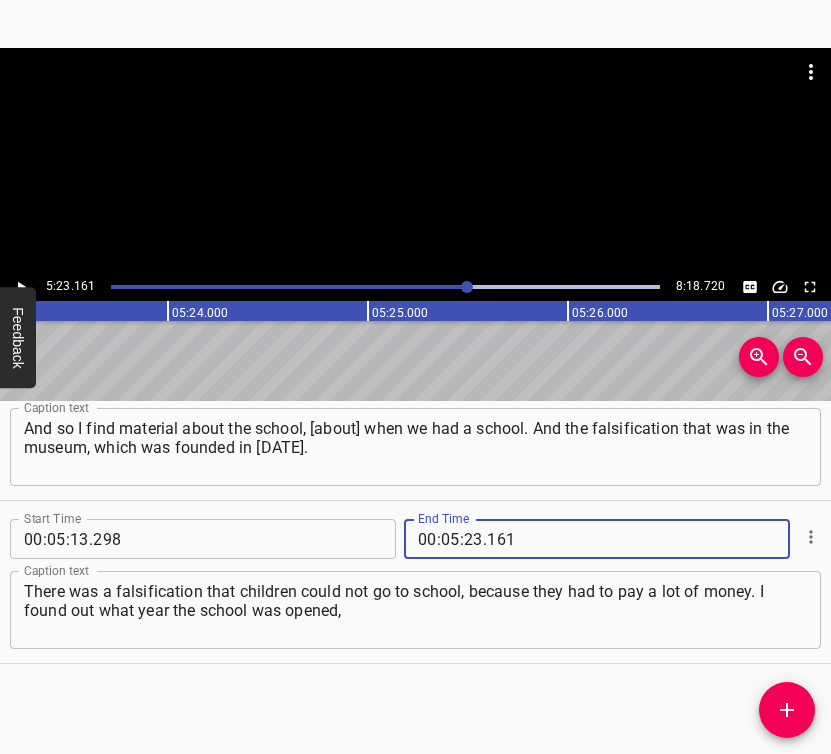 type on "161" 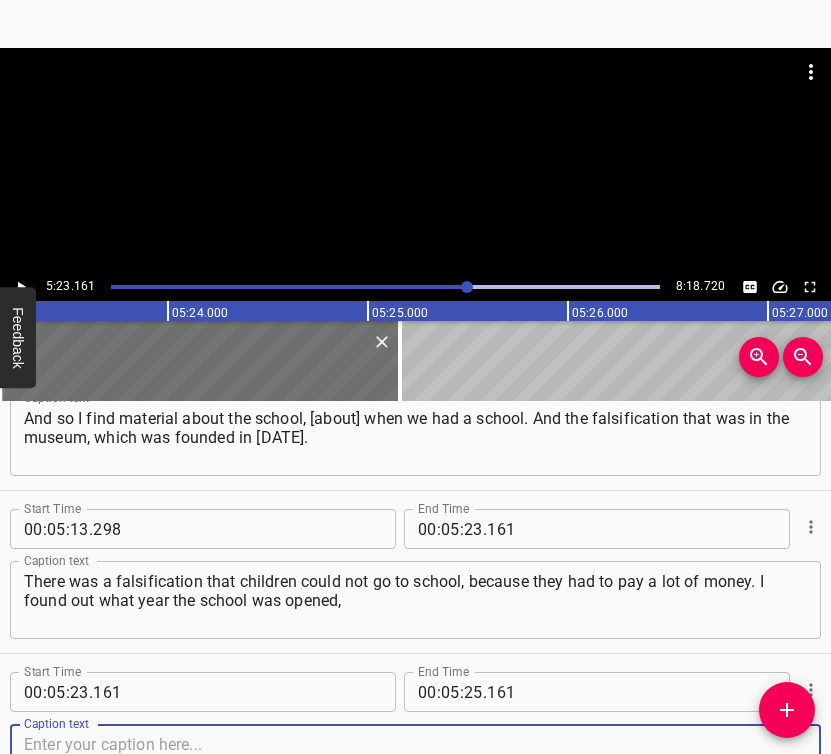 scroll, scrollTop: 3979, scrollLeft: 0, axis: vertical 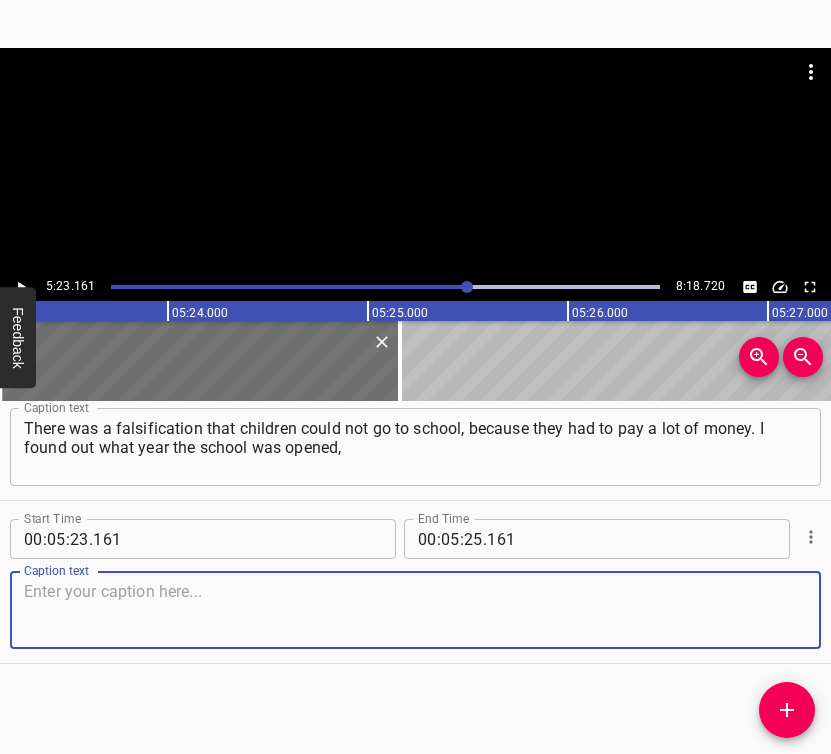 click at bounding box center [415, 610] 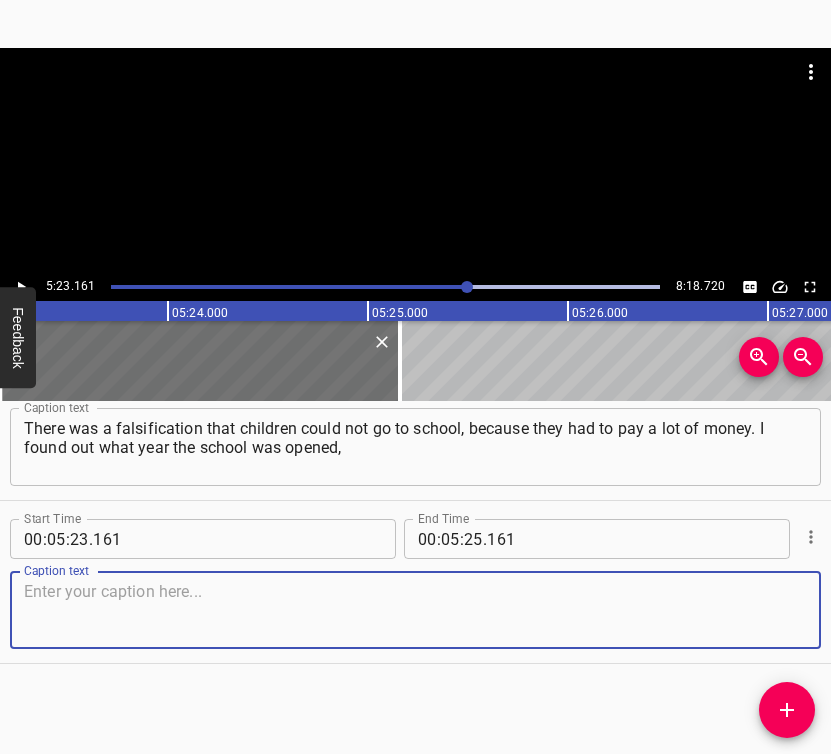 click at bounding box center (415, 610) 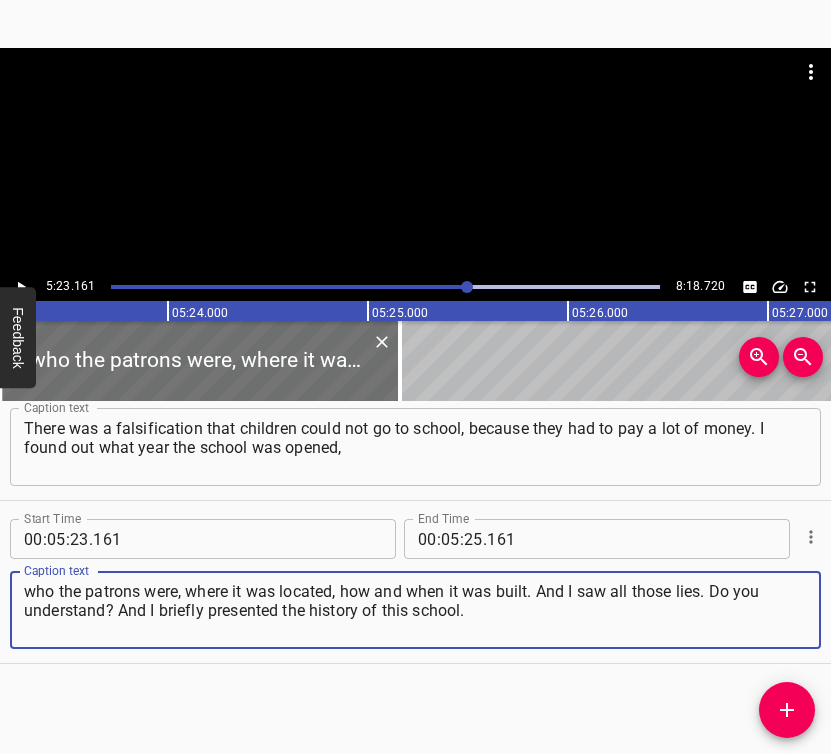type on "who the patrons were, where it was located, how and when it was built. And I saw all those lies. Do you understand? And I briefly presented the history of this school." 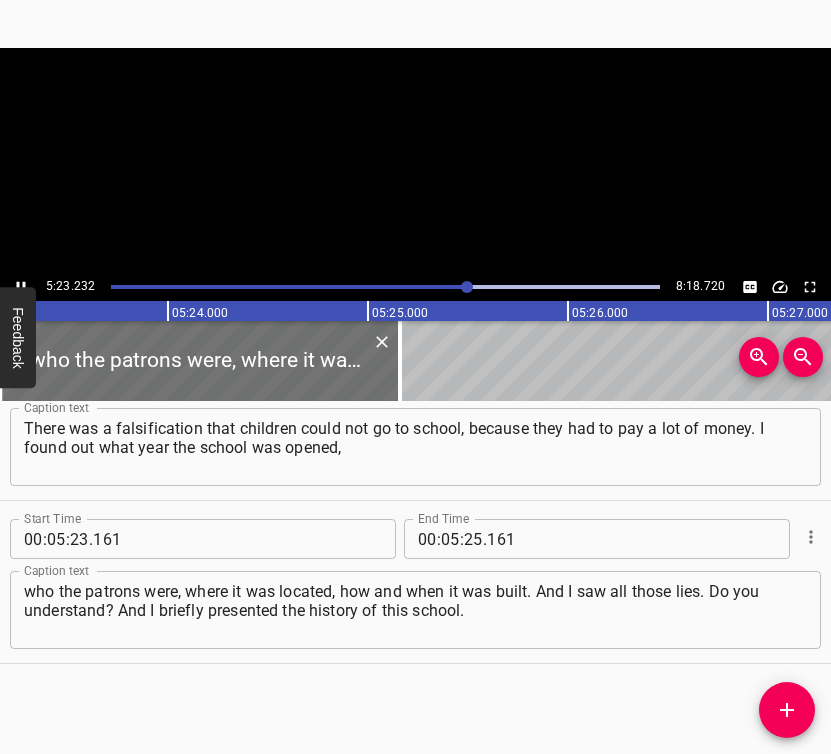 scroll, scrollTop: 0, scrollLeft: 64644, axis: horizontal 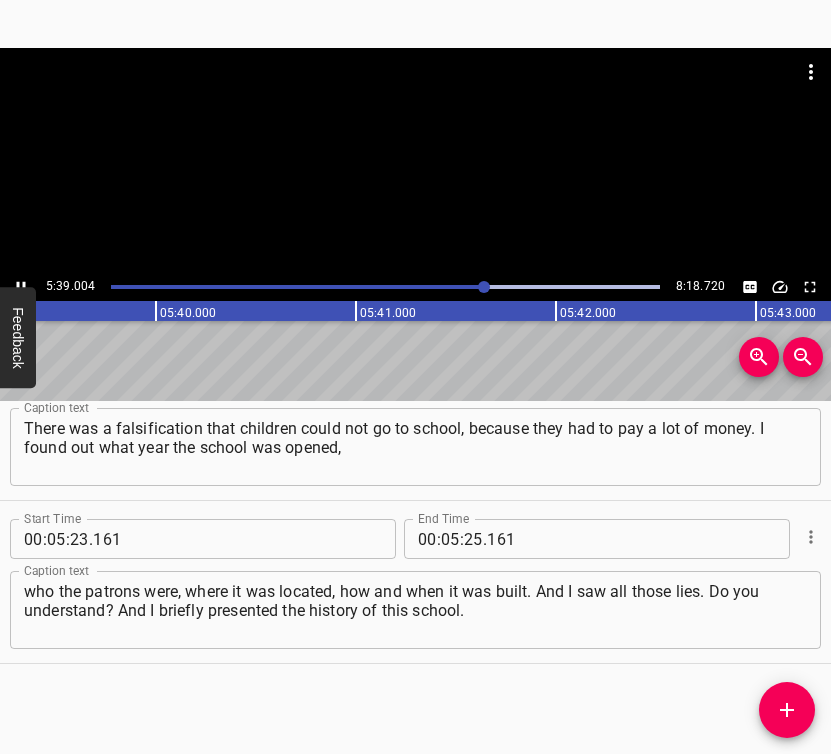 click 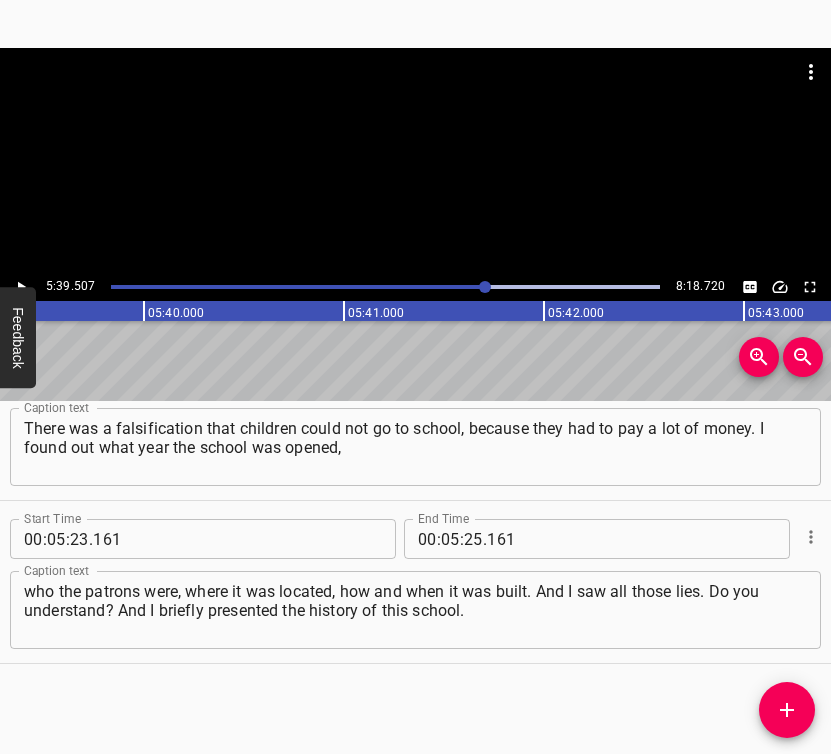 scroll, scrollTop: 0, scrollLeft: 67901, axis: horizontal 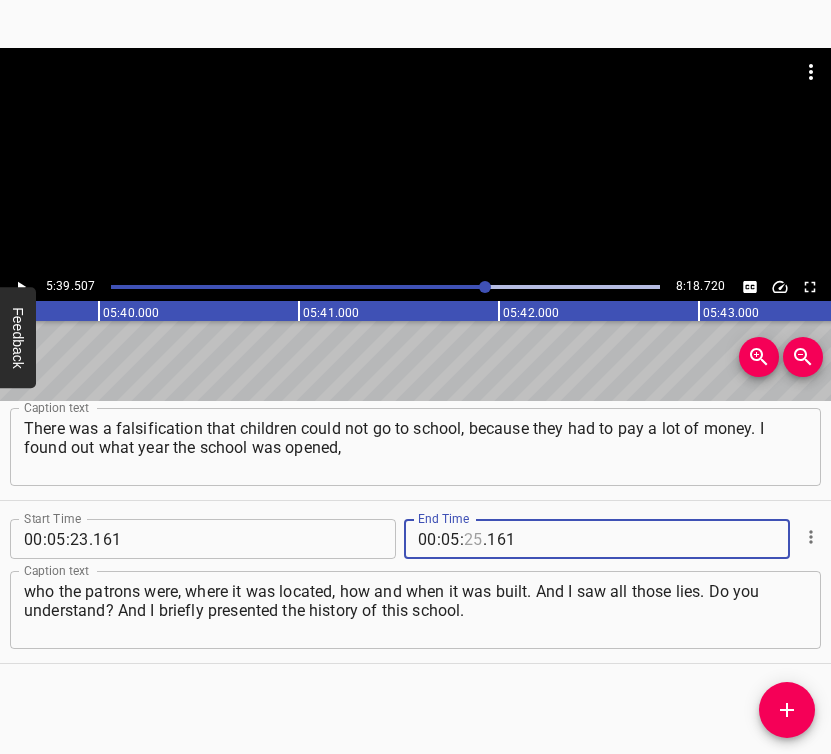 click at bounding box center [473, 539] 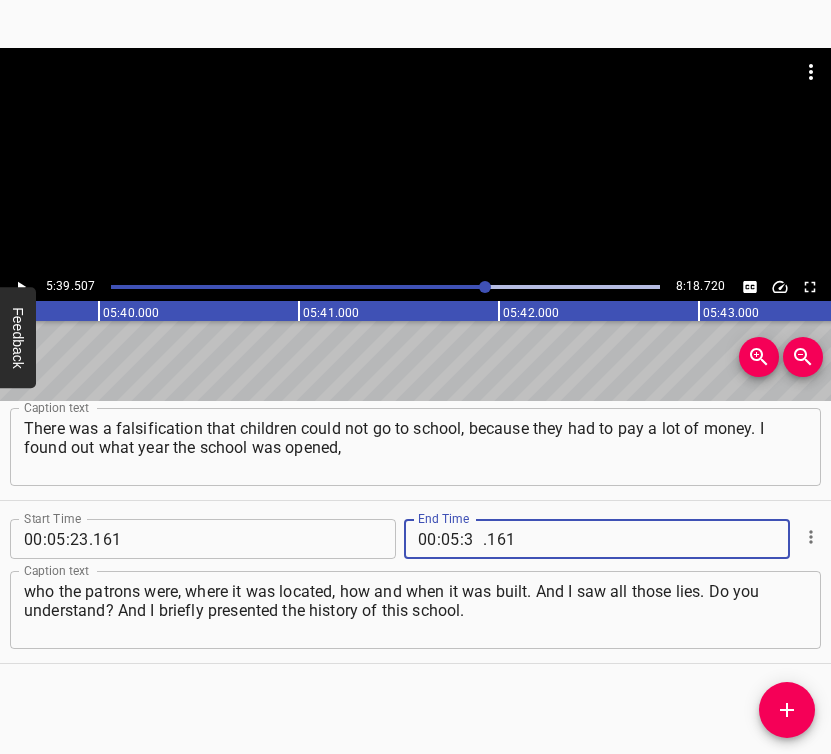 type on "39" 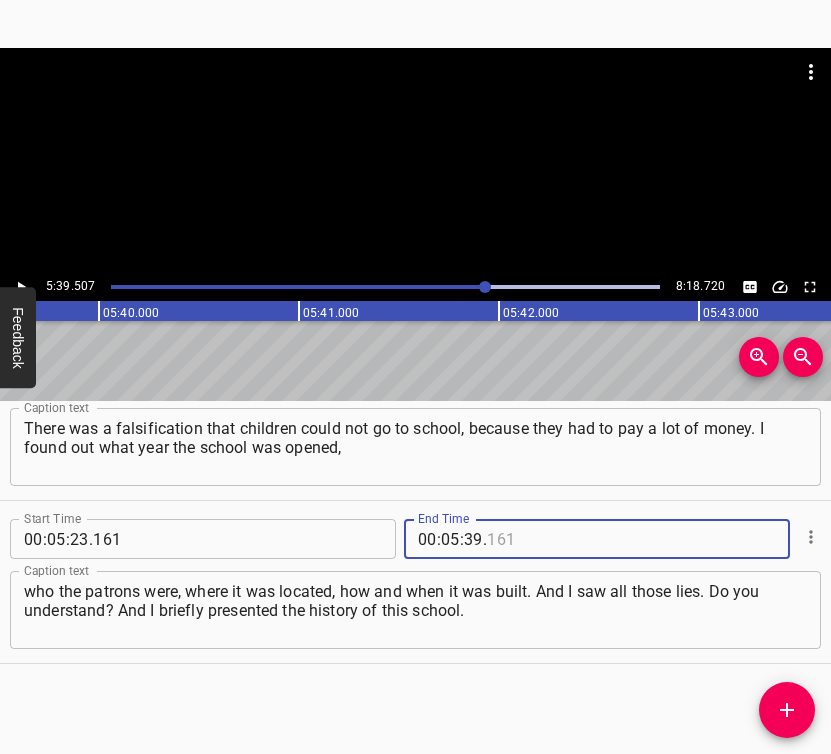 type on "8" 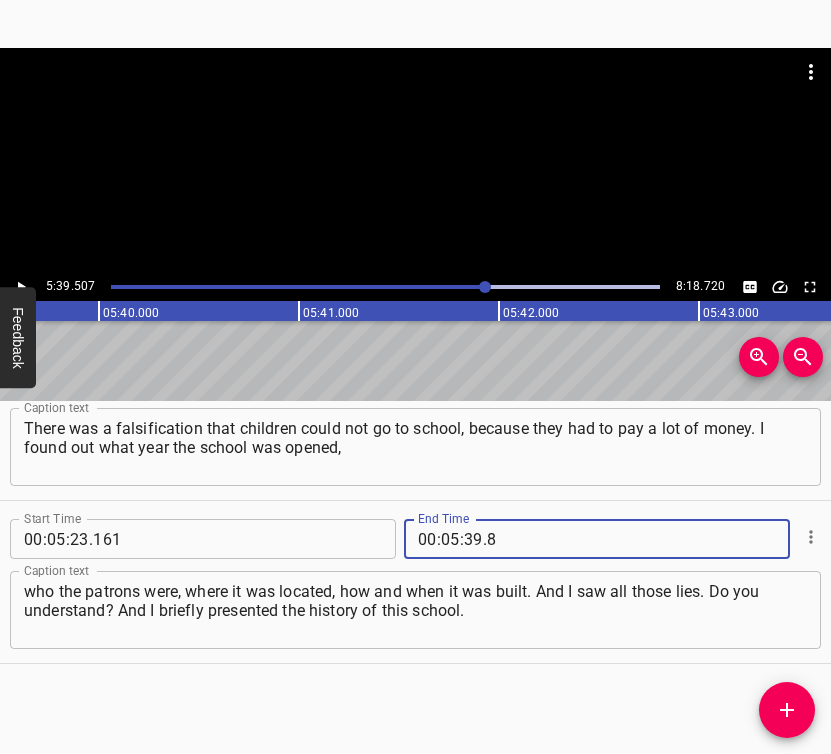 type 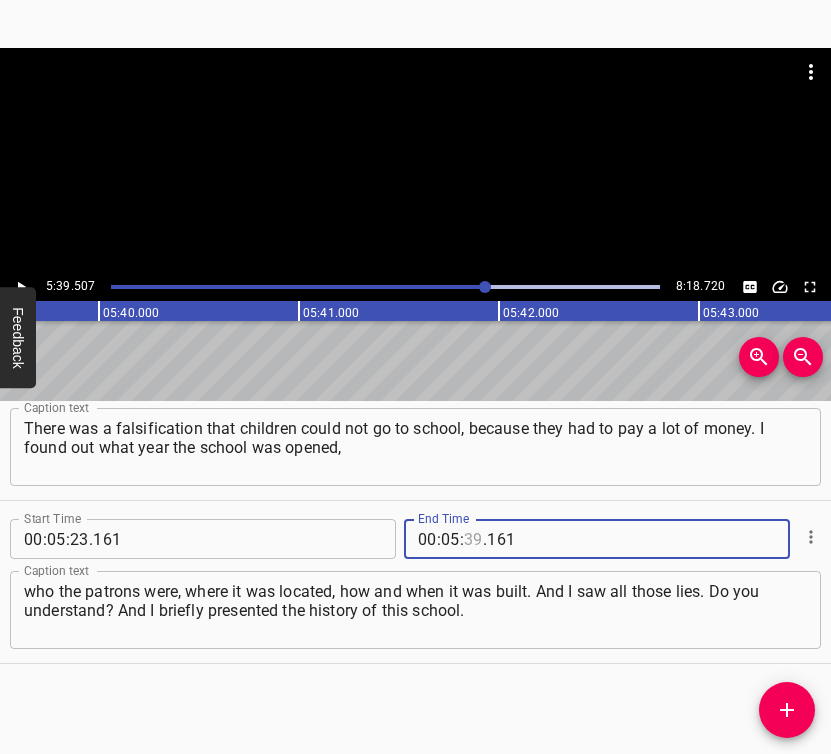 type on "5" 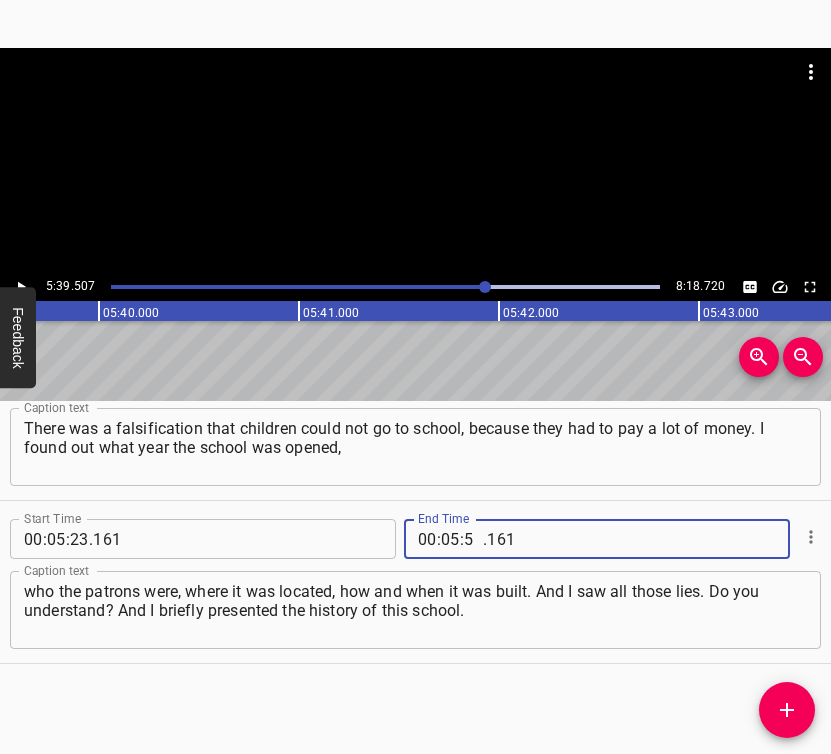 click on "5" at bounding box center [473, 539] 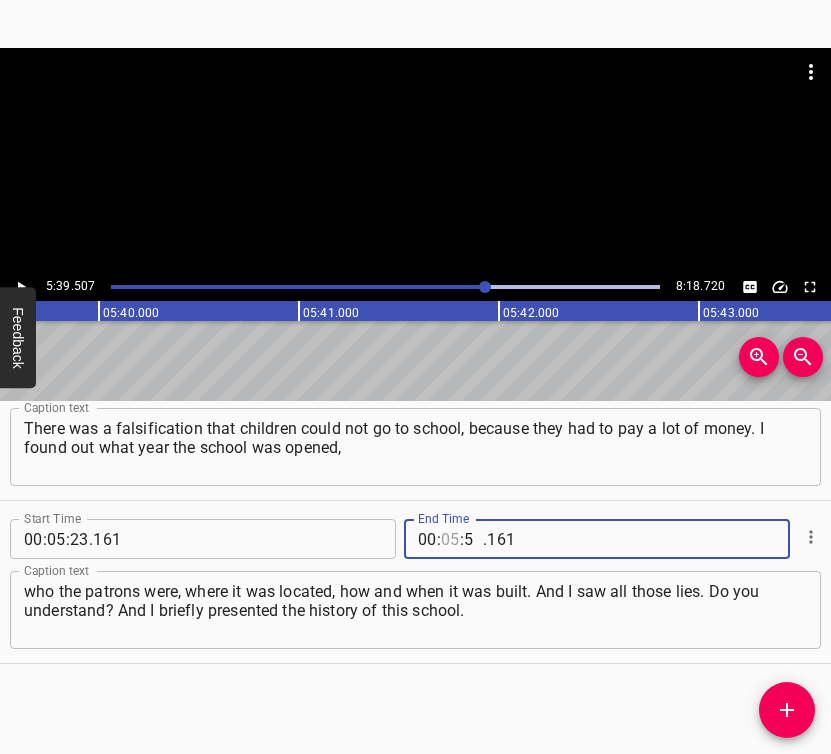 type on "39" 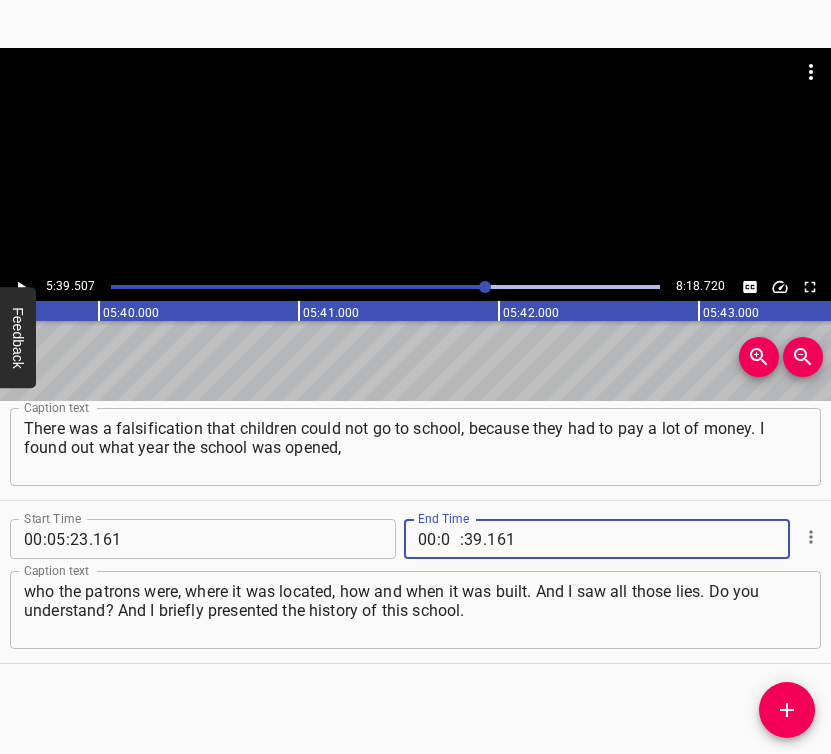 type on "05" 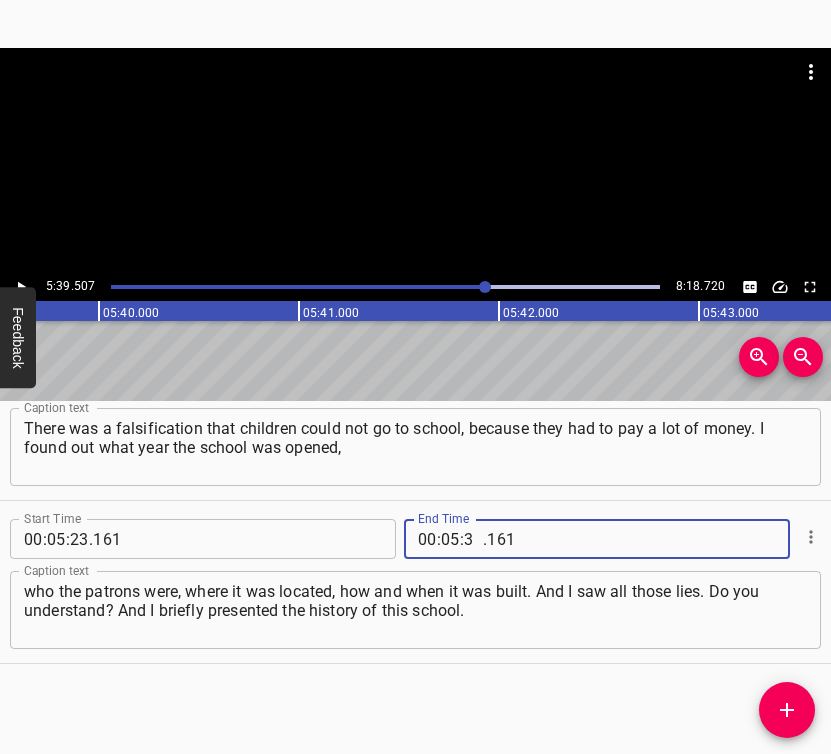 type on "39" 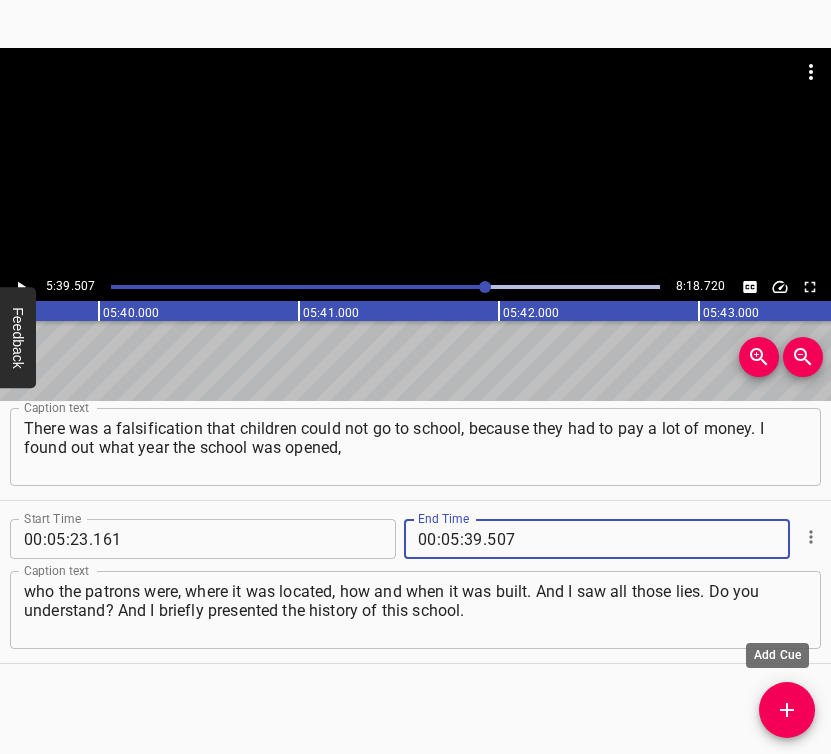 type on "507" 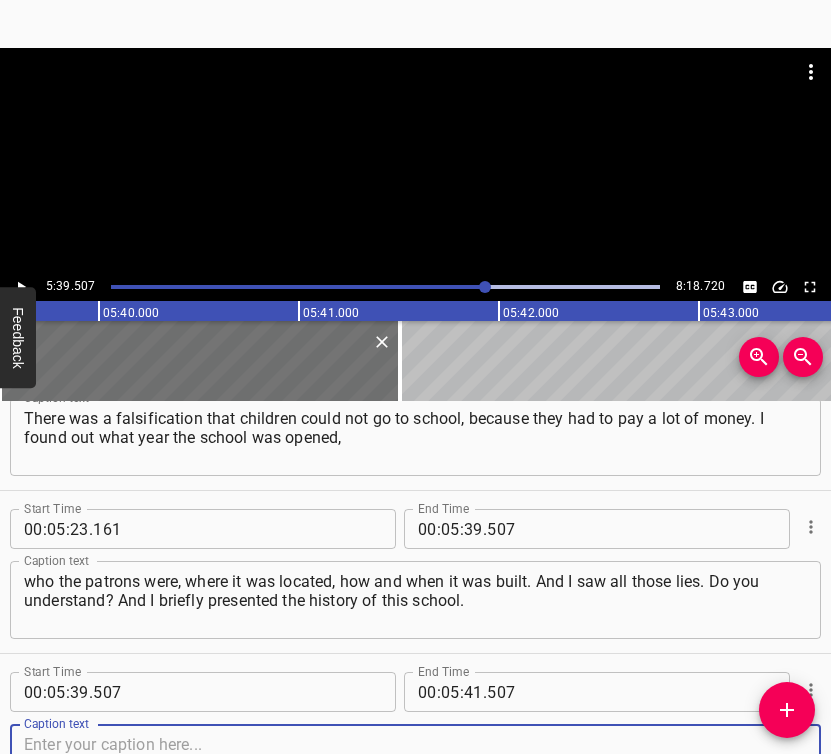 scroll, scrollTop: 4142, scrollLeft: 0, axis: vertical 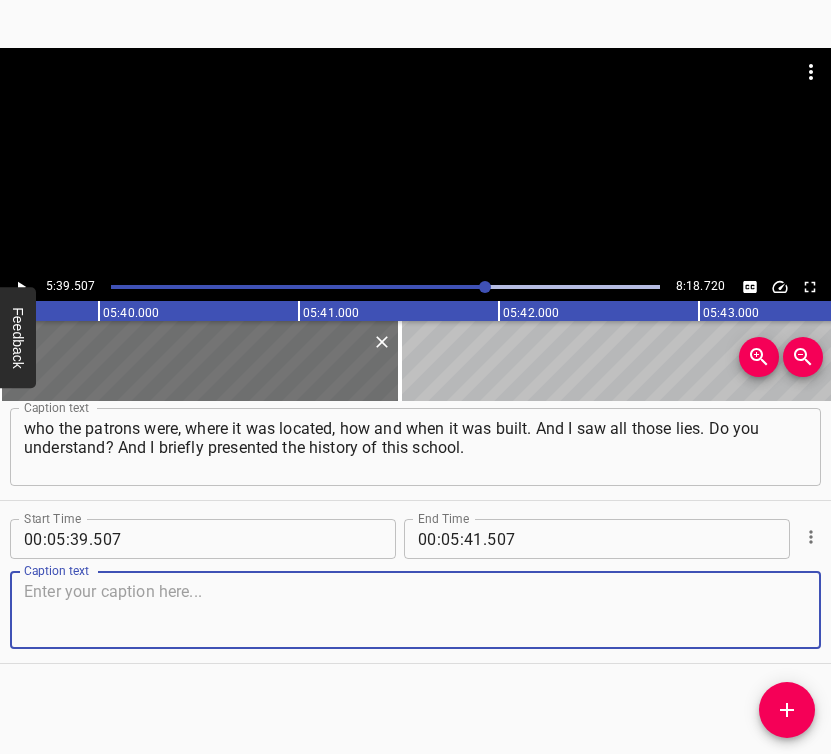 click at bounding box center [415, 610] 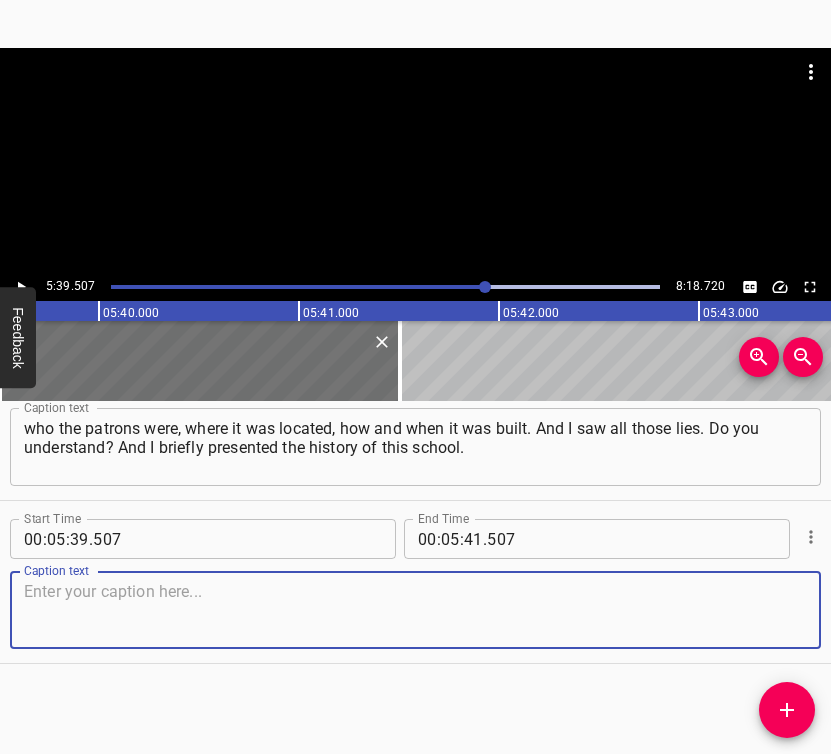 click at bounding box center (415, 610) 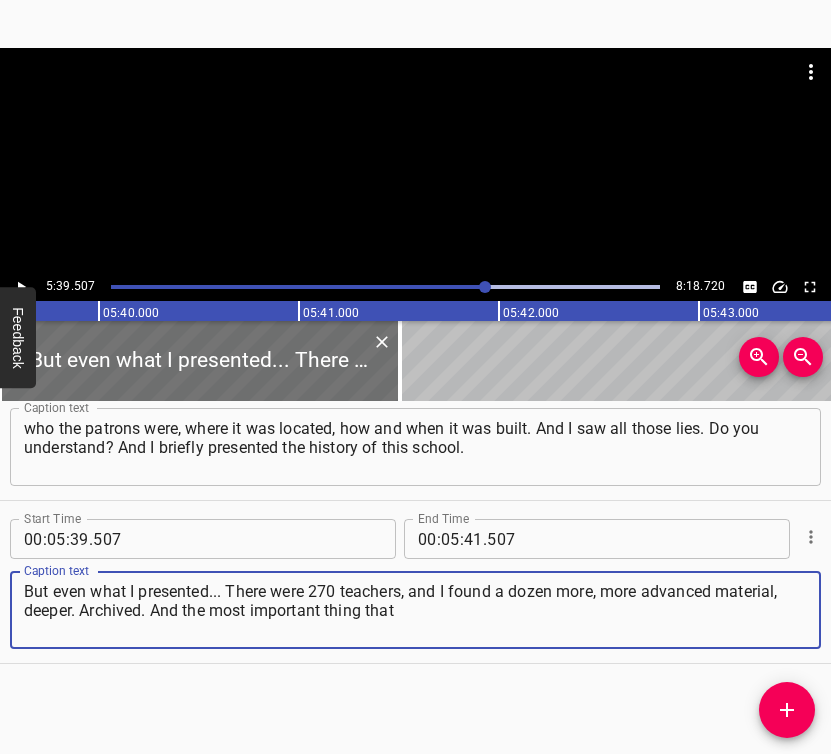 type on "But even what I presented... There were 270 teachers, and I found a dozen more, more advanced material, deeper. Archived. And the most important thing that" 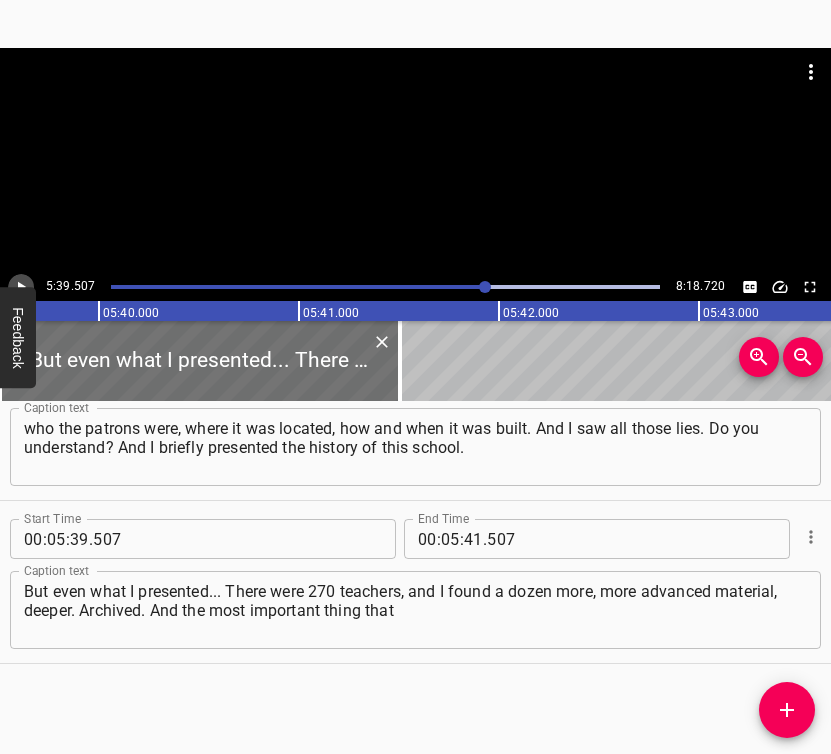 click 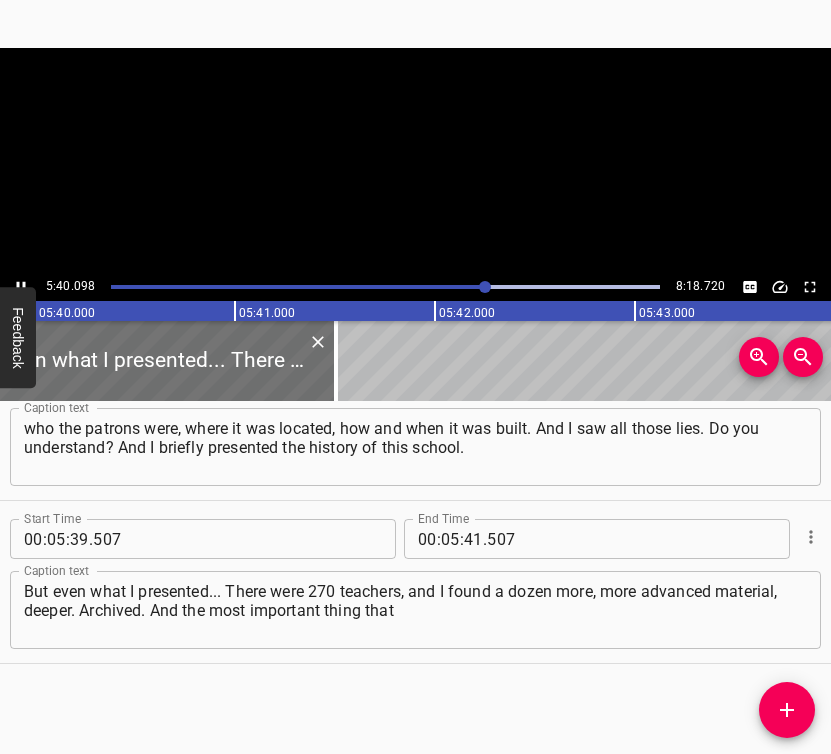scroll, scrollTop: 0, scrollLeft: 68019, axis: horizontal 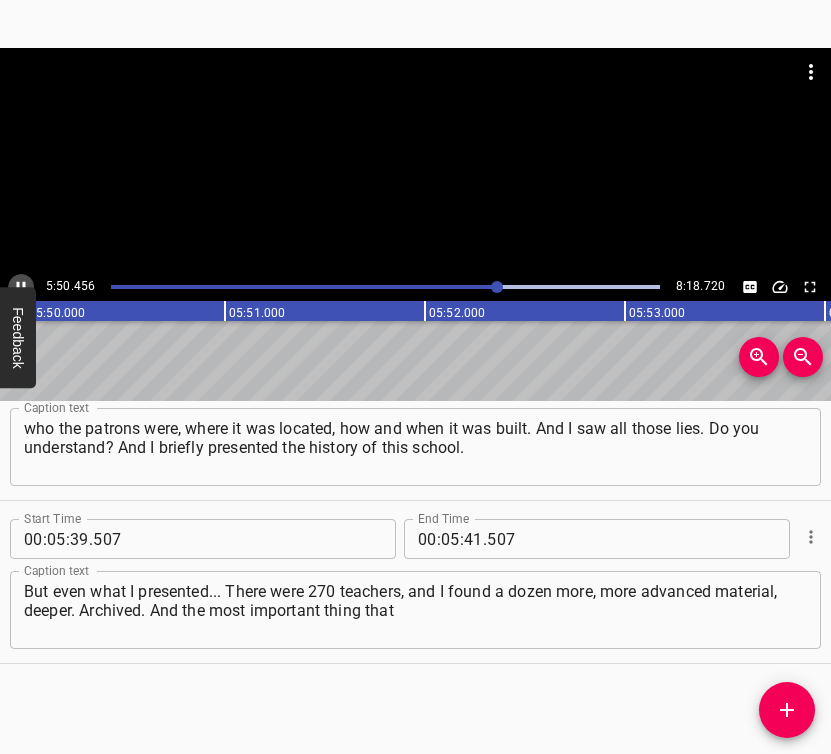 click 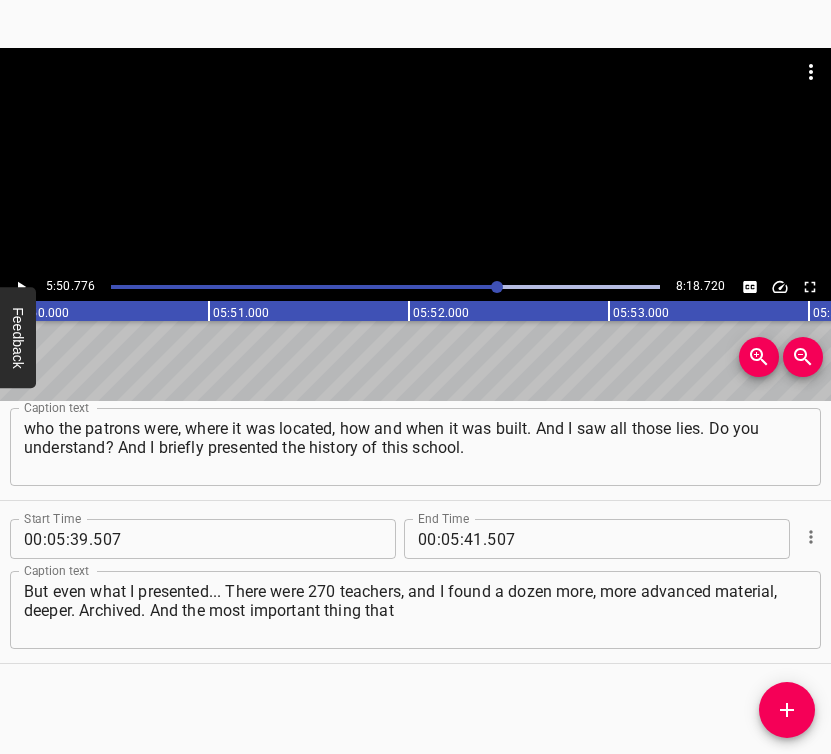 scroll, scrollTop: 0, scrollLeft: 70155, axis: horizontal 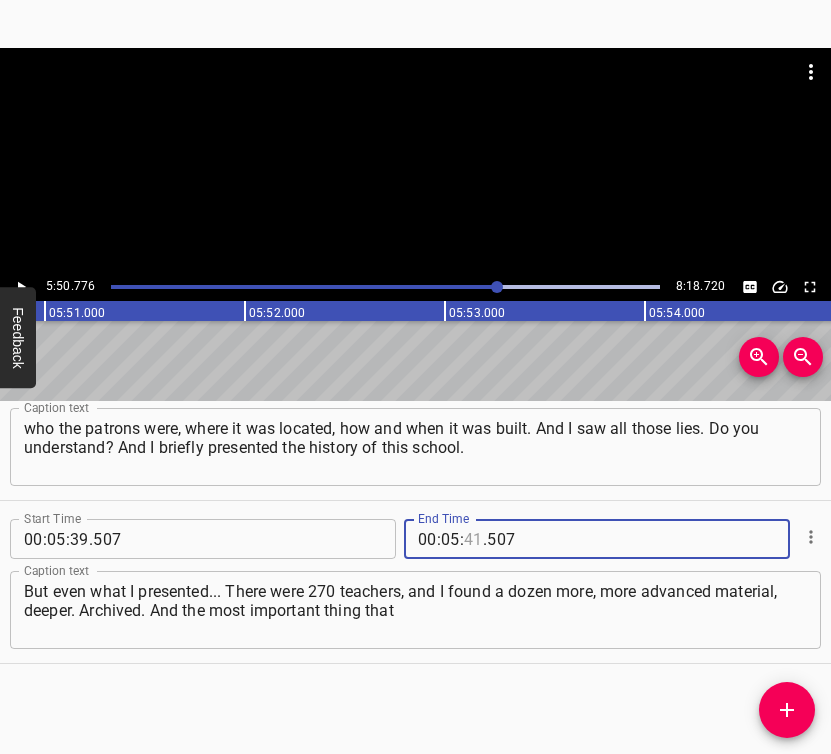 click at bounding box center [473, 539] 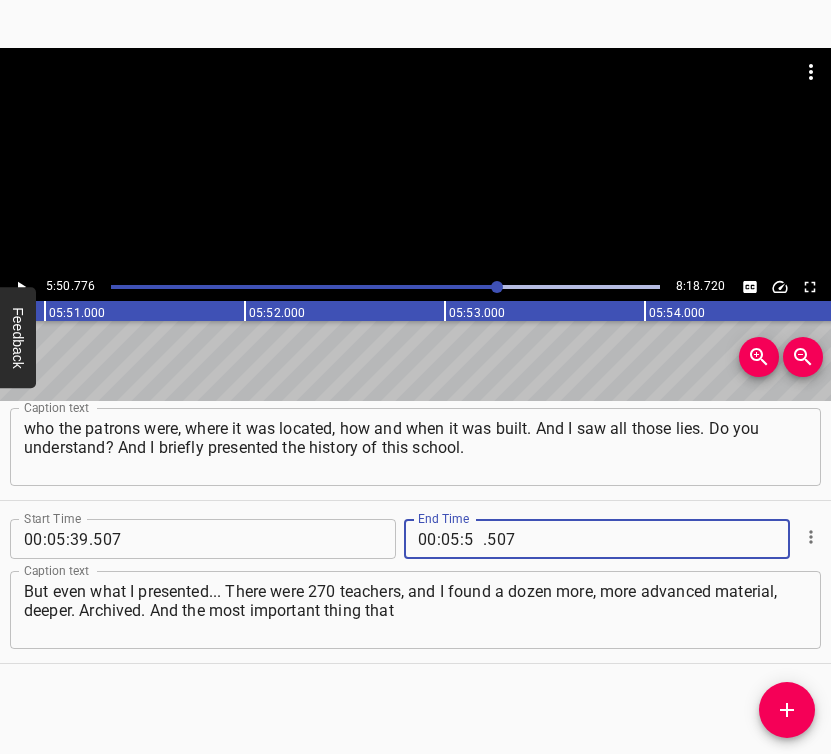 type on "50" 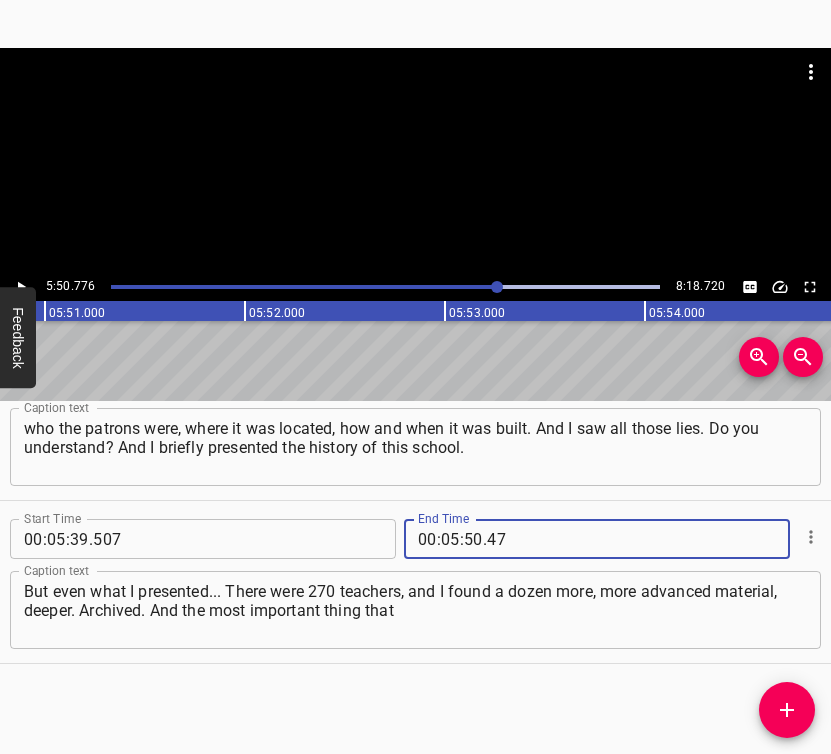 type on "4" 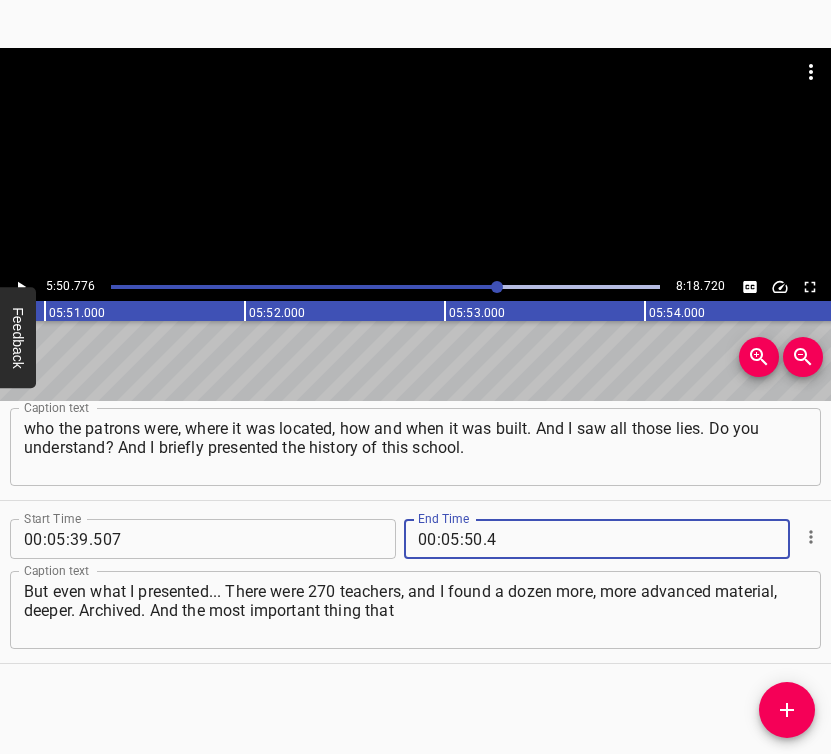 type 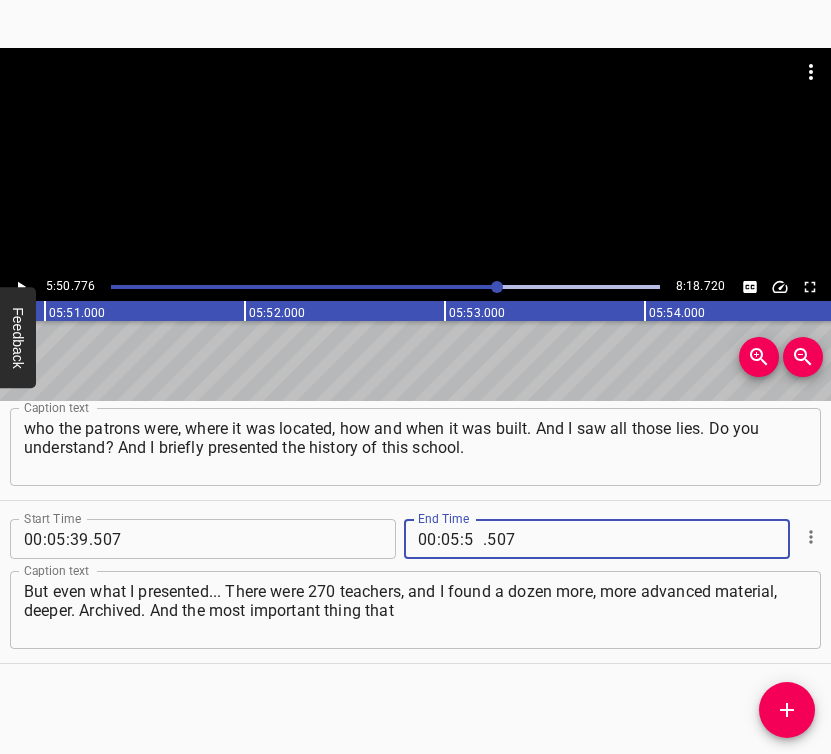 type on "50" 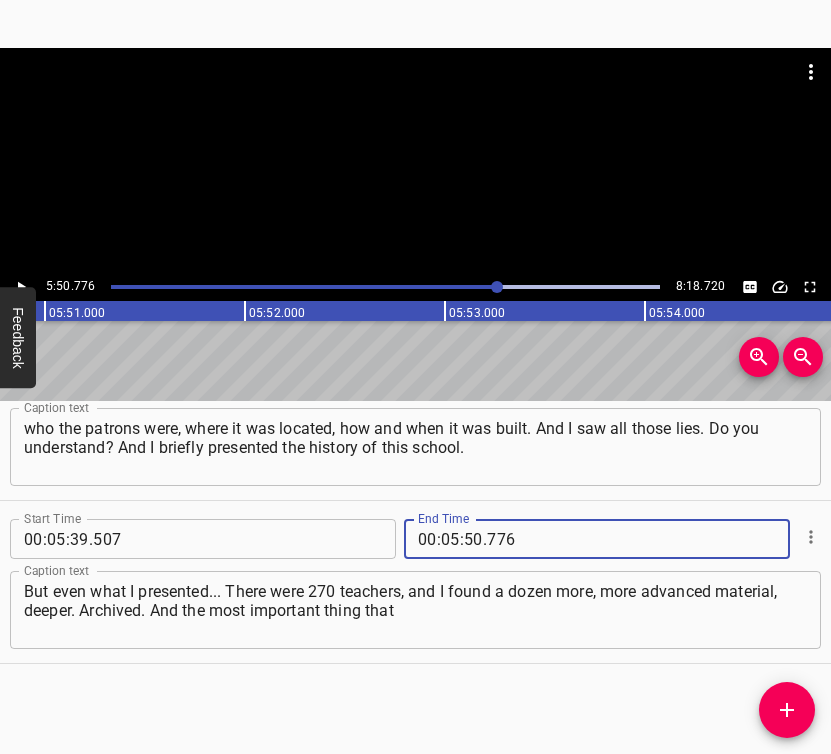 type on "776" 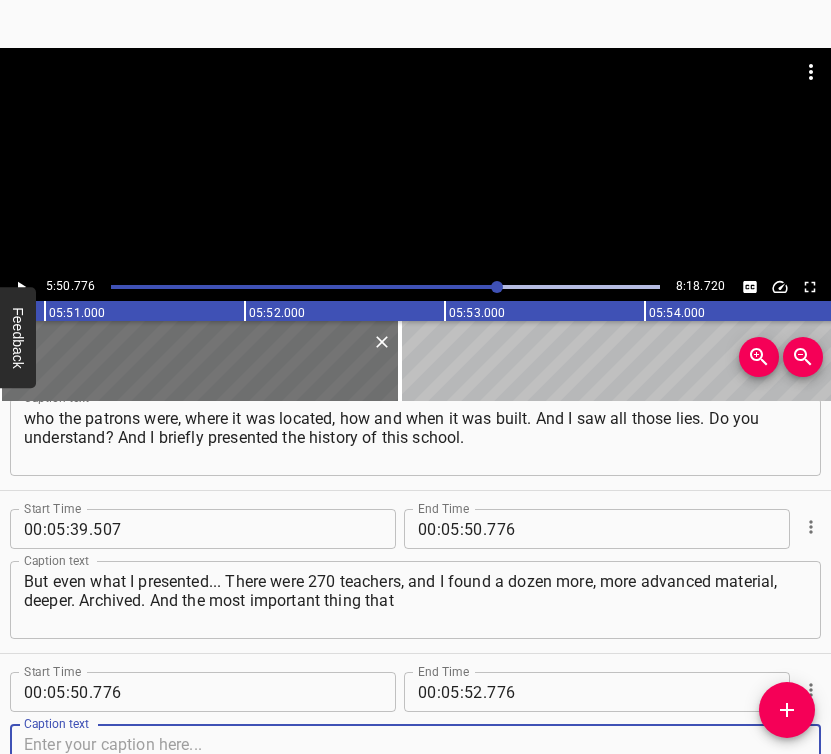 scroll, scrollTop: 4305, scrollLeft: 0, axis: vertical 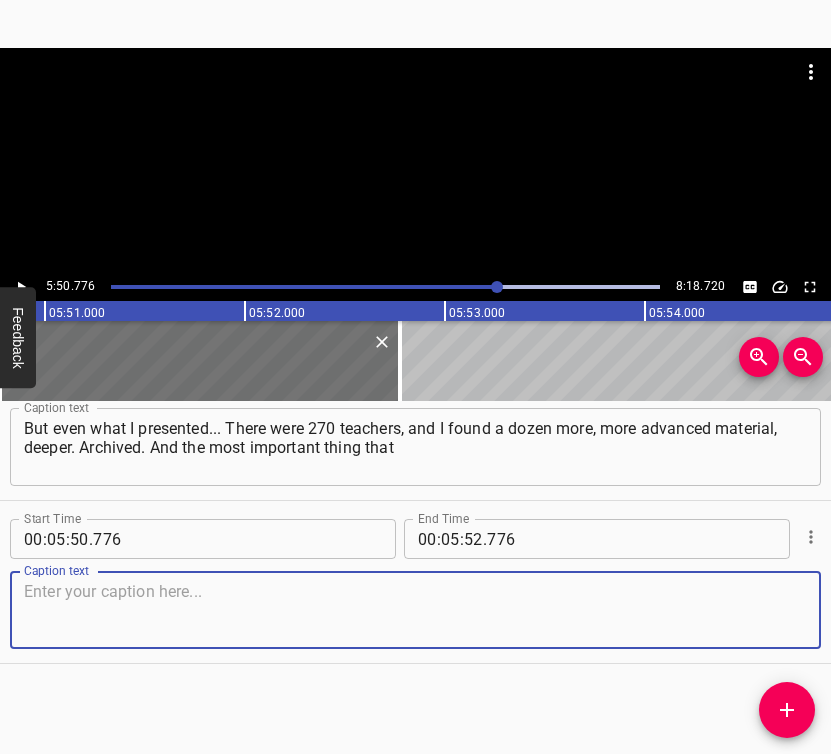 drag, startPoint x: 777, startPoint y: 614, endPoint x: 829, endPoint y: 608, distance: 52.34501 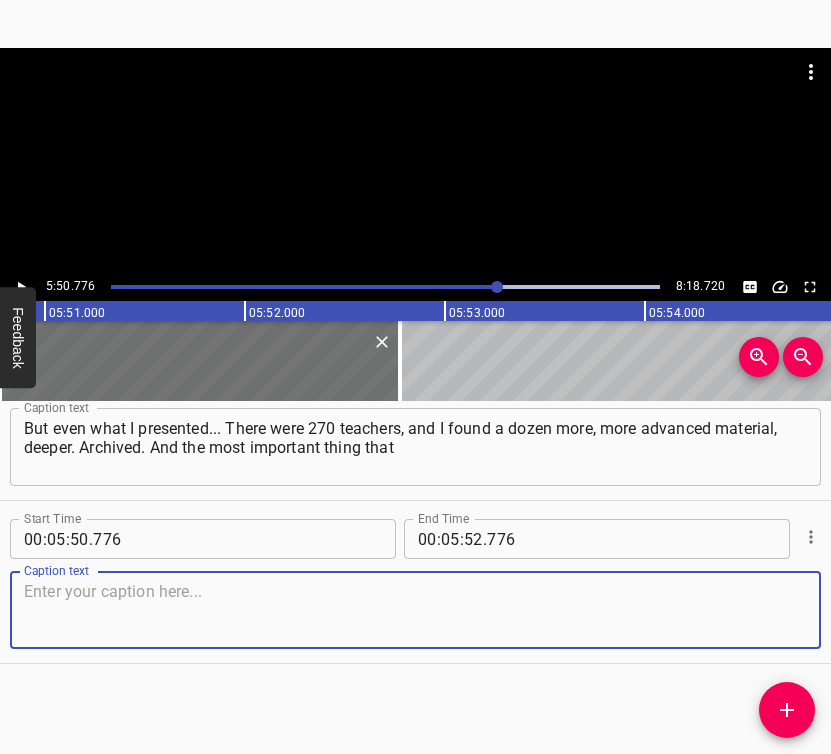 click at bounding box center [415, 610] 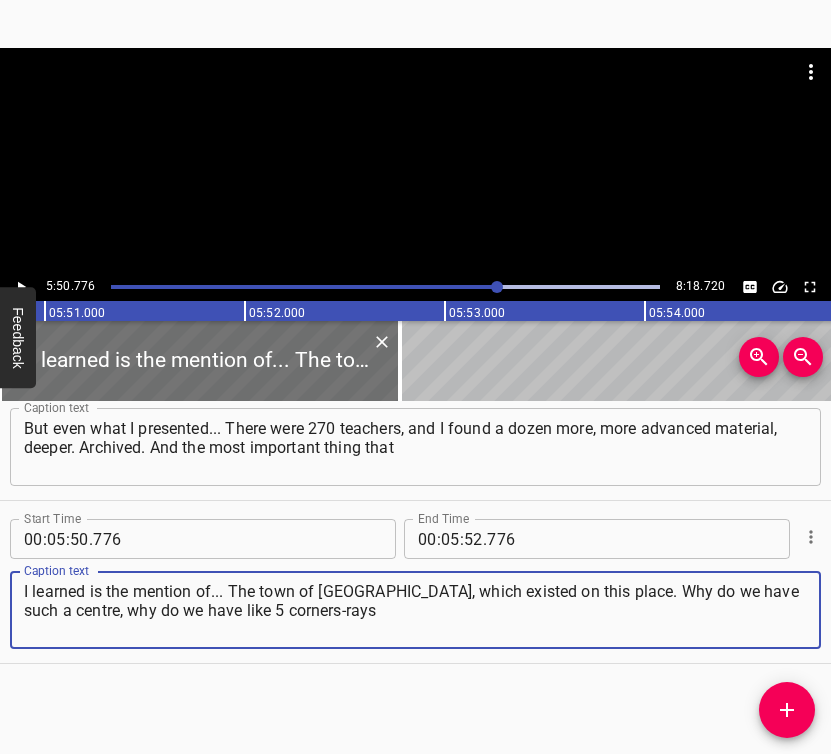 type on "I learned is the mention of... The town of [GEOGRAPHIC_DATA], which existed on this place. Why do we have such a centre, why do we have like 5 corners-rays" 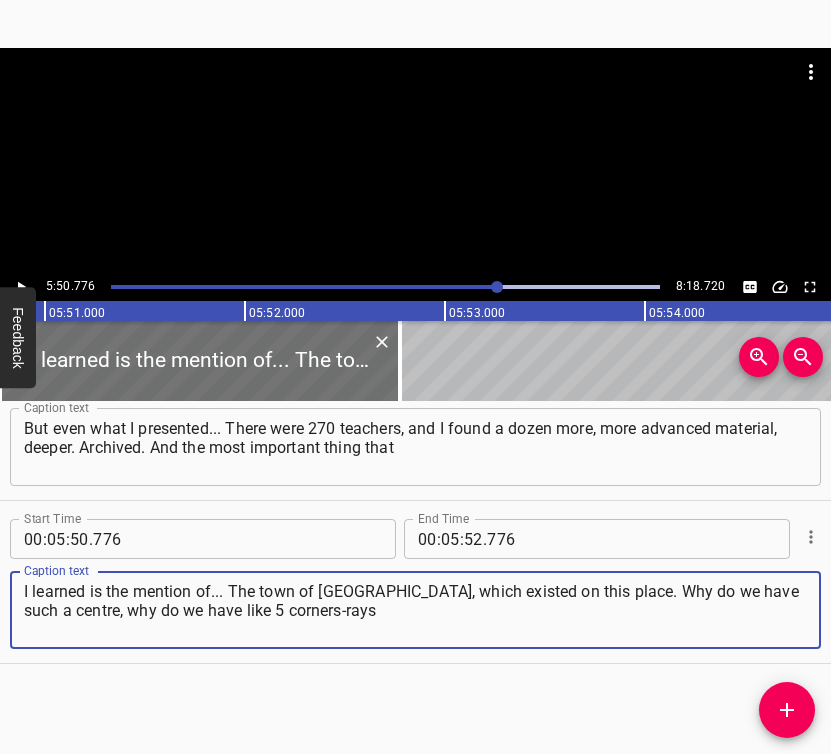 click 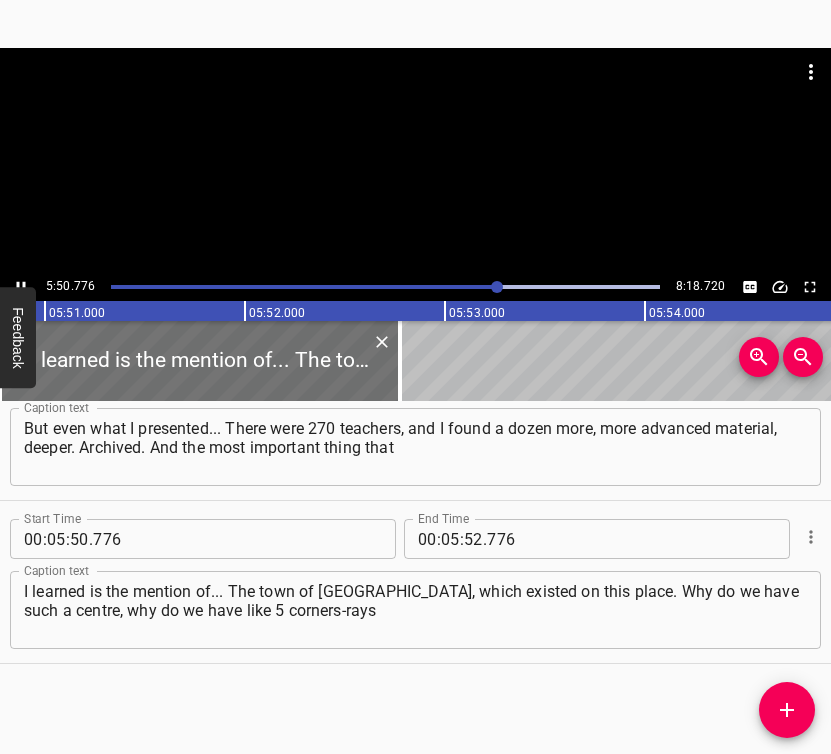 scroll, scrollTop: 0, scrollLeft: 70182, axis: horizontal 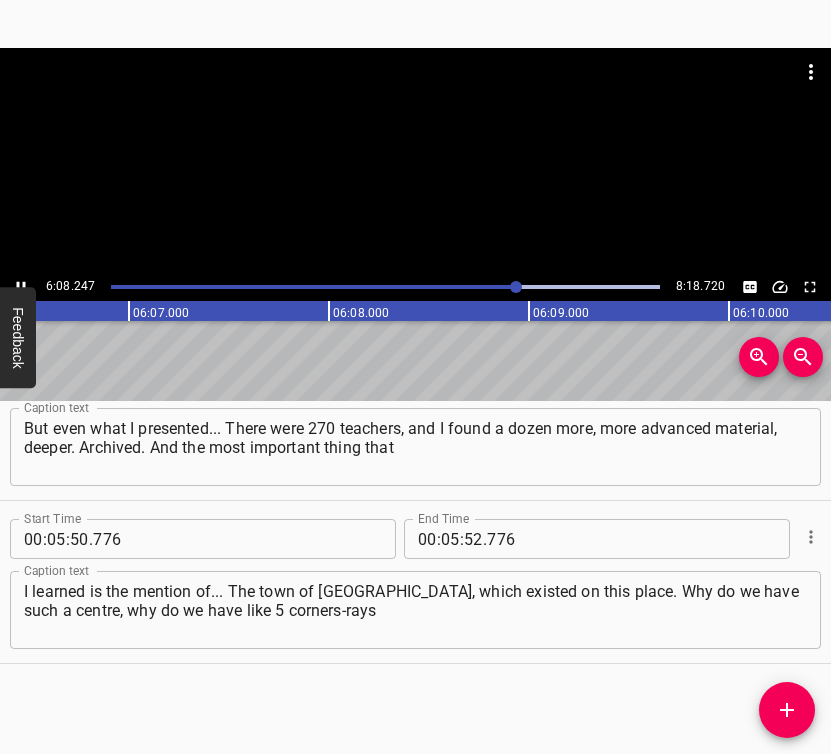 click 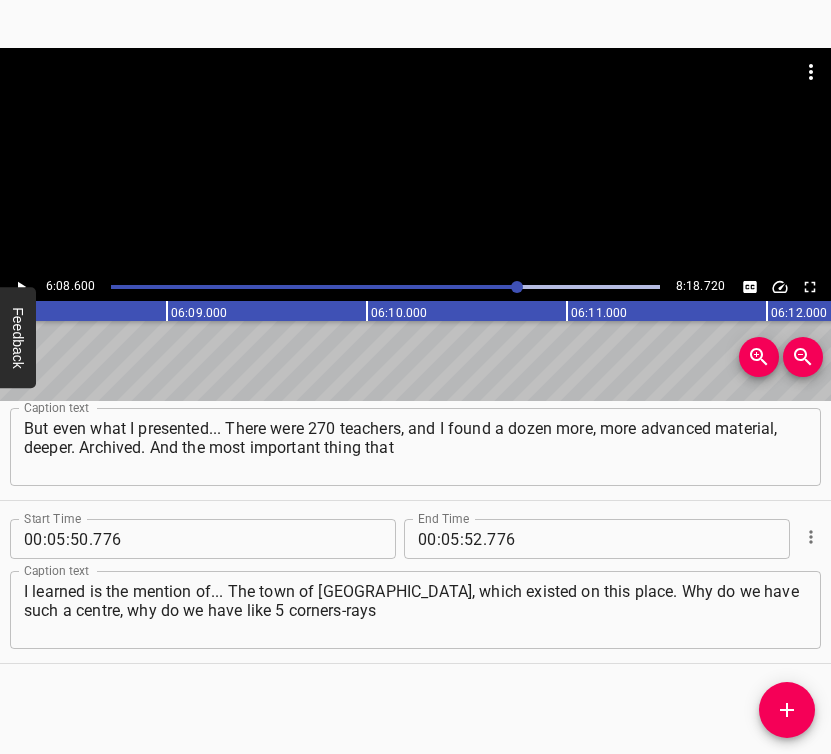 scroll, scrollTop: 0, scrollLeft: 73719, axis: horizontal 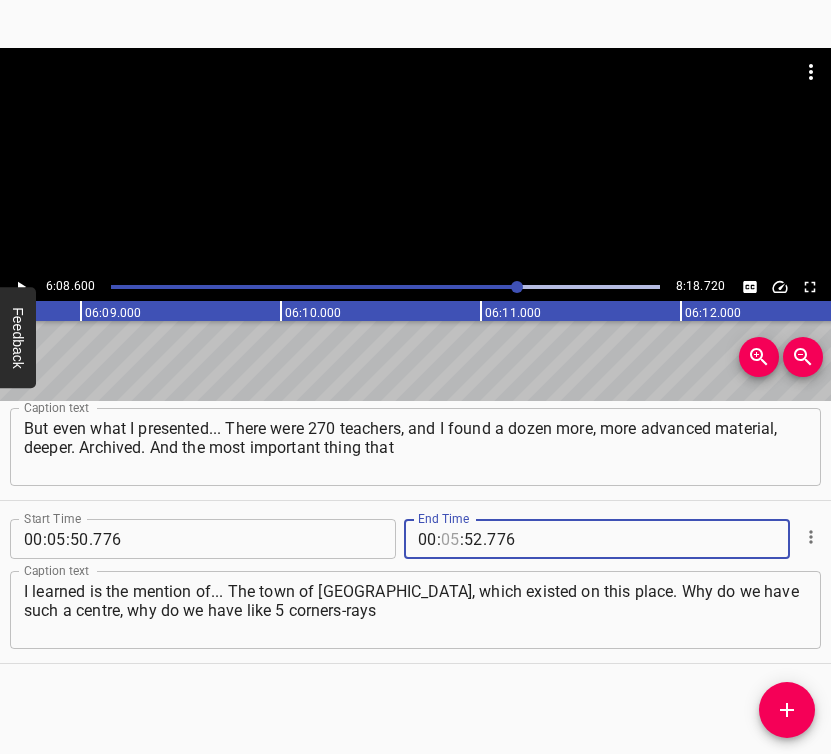 click at bounding box center (450, 539) 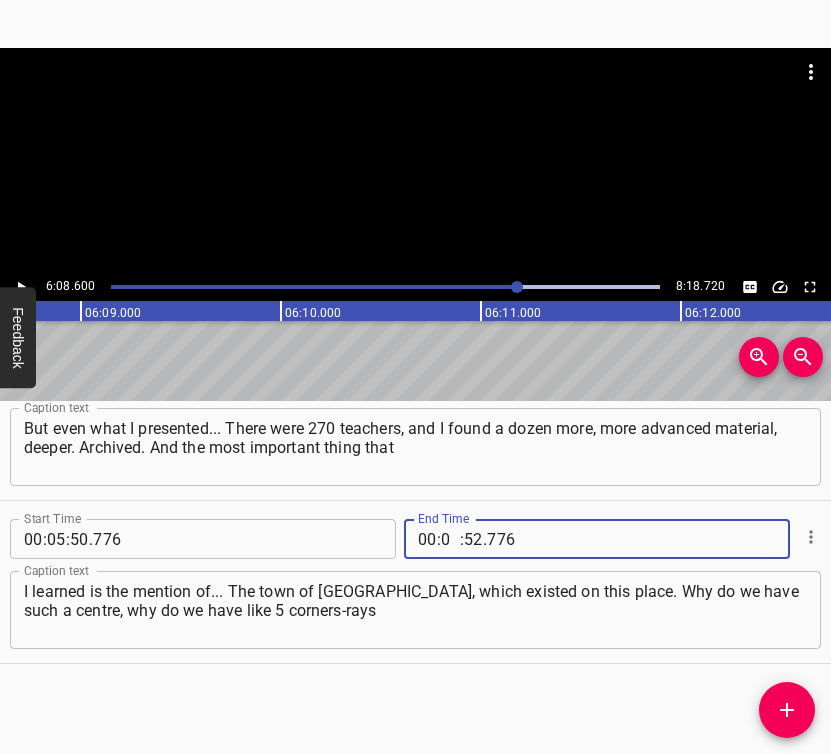 type on "06" 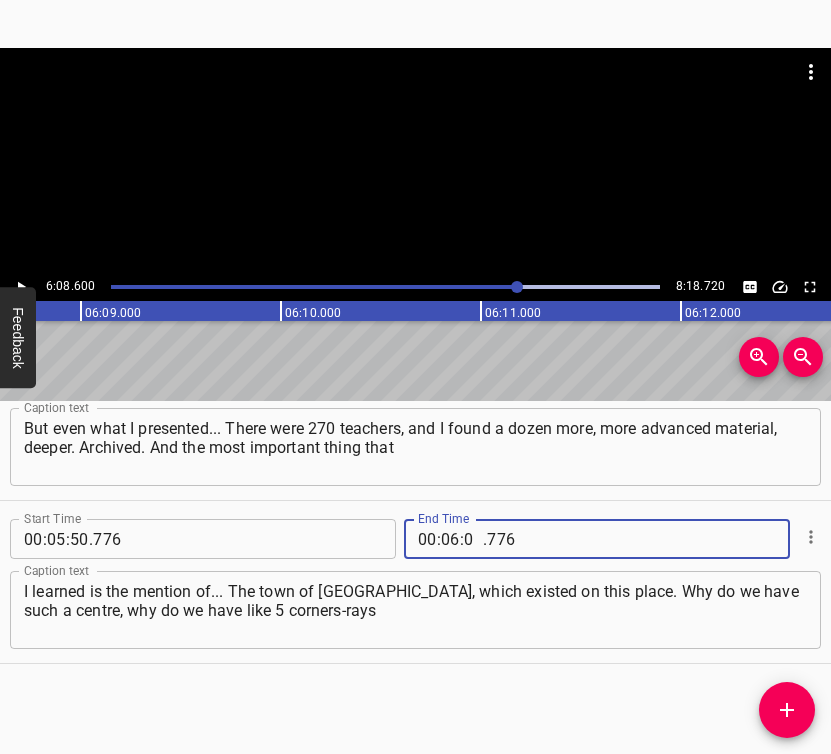 type on "08" 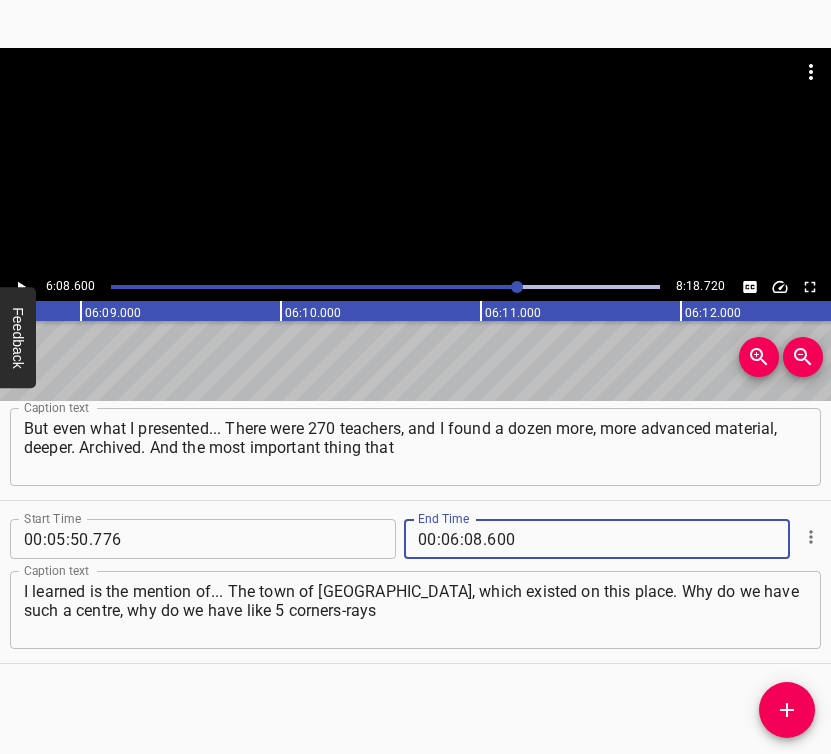 type on "600" 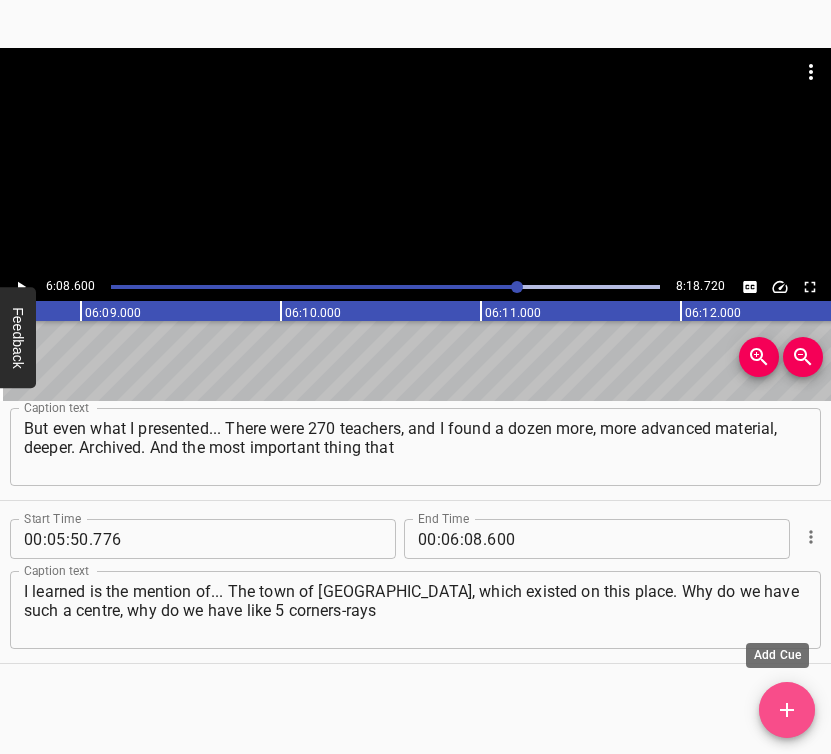 click 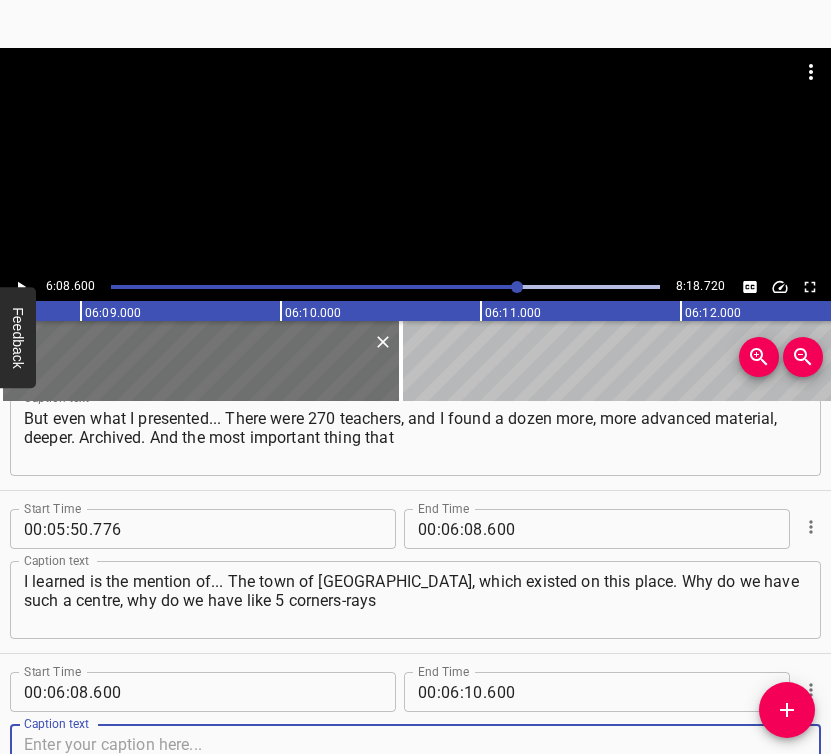scroll, scrollTop: 4468, scrollLeft: 0, axis: vertical 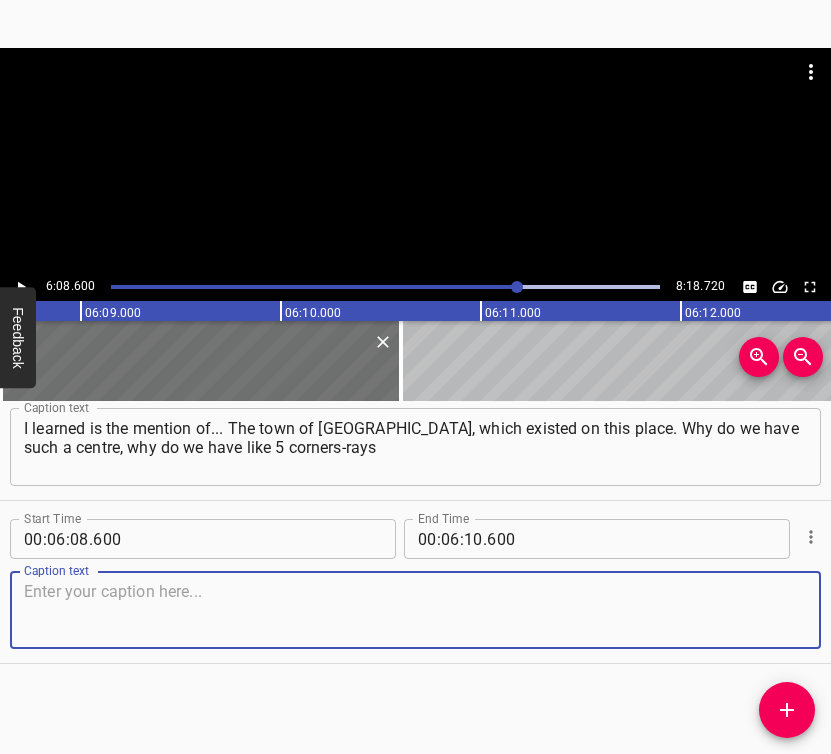 click at bounding box center (415, 610) 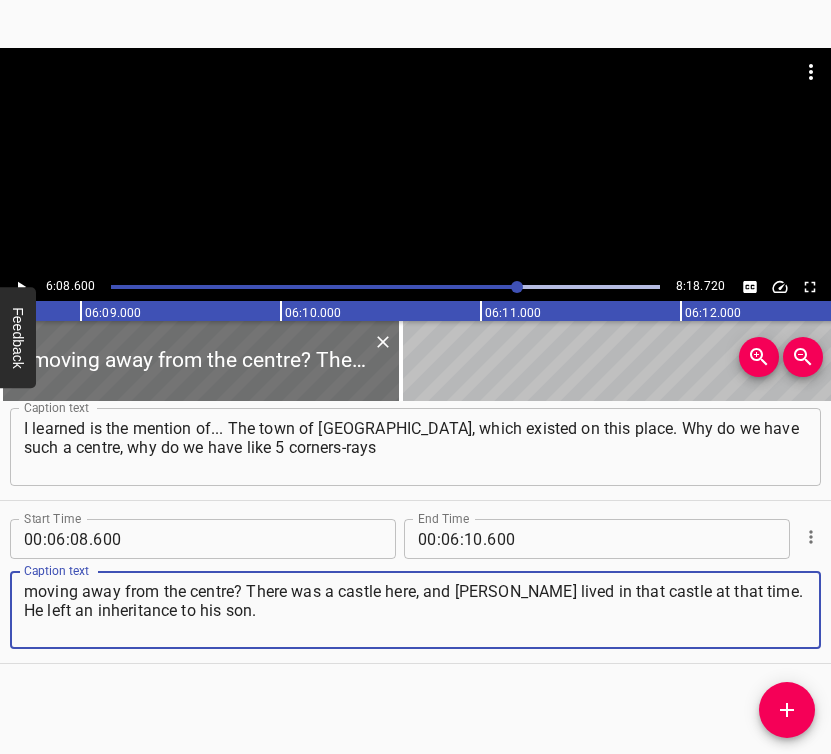 type on "moving away from the centre? There was a castle here, and [PERSON_NAME] lived in that castle at that time. He left an inheritance to his son." 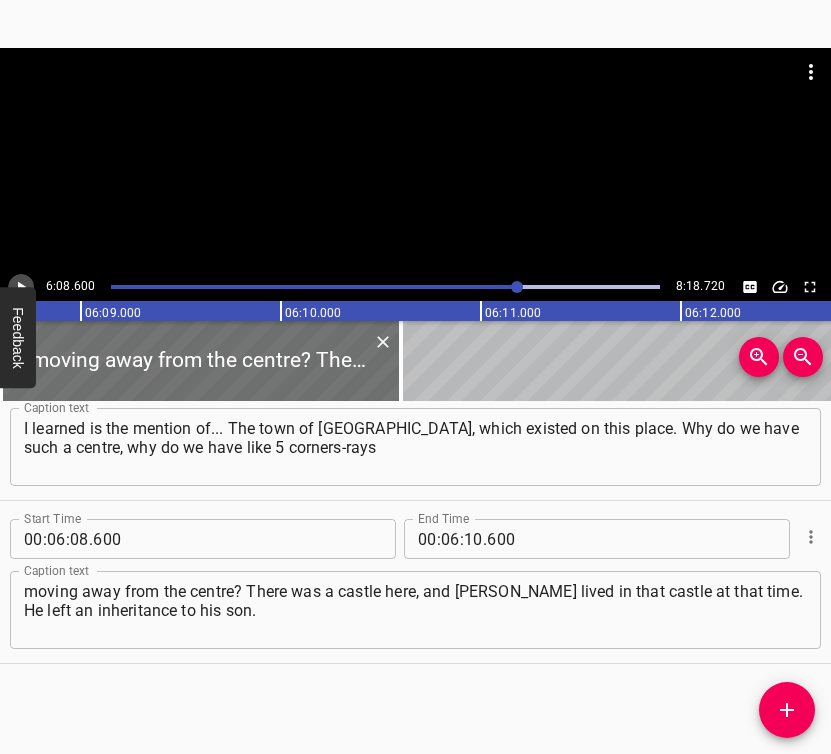 click 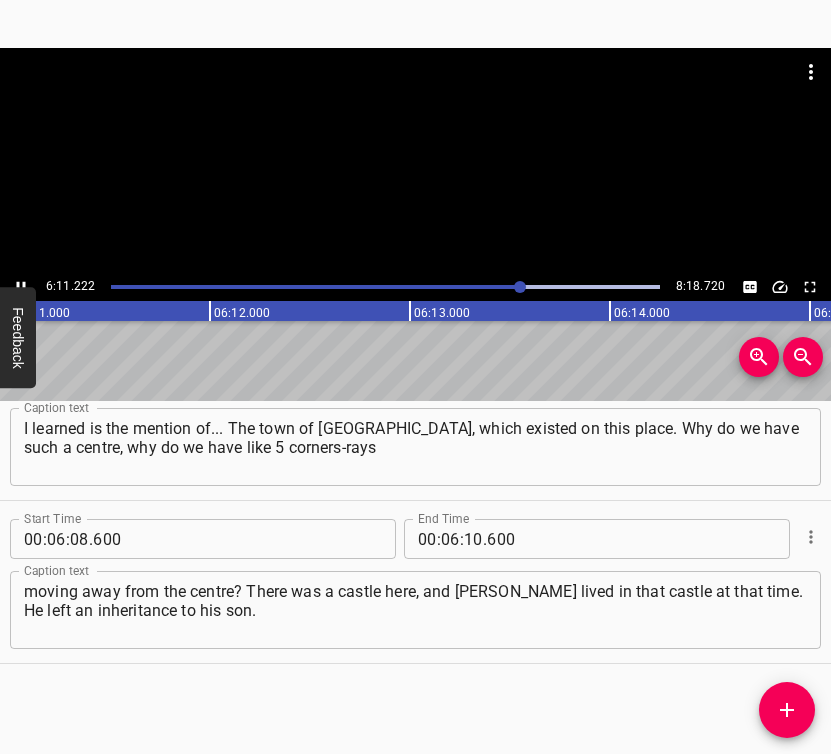 scroll, scrollTop: 0, scrollLeft: 74244, axis: horizontal 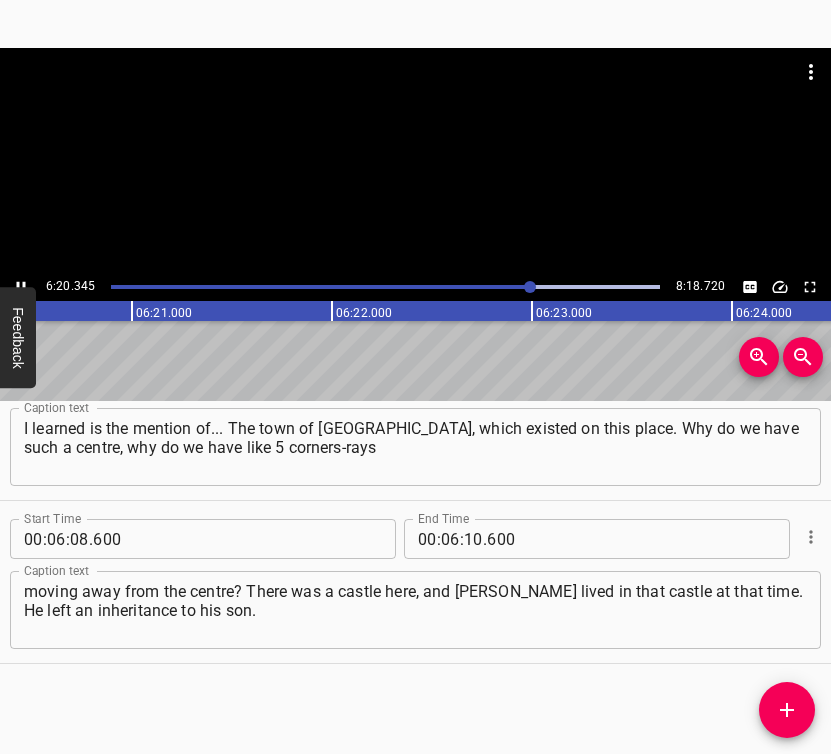 click 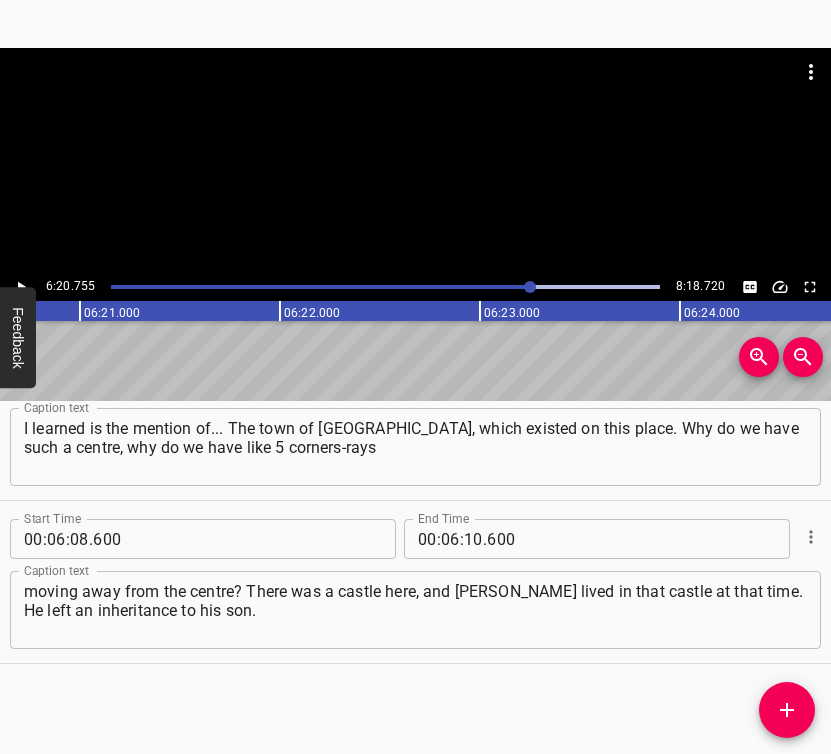 scroll, scrollTop: 0, scrollLeft: 76151, axis: horizontal 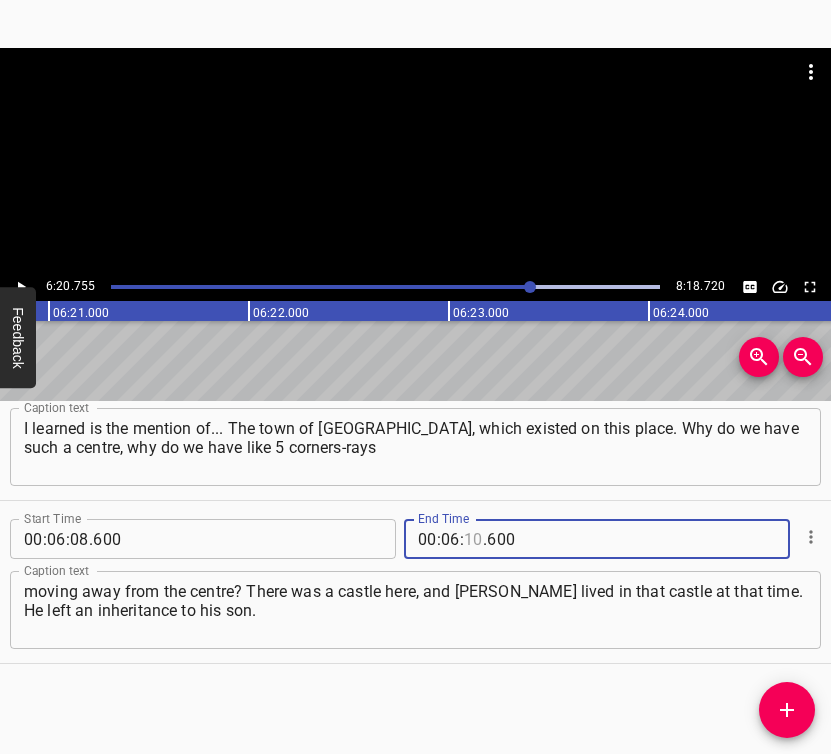 click at bounding box center [473, 539] 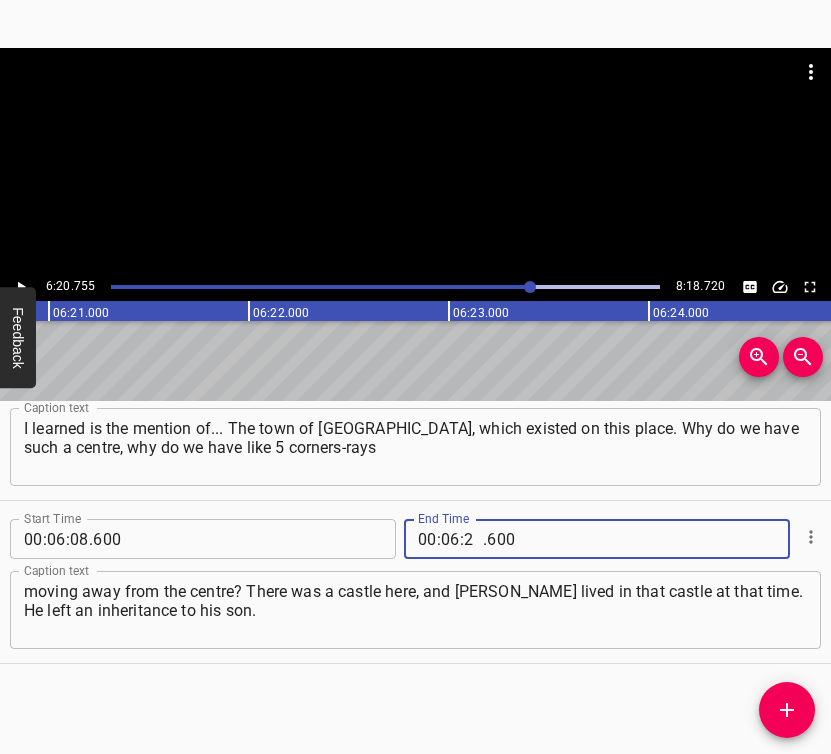 type on "20" 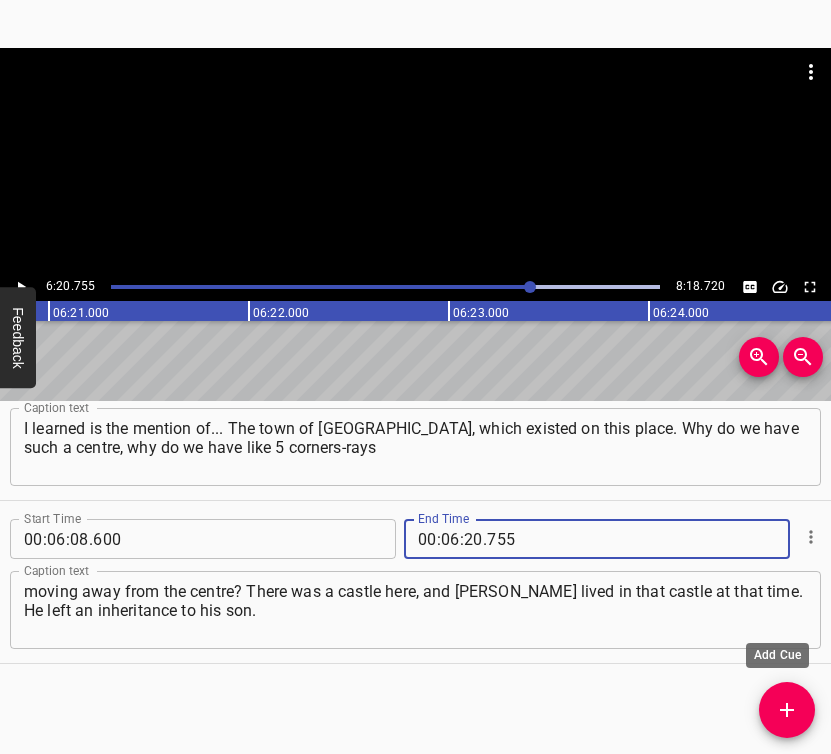 type on "755" 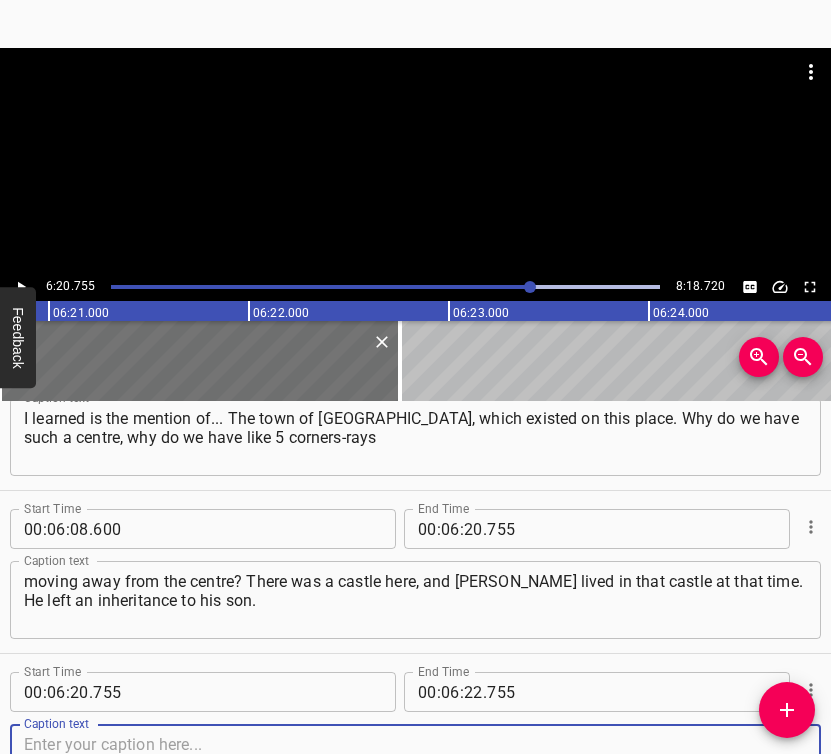 scroll, scrollTop: 4631, scrollLeft: 0, axis: vertical 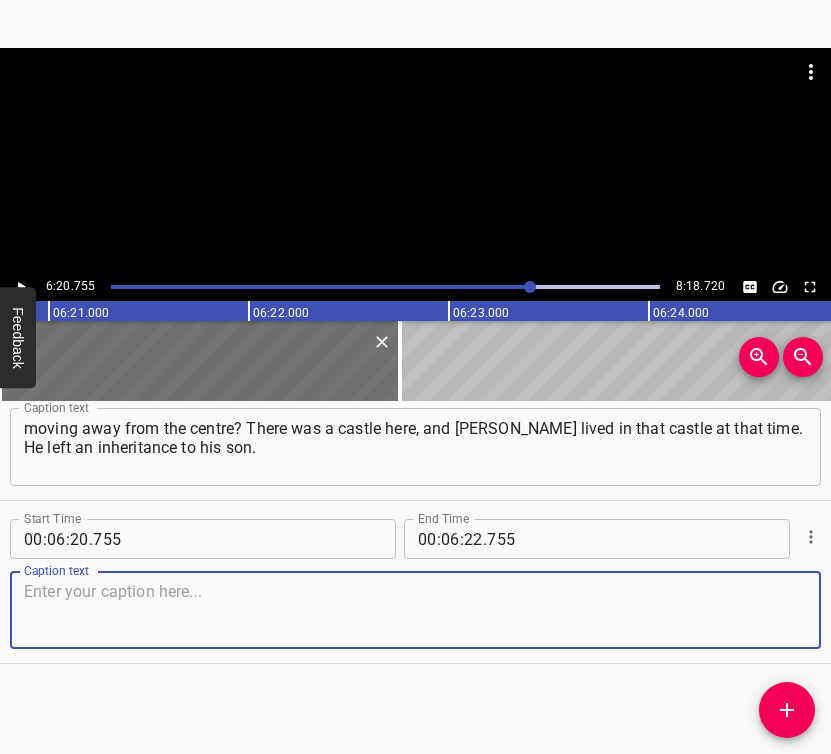 click at bounding box center [415, 610] 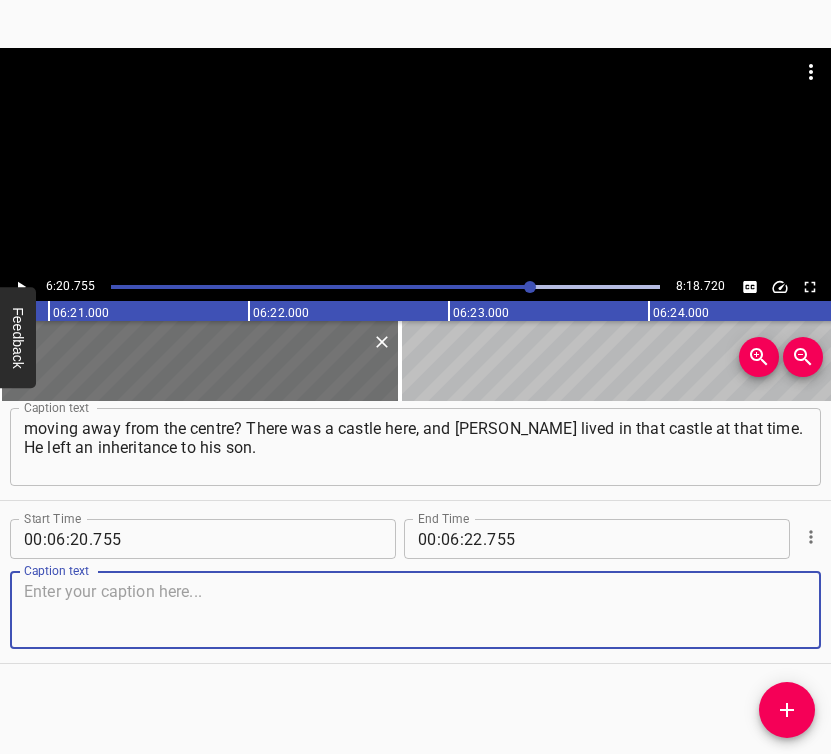 click at bounding box center (415, 610) 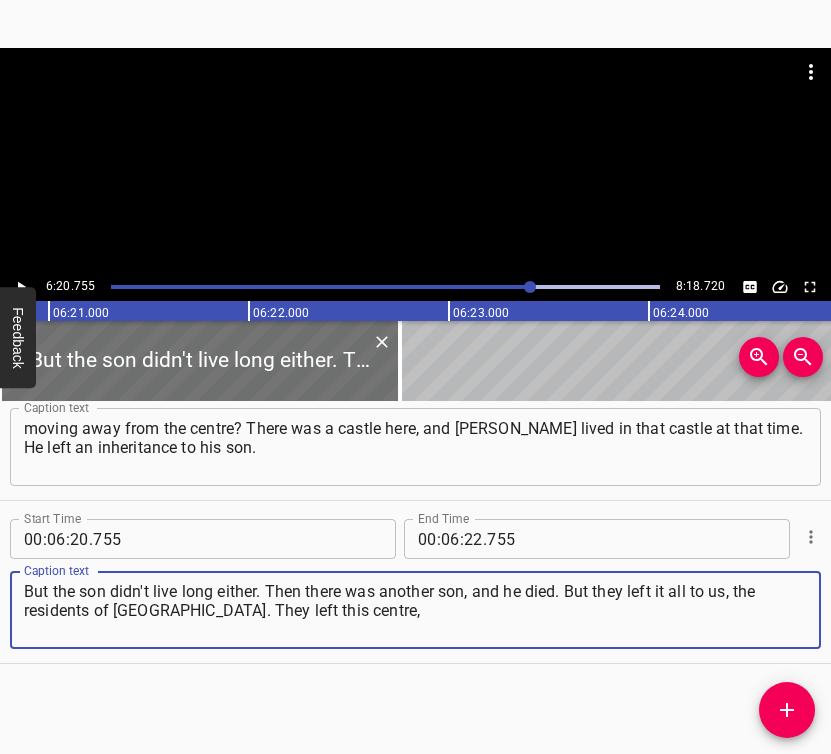 type on "But the son didn't live long either. Then there was another son, and he died. But they left it all to us, the residents of [GEOGRAPHIC_DATA]. They left this centre," 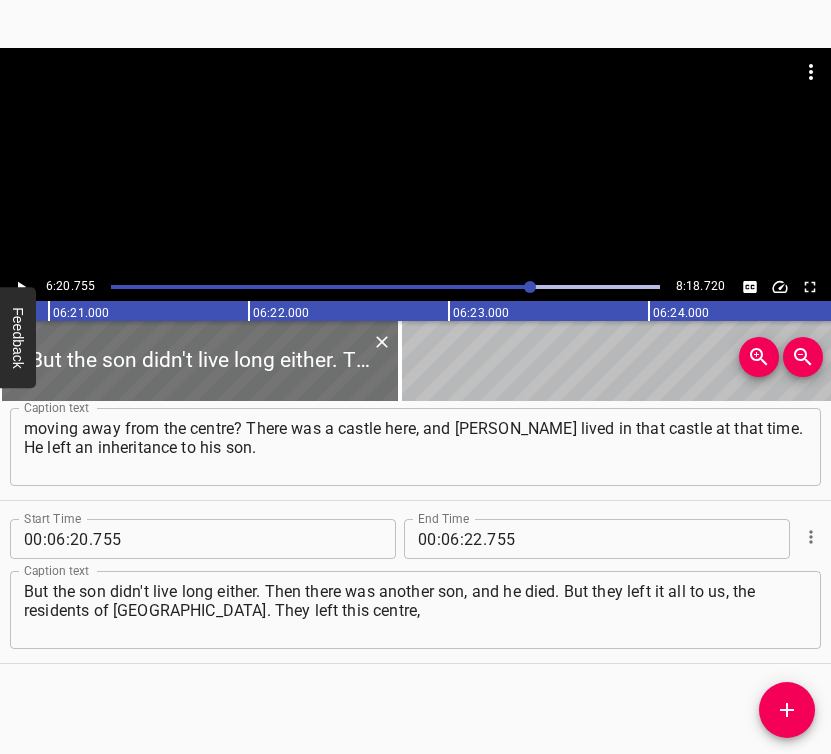 click on "Feedback" at bounding box center (18, 337) 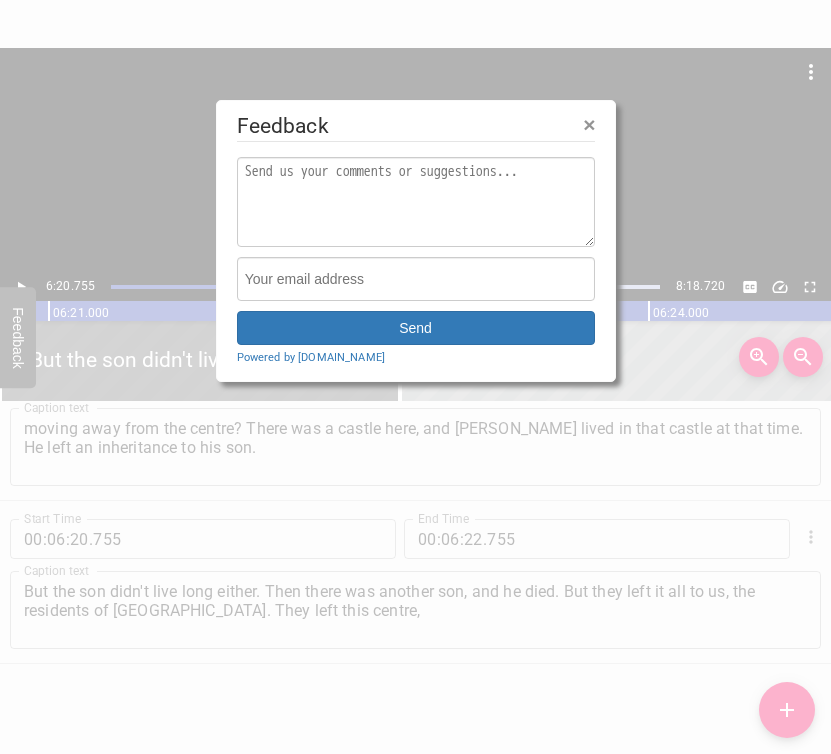 click at bounding box center (415, 377) 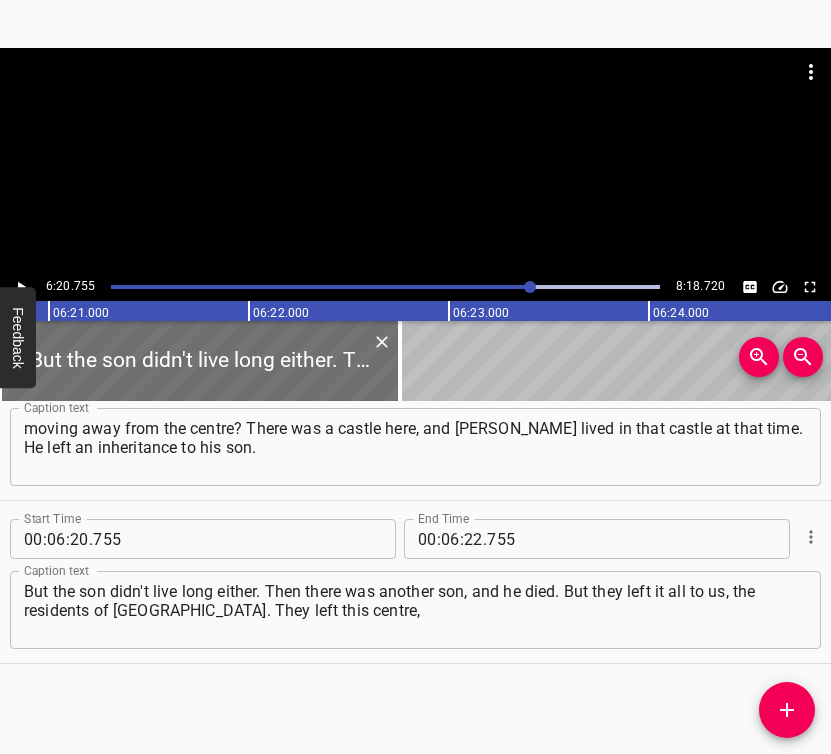 click at bounding box center [21, 287] 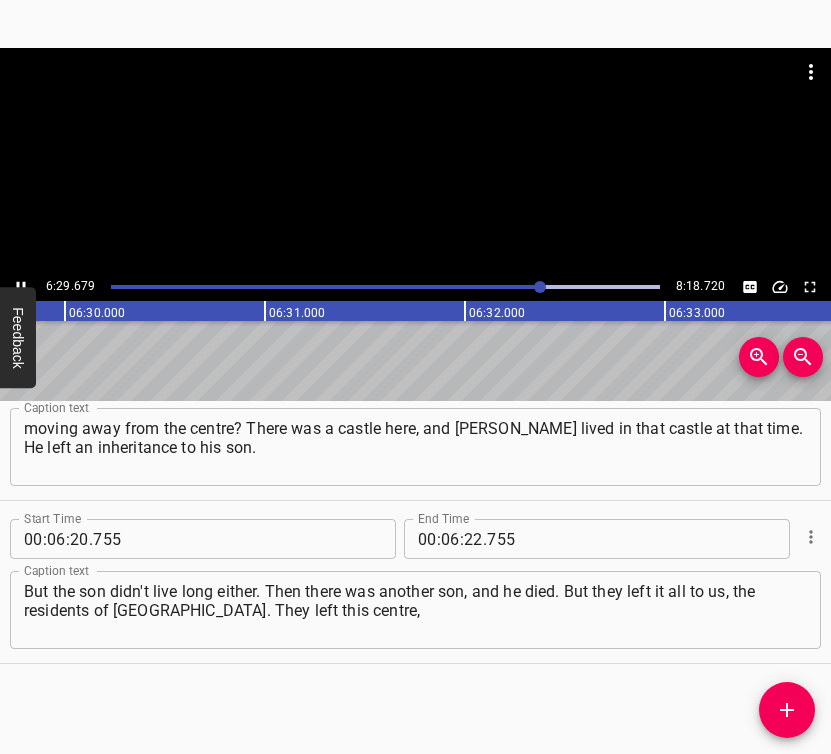 click at bounding box center (21, 287) 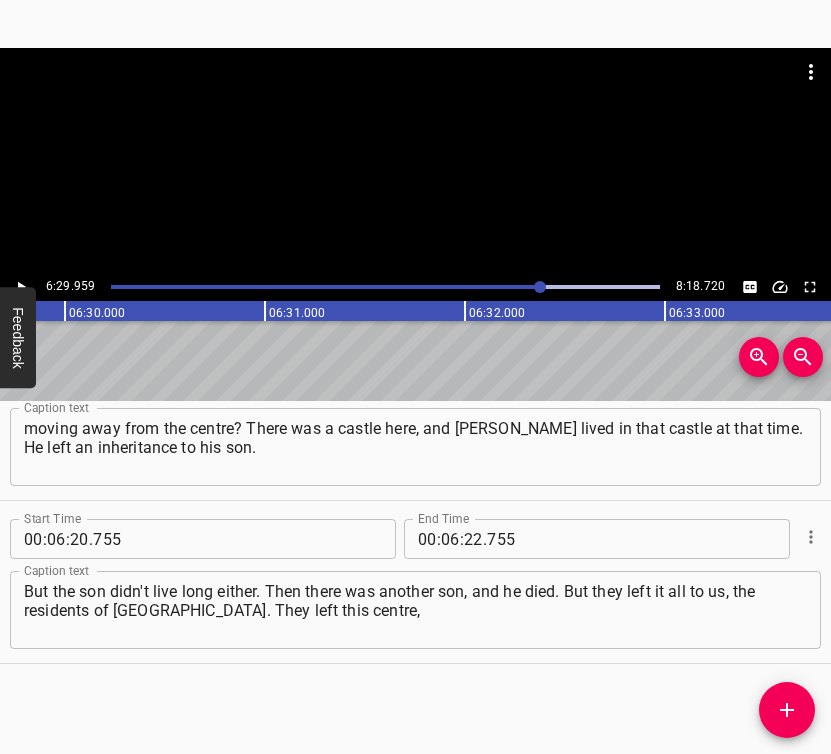 scroll, scrollTop: 0, scrollLeft: 77991, axis: horizontal 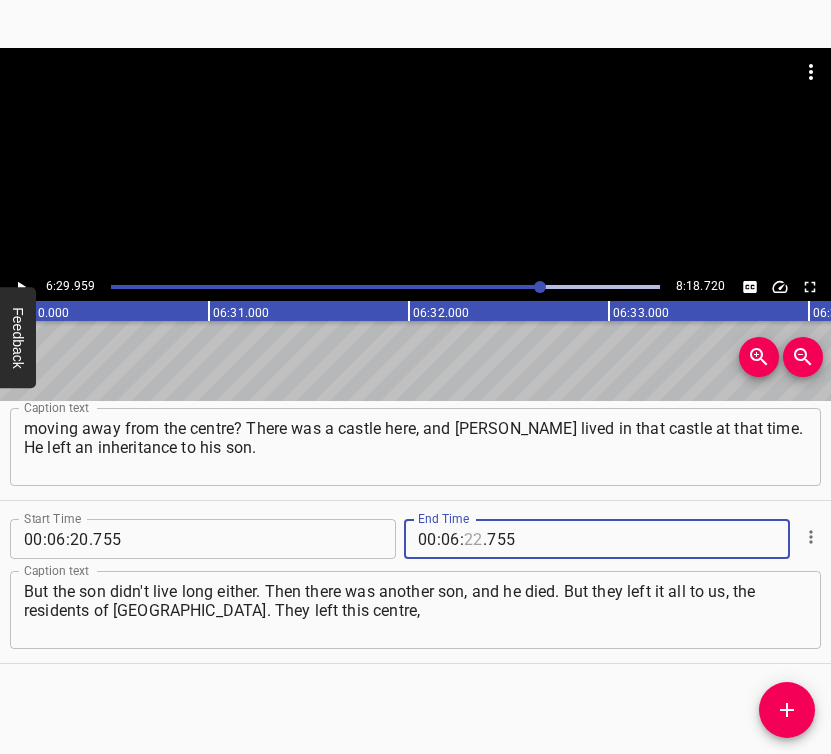 click at bounding box center (473, 539) 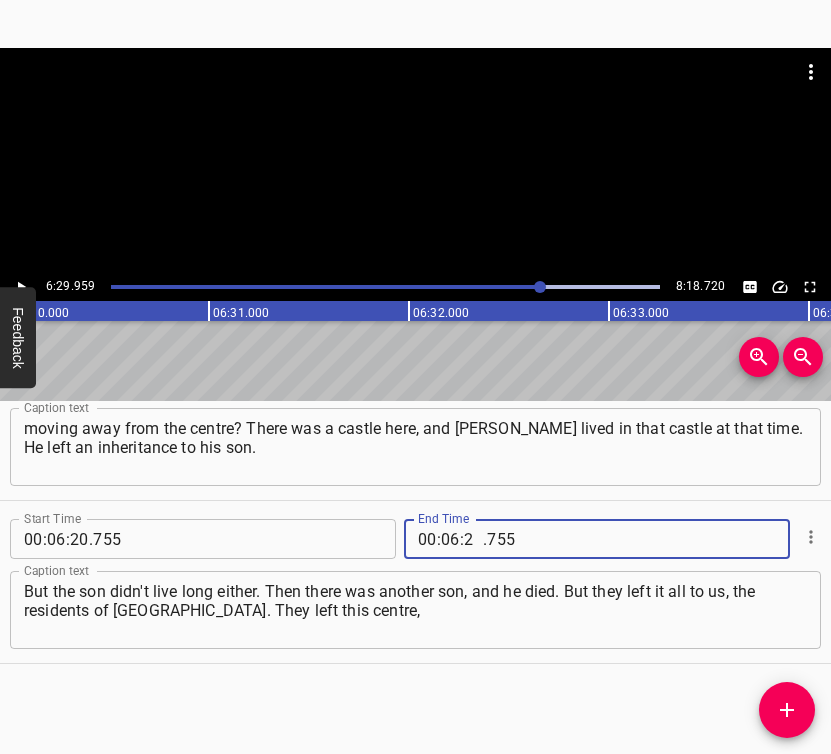 type on "29" 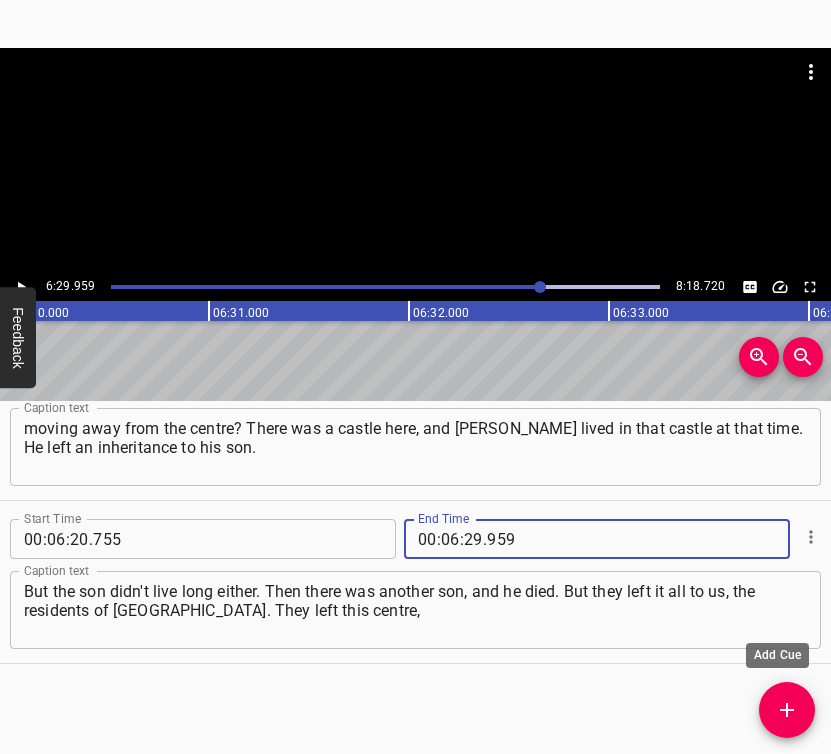 type on "959" 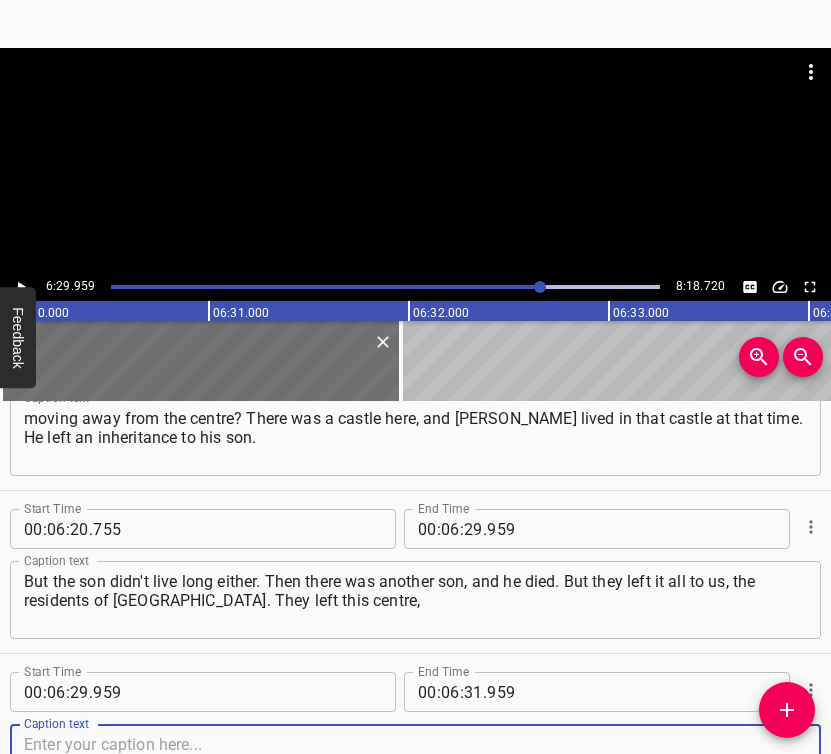 scroll, scrollTop: 4794, scrollLeft: 0, axis: vertical 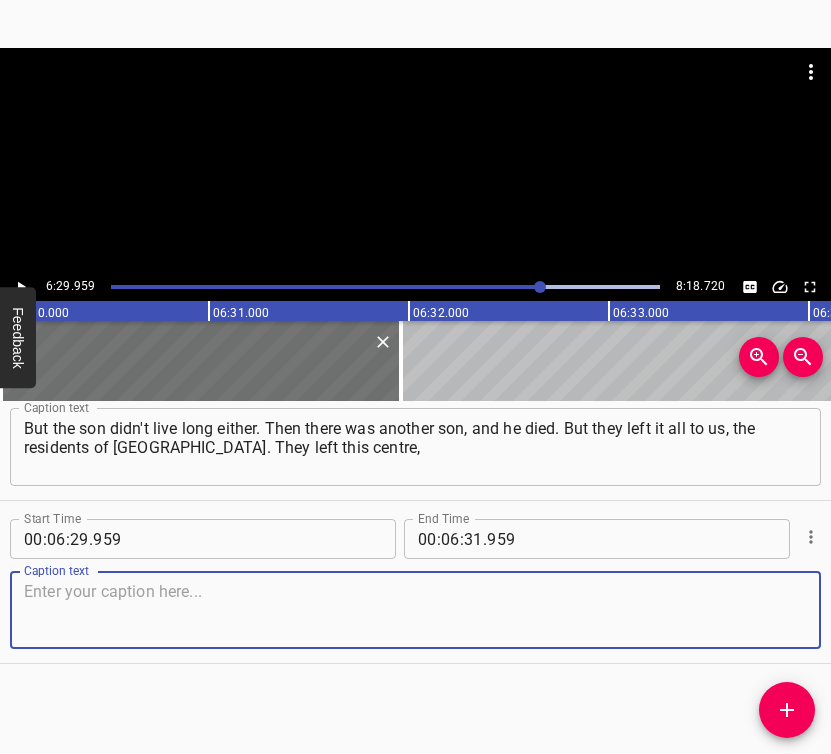 click at bounding box center (415, 610) 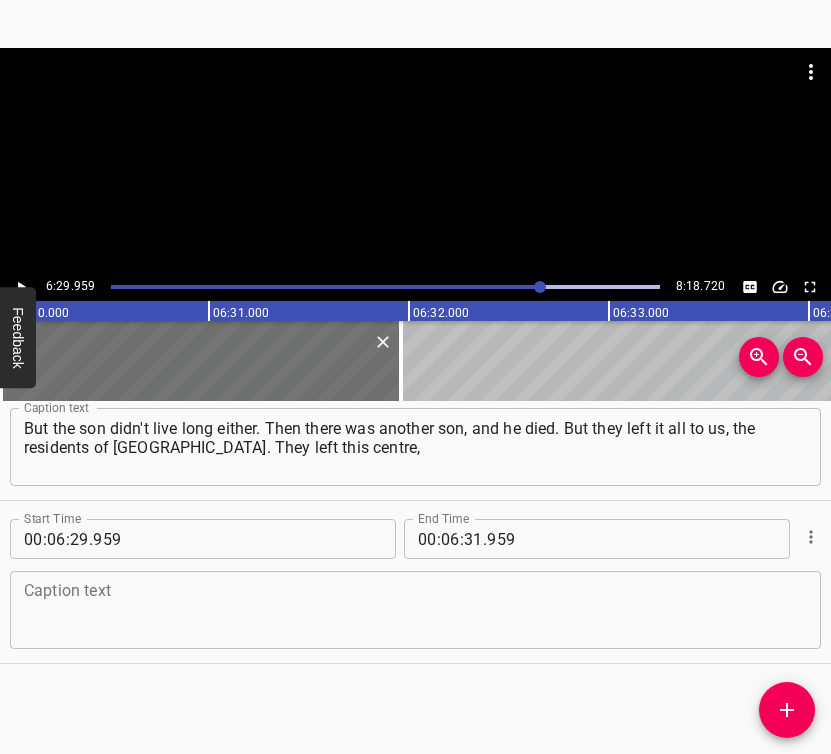 click at bounding box center [415, 610] 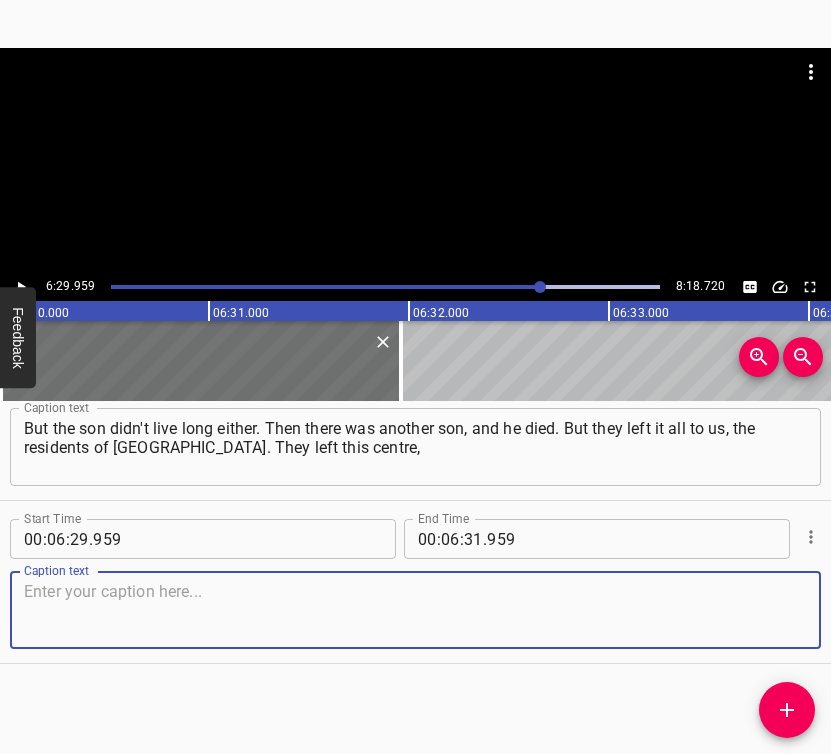paste on "very beautiful. We had a prison. There is confirmation when the nobleman was kept in it. He was held in custody for 10 days. There was a pharmacy," 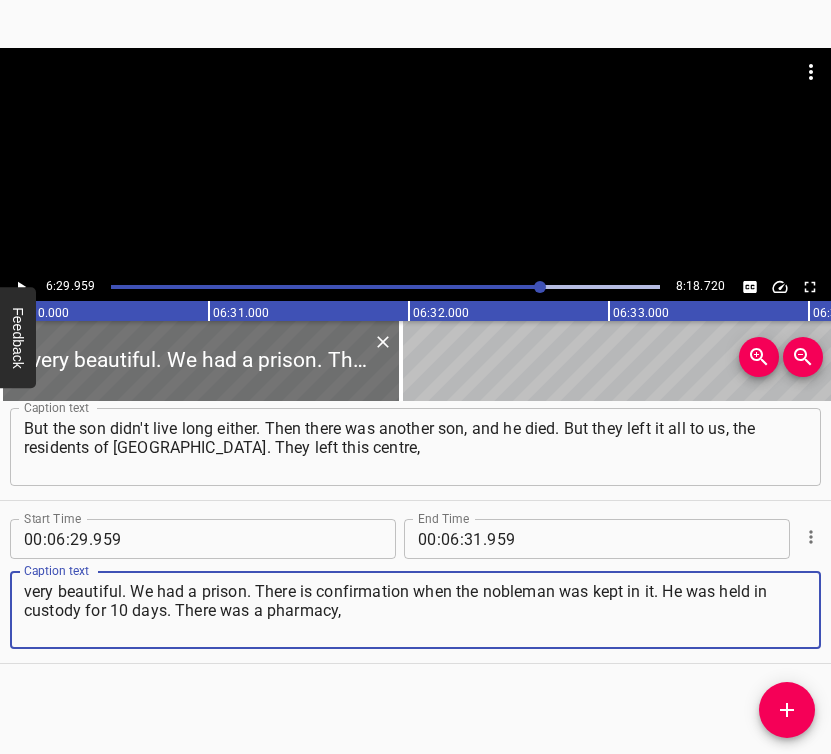 type on "very beautiful. We had a prison. There is confirmation when the nobleman was kept in it. He was held in custody for 10 days. There was a pharmacy," 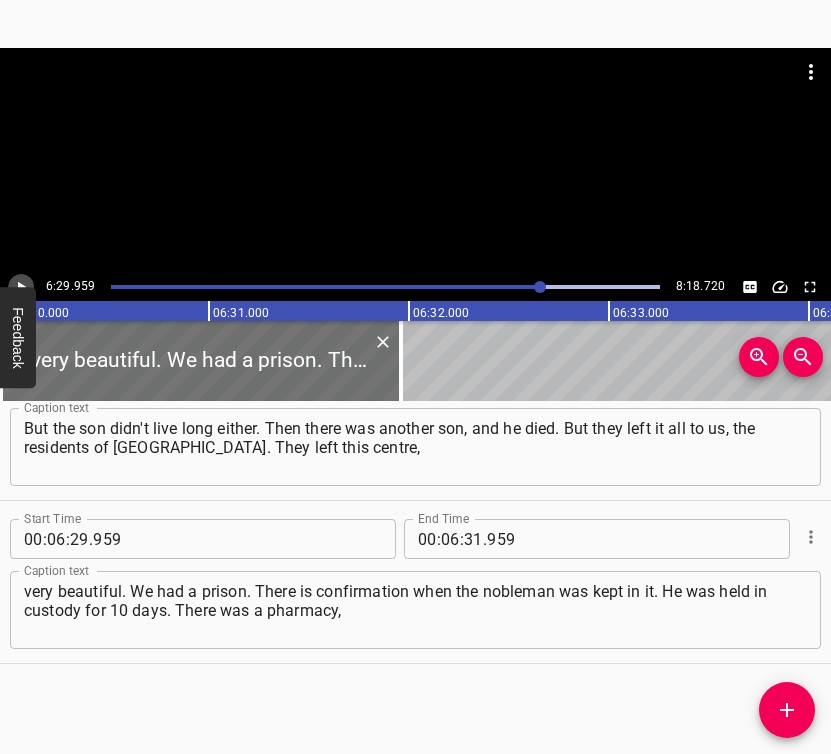 click 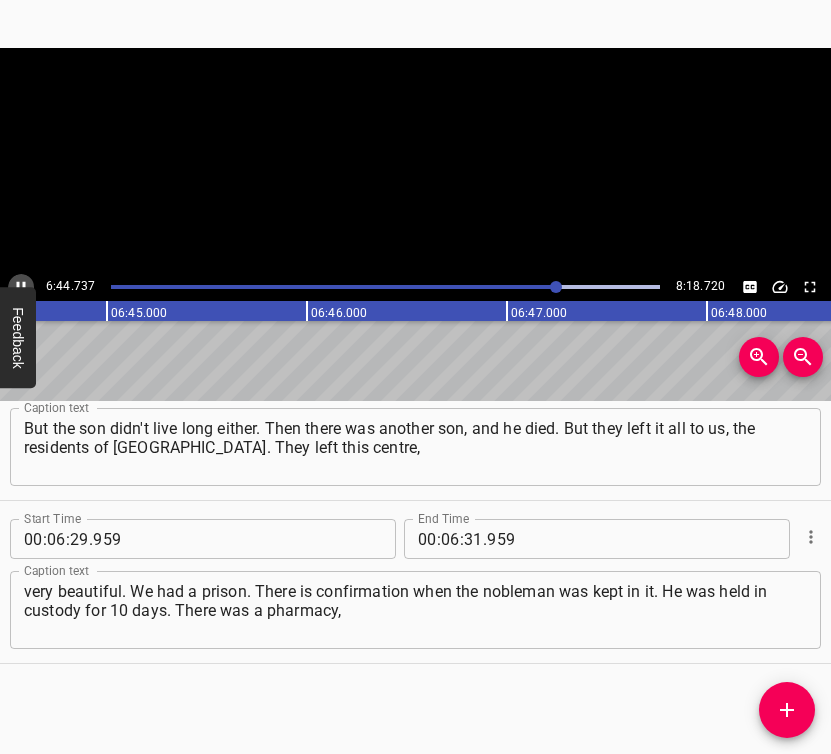 click 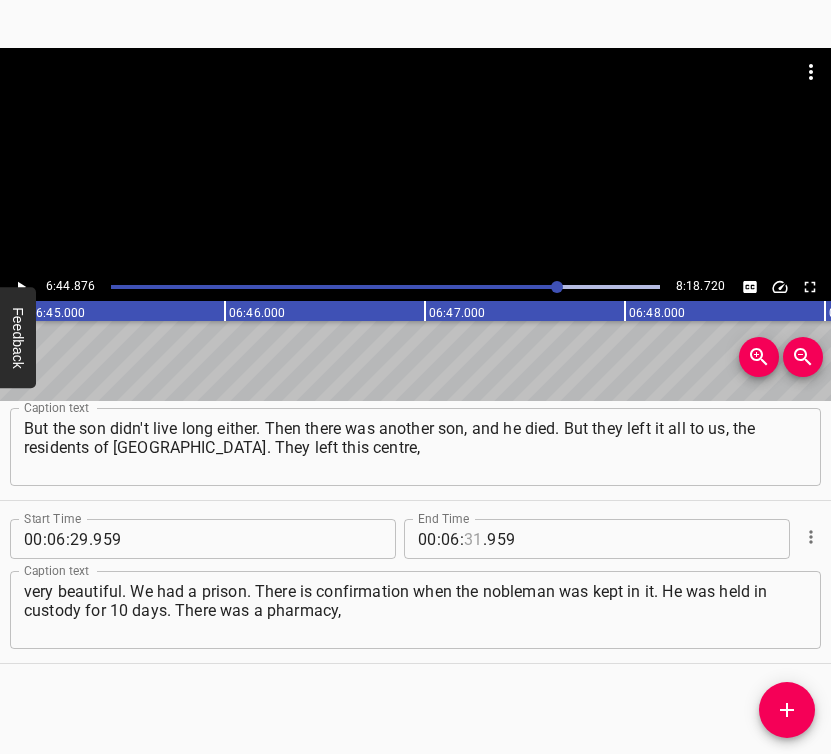 click at bounding box center [473, 539] 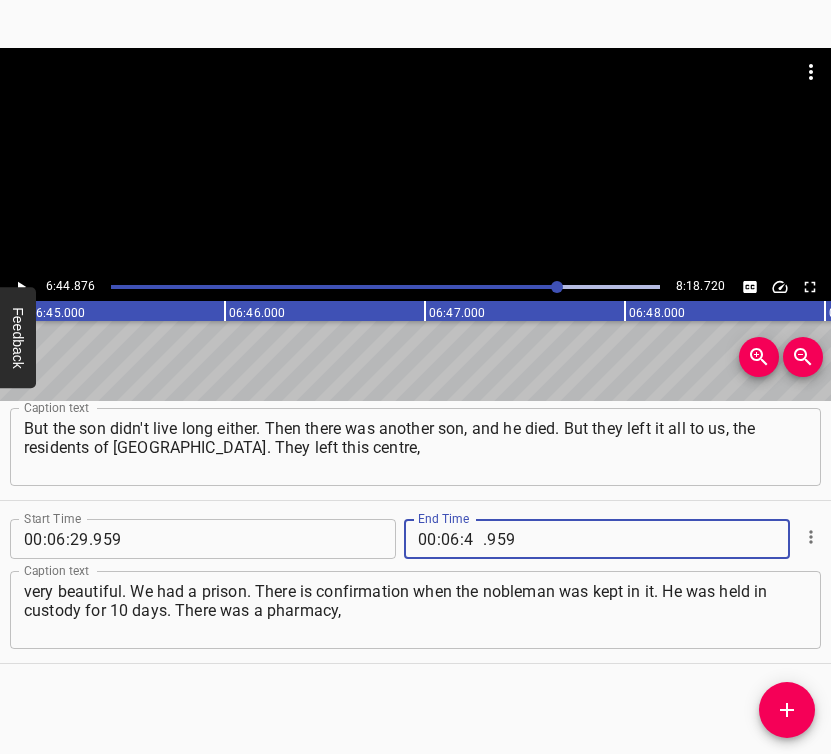 type on "44" 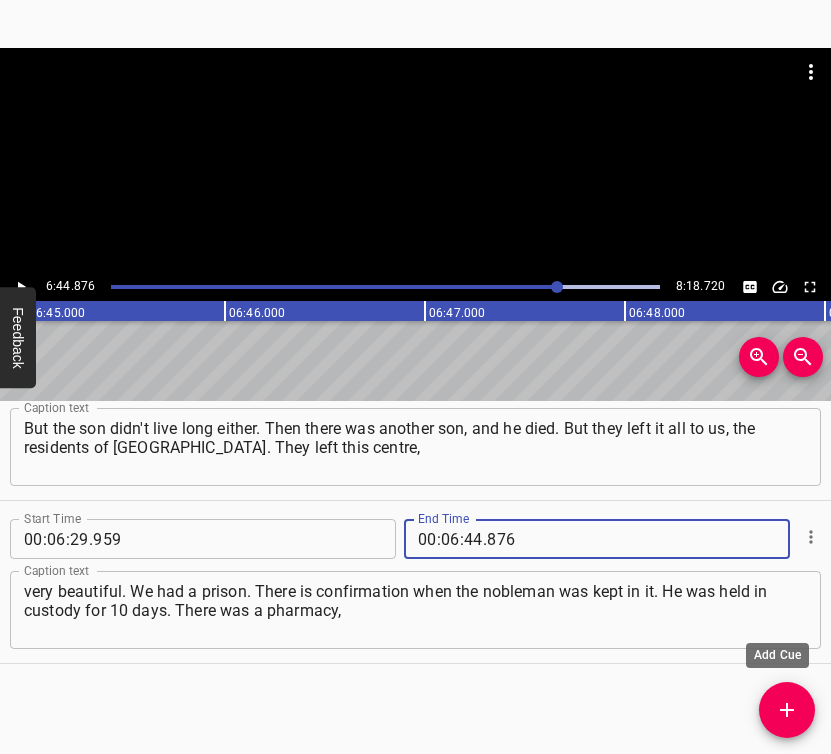 type on "876" 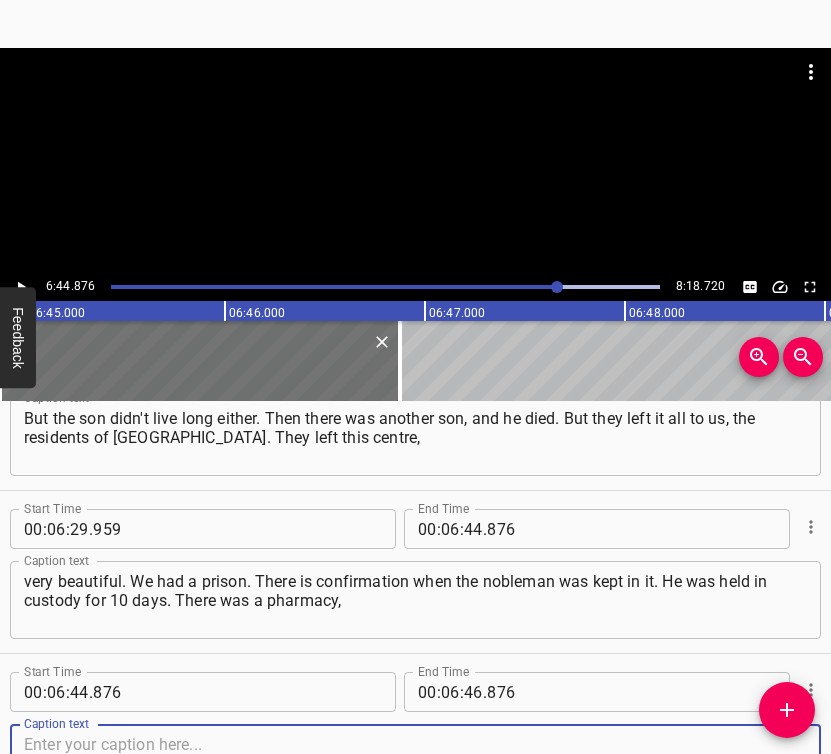 scroll, scrollTop: 4957, scrollLeft: 0, axis: vertical 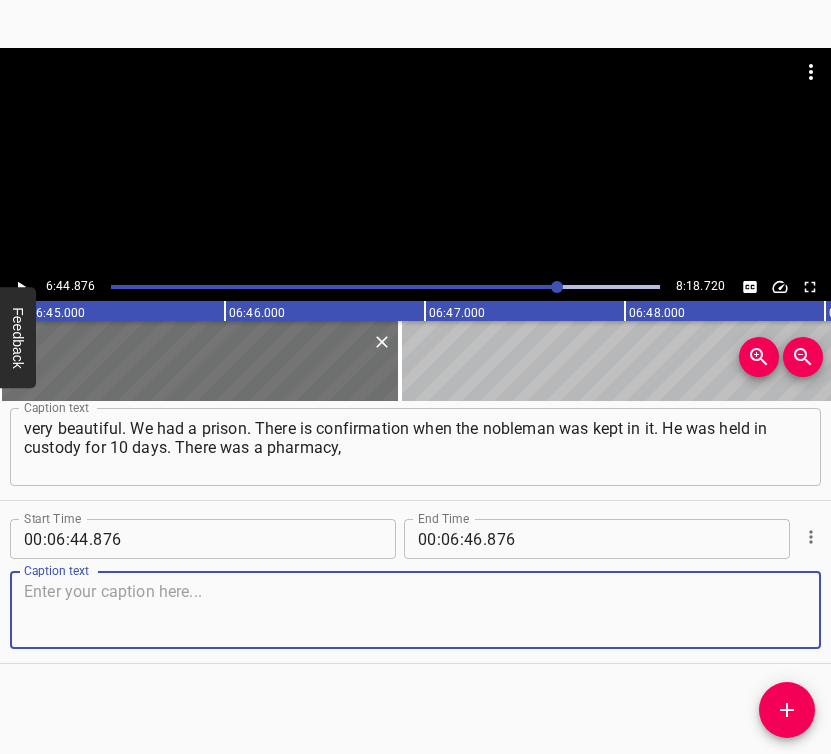 click at bounding box center [415, 610] 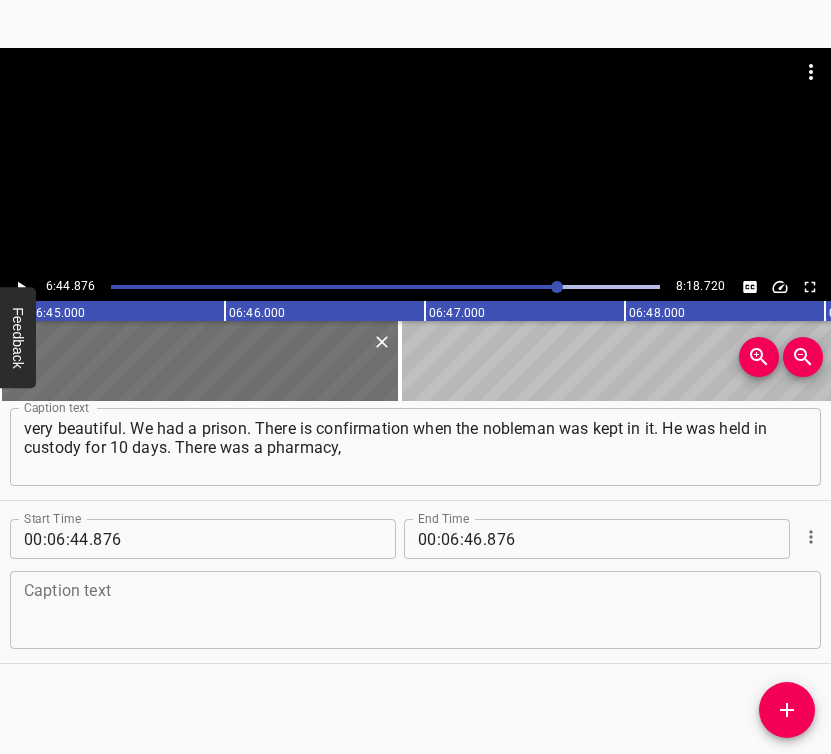click at bounding box center [415, 610] 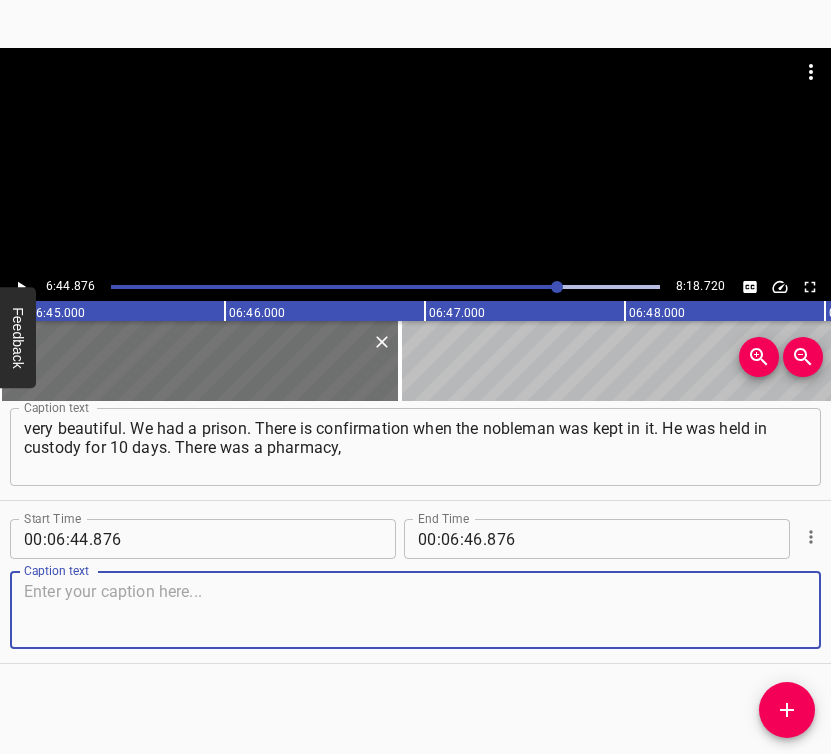 paste on "it was [DATE]-[DATE]. We belonged to the Kyiv Cossack regiment. This is also confirmed from the archives. And not only our archives," 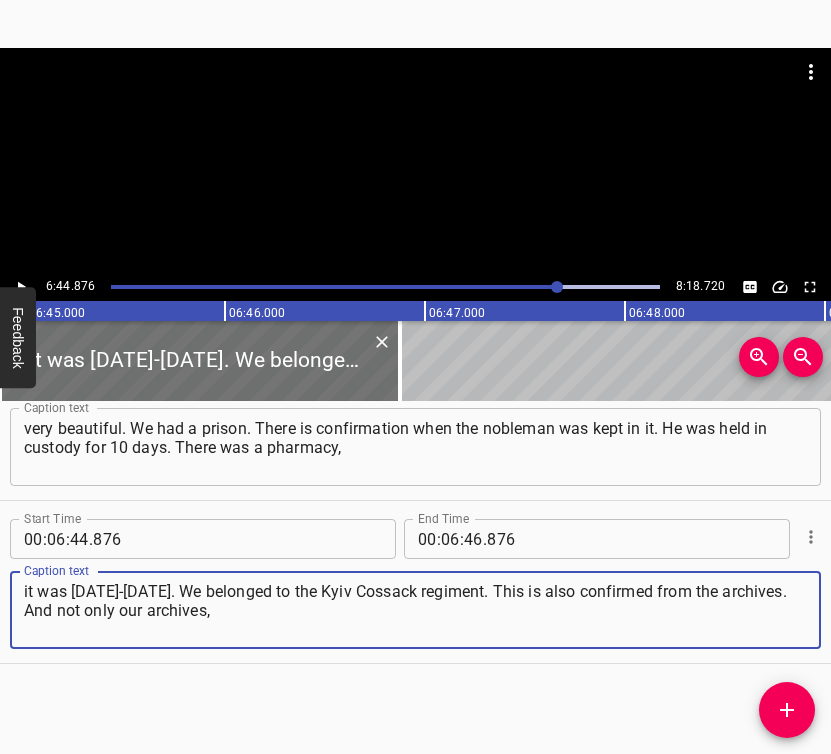 type on "it was [DATE]-[DATE]. We belonged to the Kyiv Cossack regiment. This is also confirmed from the archives. And not only our archives," 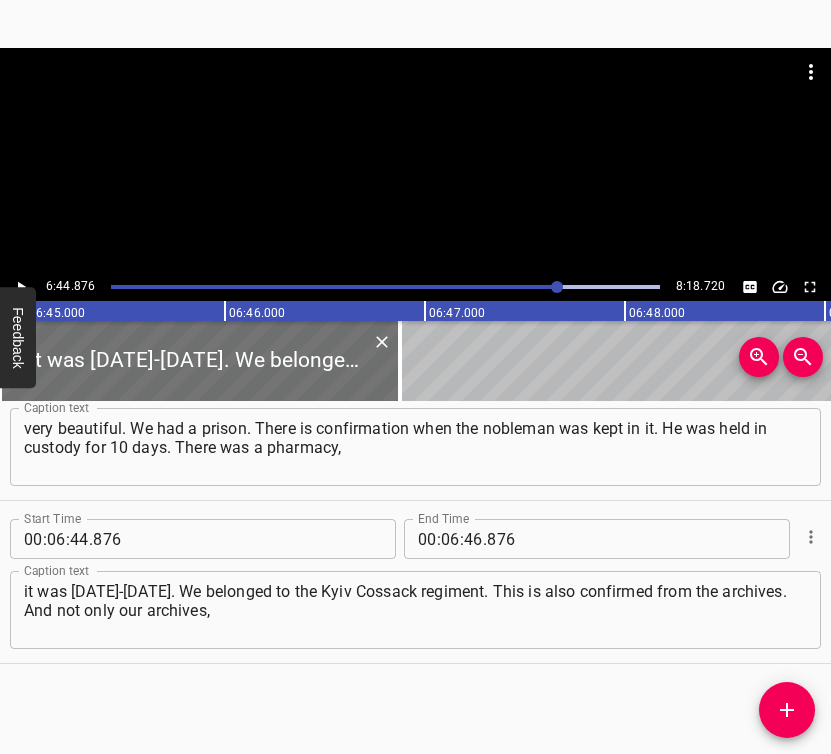 click on "Feedback" at bounding box center (18, 337) 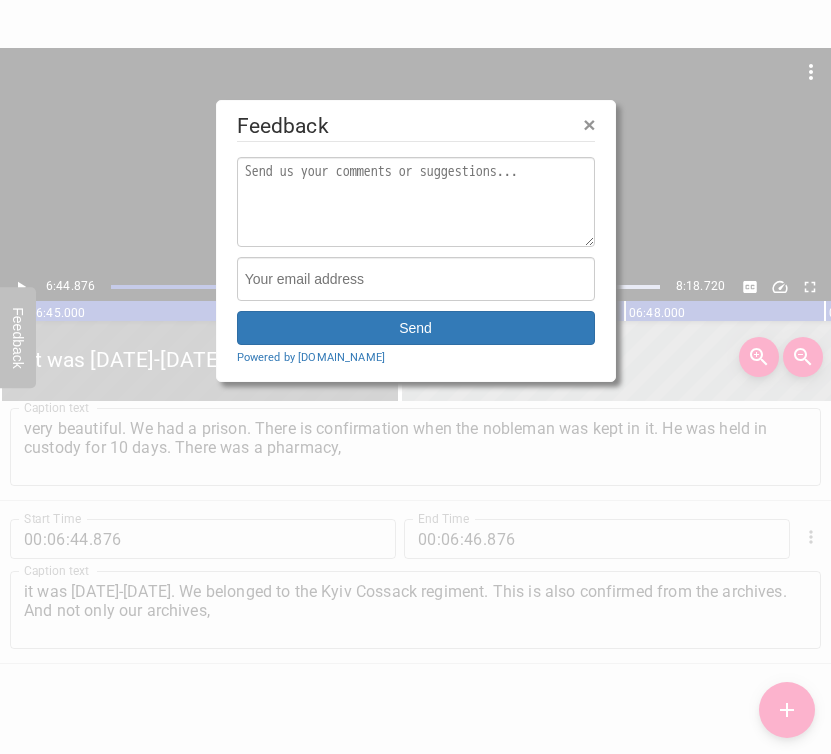 click at bounding box center [415, 377] 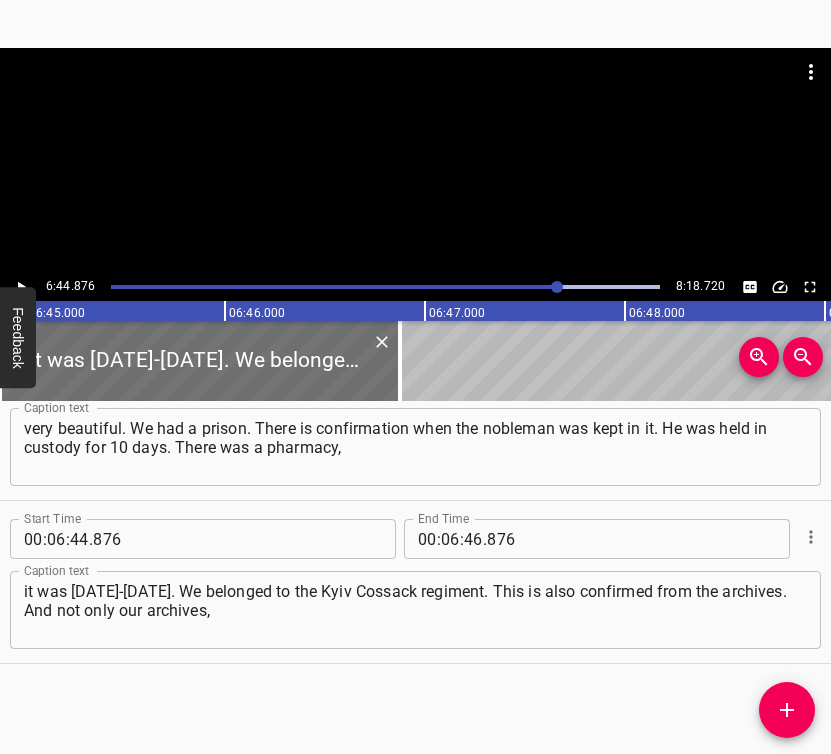 click 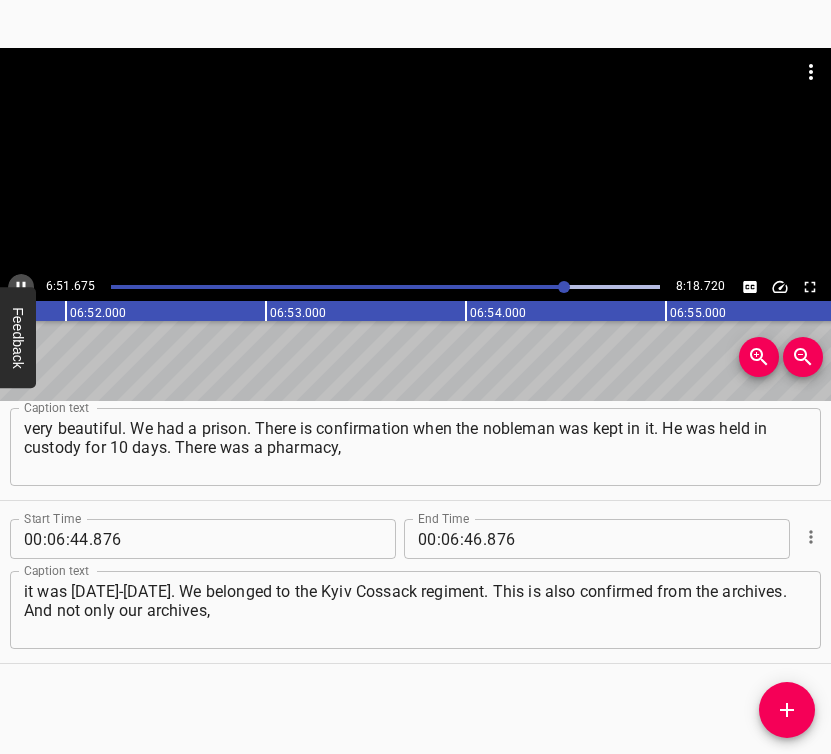 click 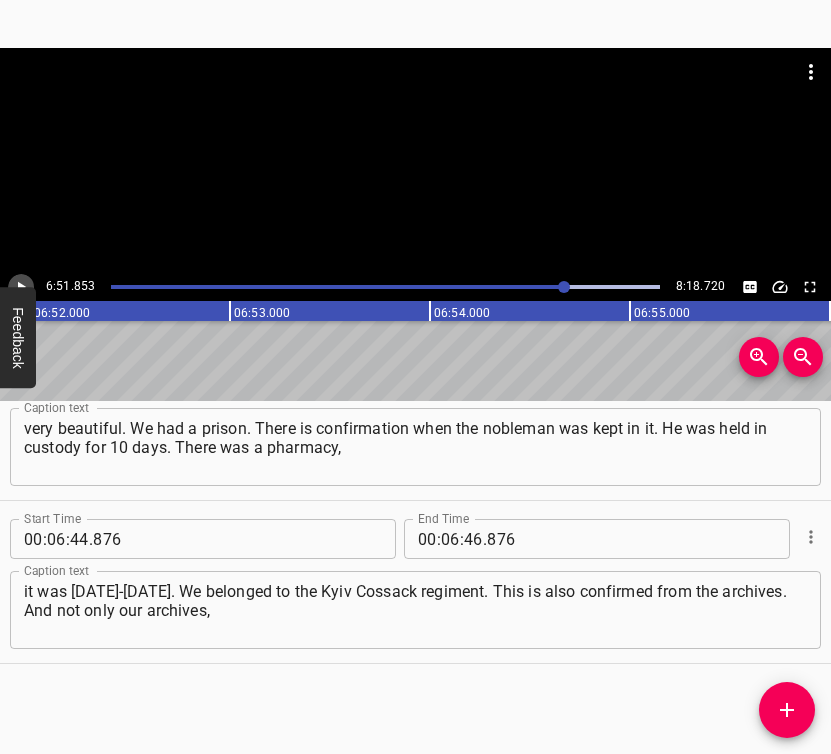click at bounding box center (21, 287) 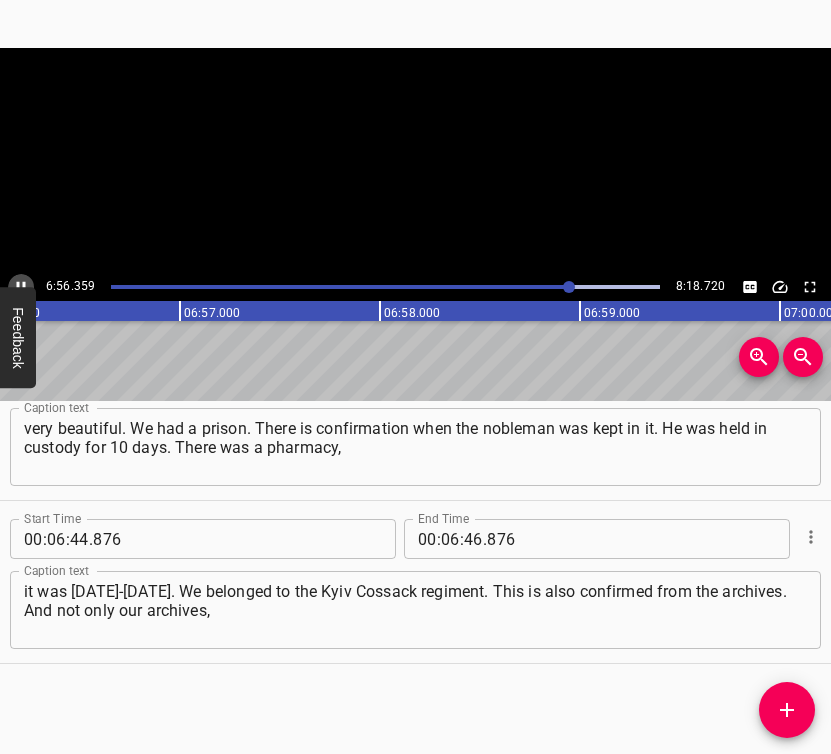 click at bounding box center (21, 287) 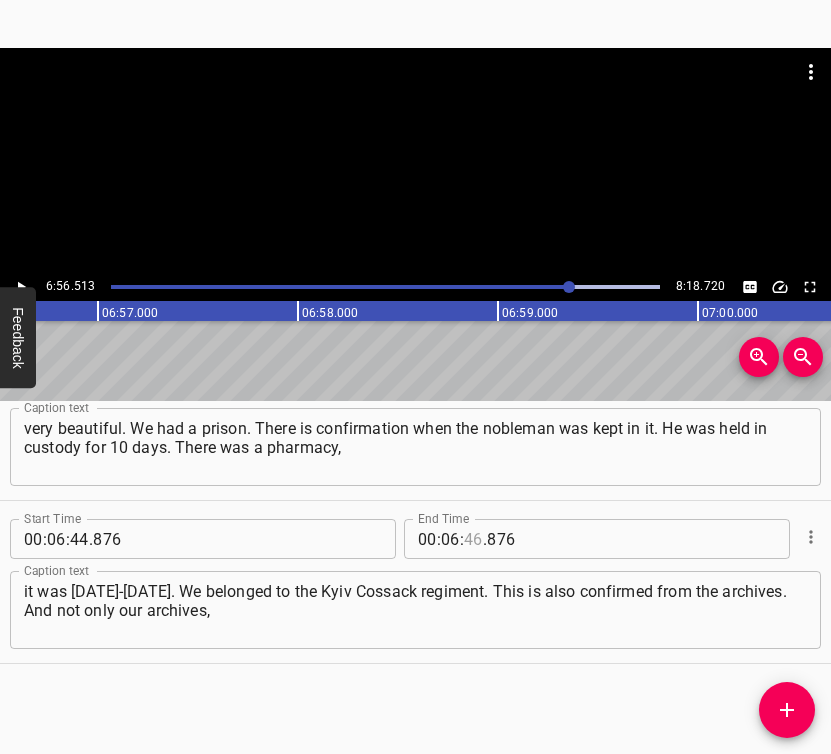 click at bounding box center [473, 539] 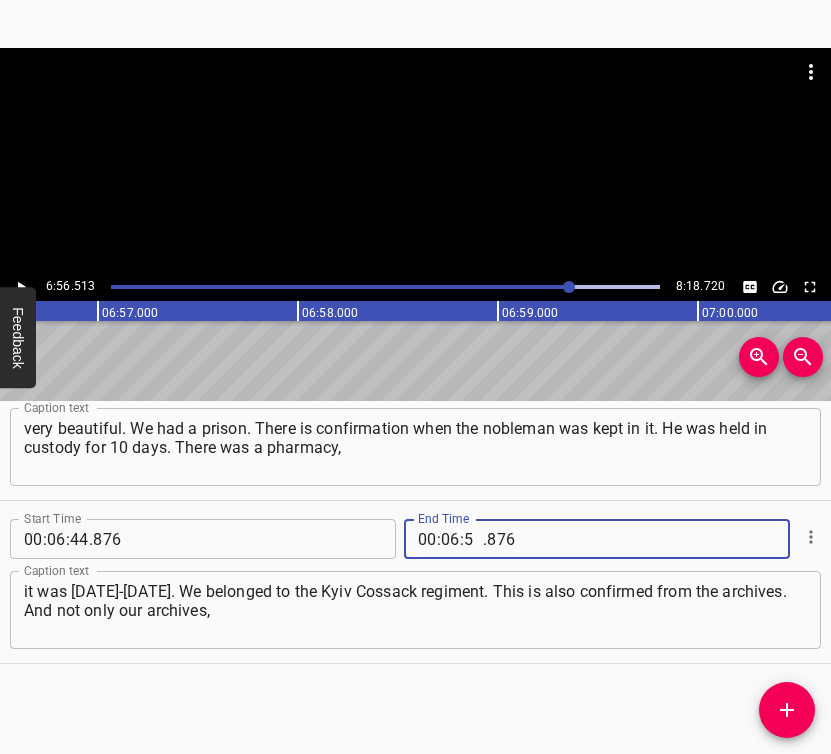 type on "56" 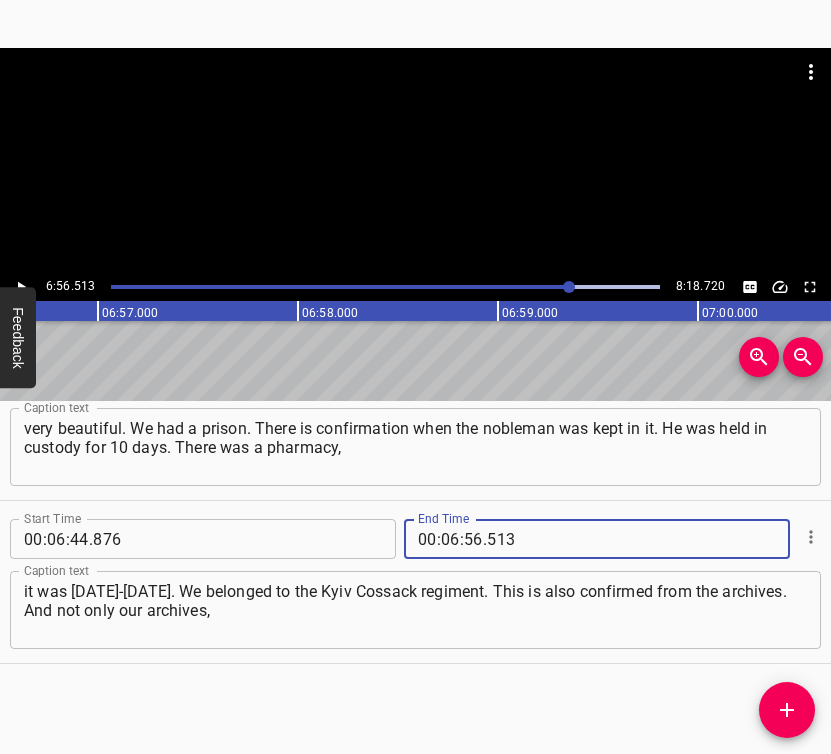 type on "513" 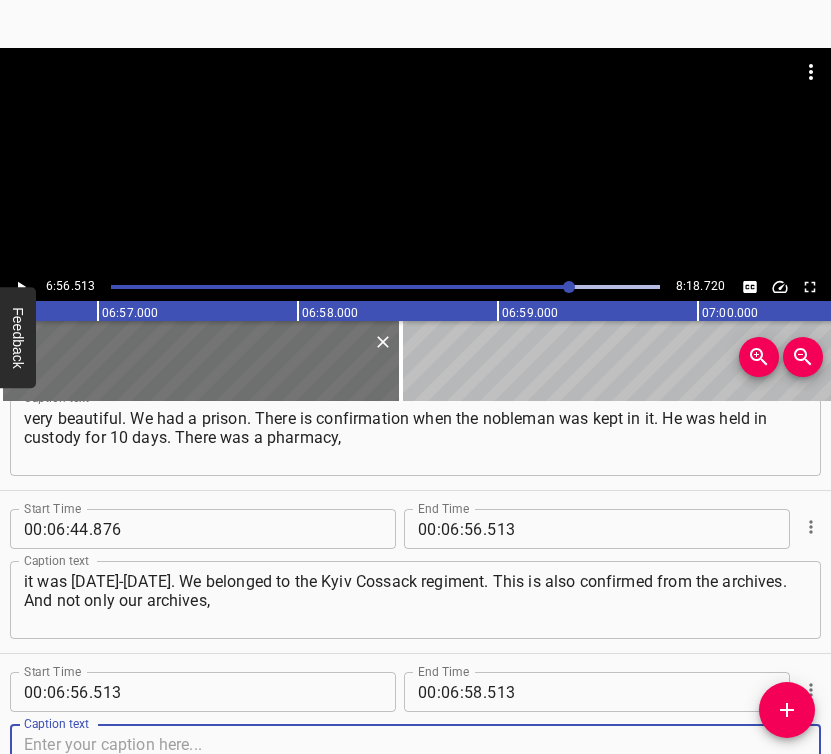 scroll, scrollTop: 5120, scrollLeft: 0, axis: vertical 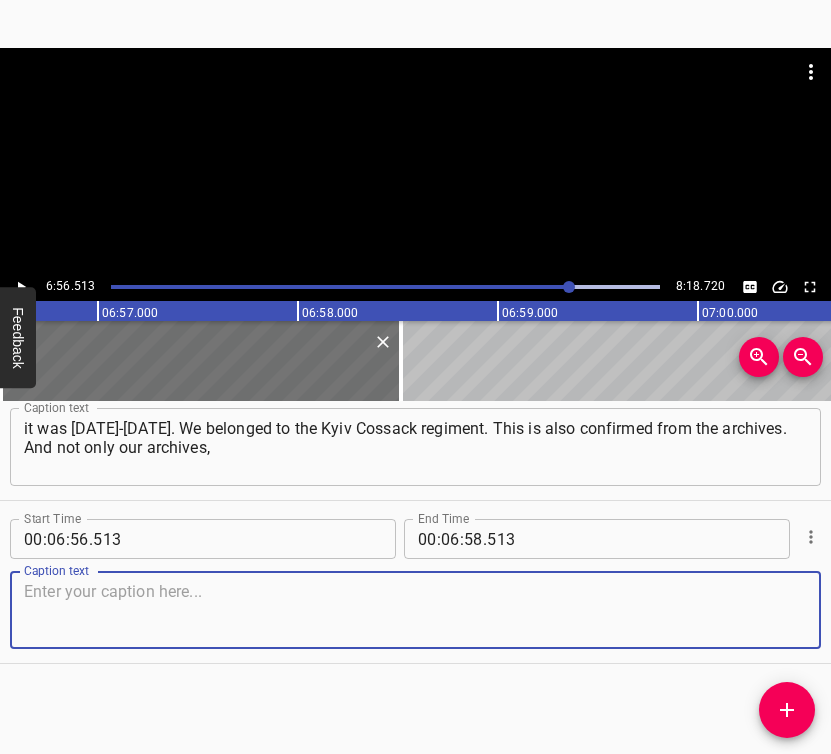 drag, startPoint x: 777, startPoint y: 615, endPoint x: 823, endPoint y: 601, distance: 48.08326 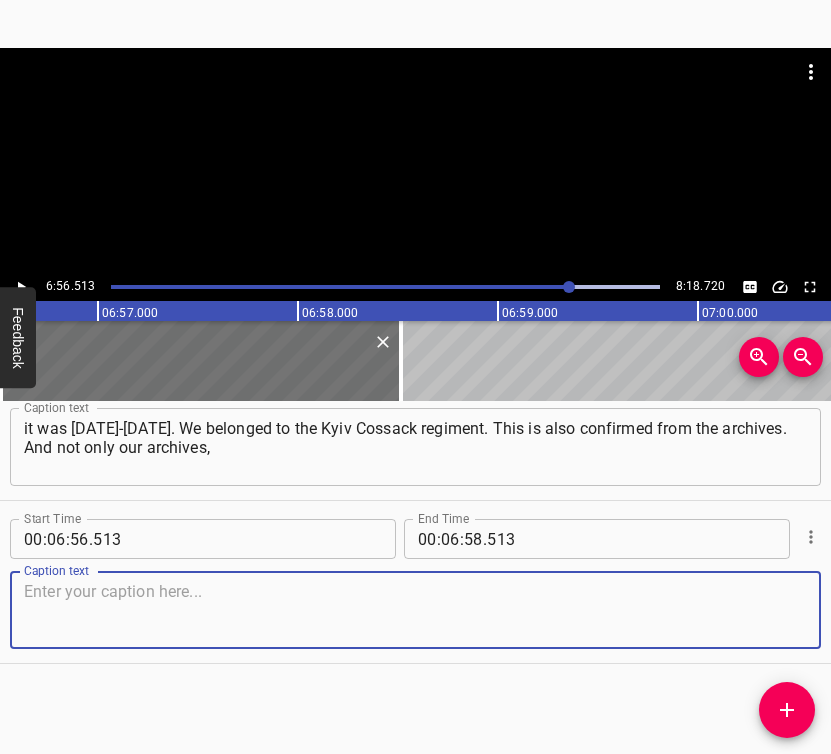 click at bounding box center (415, 610) 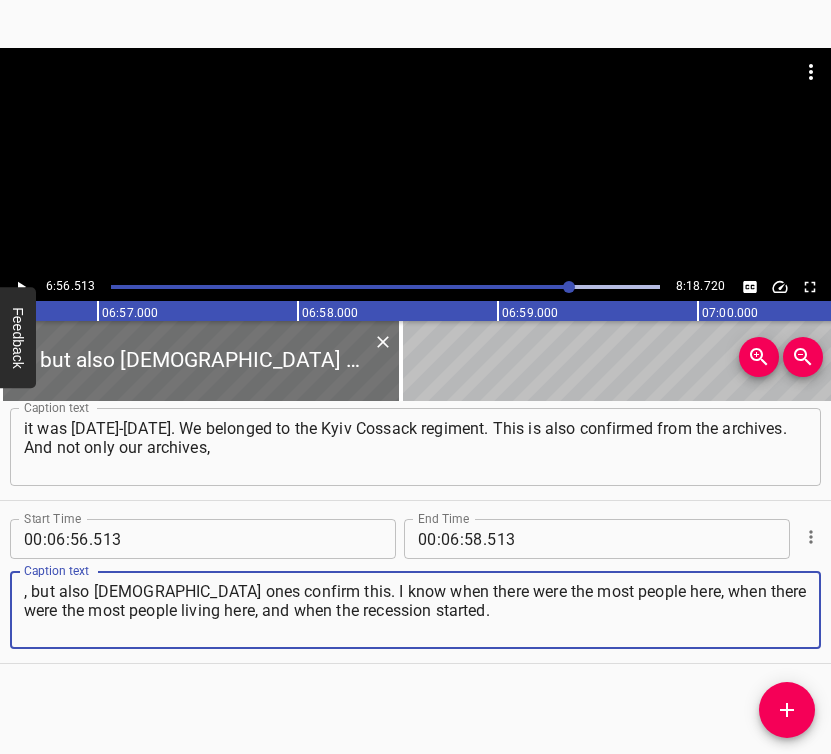 type on ", but also [DEMOGRAPHIC_DATA] ones confirm this. I know when there were the most people here, when there were the most people living here, and when the recession started." 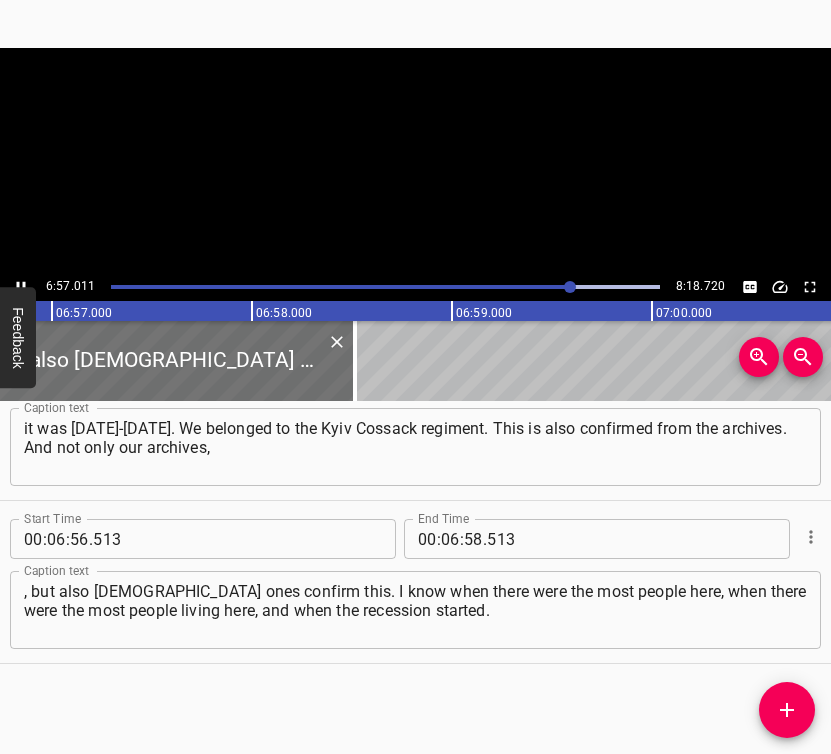 scroll, scrollTop: 0, scrollLeft: 83390, axis: horizontal 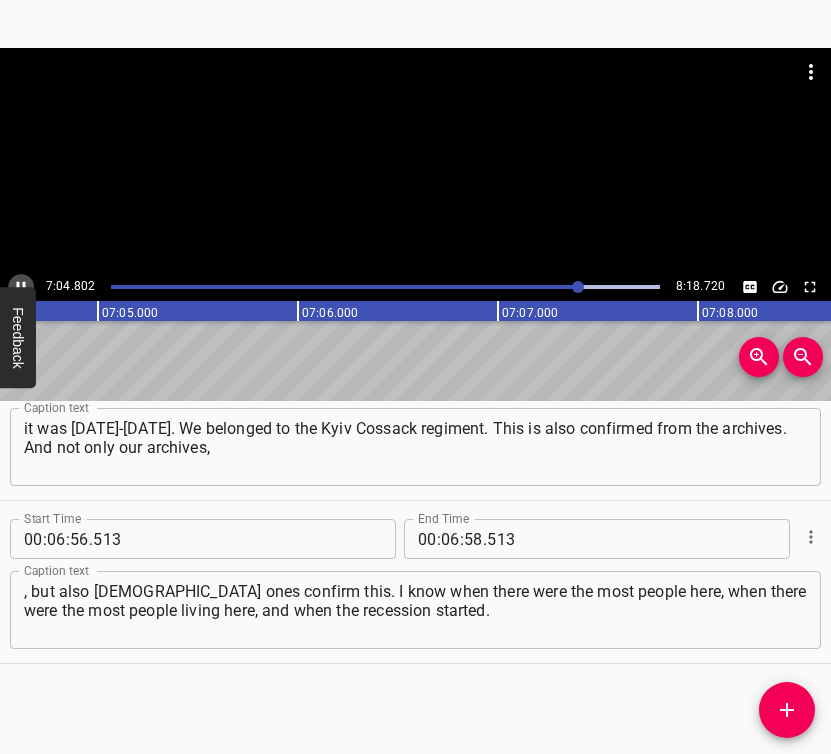 click at bounding box center [21, 287] 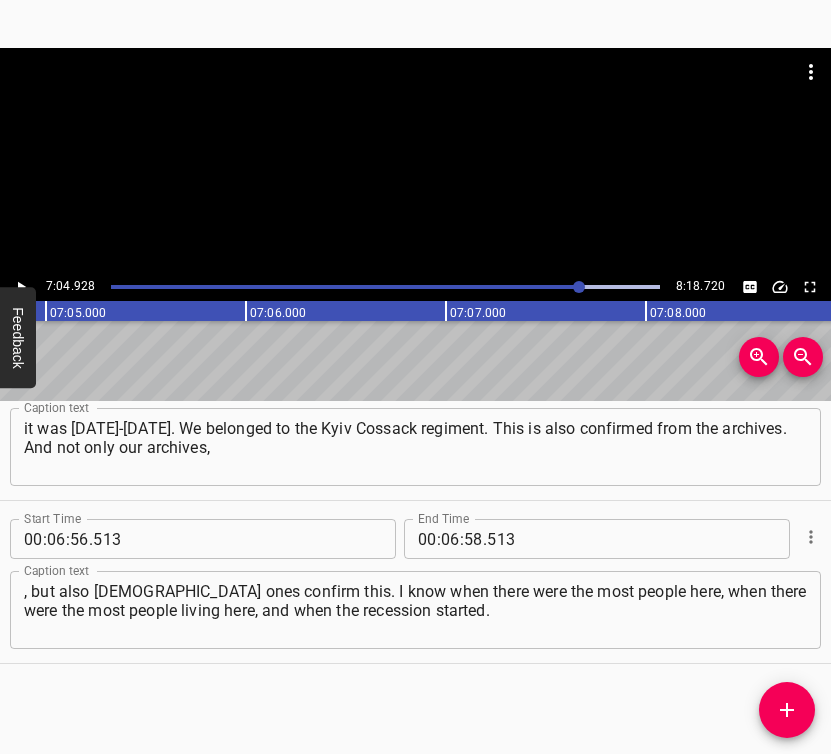 scroll, scrollTop: 0, scrollLeft: 84985, axis: horizontal 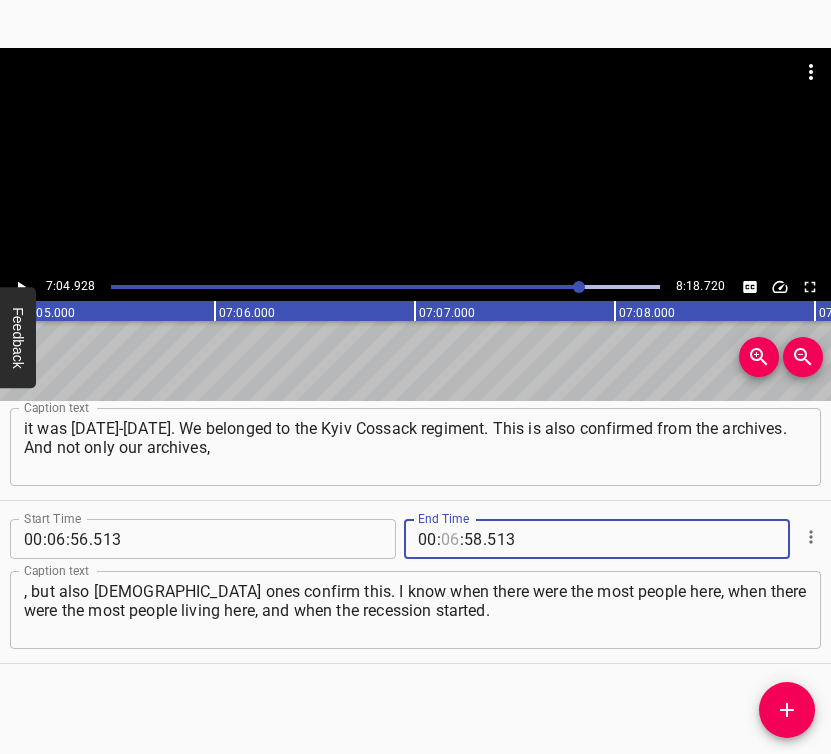 click at bounding box center [450, 539] 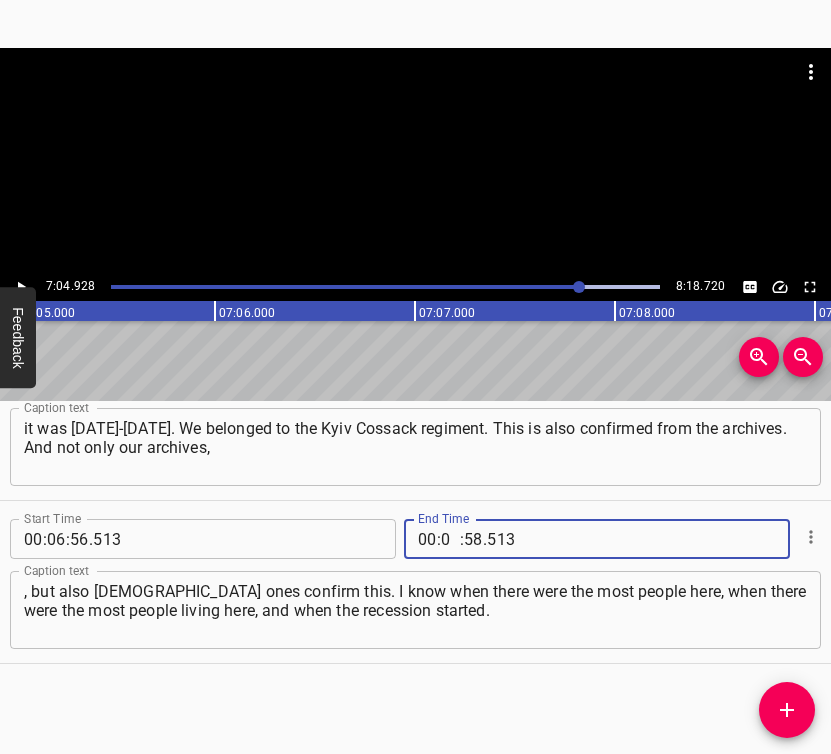 type on "07" 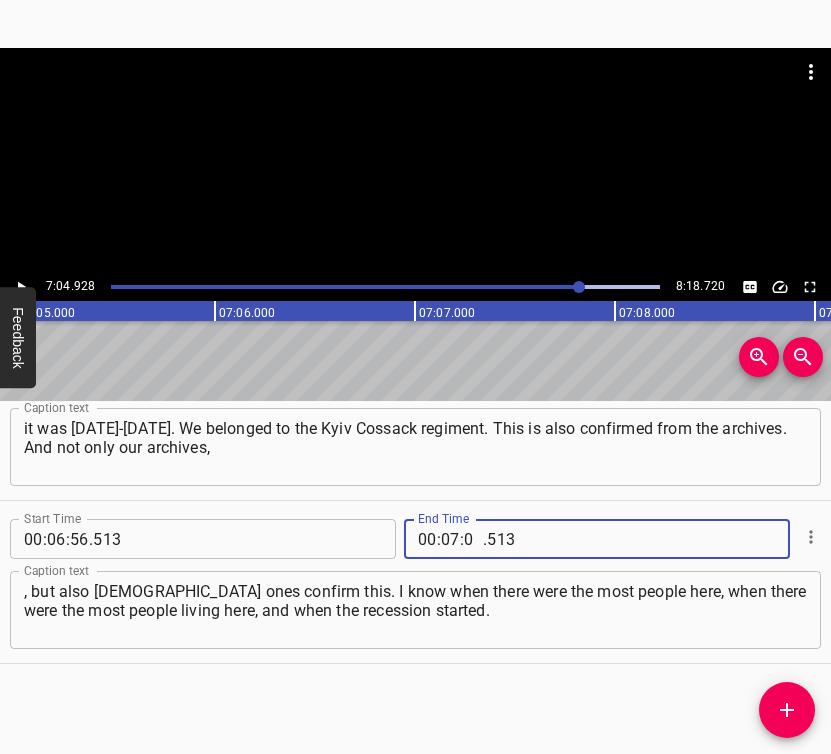 type on "04" 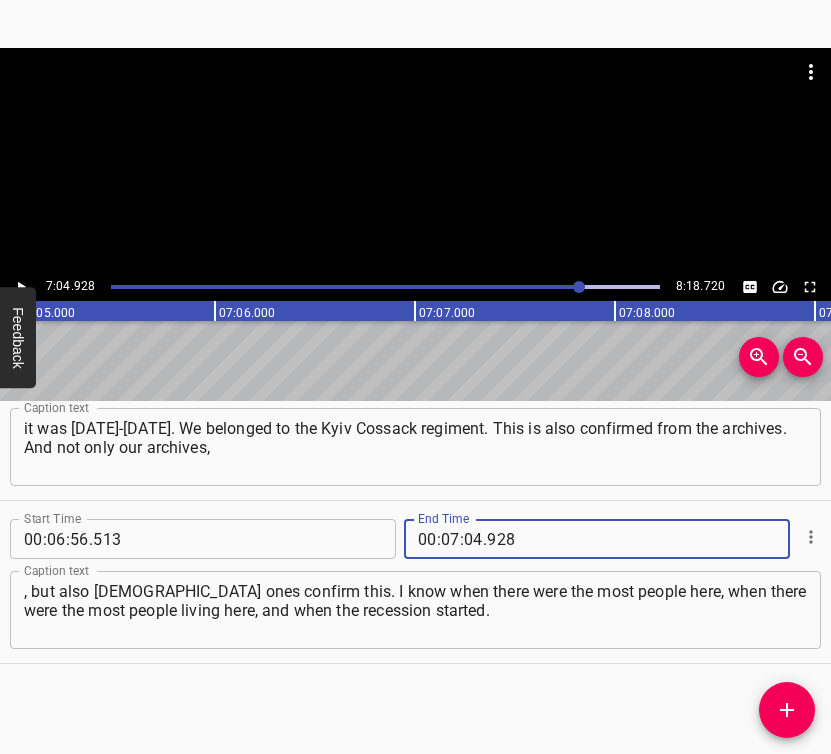 type on "928" 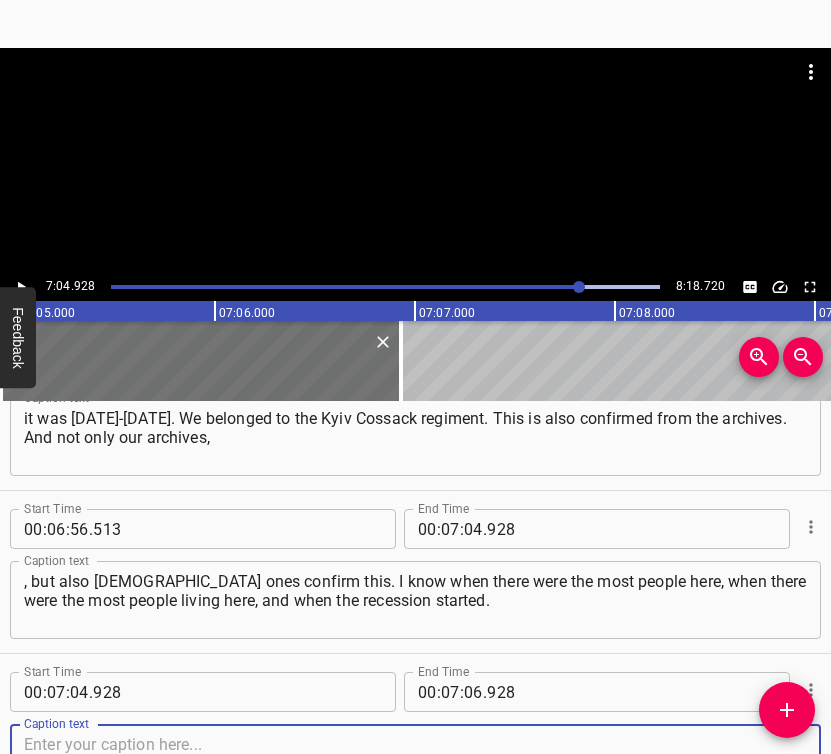 scroll, scrollTop: 5283, scrollLeft: 0, axis: vertical 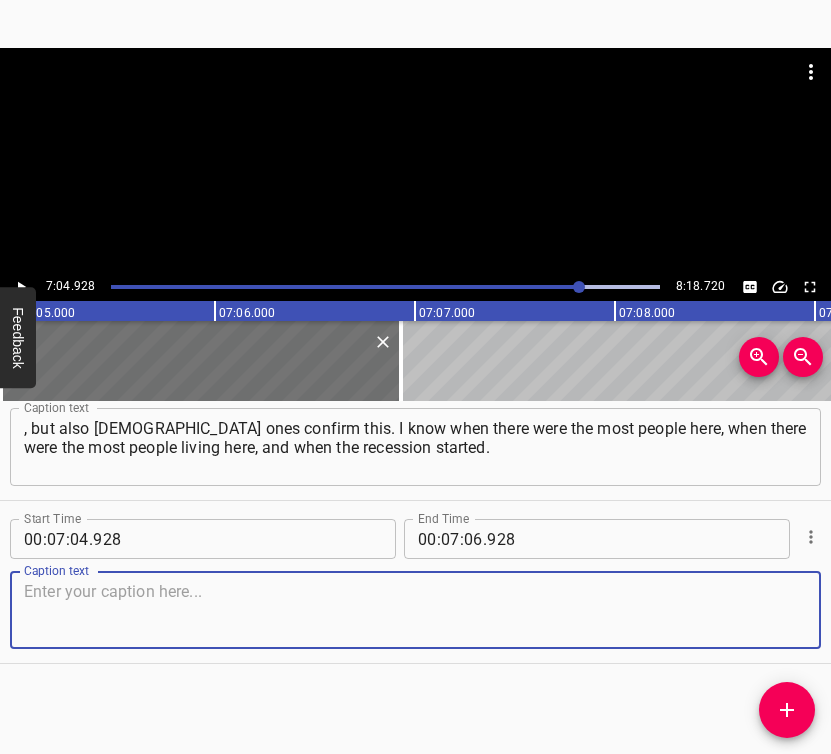 click at bounding box center (415, 610) 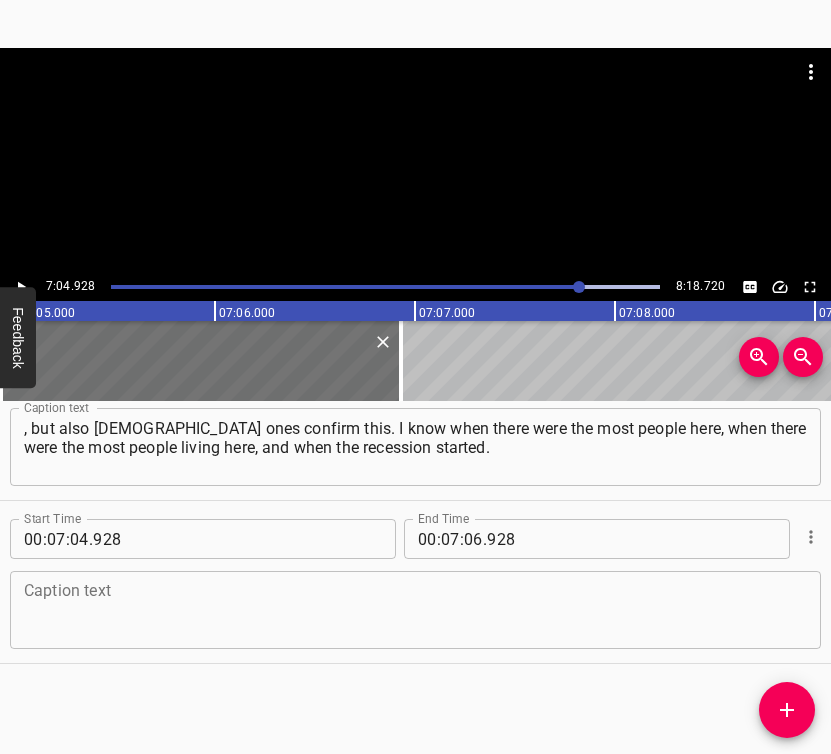 click at bounding box center (415, 610) 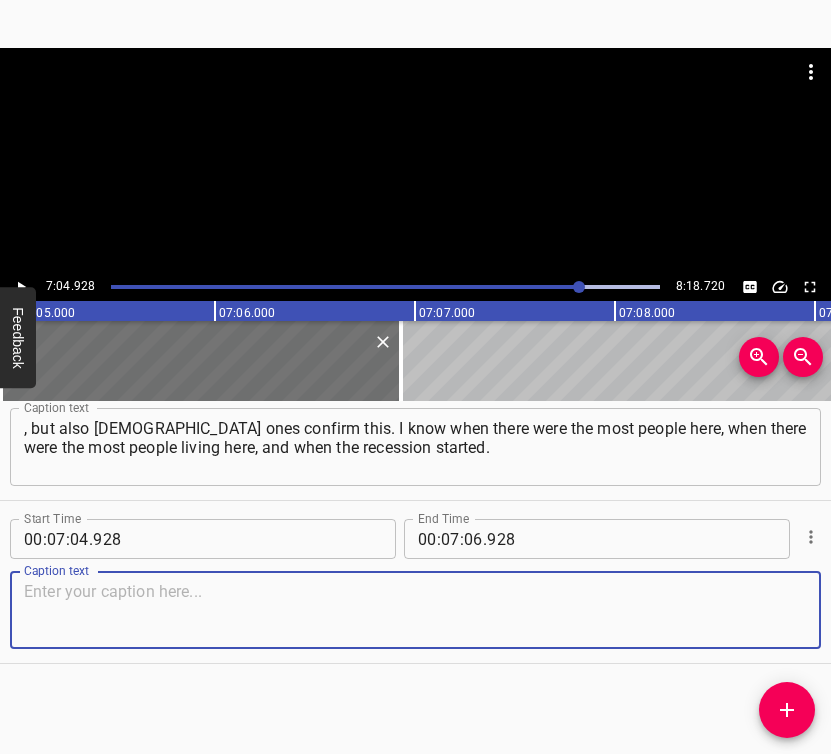 paste on "In fact, I know everything... I know how they took part in the Polish uprising, who took it and how. How the struggle between the [PERSON_NAME]" 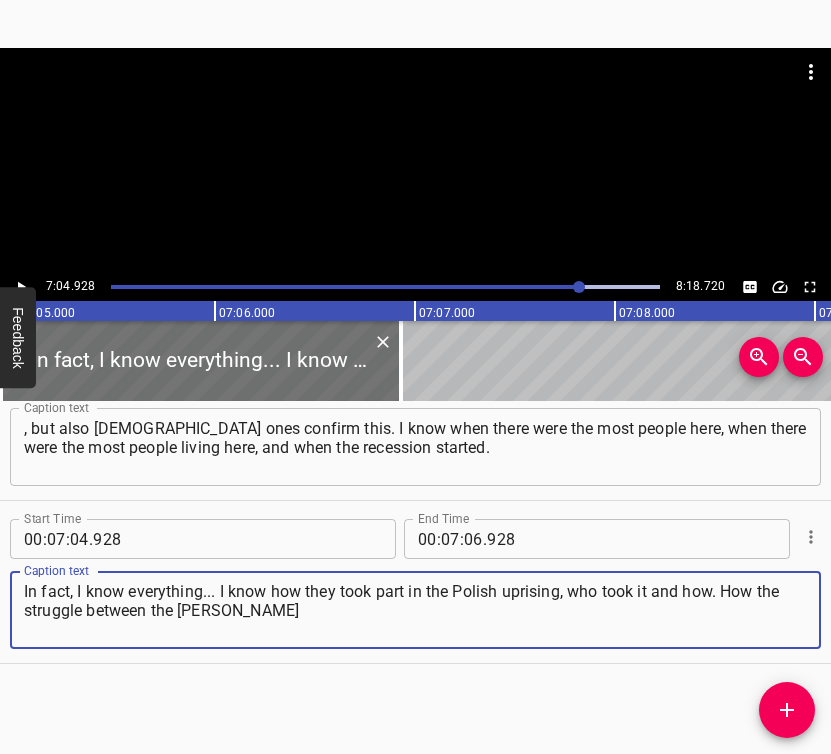 type on "In fact, I know everything... I know how they took part in the Polish uprising, who took it and how. How the struggle between the [PERSON_NAME]" 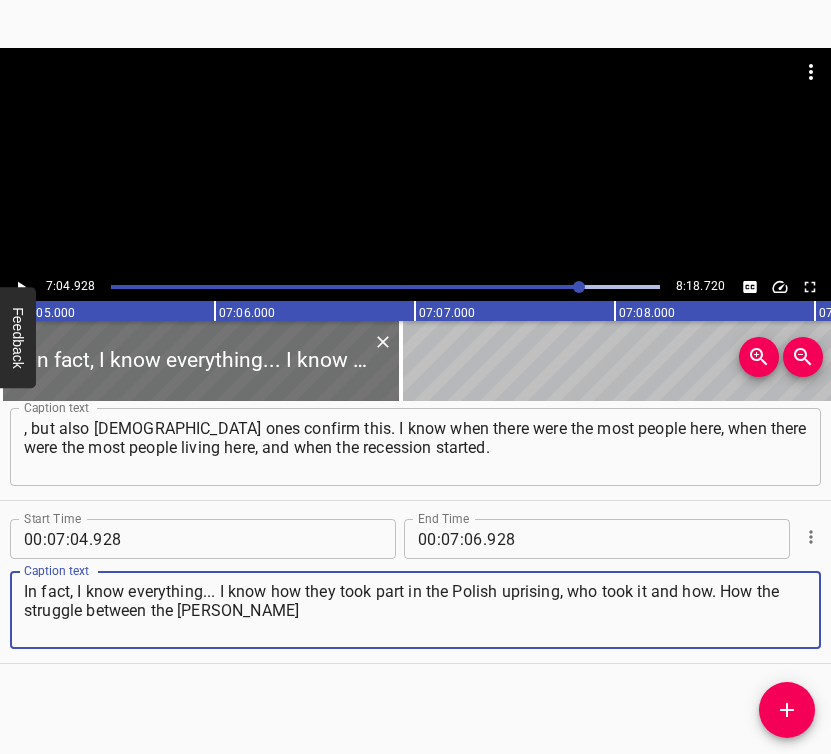 click 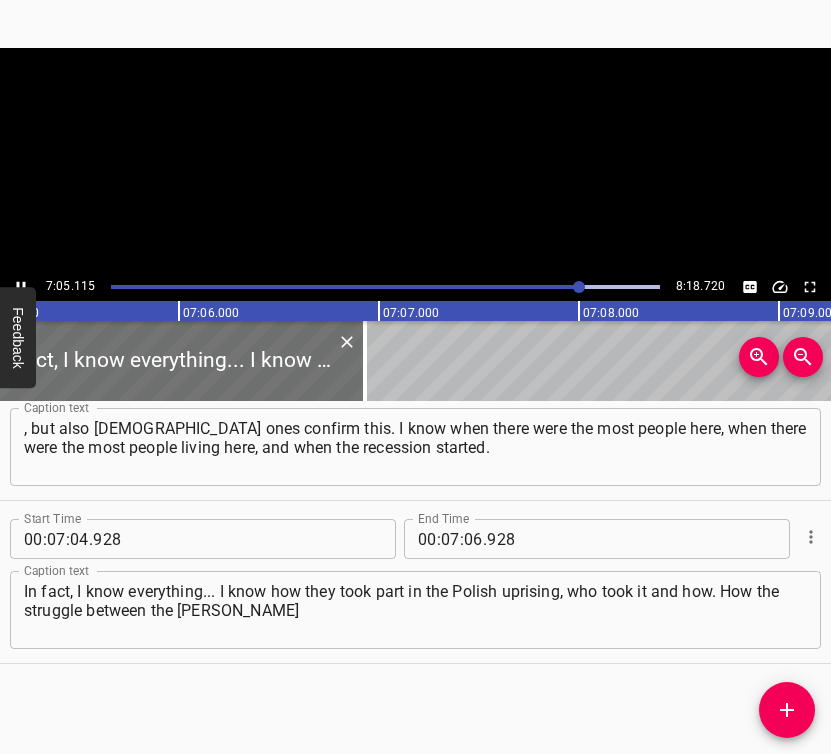 scroll, scrollTop: 0, scrollLeft: 85070, axis: horizontal 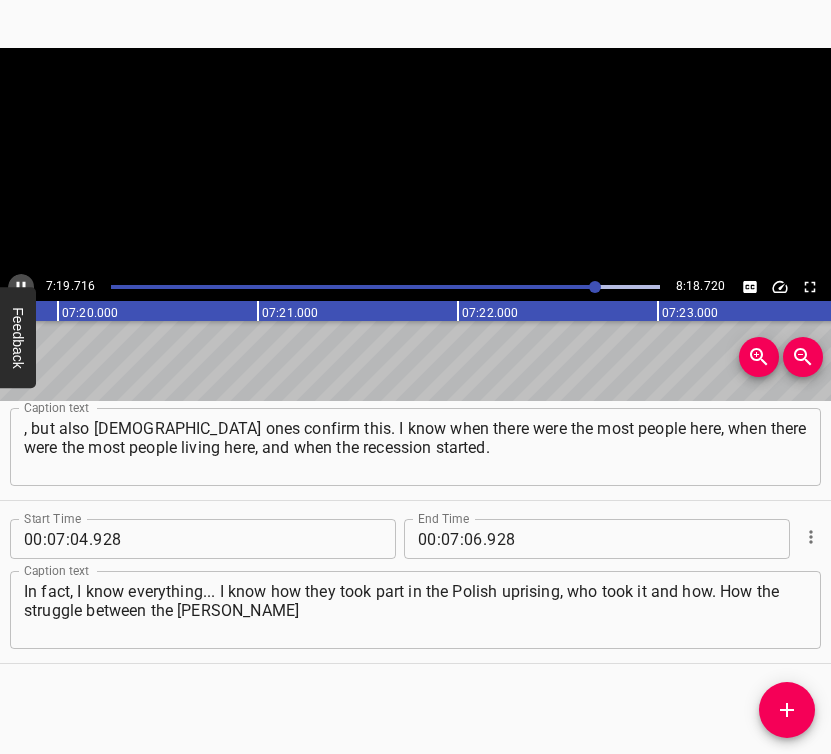 click 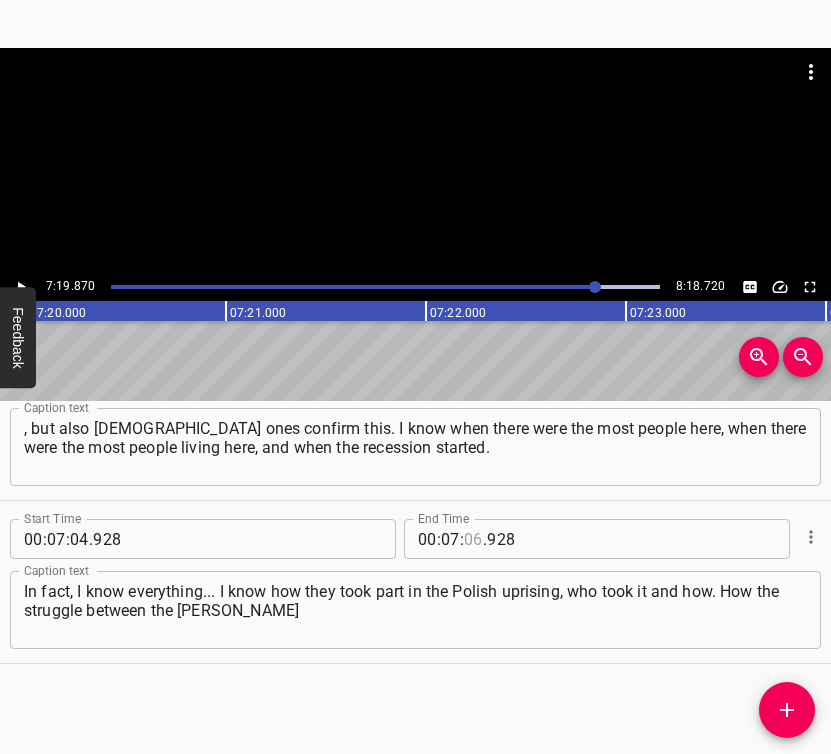 click at bounding box center (473, 539) 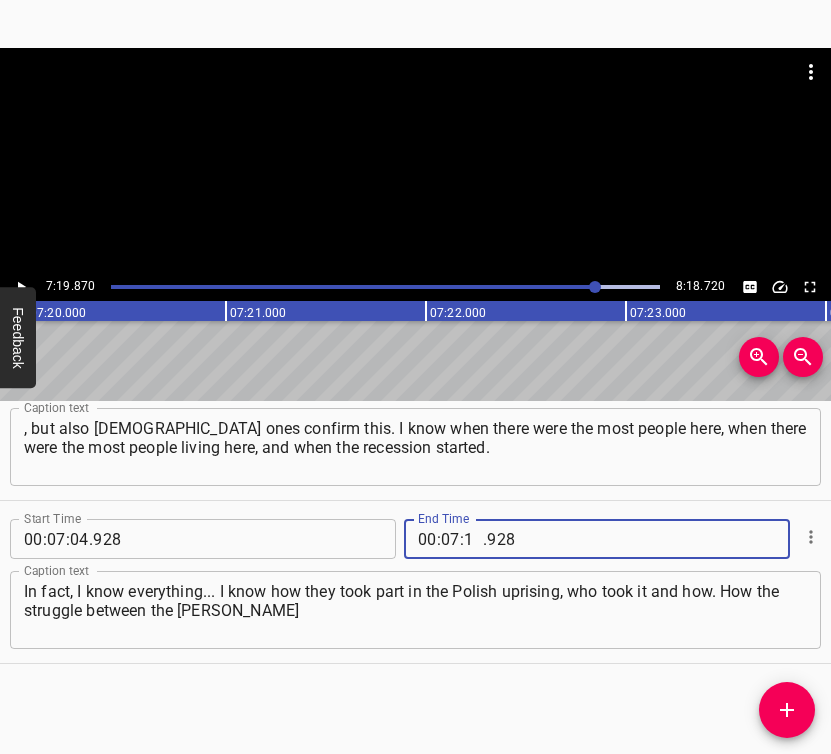 type on "19" 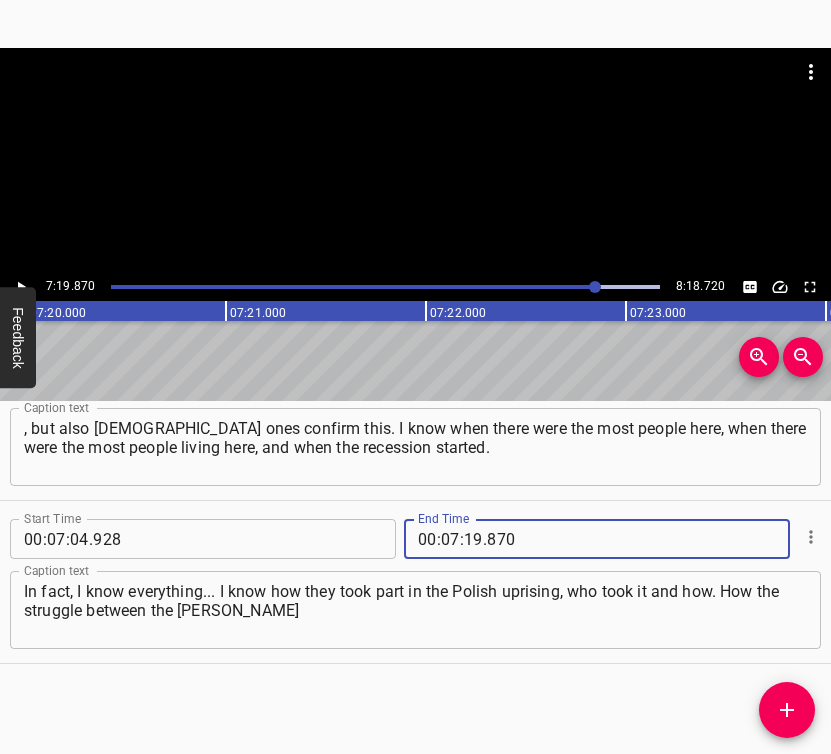 type on "870" 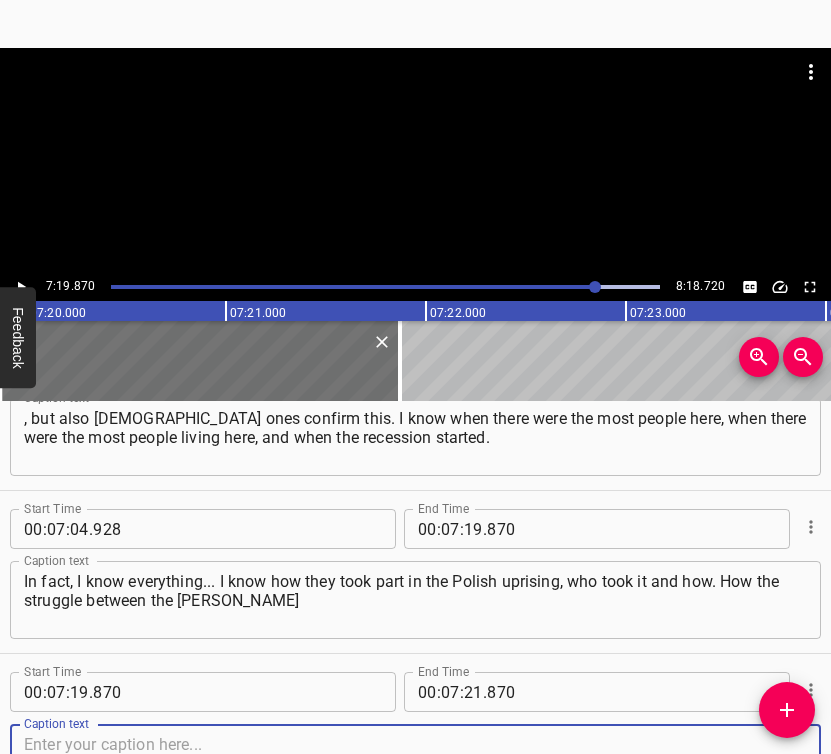 scroll, scrollTop: 5446, scrollLeft: 0, axis: vertical 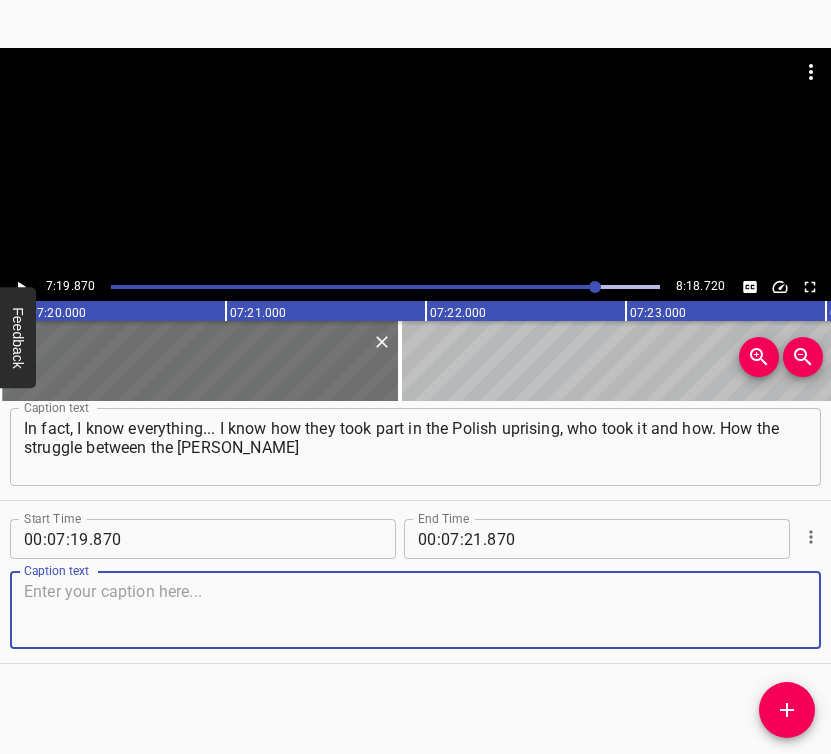 drag, startPoint x: 773, startPoint y: 631, endPoint x: 823, endPoint y: 619, distance: 51.41984 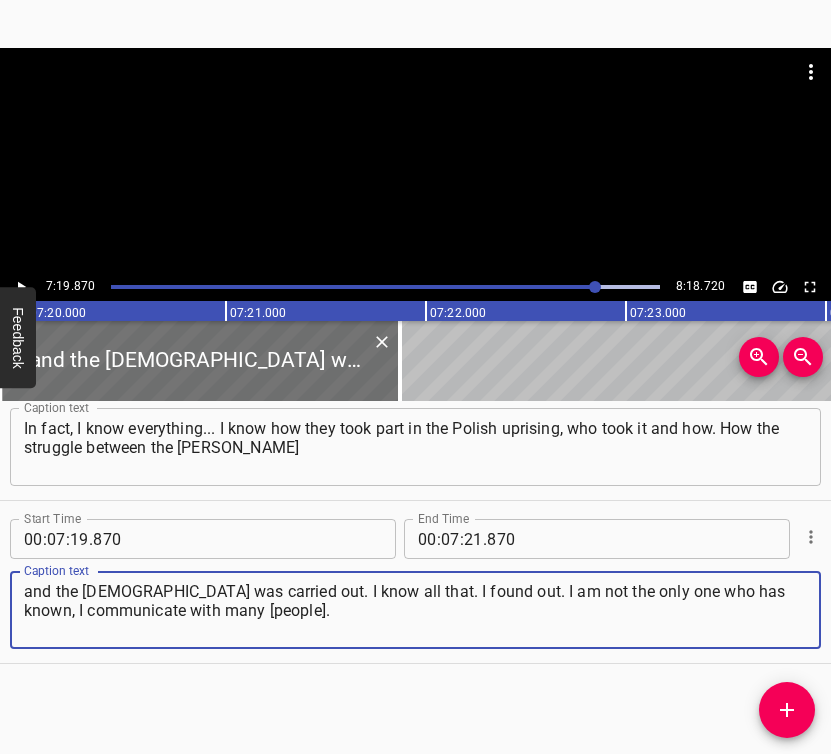 type on "and the [DEMOGRAPHIC_DATA] was carried out. I know all that. I found out. I am not the only one who has known, I communicate with many [people]." 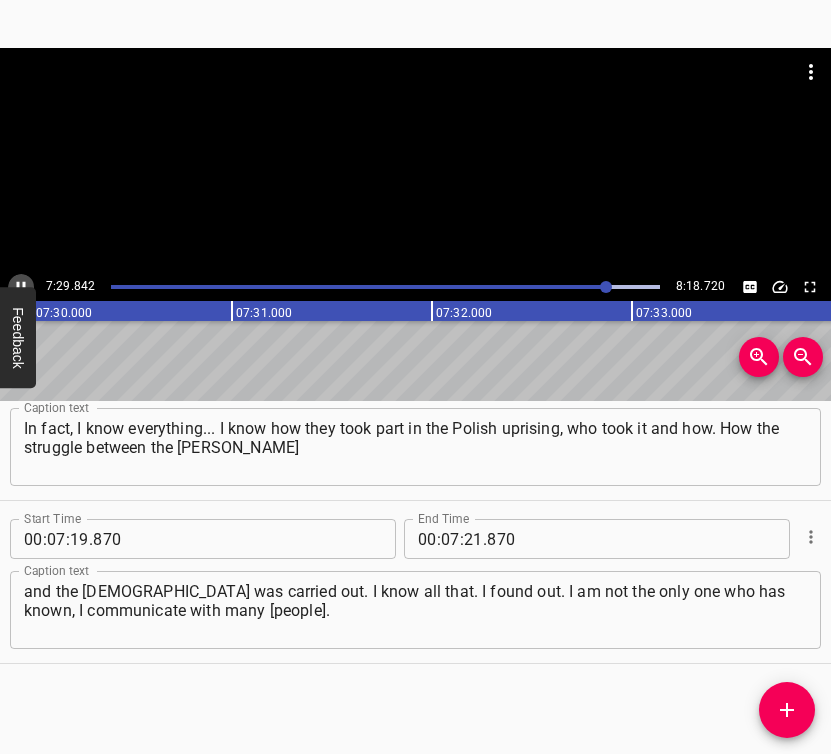 click 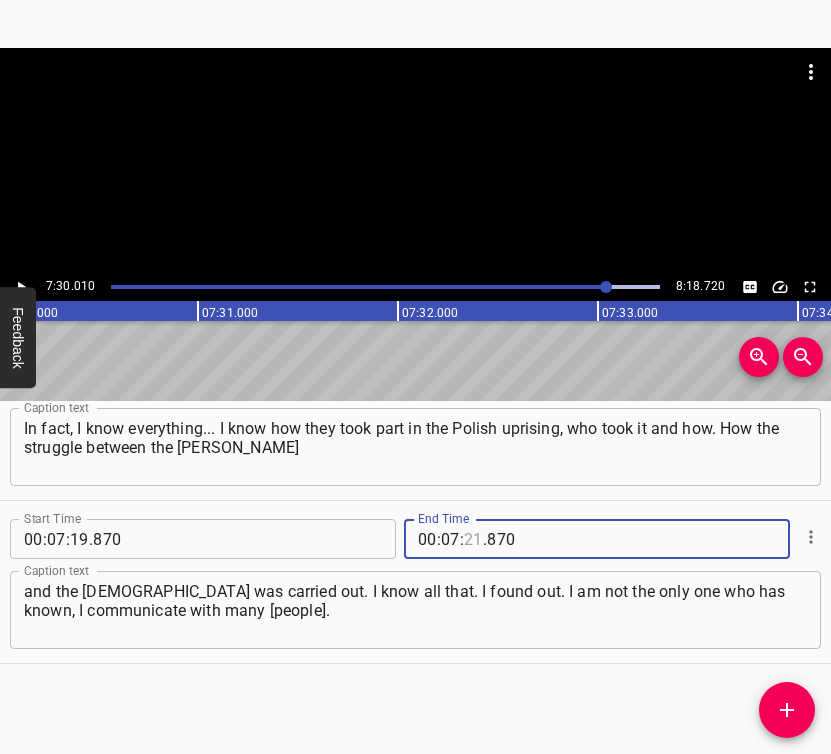 click at bounding box center [473, 539] 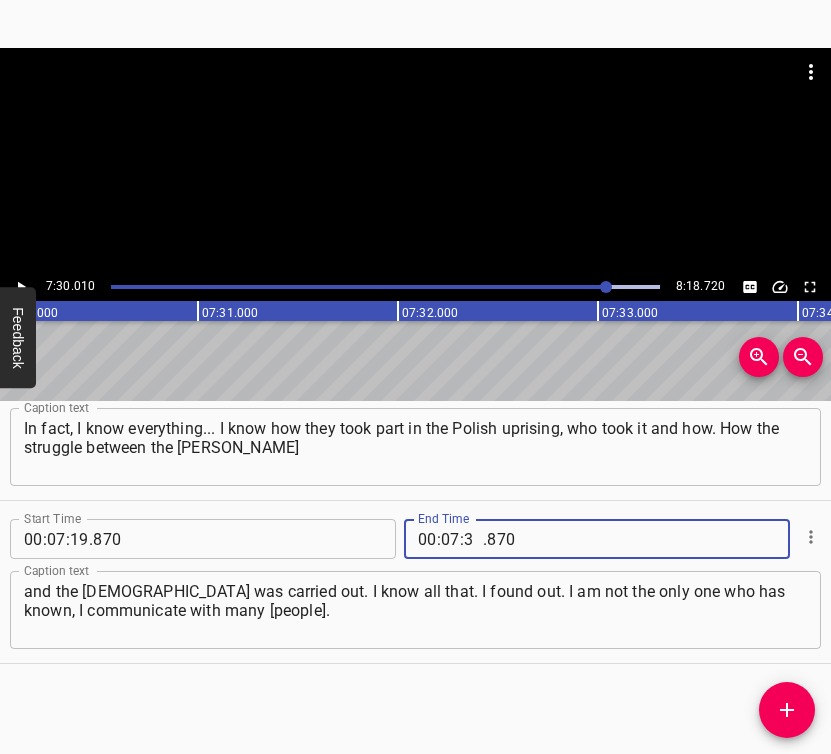 type on "30" 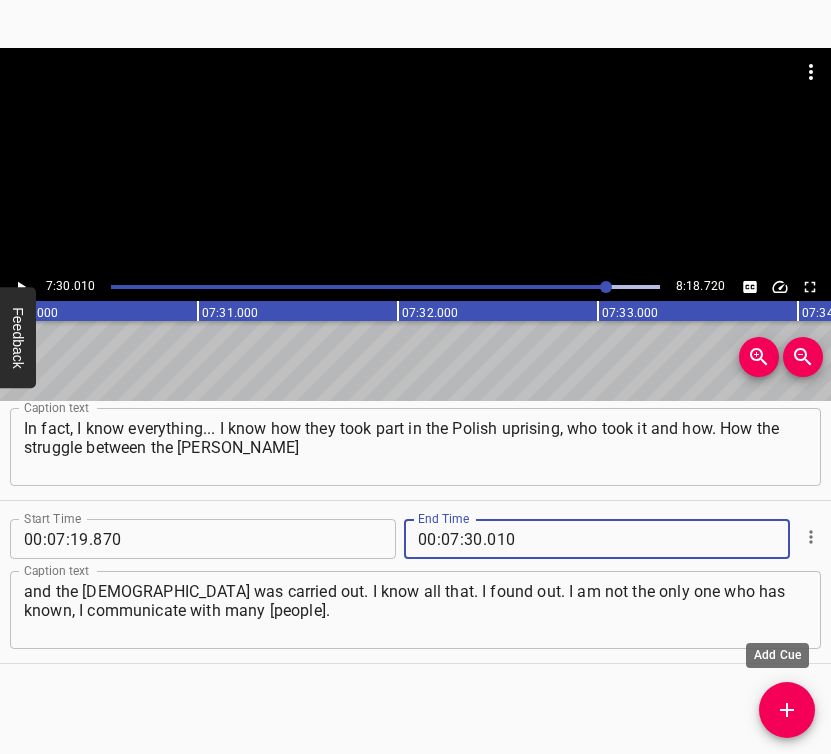 type on "010" 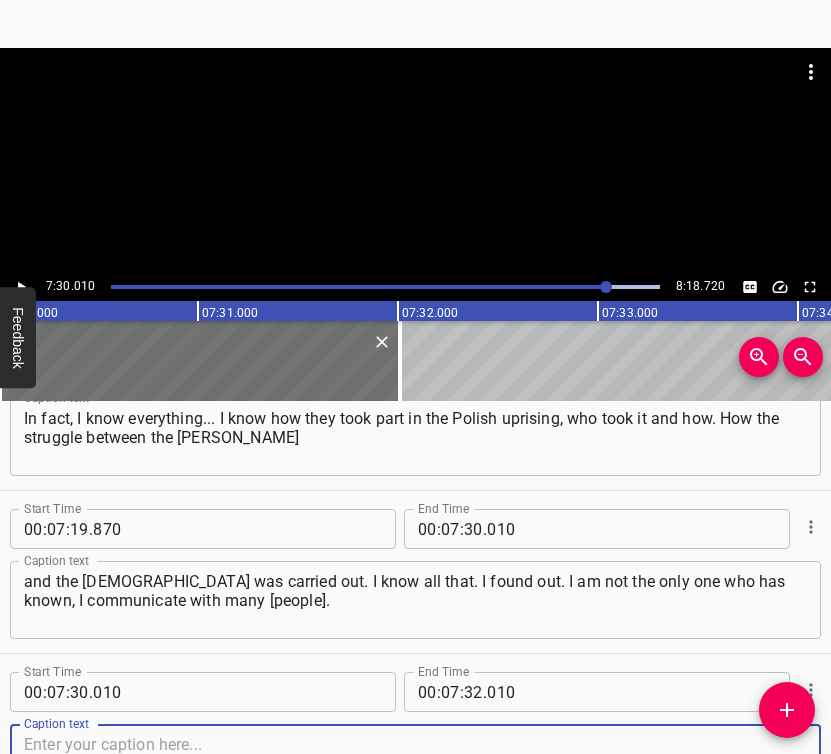 scroll, scrollTop: 5609, scrollLeft: 0, axis: vertical 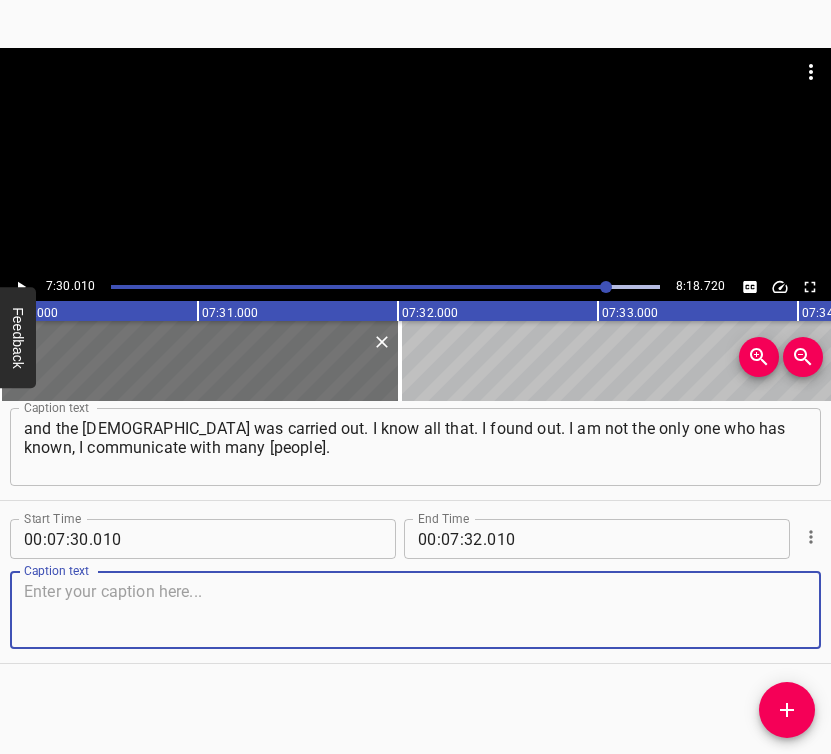 click at bounding box center [415, 610] 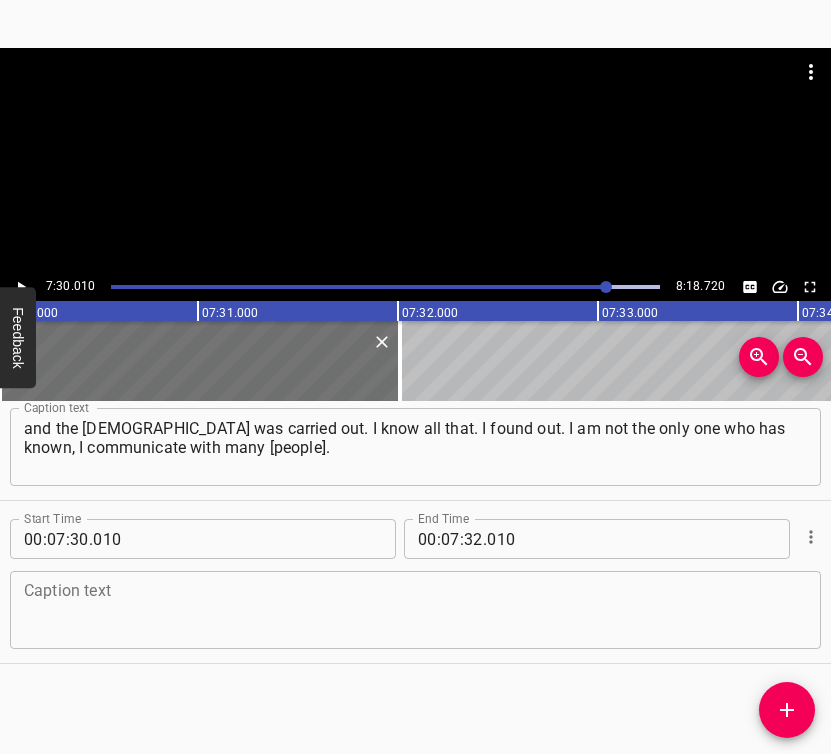 click at bounding box center [415, 610] 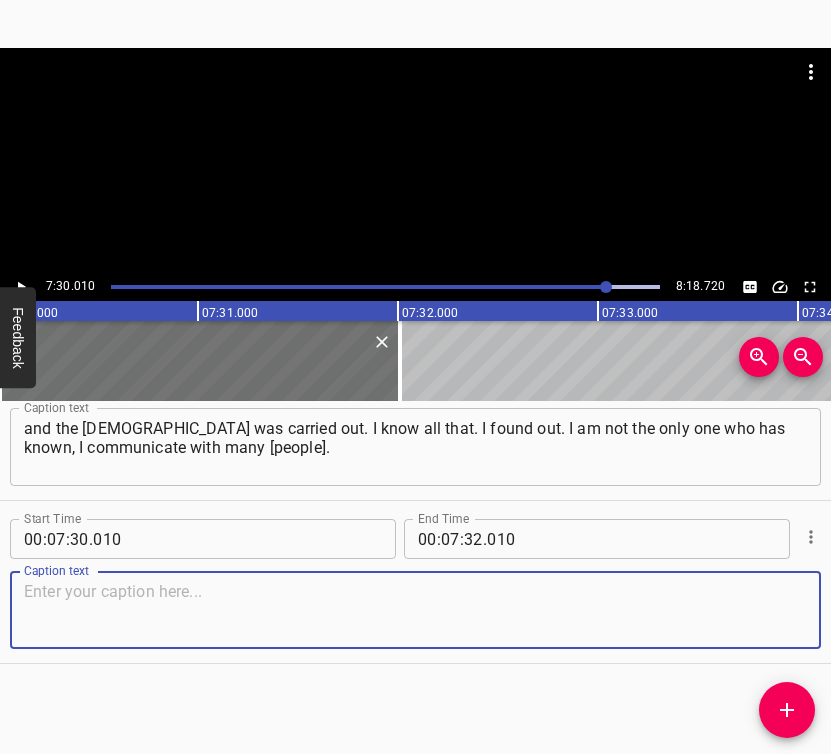 paste on "I help them, and they help me. But most of the cases come from the Central State Archive. Our history is extremely rich. I want to tell you that we had a Polish [PERSON_NAME]." 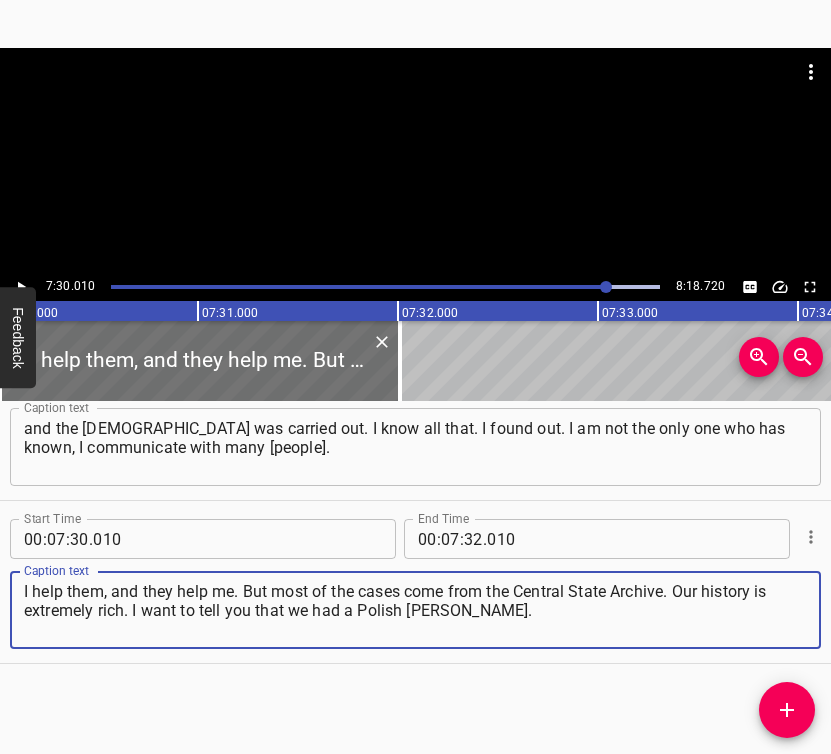 type on "I help them, and they help me. But most of the cases come from the Central State Archive. Our history is extremely rich. I want to tell you that we had a Polish [PERSON_NAME]." 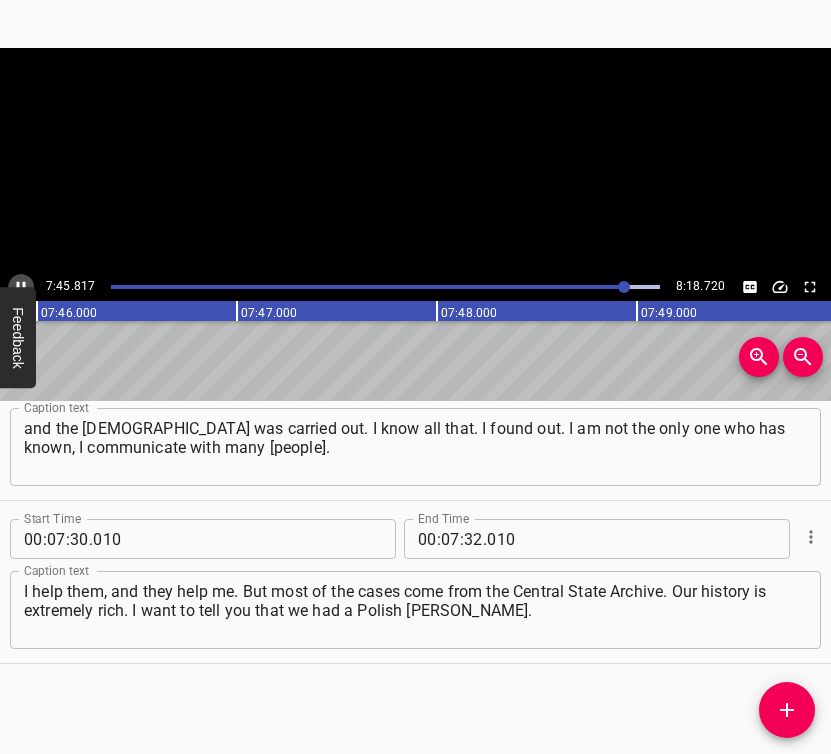 click 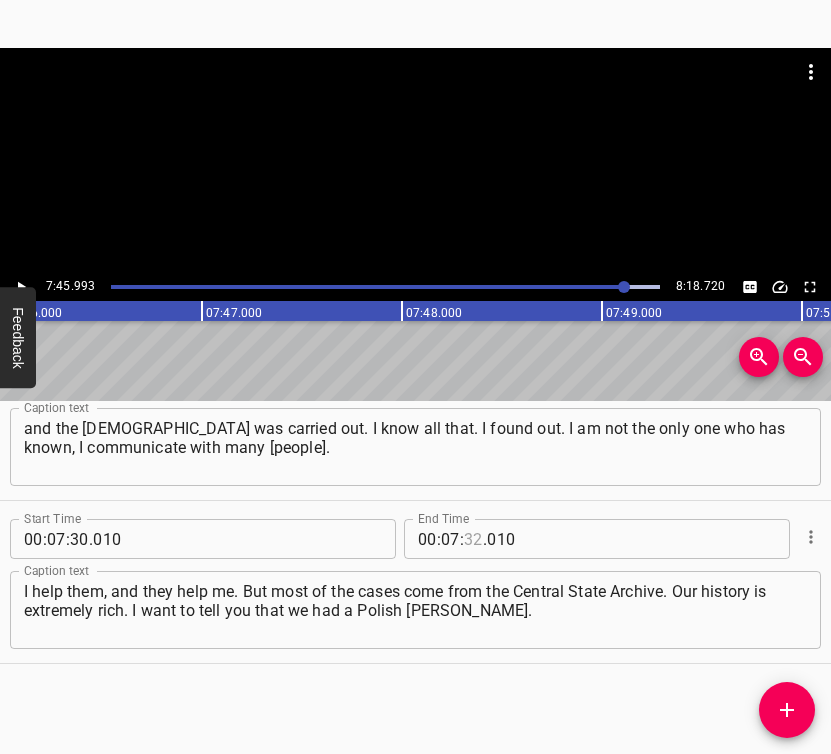 click at bounding box center (473, 539) 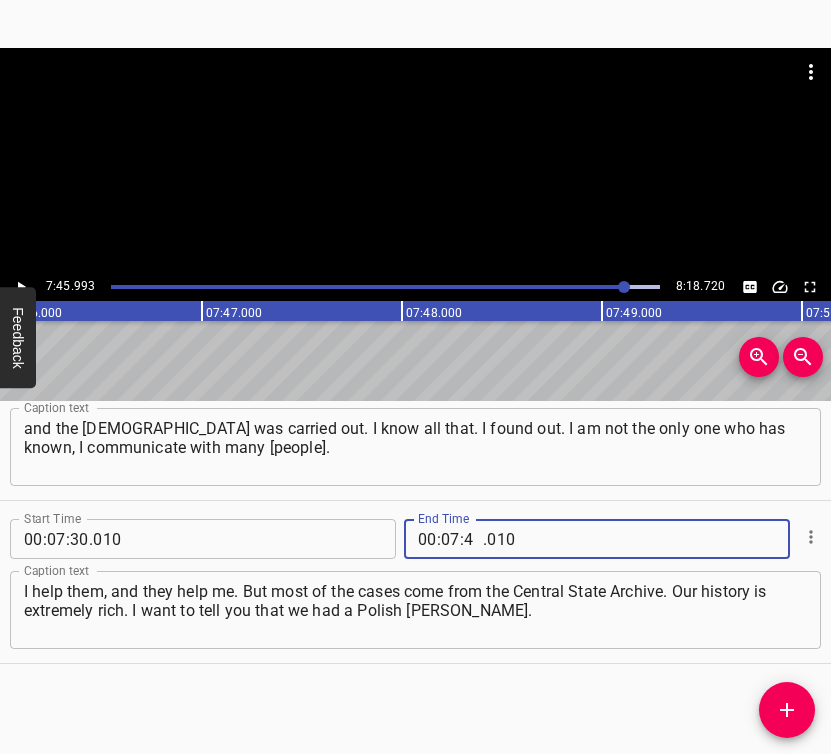 type on "45" 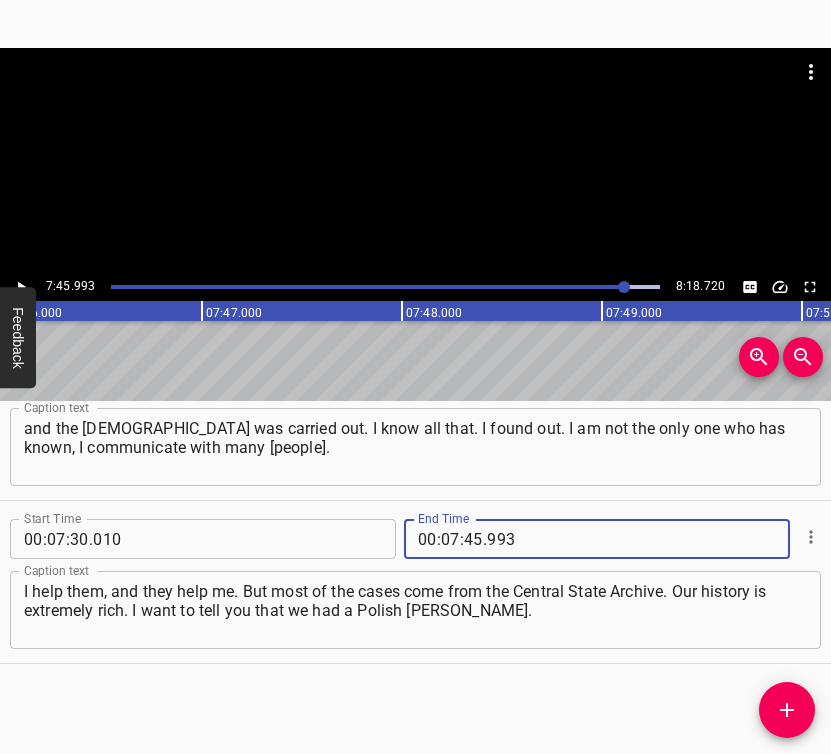 type on "993" 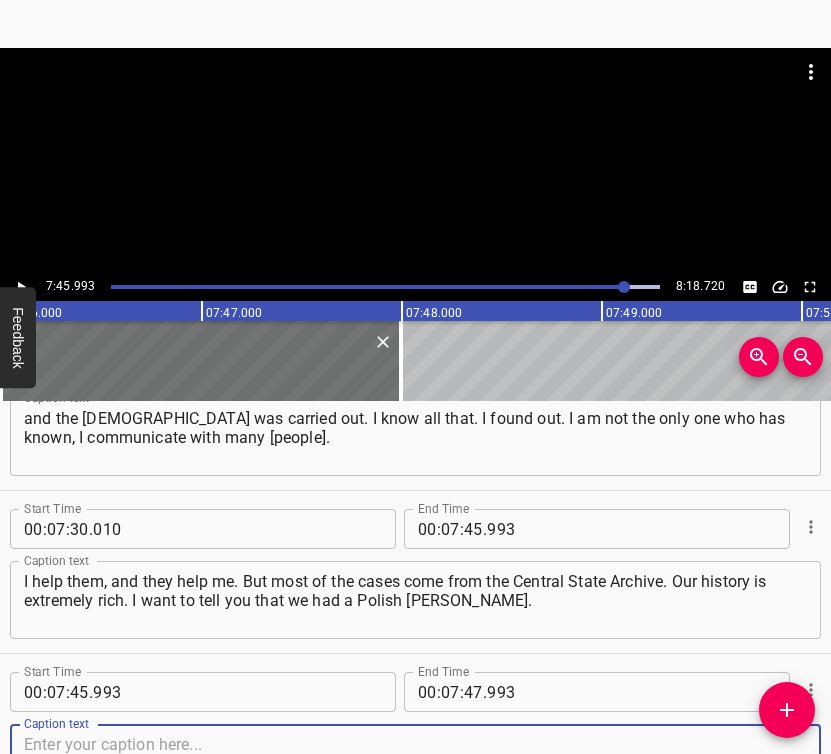 scroll, scrollTop: 5772, scrollLeft: 0, axis: vertical 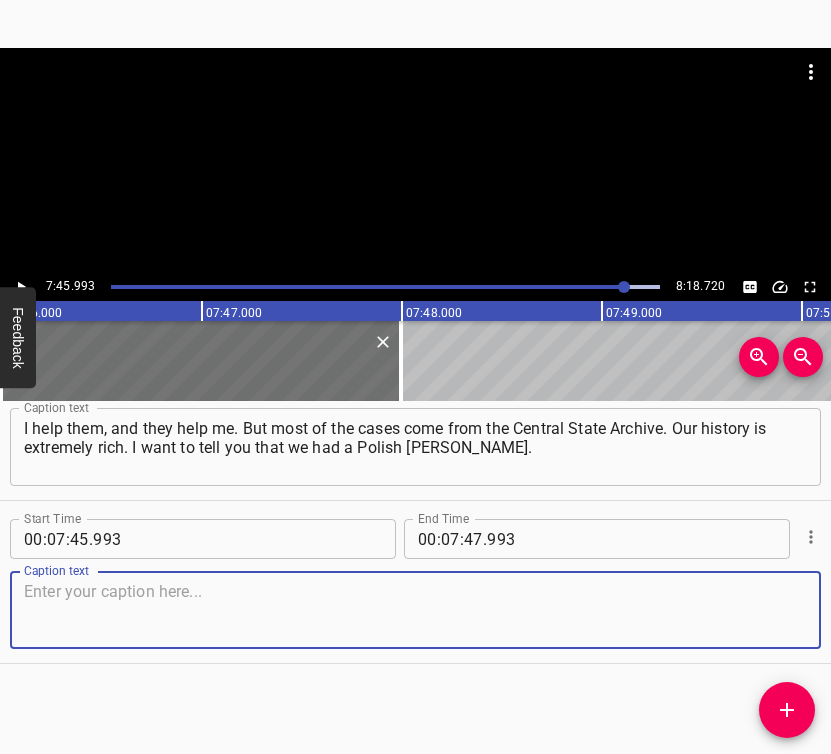 drag, startPoint x: 780, startPoint y: 637, endPoint x: 821, endPoint y: 630, distance: 41.59327 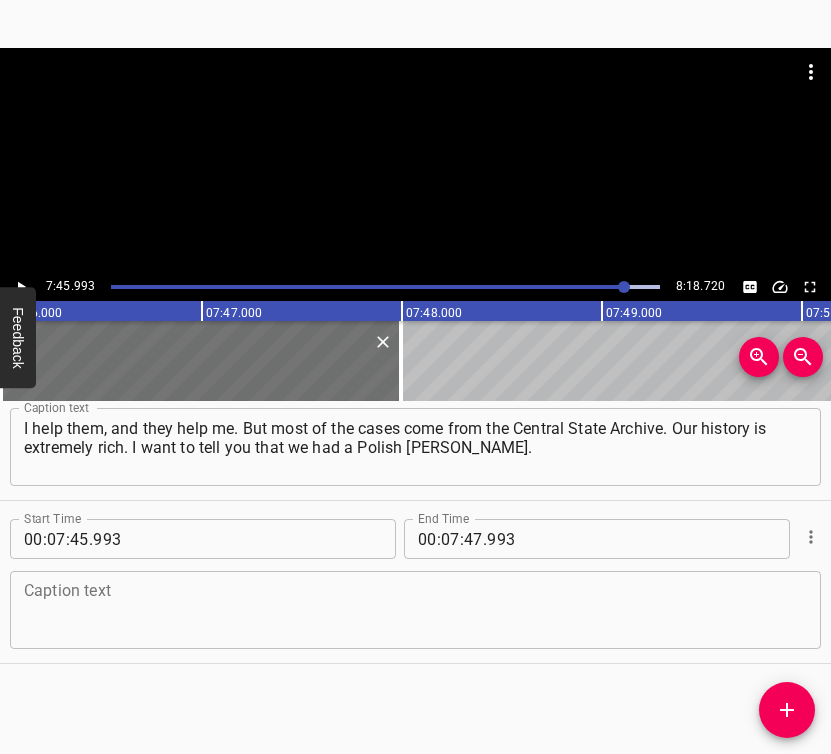 click at bounding box center [415, 610] 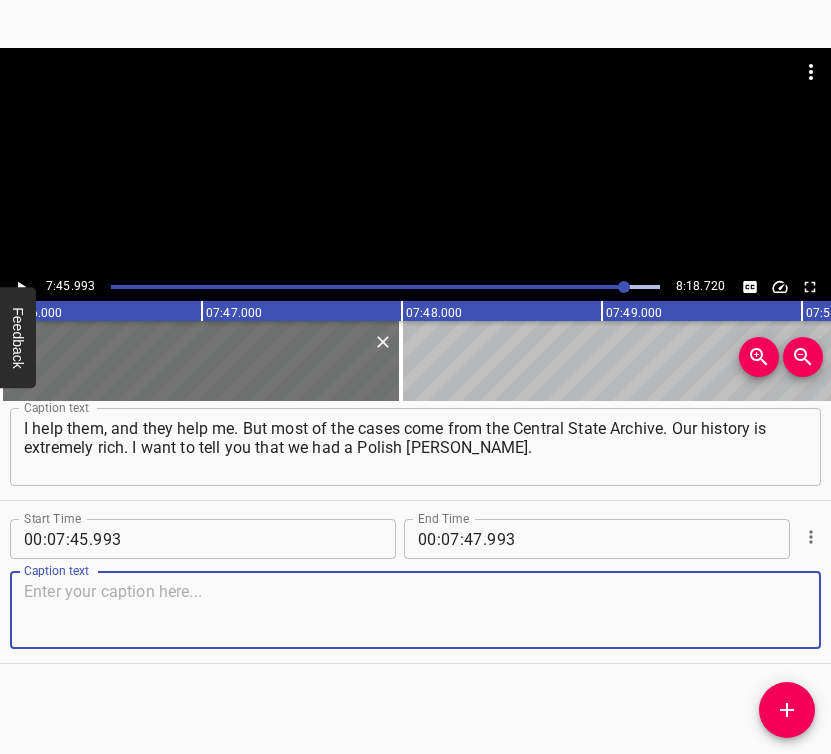 paste on "We had a certain period [when] 600 [DEMOGRAPHIC_DATA] and 400 [PERSON_NAME] lived, actually half of them. There was a separate cemetery in them," 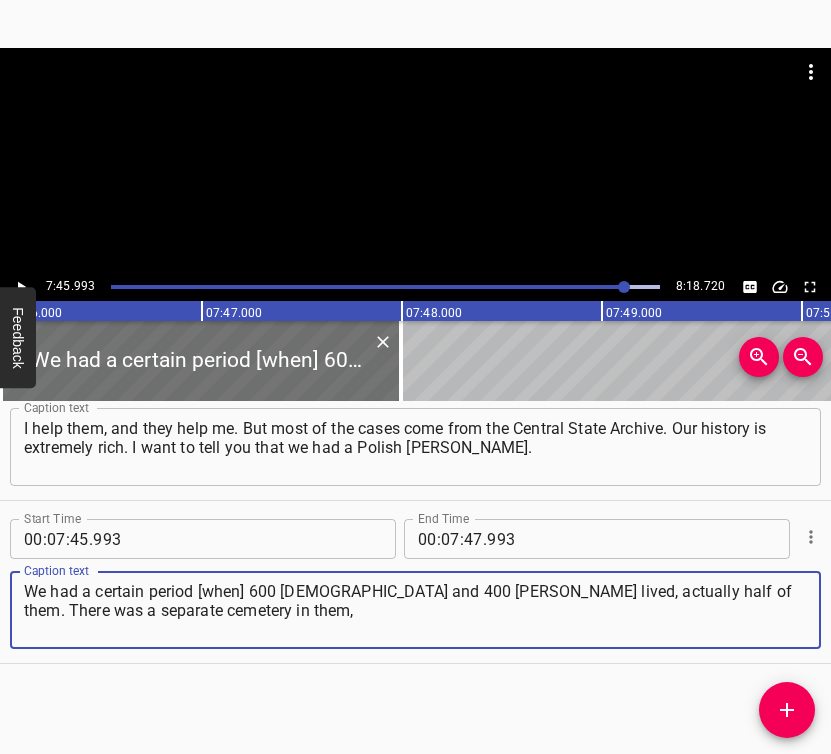 type on "We had a certain period [when] 600 [DEMOGRAPHIC_DATA] and 400 [PERSON_NAME] lived, actually half of them. There was a separate cemetery in them," 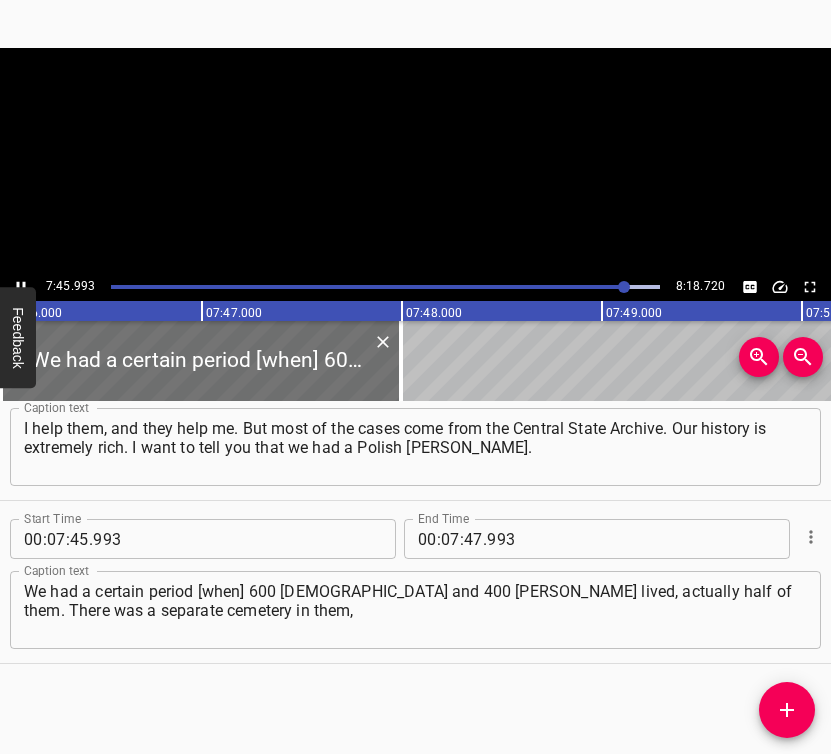 scroll, scrollTop: 0, scrollLeft: 93227, axis: horizontal 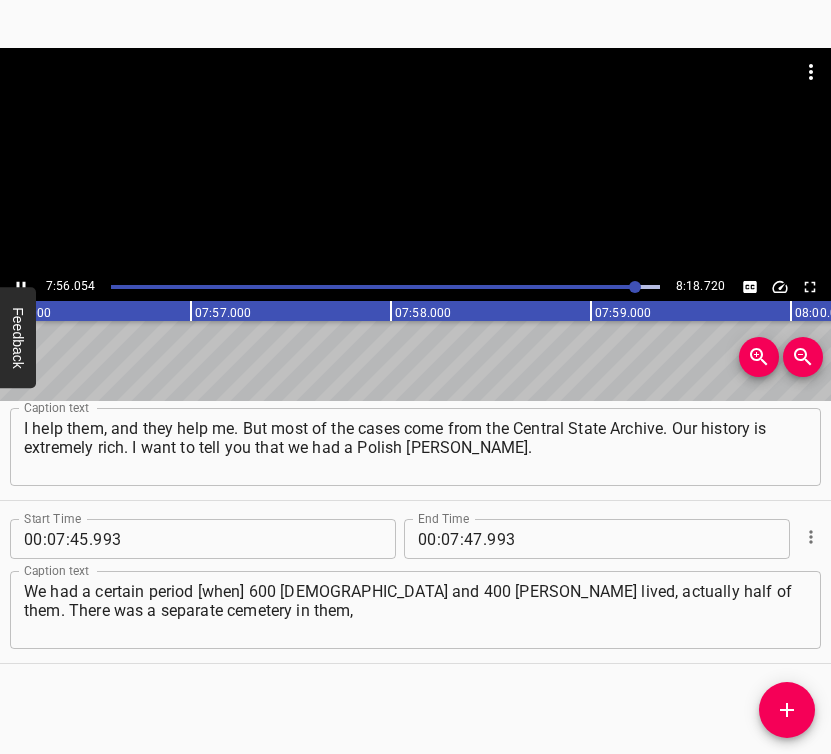 click 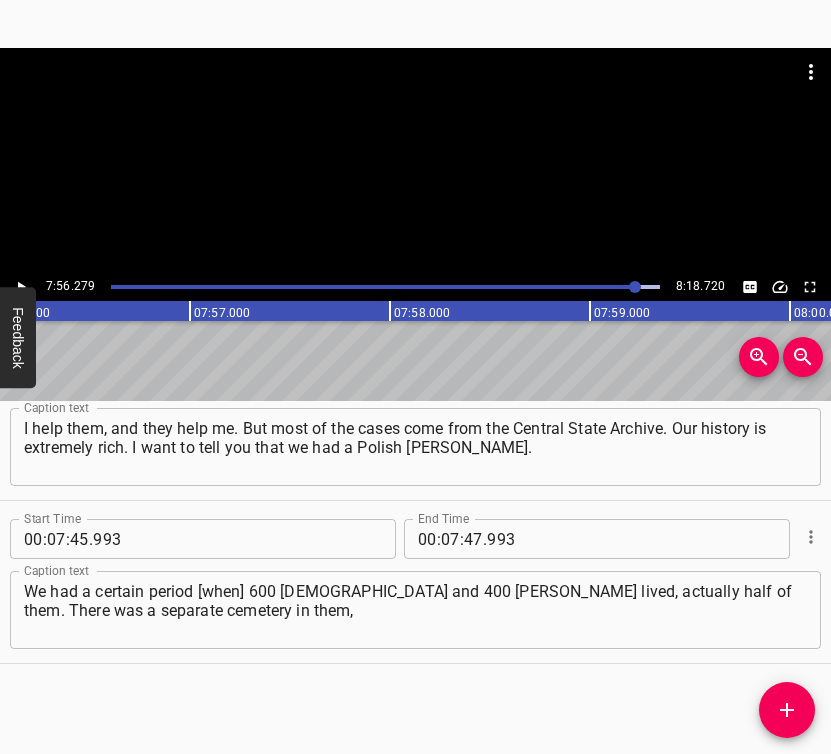 scroll, scrollTop: 0, scrollLeft: 95255, axis: horizontal 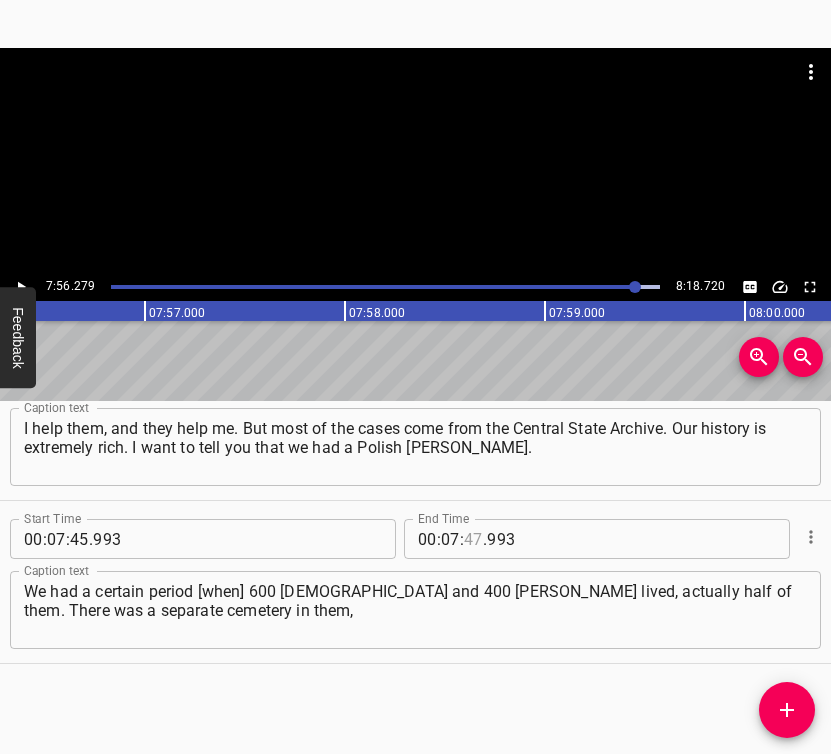 click at bounding box center (473, 539) 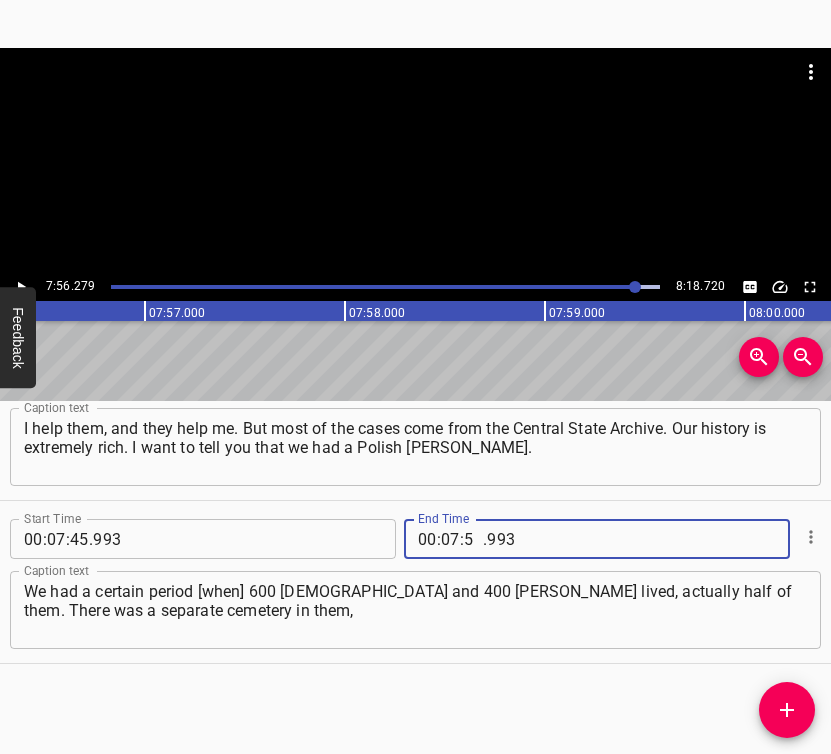 type on "56" 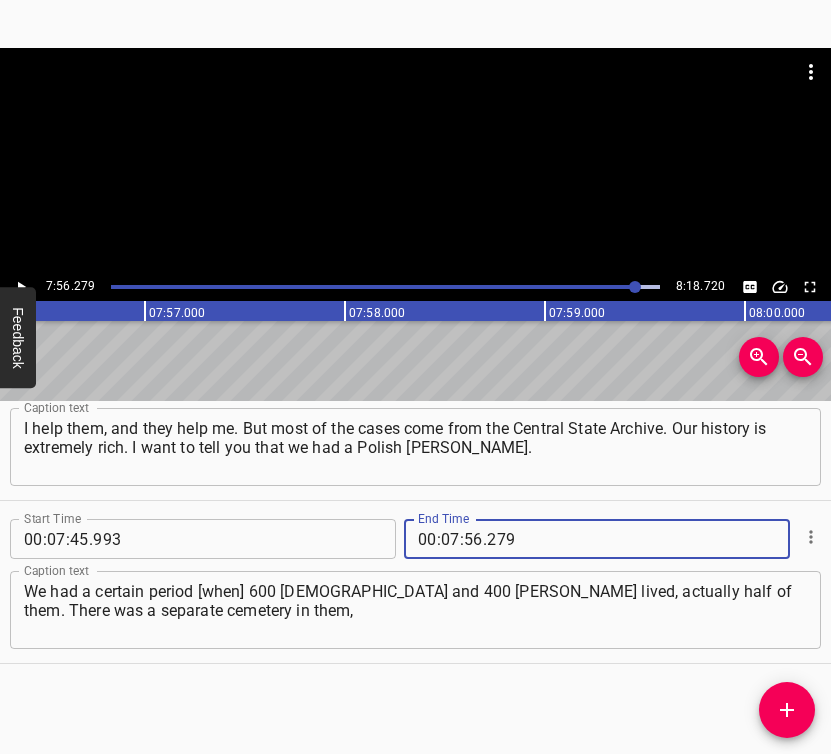 type on "279" 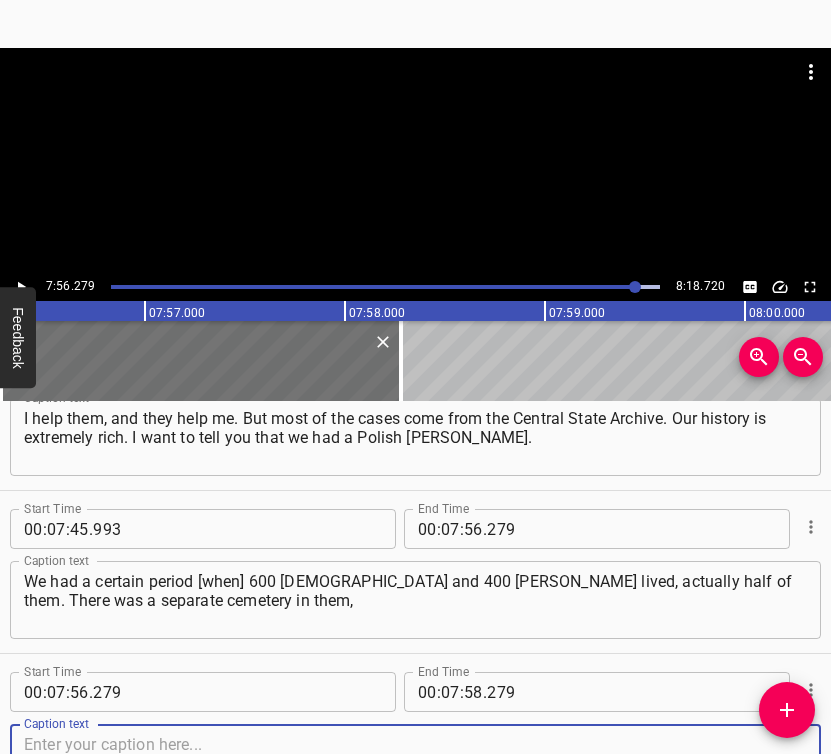 scroll, scrollTop: 5935, scrollLeft: 0, axis: vertical 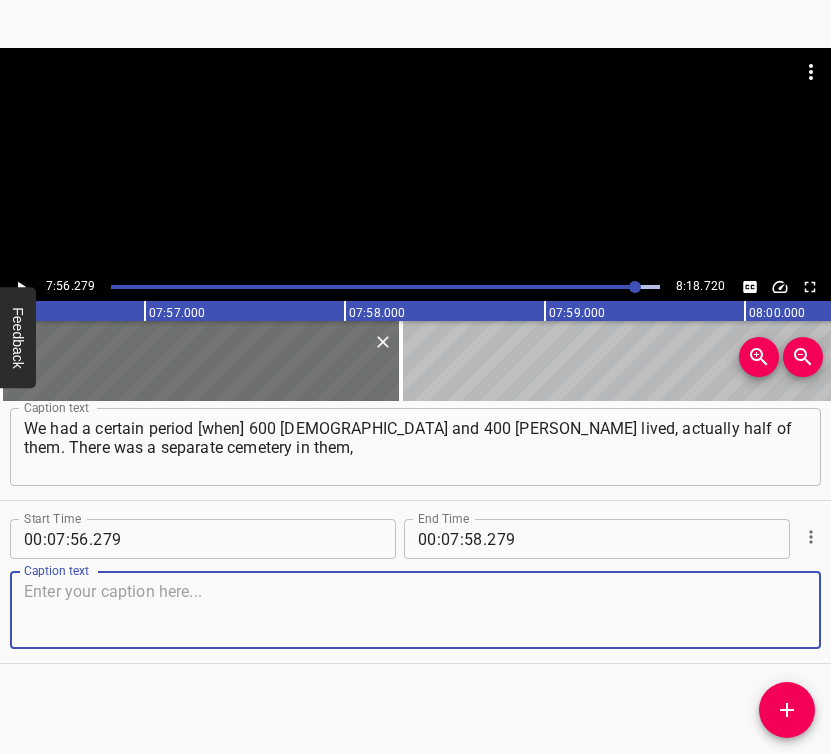 drag, startPoint x: 772, startPoint y: 612, endPoint x: 792, endPoint y: 602, distance: 22.36068 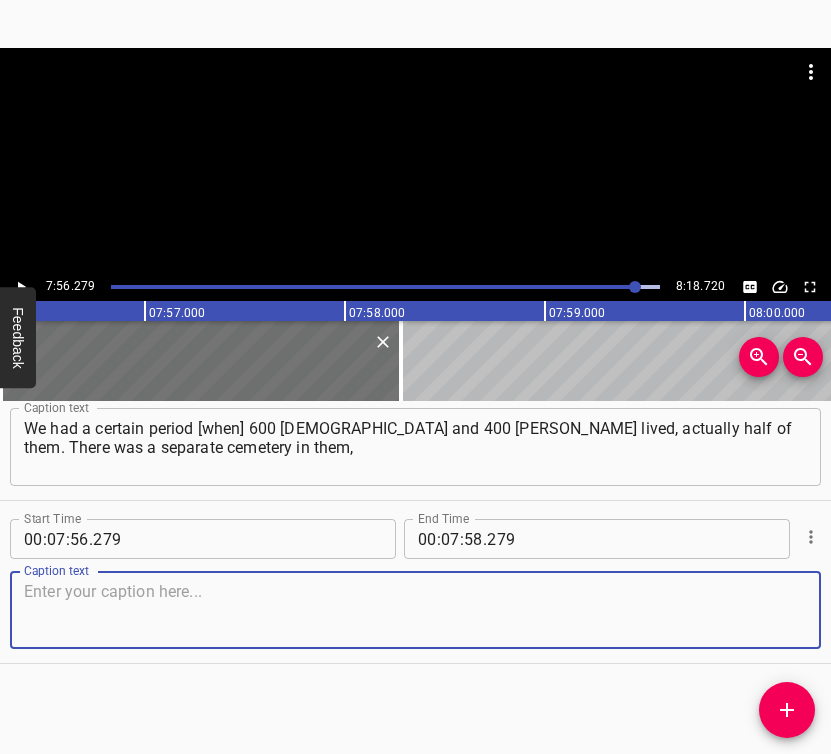 click at bounding box center (415, 610) 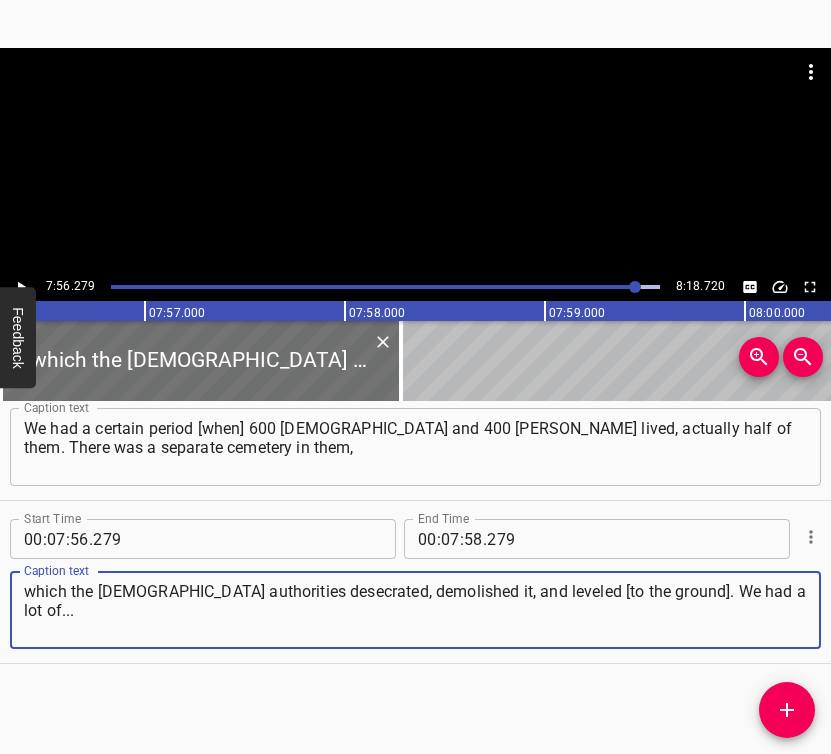 type on "which the [DEMOGRAPHIC_DATA] authorities desecrated, demolished it, and leveled [to the ground]. We had a lot of..." 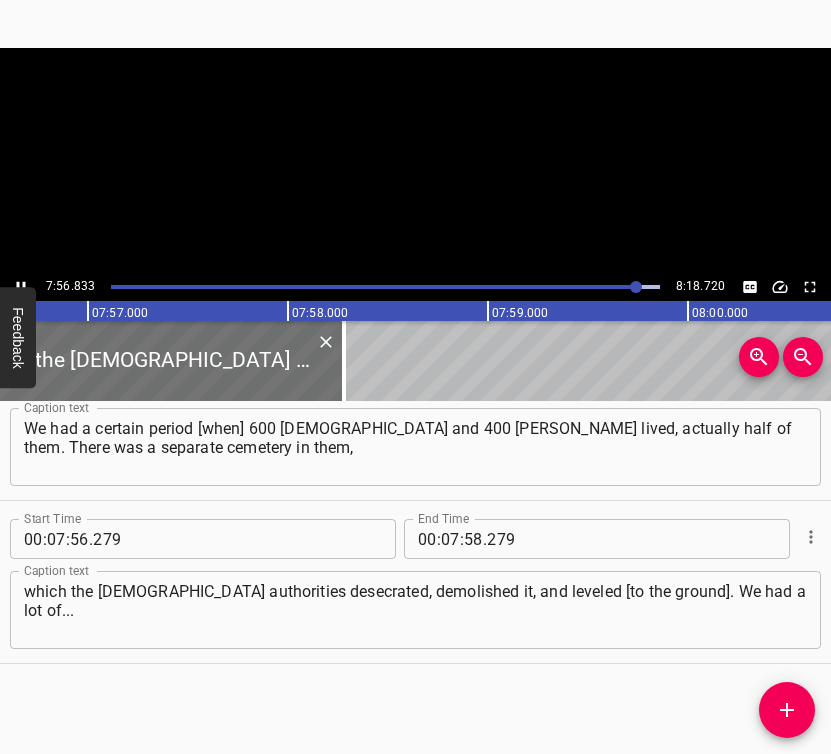 scroll, scrollTop: 0, scrollLeft: 95366, axis: horizontal 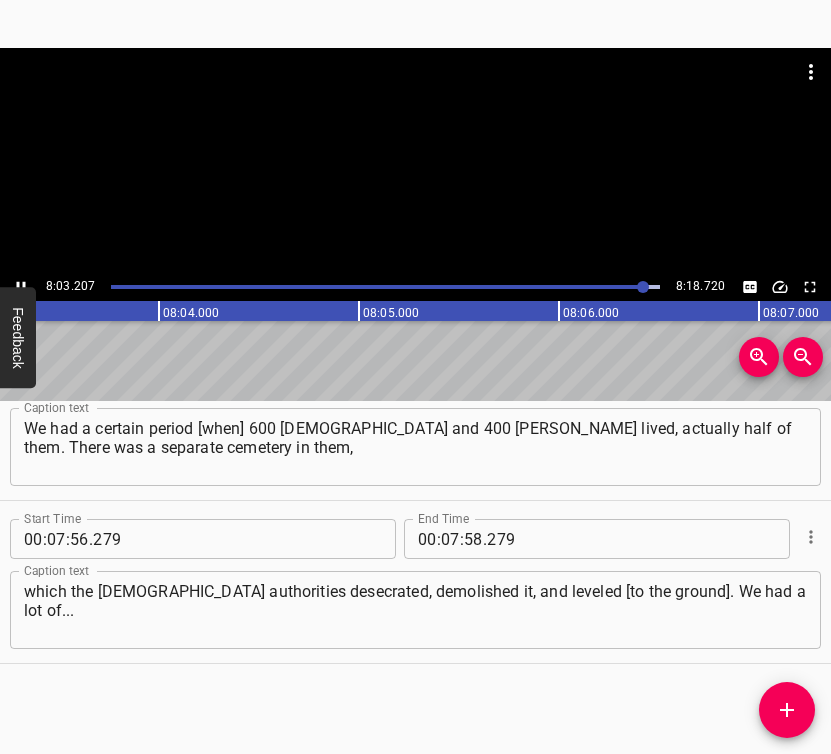 click at bounding box center [21, 287] 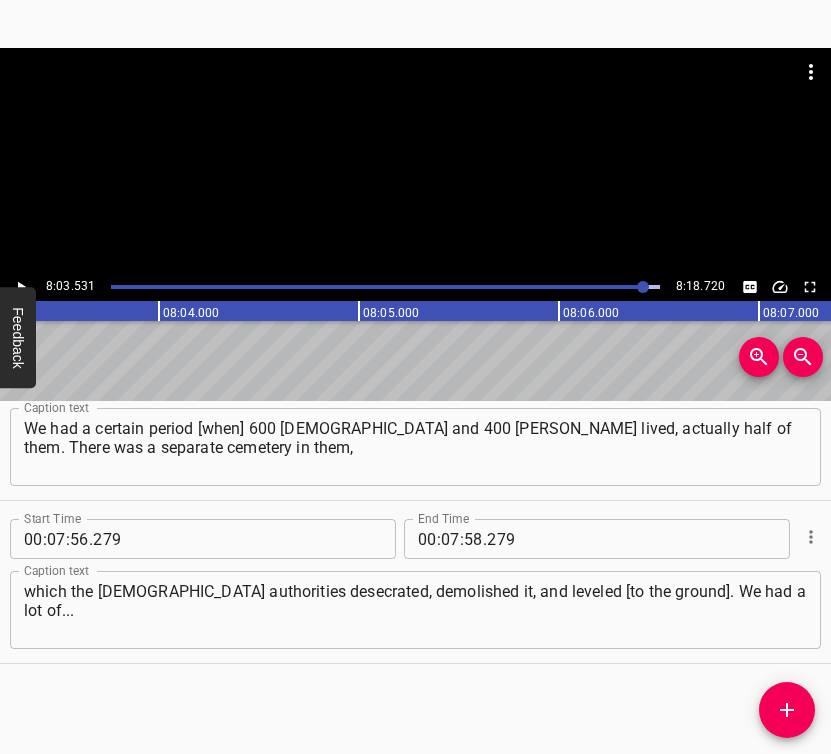 scroll, scrollTop: 0, scrollLeft: 96706, axis: horizontal 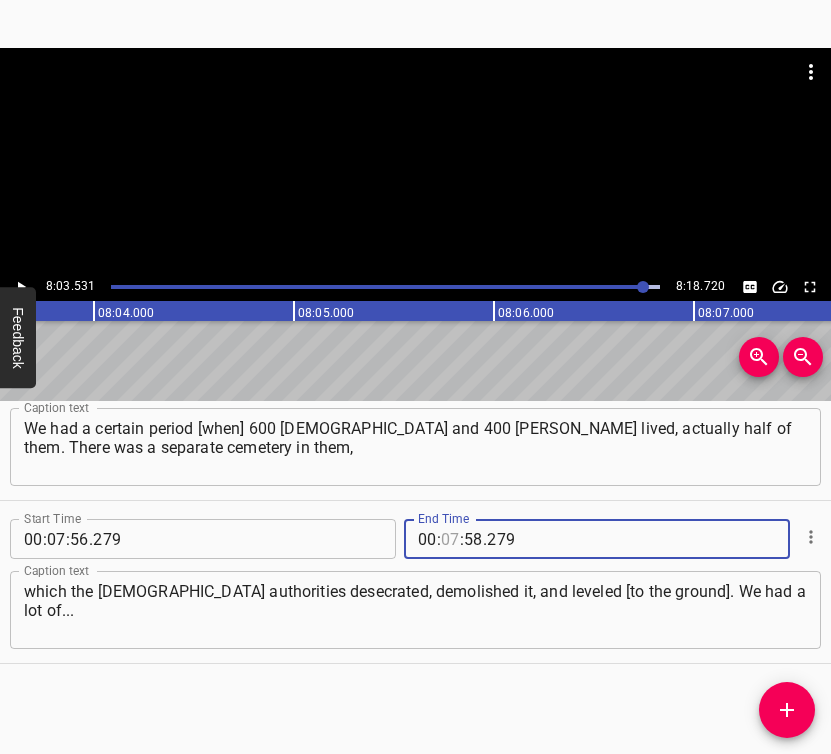 click at bounding box center [450, 539] 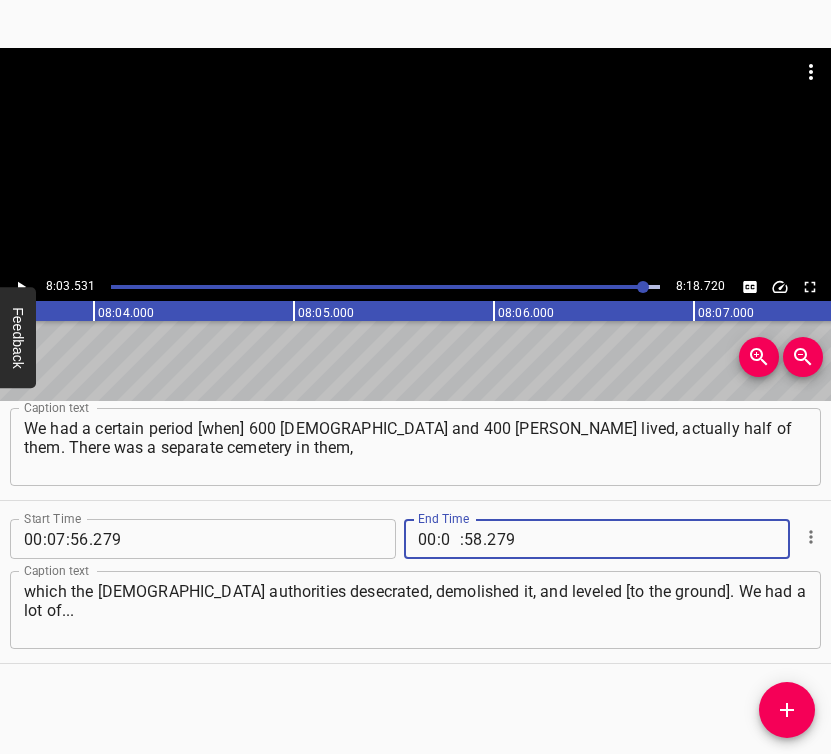 type on "08" 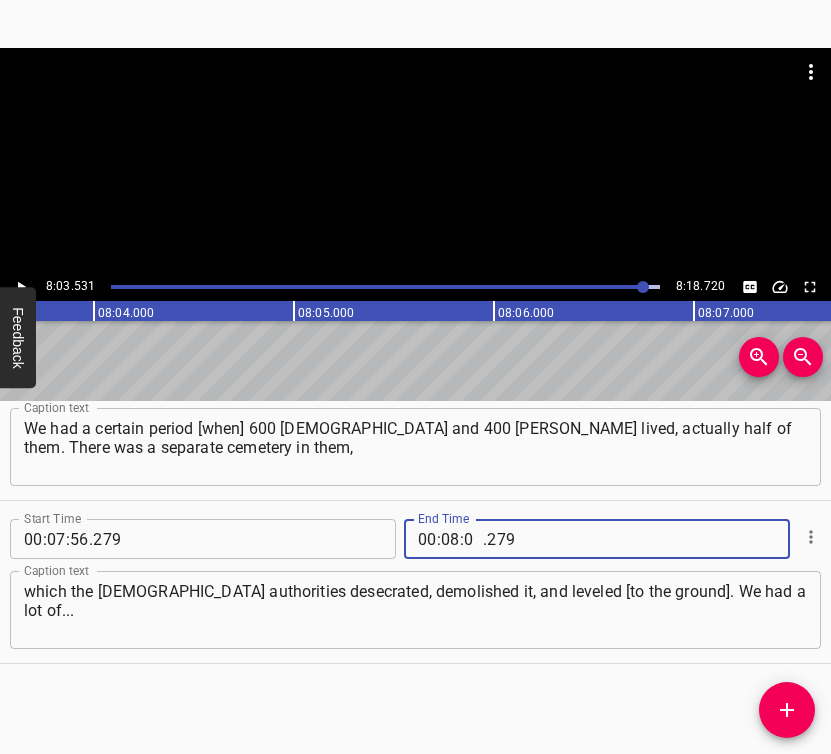 type on "03" 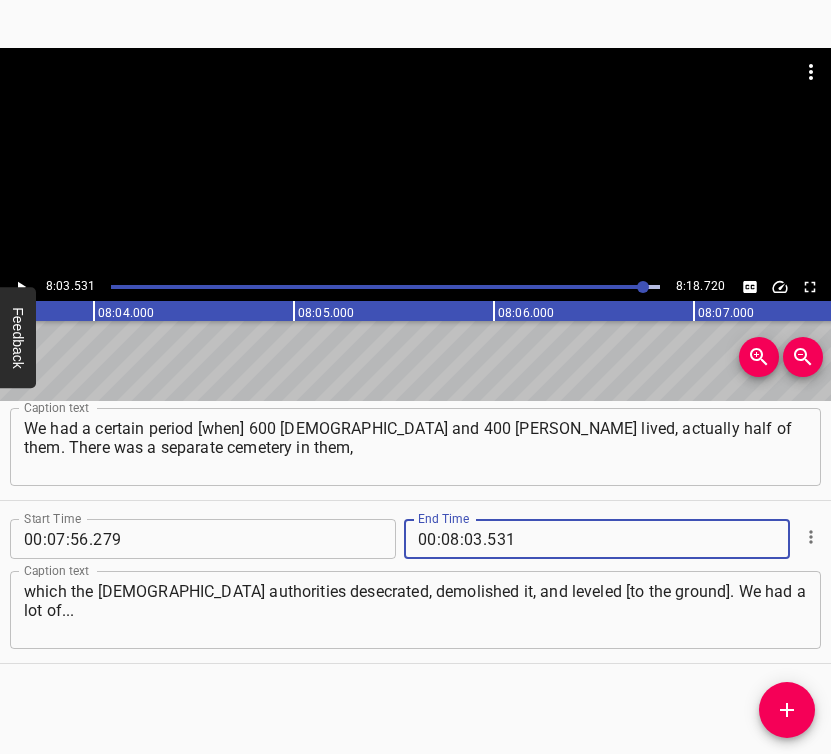 type on "531" 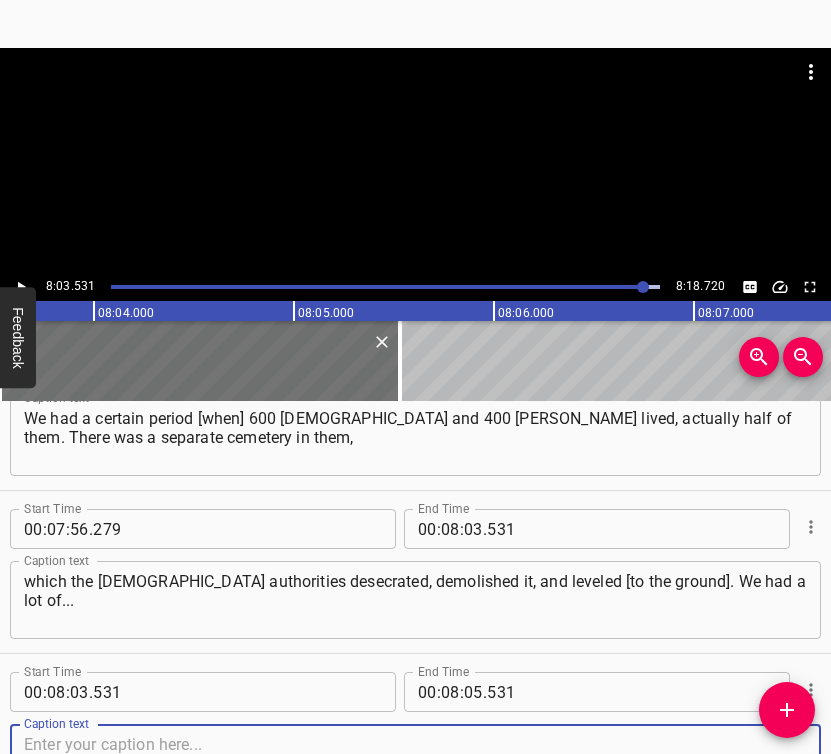scroll, scrollTop: 6098, scrollLeft: 0, axis: vertical 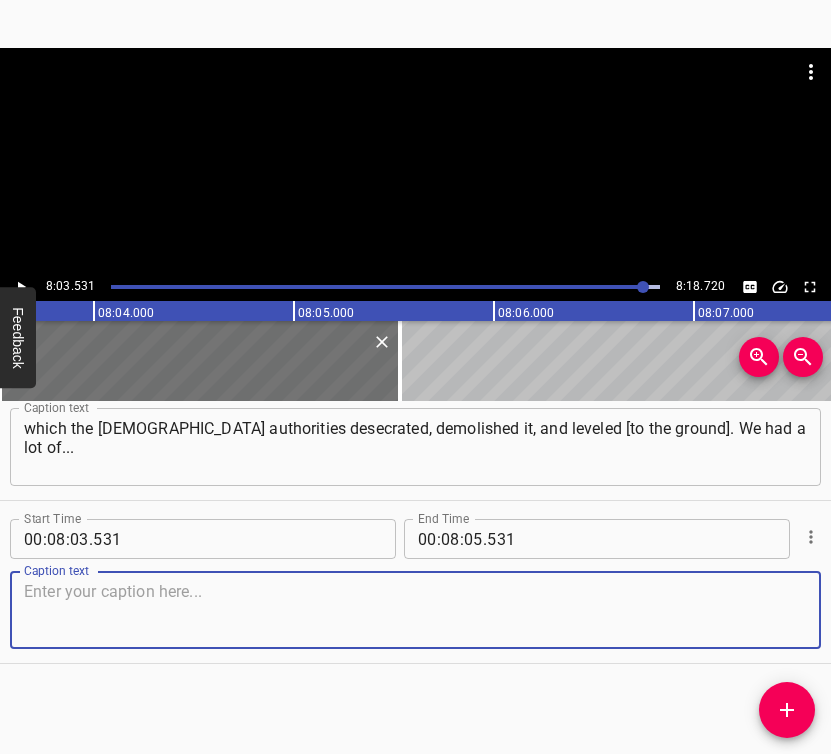 click at bounding box center [415, 610] 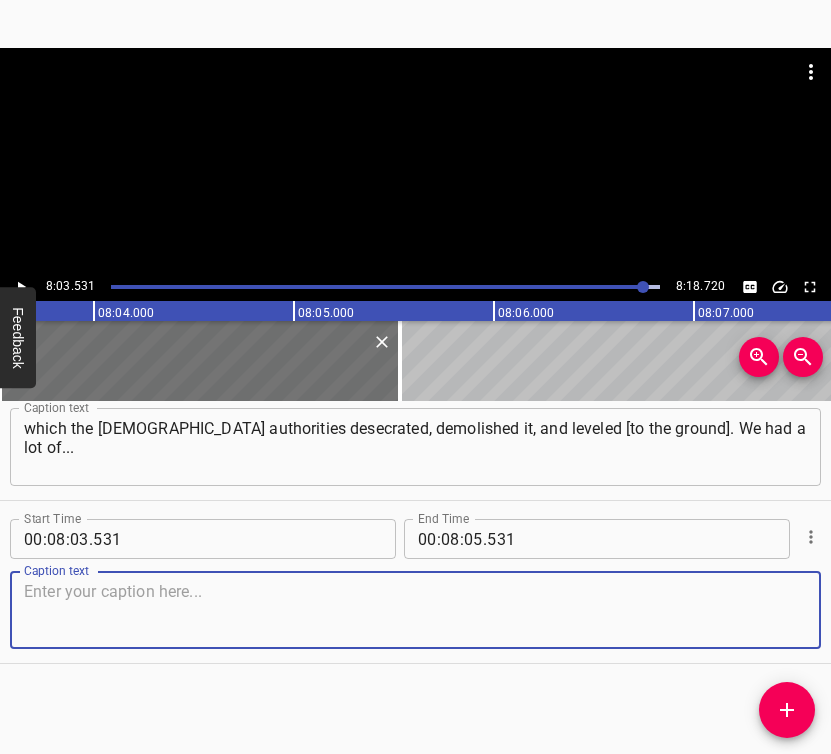 click at bounding box center [415, 610] 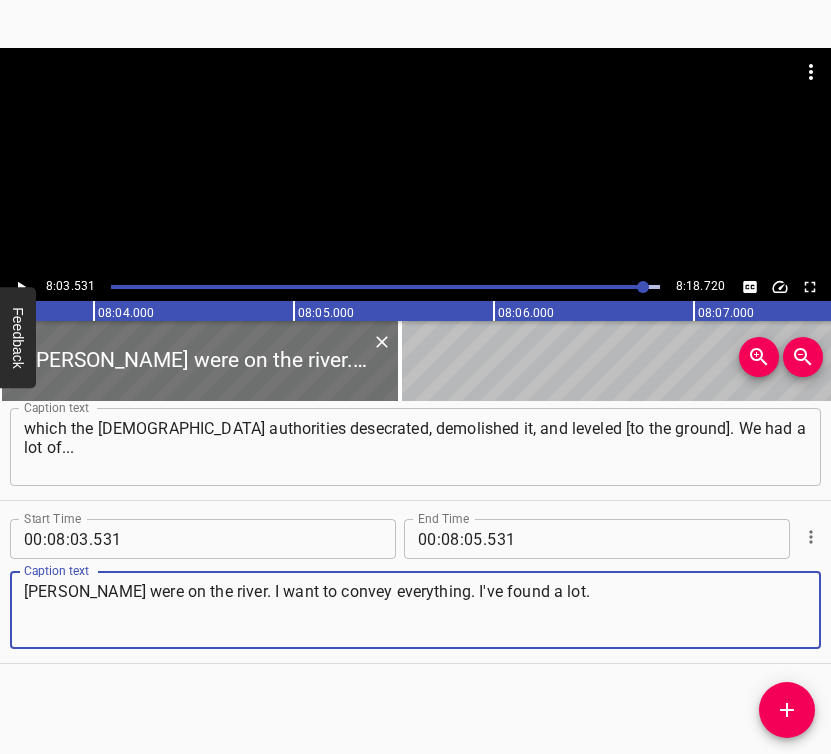 type on "[PERSON_NAME] were on the river. I want to convey everything. I've found a lot." 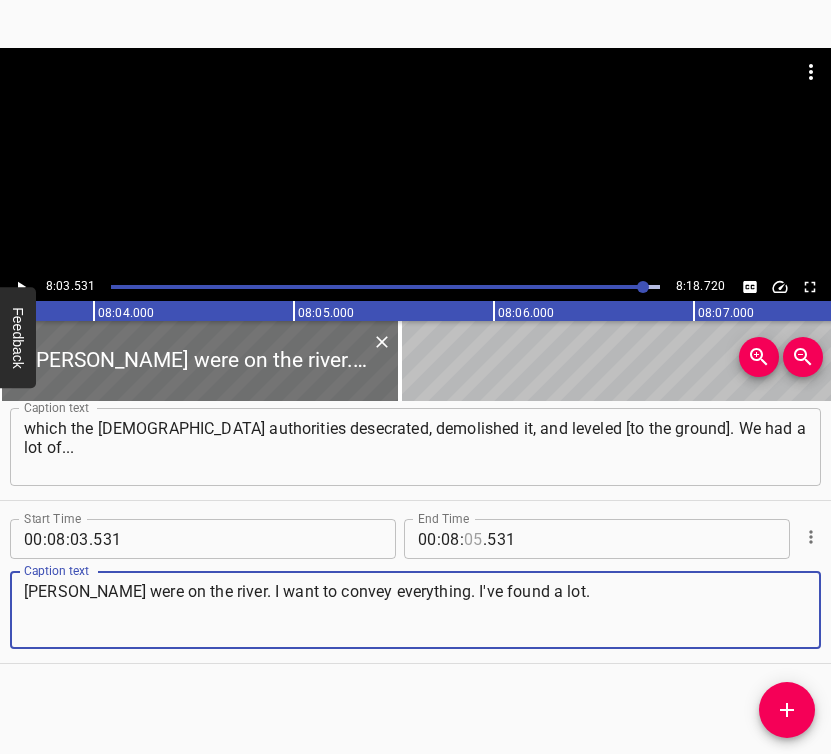 click at bounding box center [473, 539] 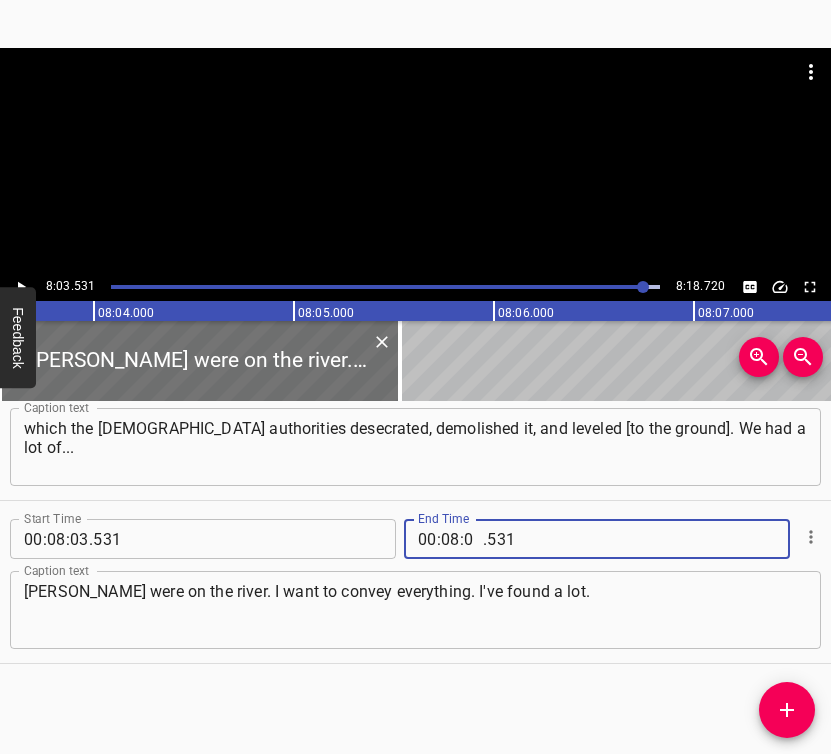 type on "08" 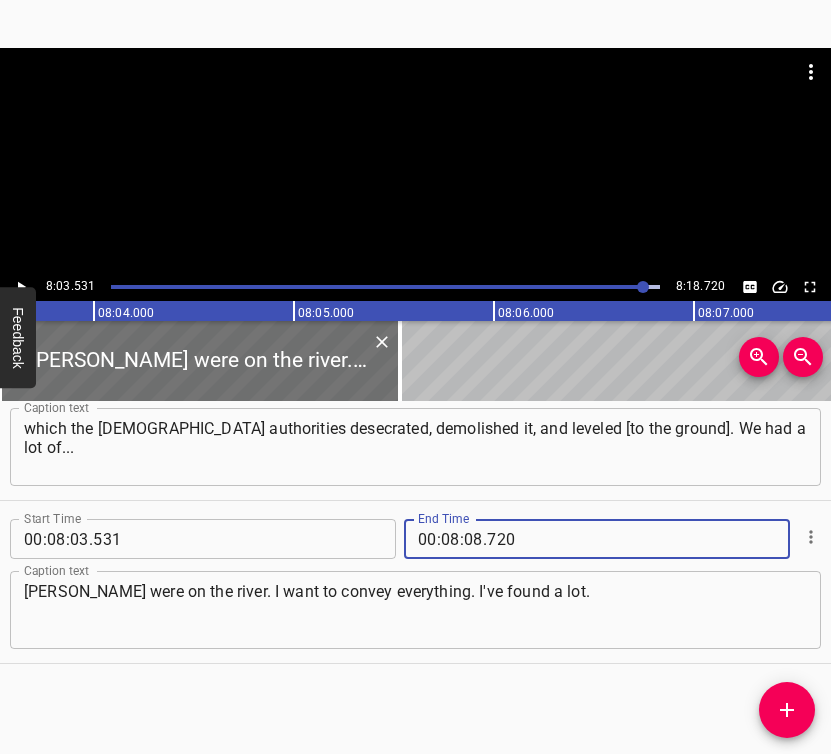 type on "720" 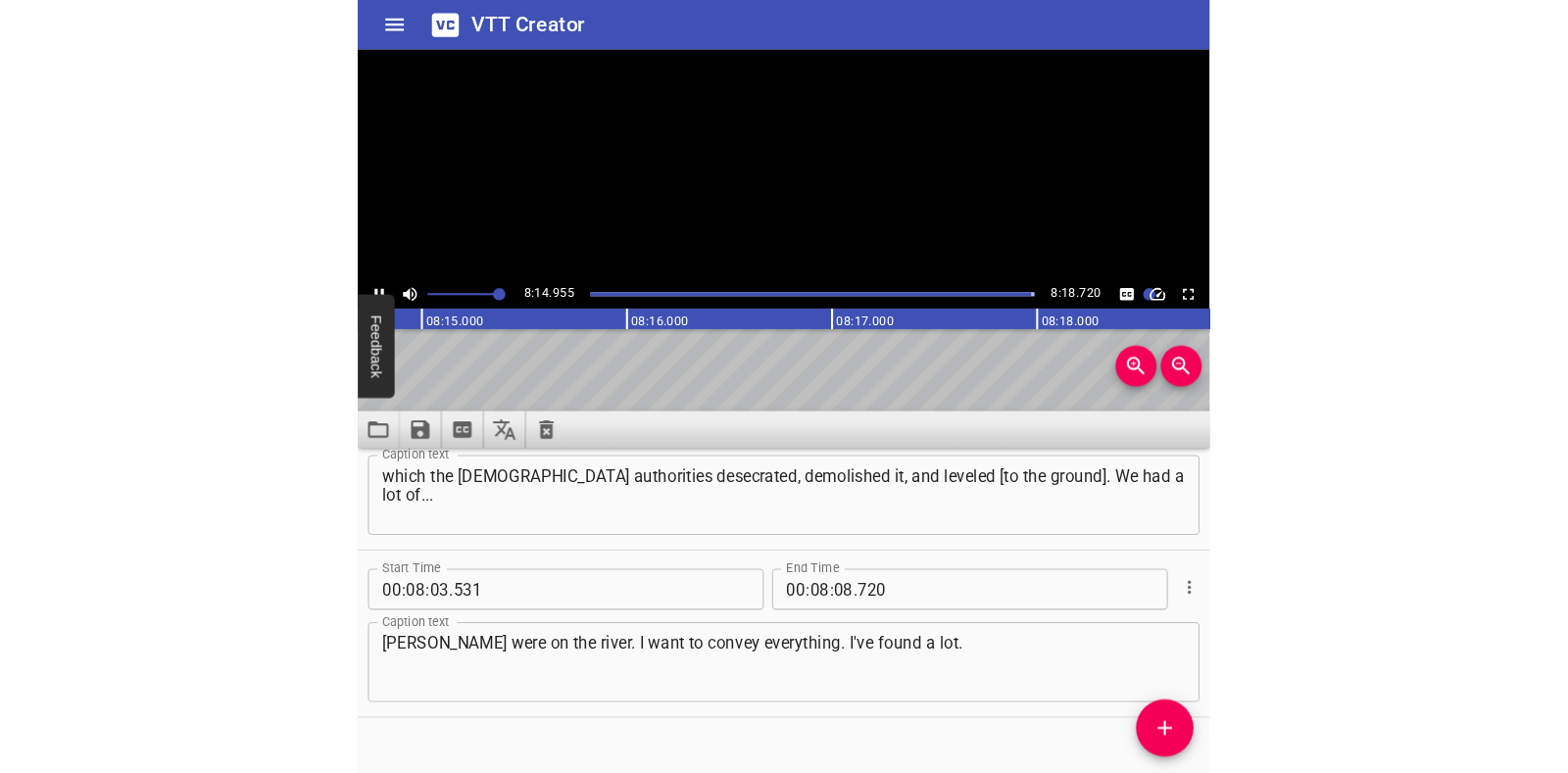 scroll, scrollTop: 0, scrollLeft: 97061, axis: horizontal 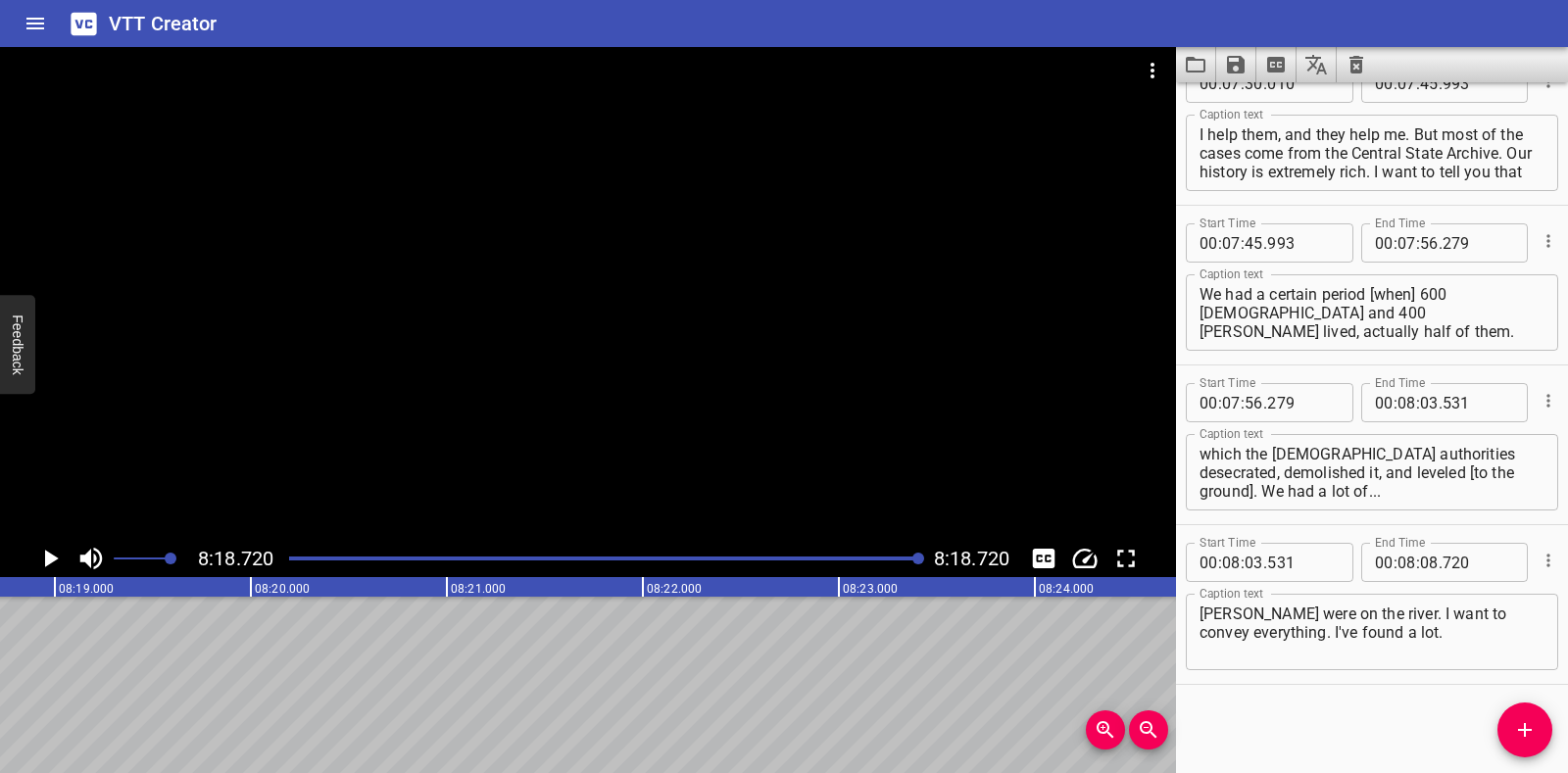click 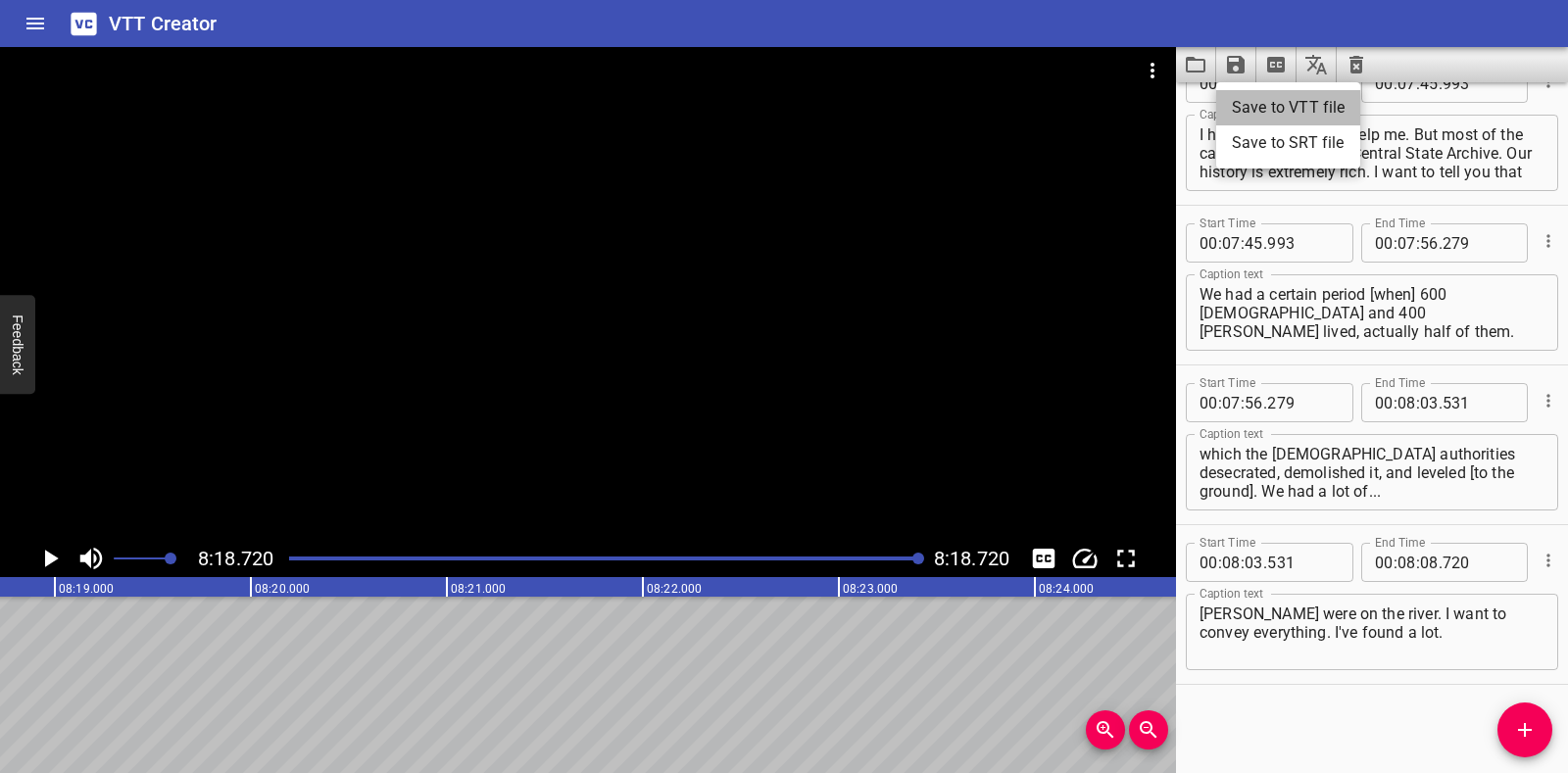 click on "Save to VTT file" at bounding box center [1288, 108] 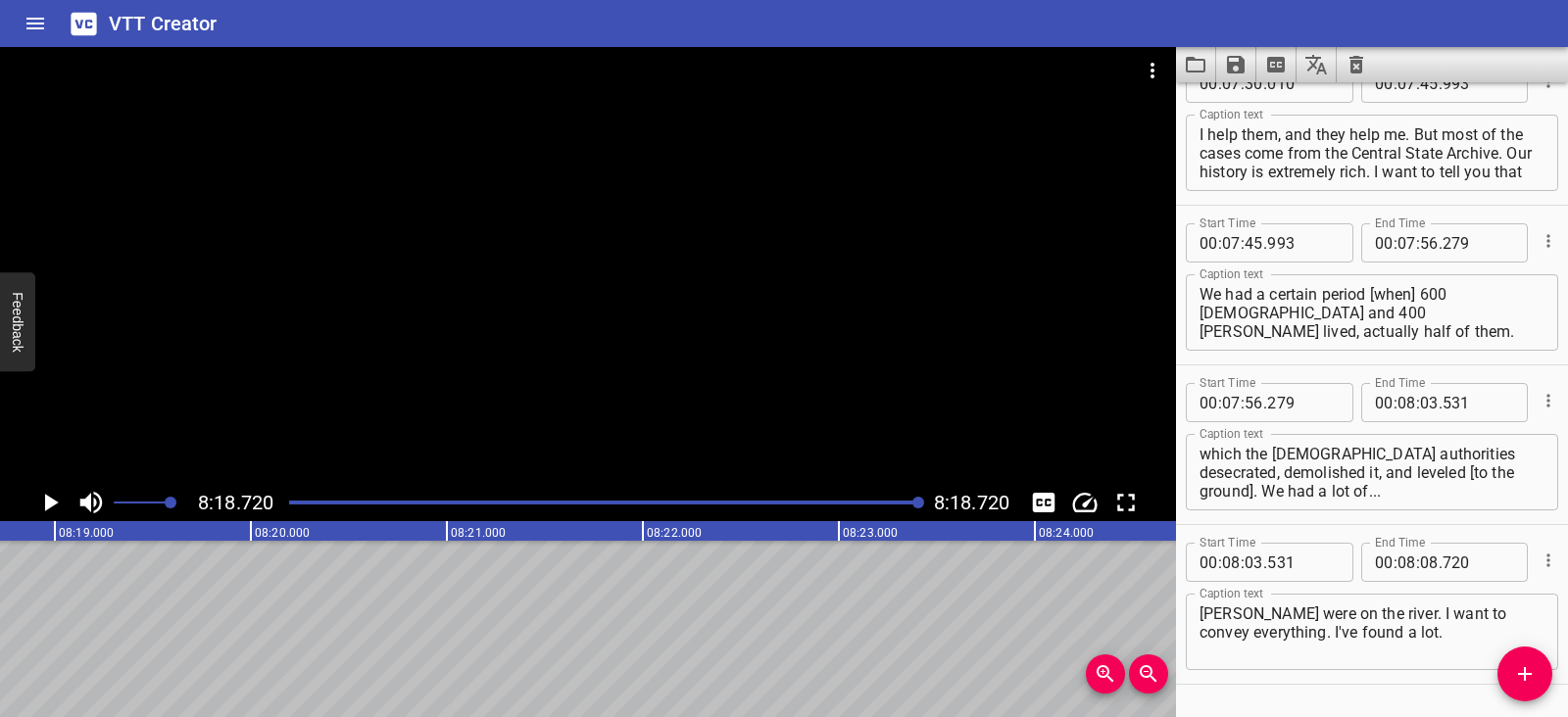 scroll, scrollTop: 5684, scrollLeft: 0, axis: vertical 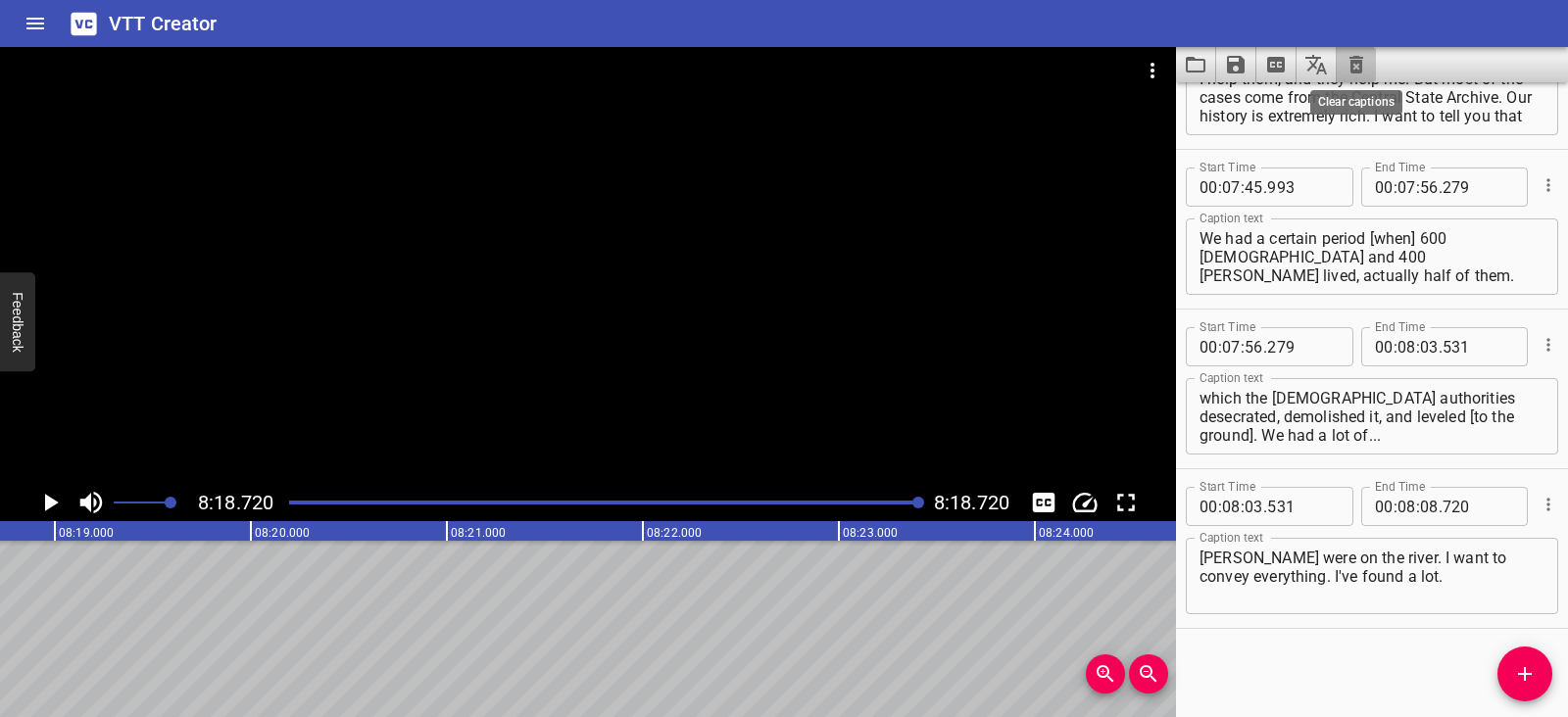 click 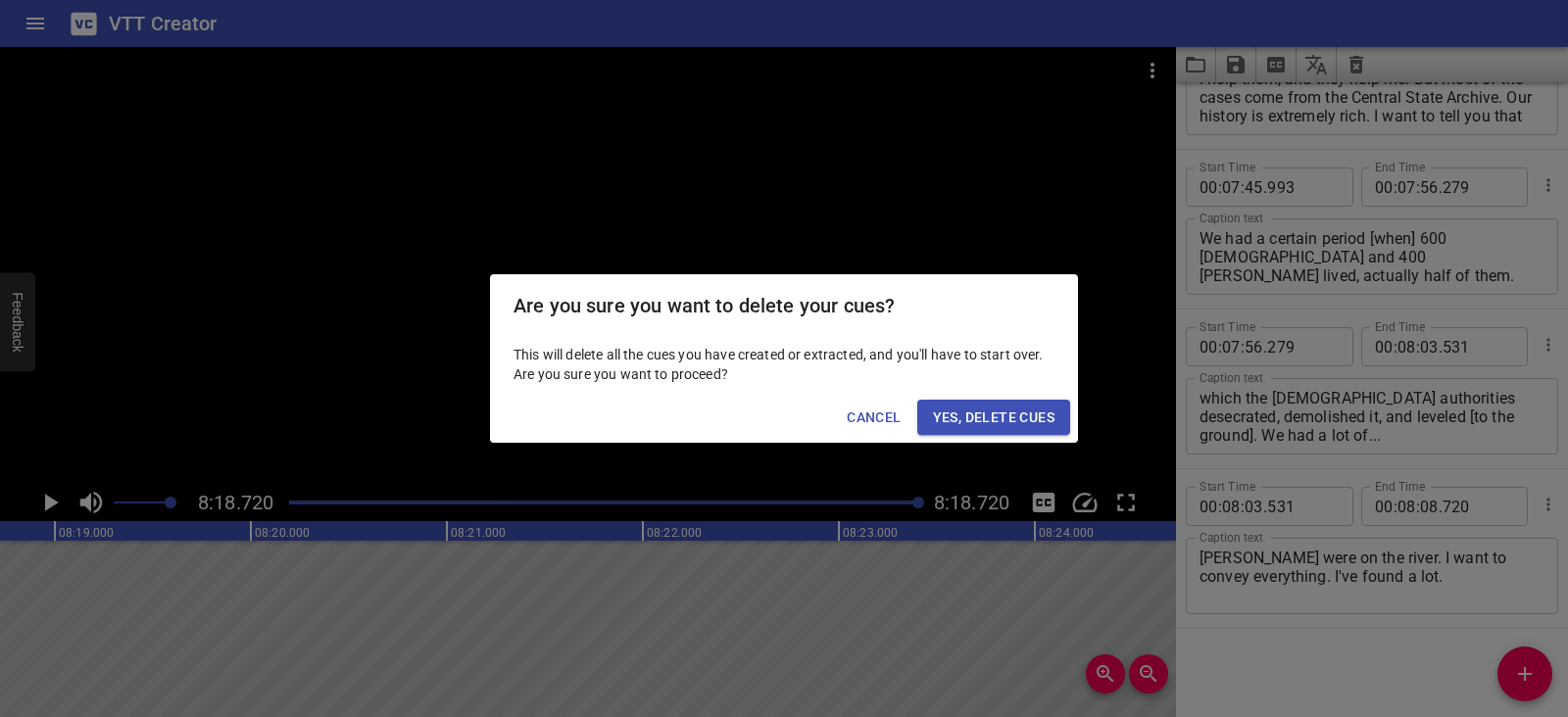 click on "Yes, Delete Cues" at bounding box center (994, 417) 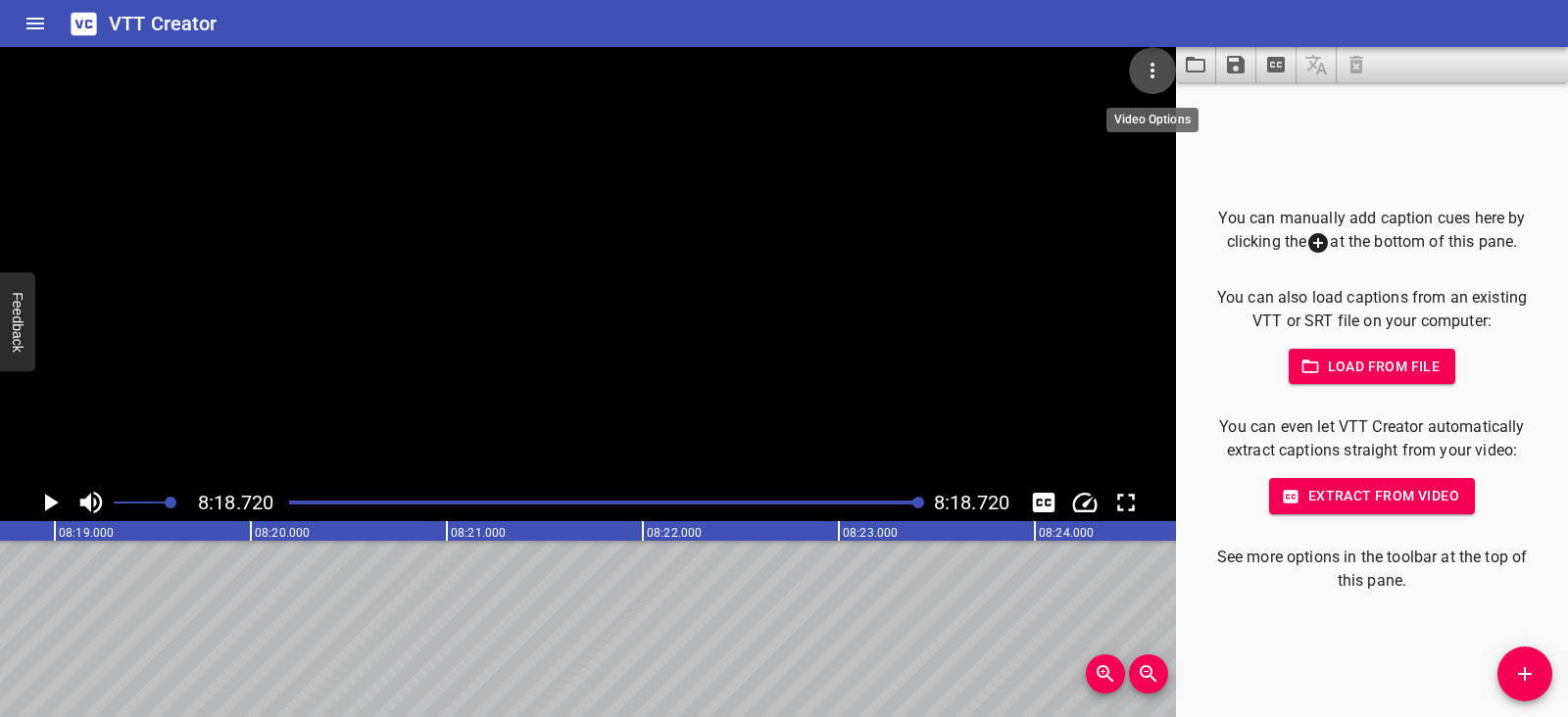 click 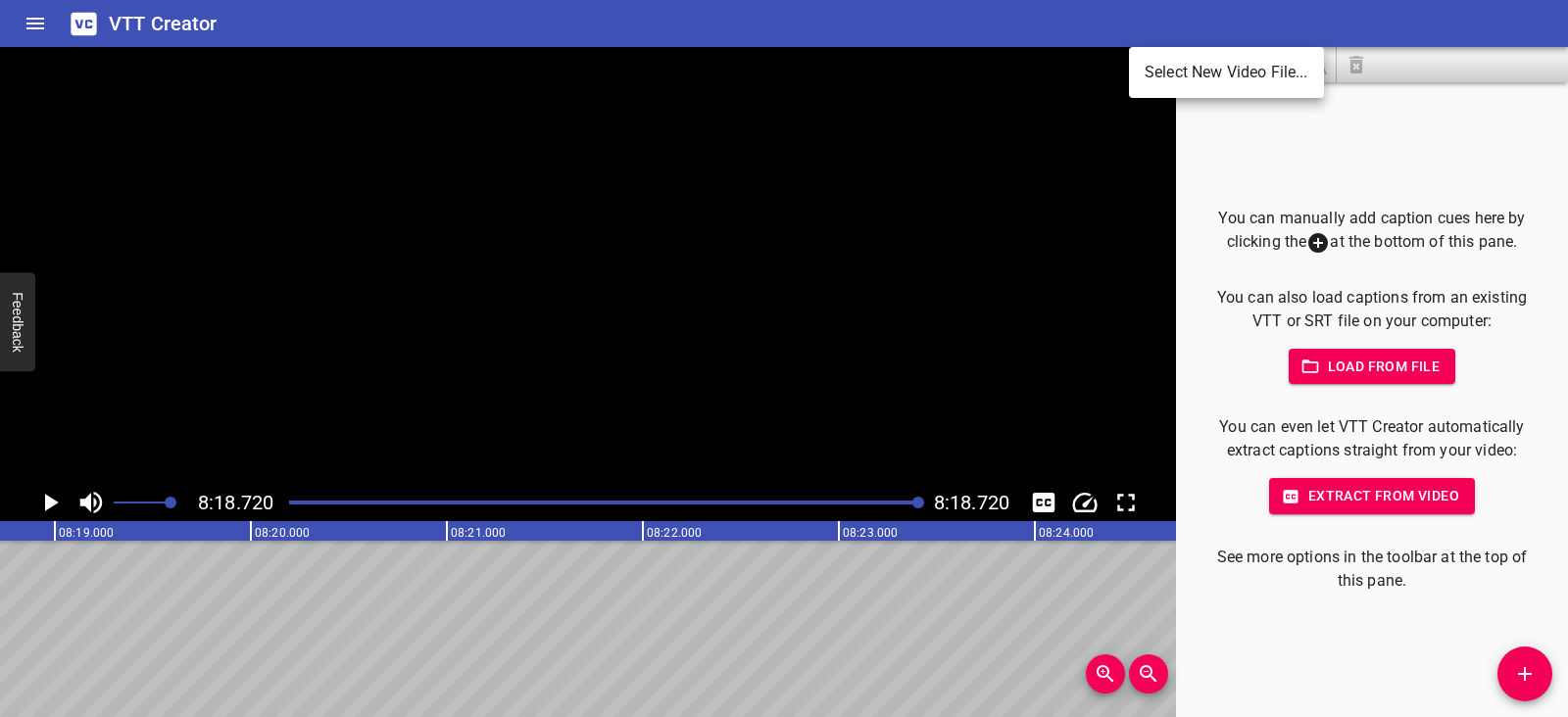 click on "Select New Video File..." at bounding box center (1226, 72) 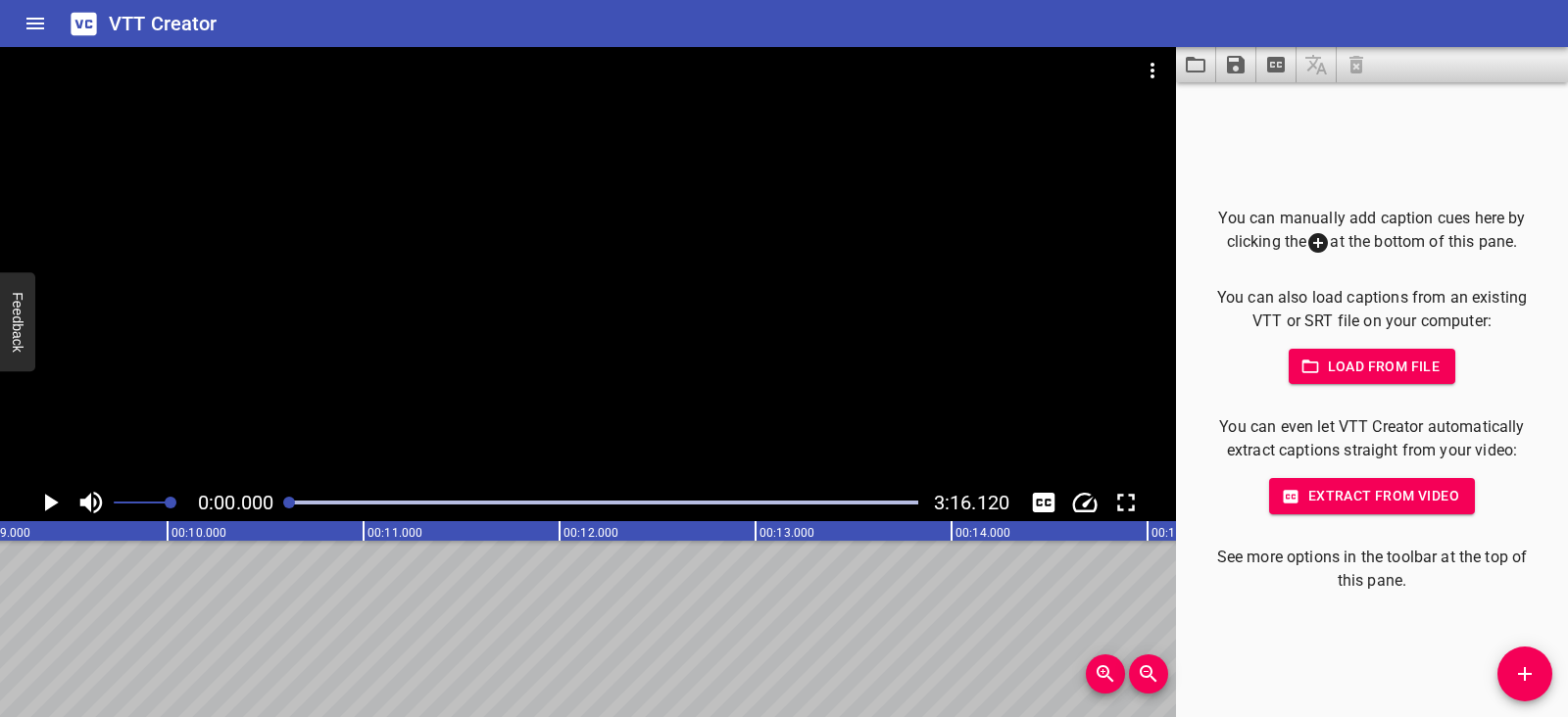 scroll, scrollTop: 0, scrollLeft: 0, axis: both 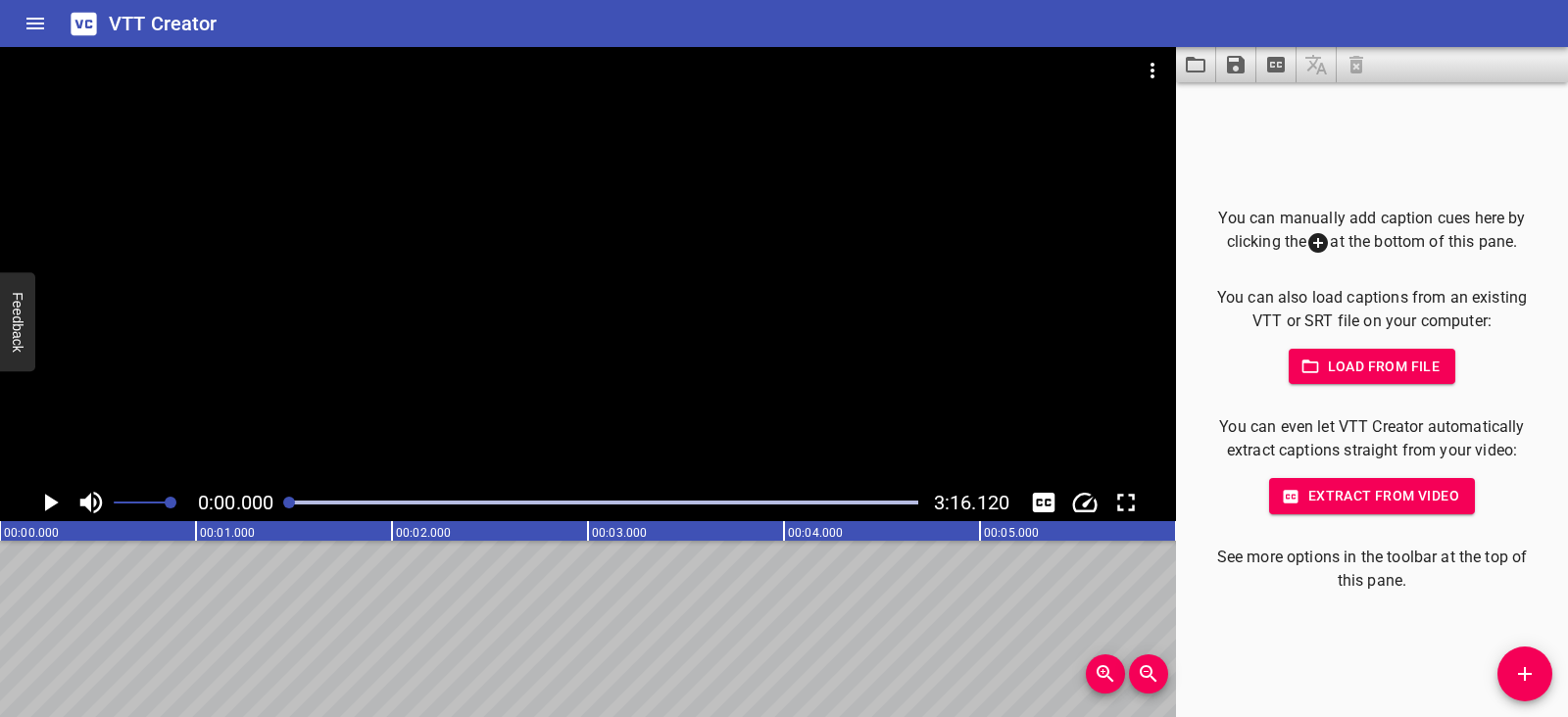 click 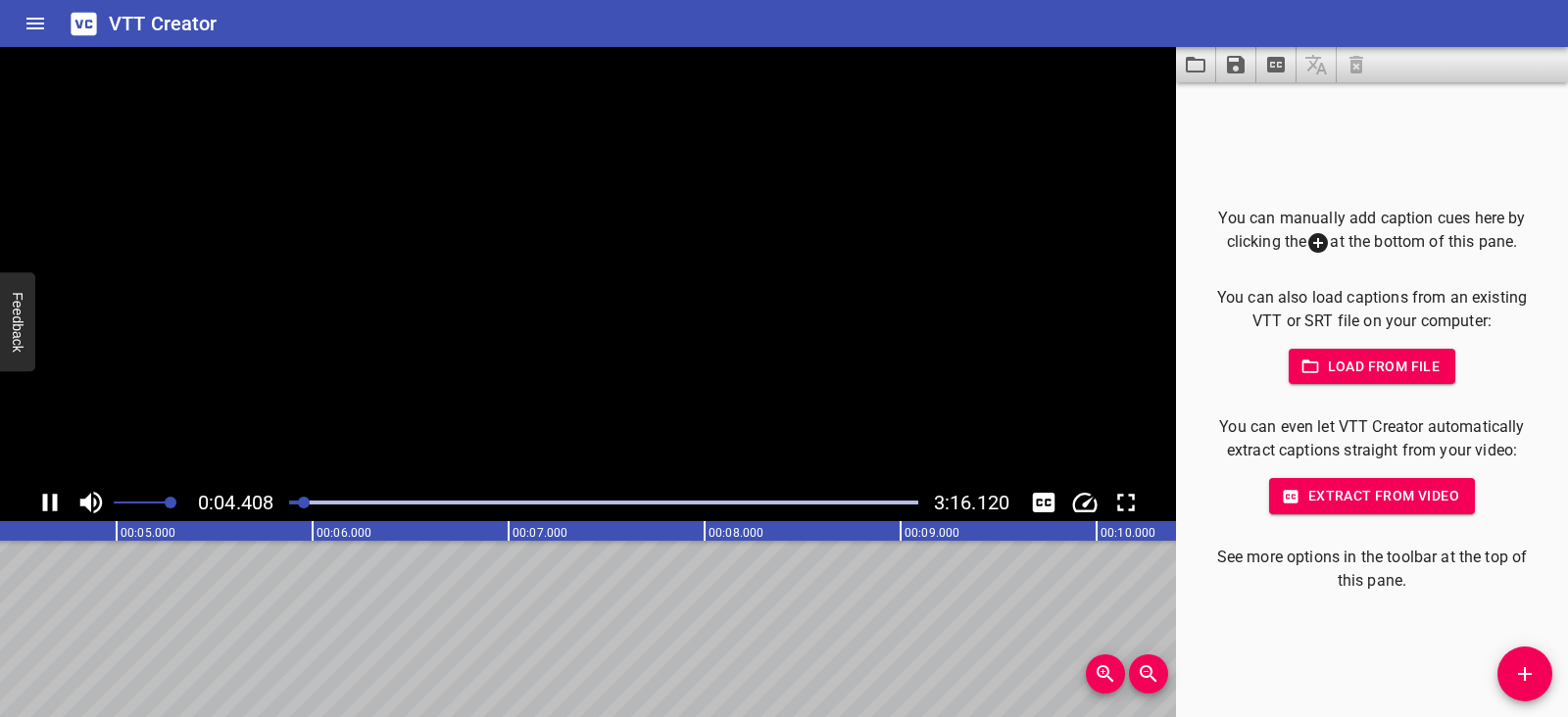 scroll, scrollTop: 0, scrollLeft: 913, axis: horizontal 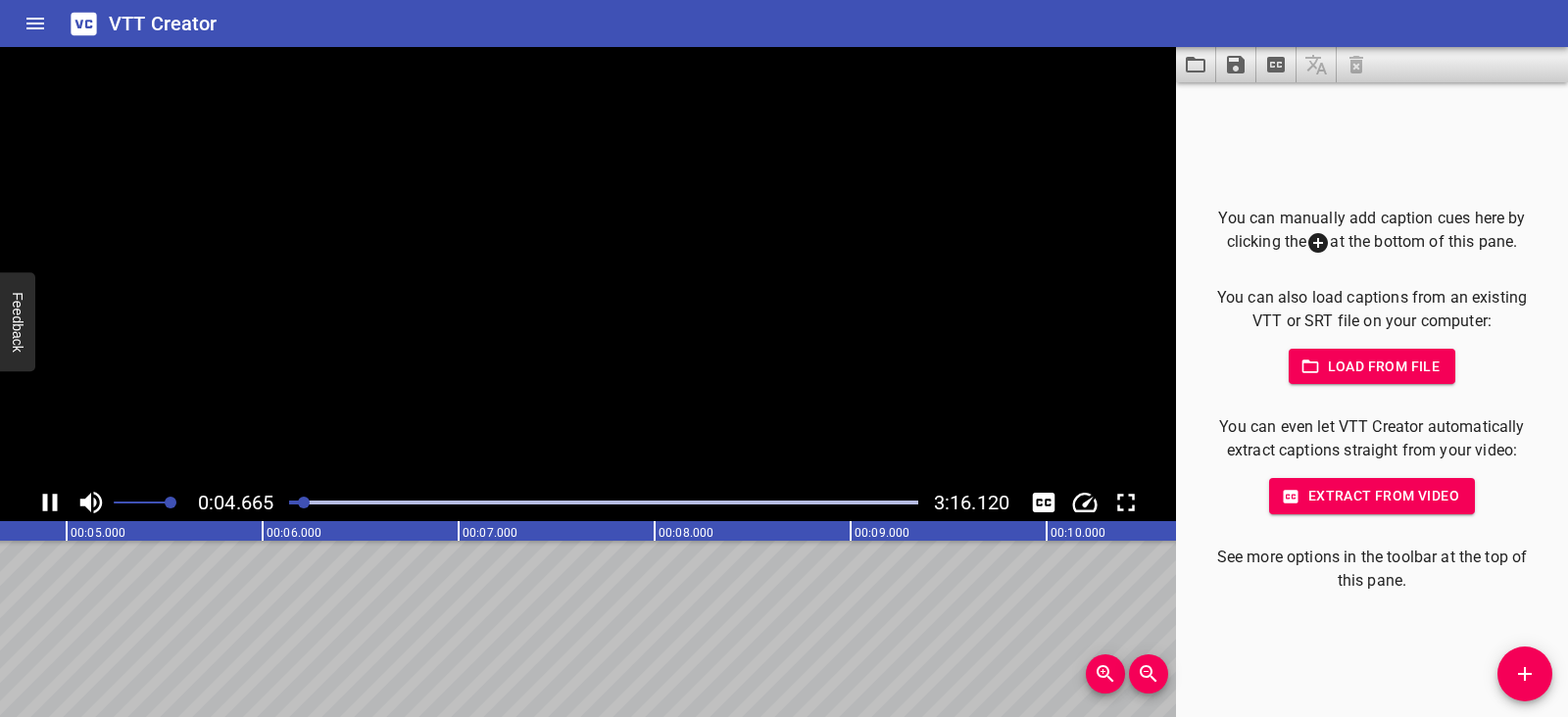 click 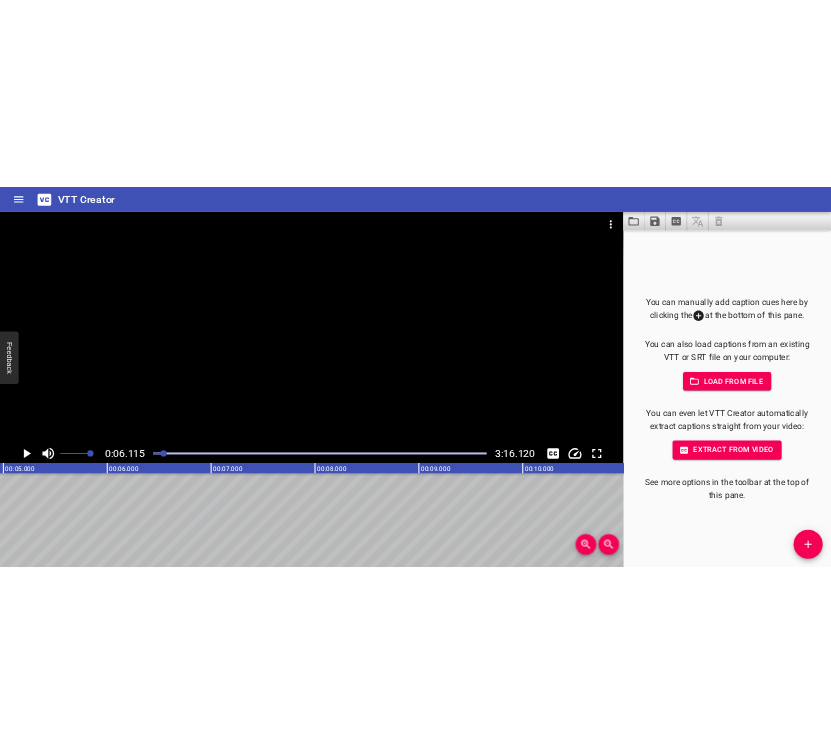 scroll, scrollTop: 0, scrollLeft: 1223, axis: horizontal 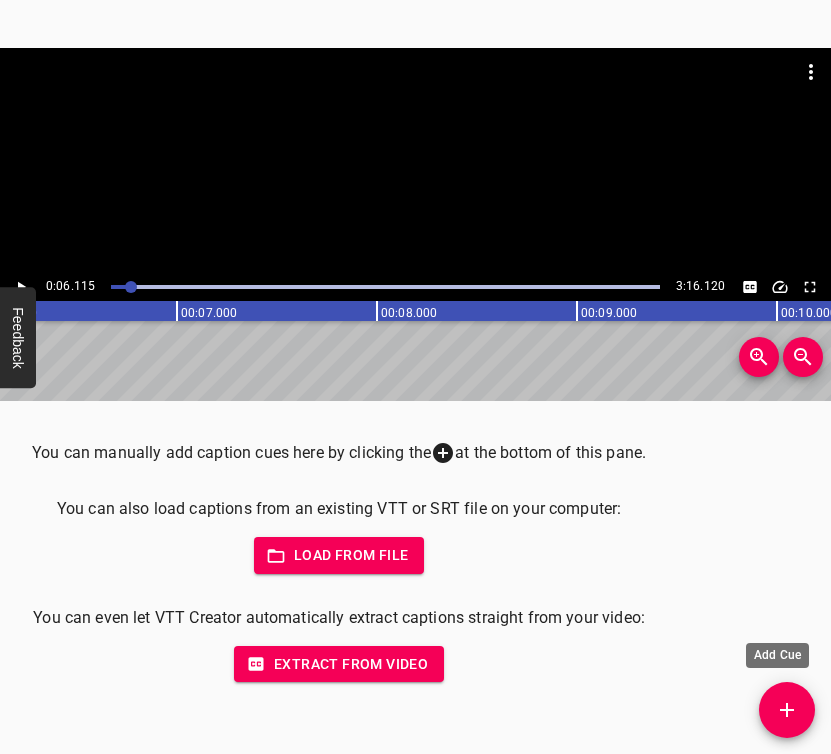 click 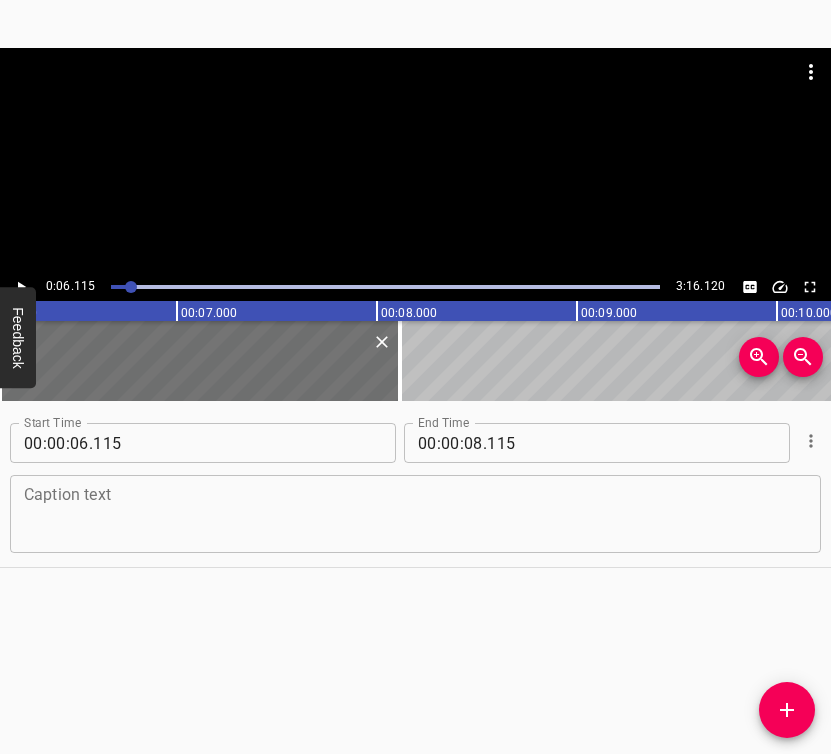 click at bounding box center [415, 514] 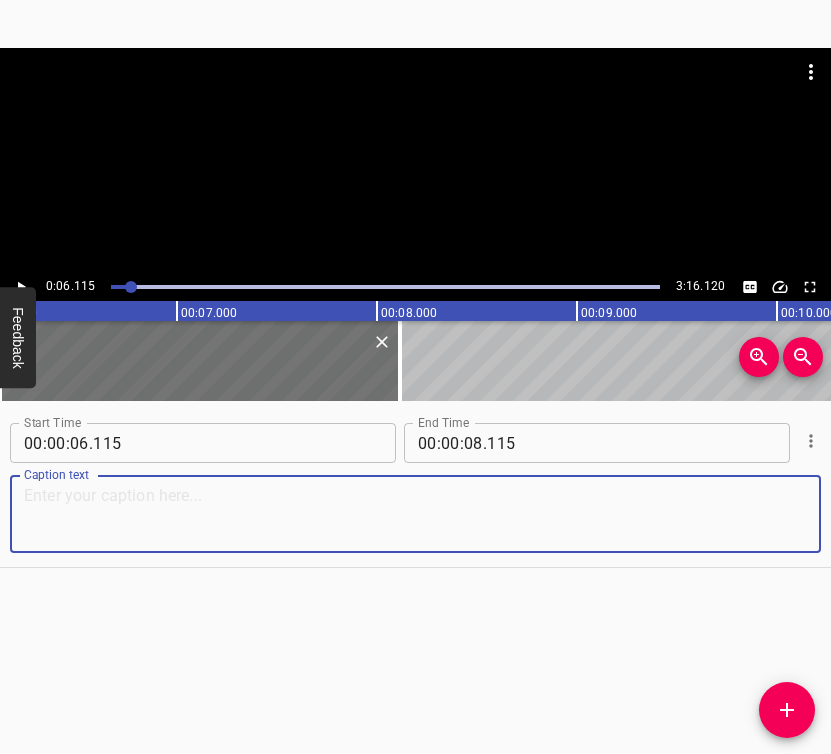 paste on "My name is [PERSON_NAME]. But here, people simply call me Anatoliivna. For me, the war began in [DATE], because" 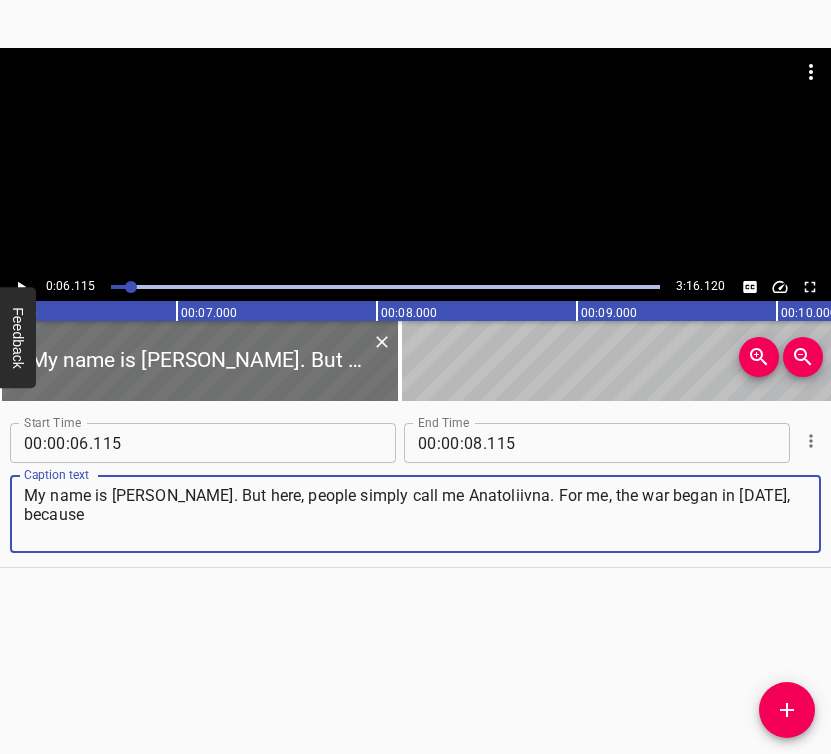 type on "My name is [PERSON_NAME]. But here, people simply call me Anatoliivna. For me, the war began in [DATE], because" 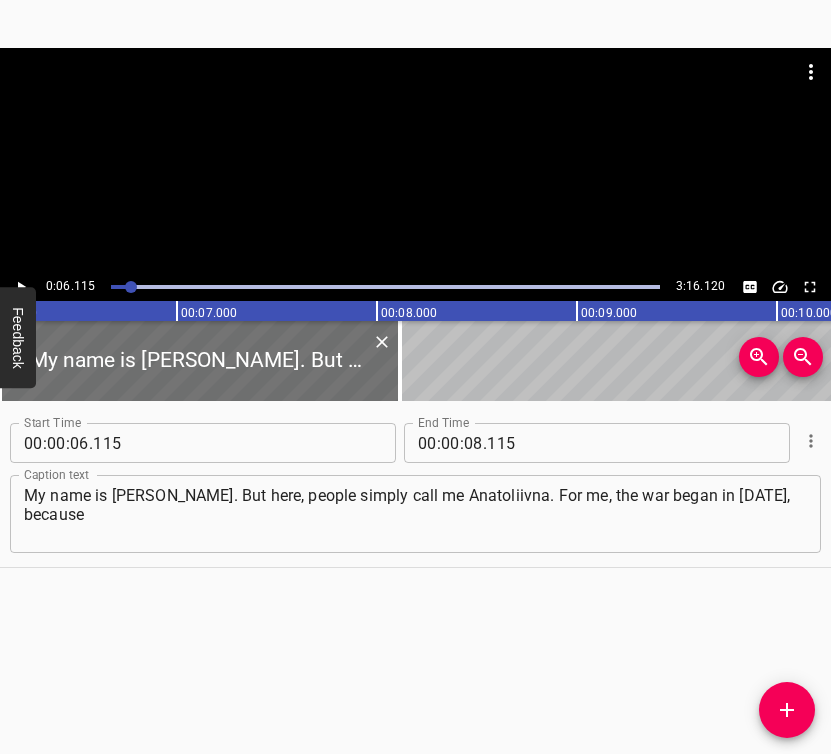click at bounding box center (415, 160) 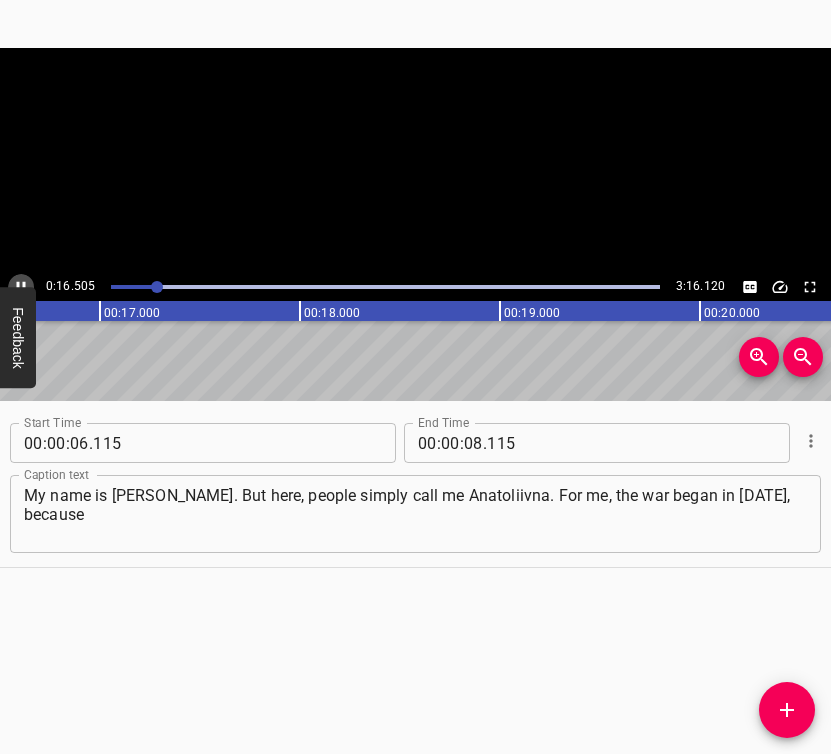 click 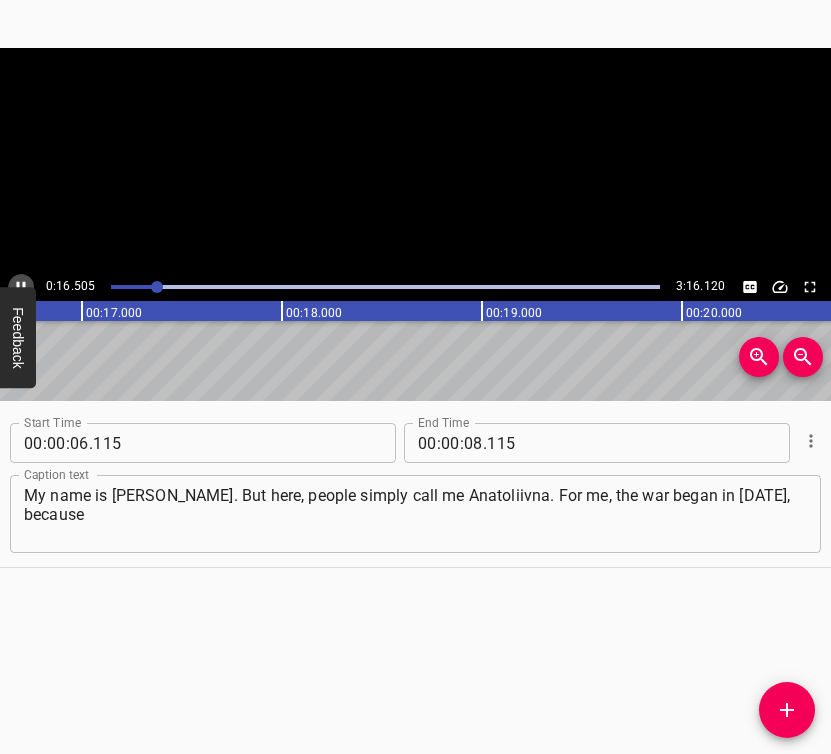 scroll, scrollTop: 0, scrollLeft: 3332, axis: horizontal 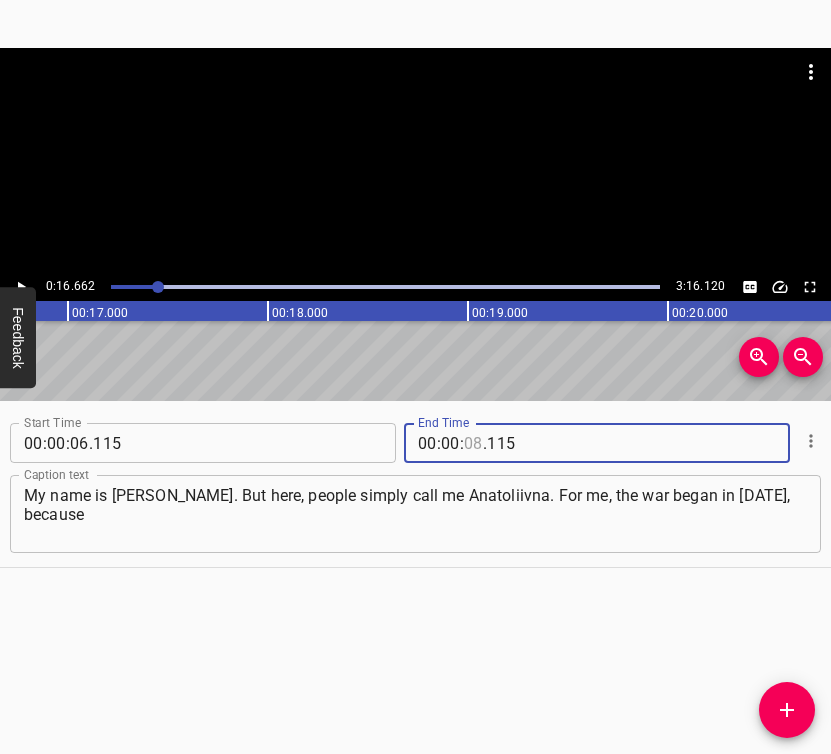 click at bounding box center (473, 443) 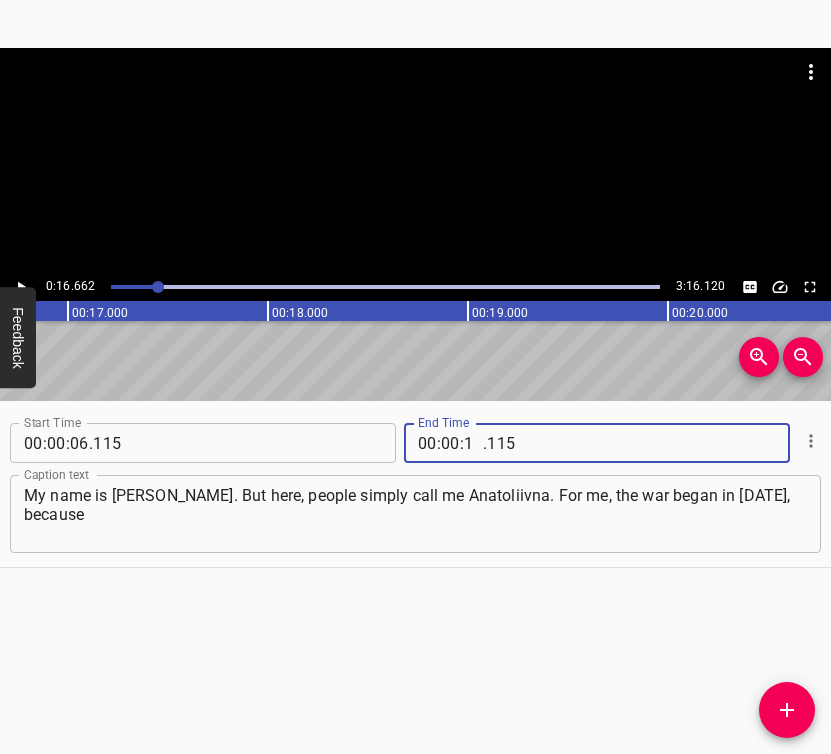 type on "16" 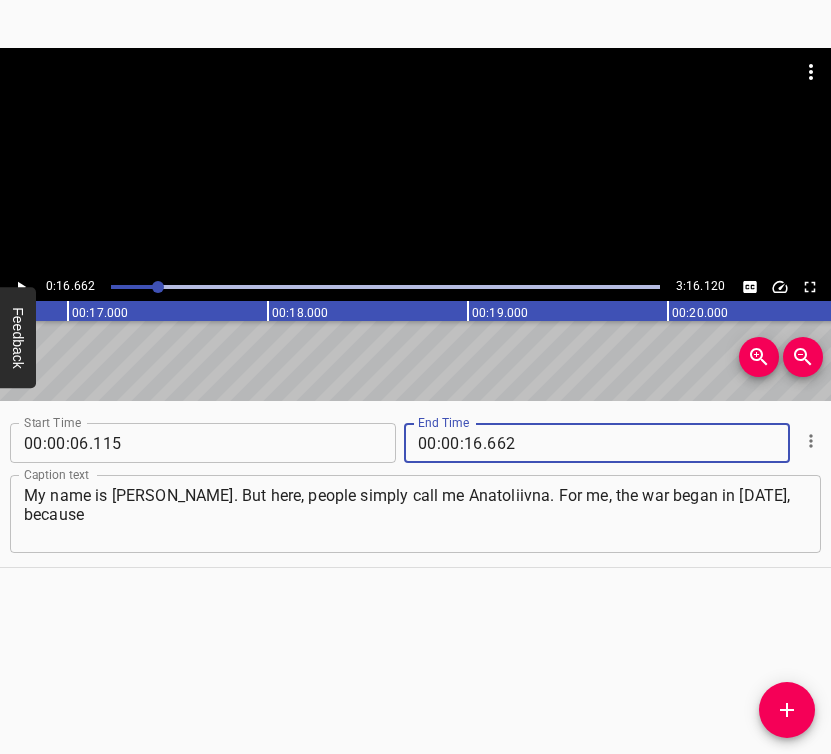 type on "662" 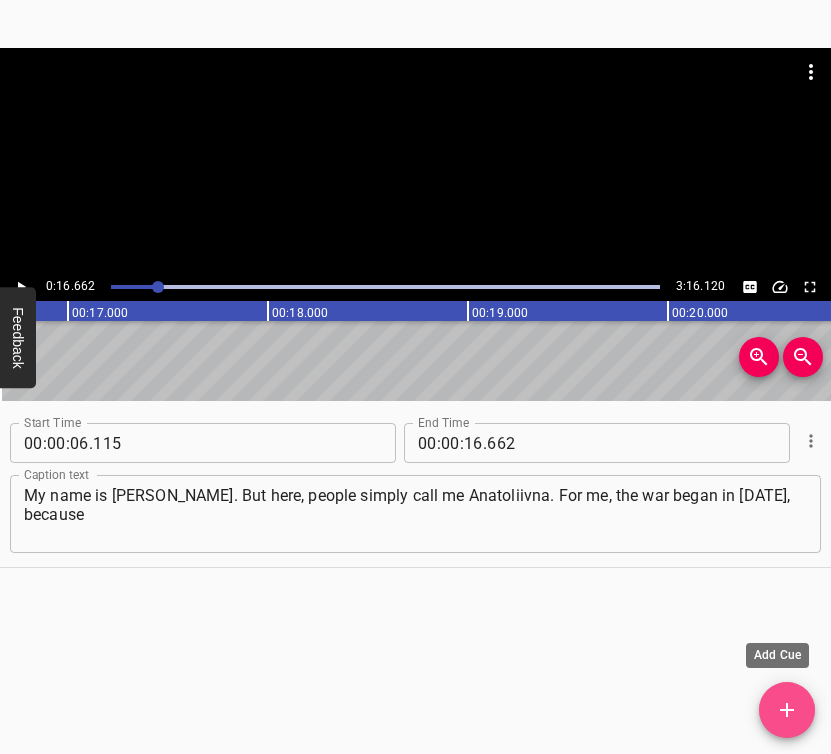 click at bounding box center [787, 710] 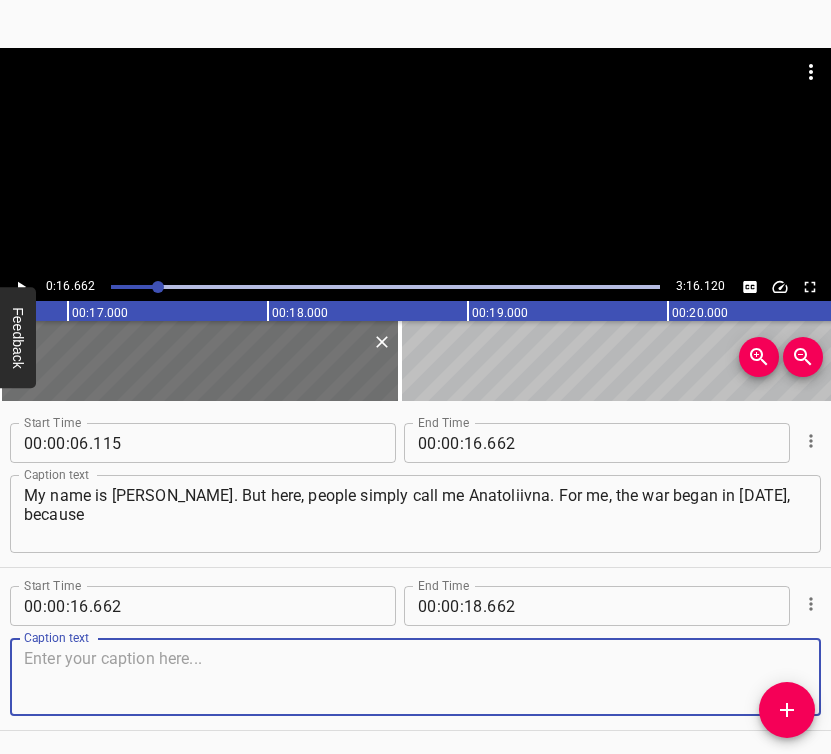 scroll, scrollTop: 67, scrollLeft: 0, axis: vertical 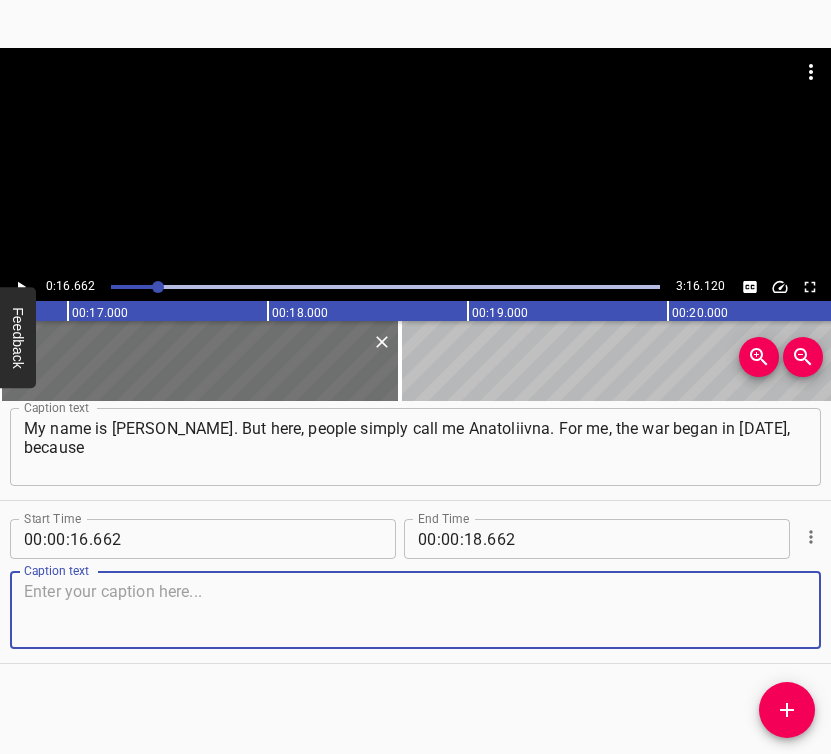 click at bounding box center (415, 610) 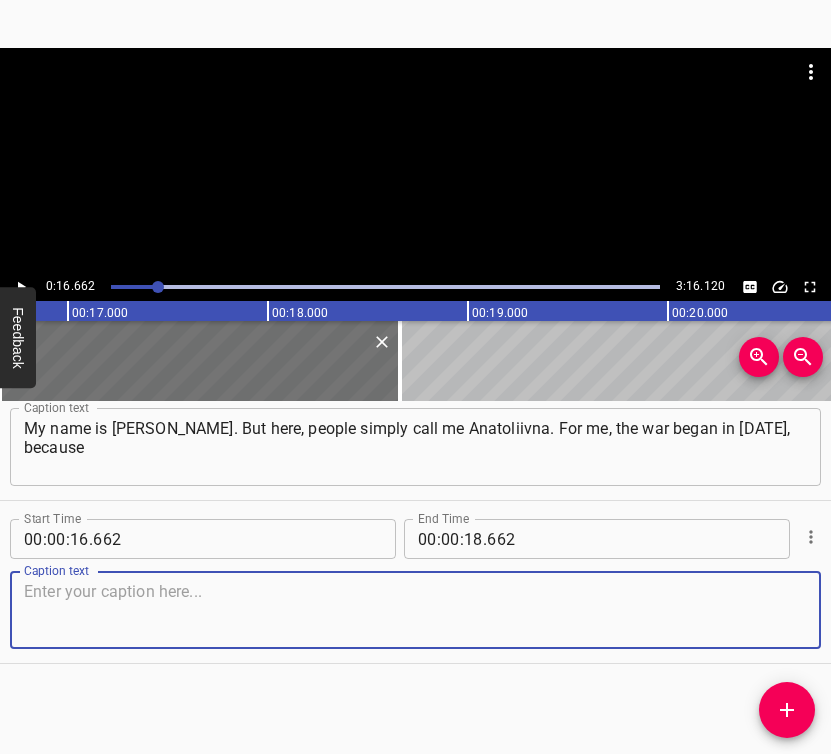 click at bounding box center [415, 610] 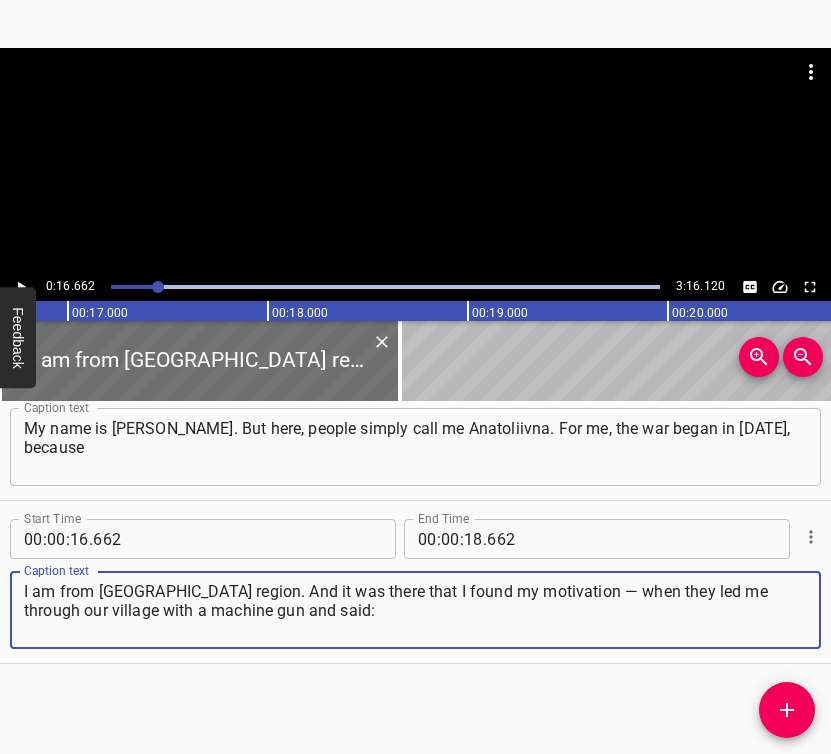 type on "I am from [GEOGRAPHIC_DATA] region. And it was there that I found my motivation — when they led me through our village with a machine gun and said:" 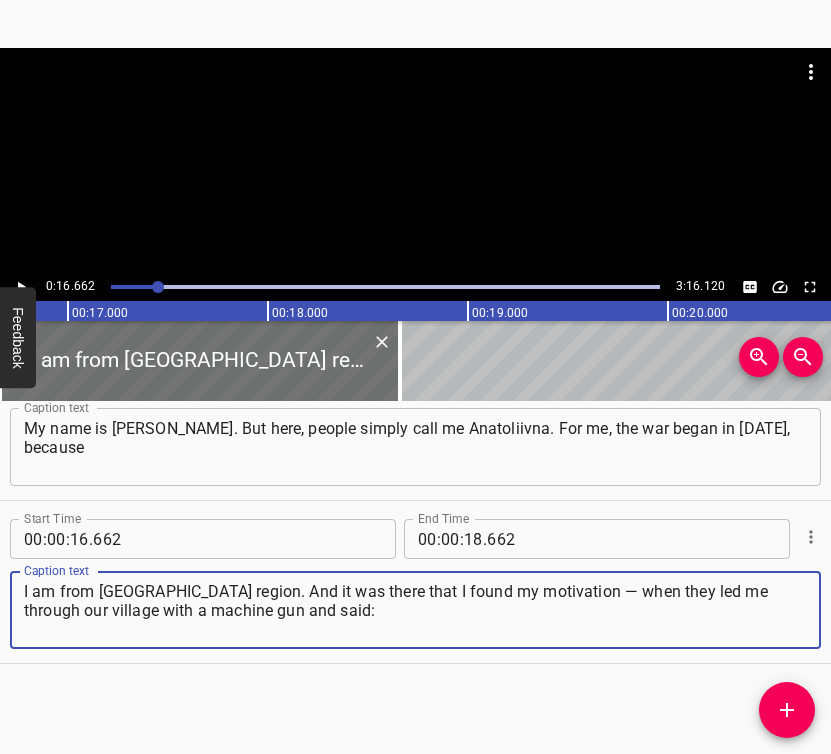 click 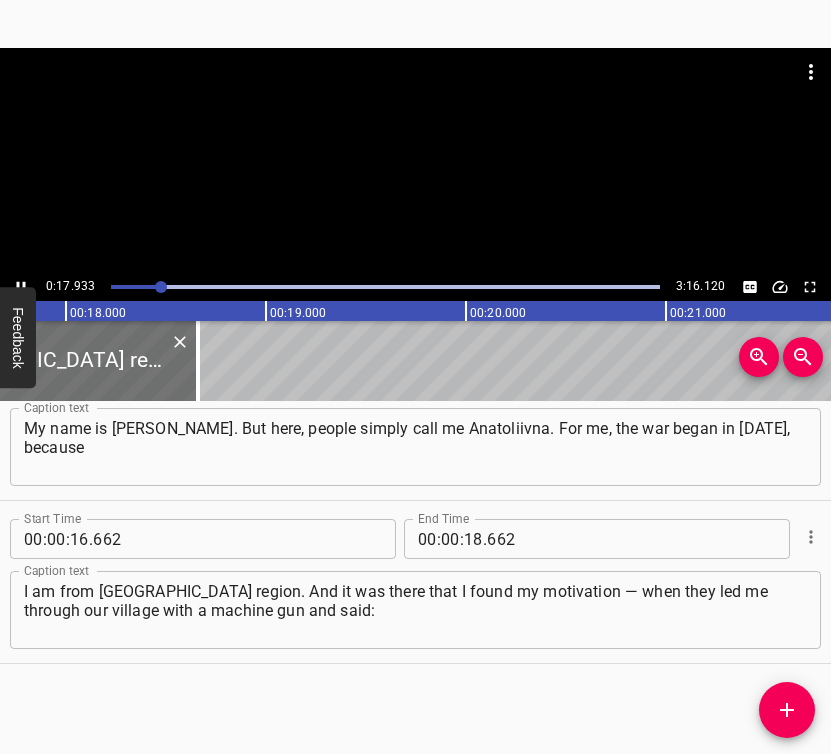 scroll, scrollTop: 0, scrollLeft: 3586, axis: horizontal 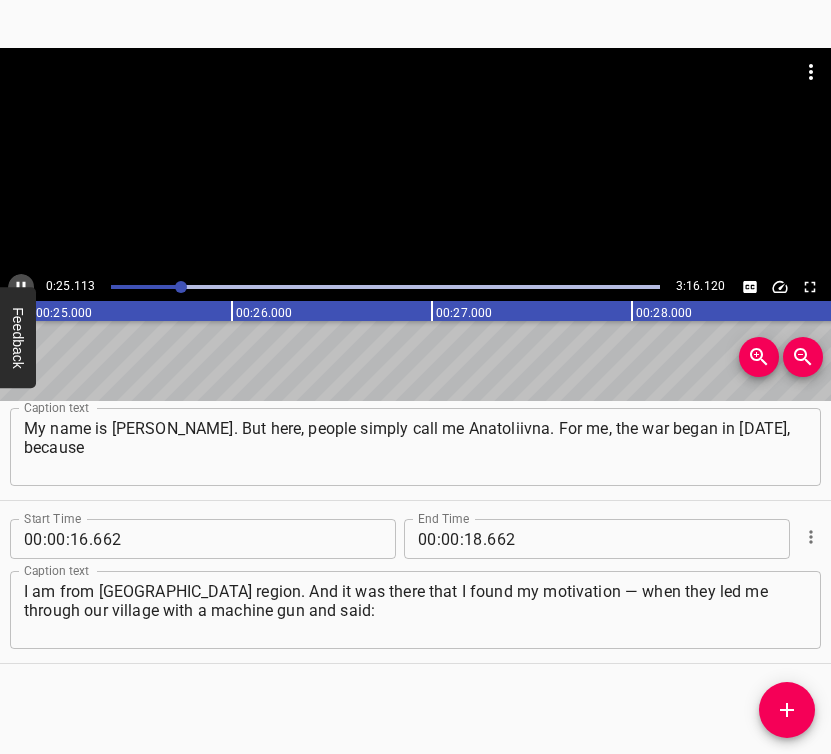 click 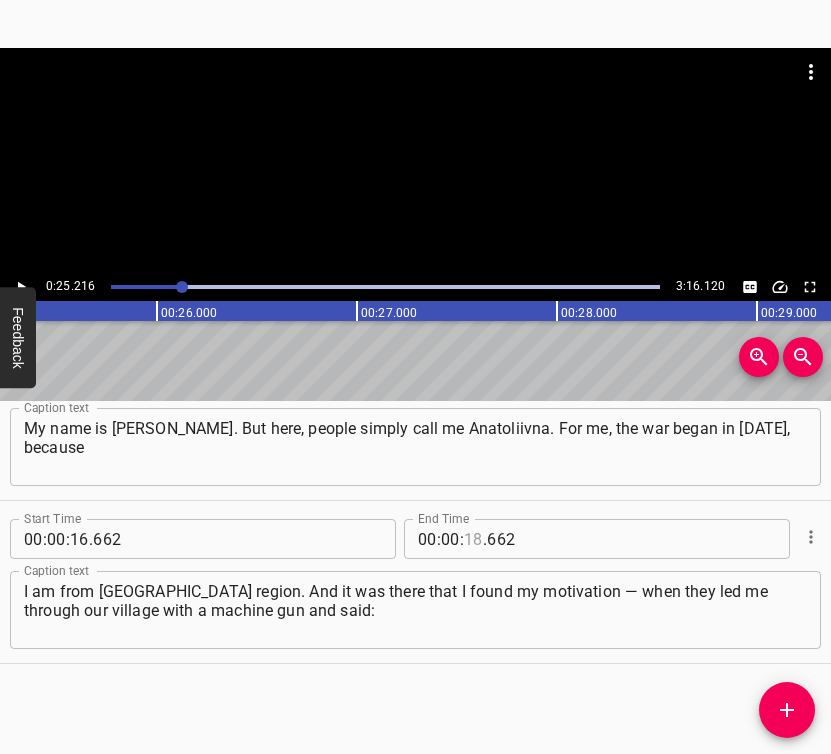 click at bounding box center [473, 539] 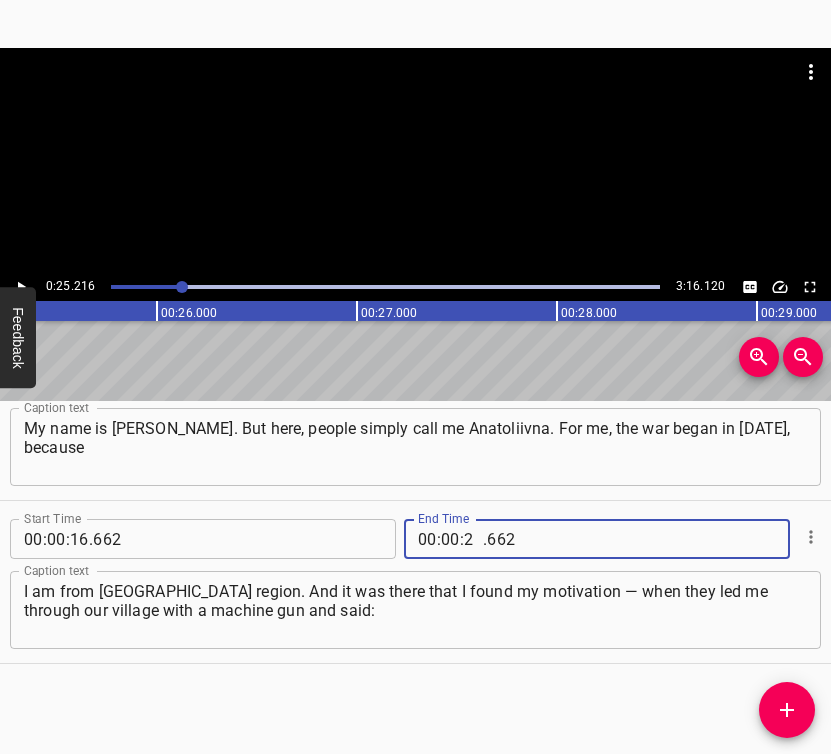 type on "25" 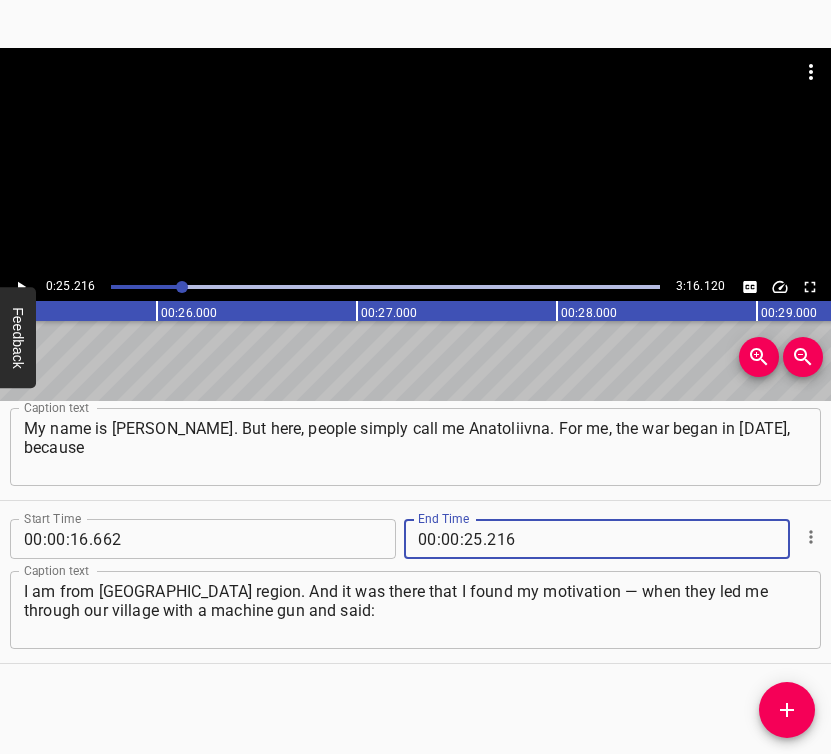 type on "216" 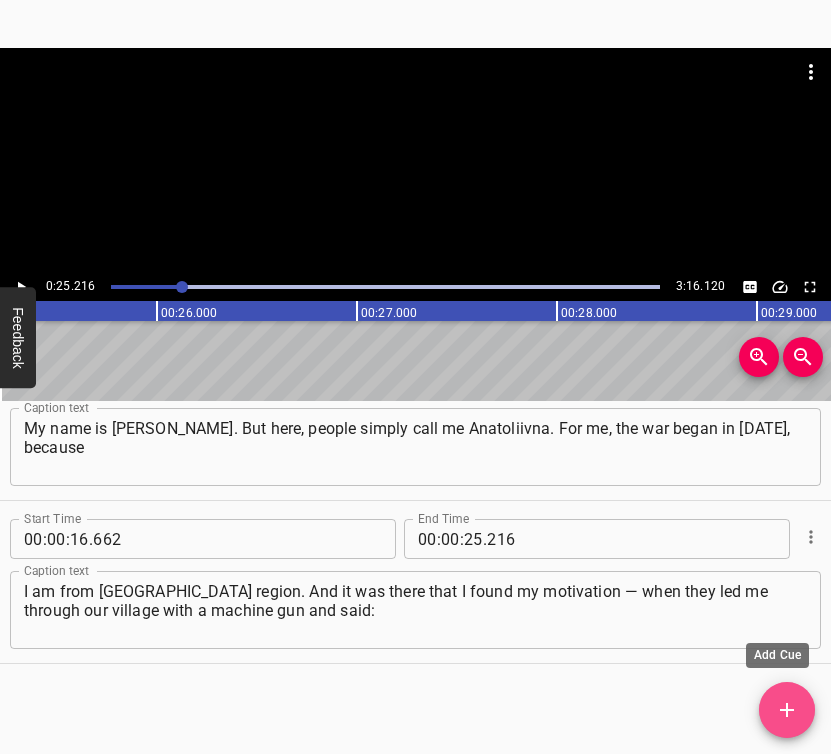 click 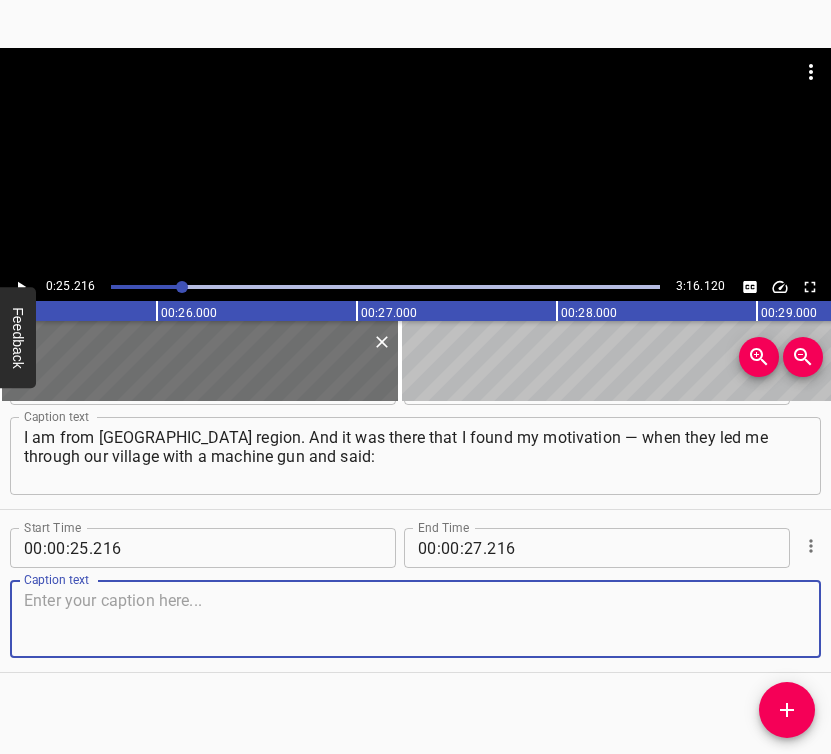 scroll, scrollTop: 230, scrollLeft: 0, axis: vertical 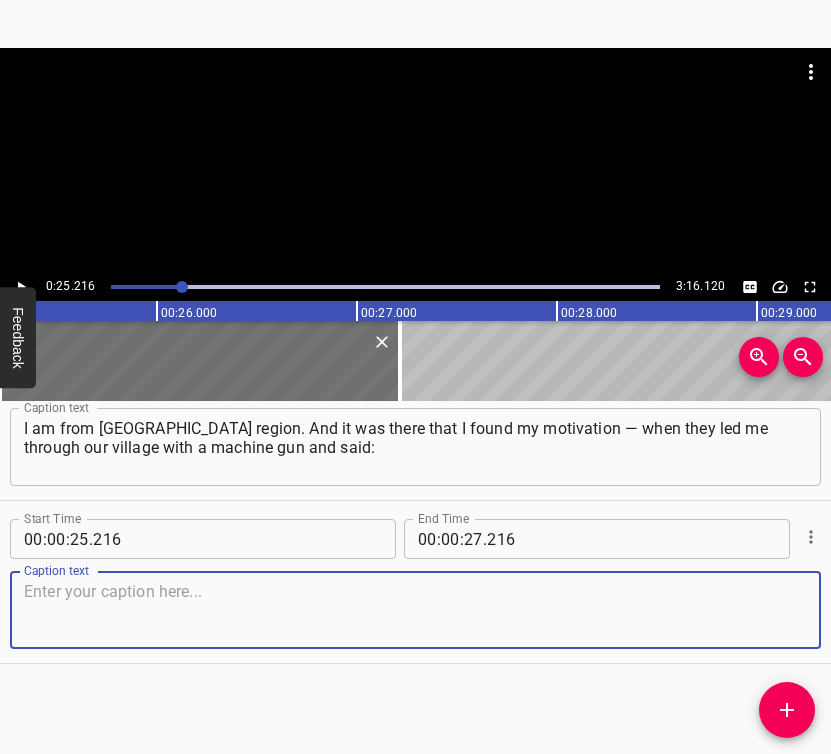 drag, startPoint x: 768, startPoint y: 604, endPoint x: 821, endPoint y: 586, distance: 55.97321 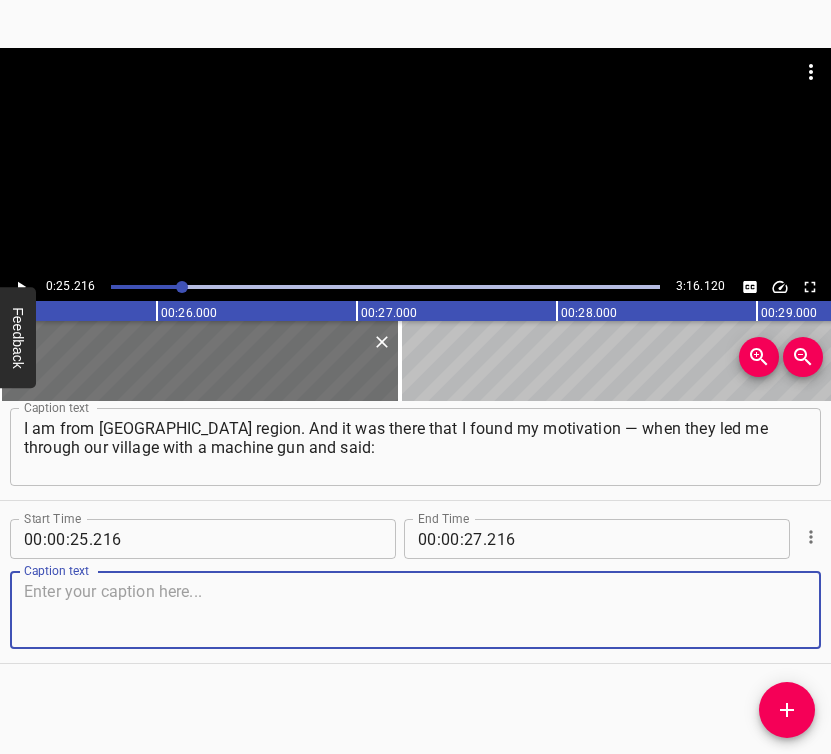 click at bounding box center (415, 610) 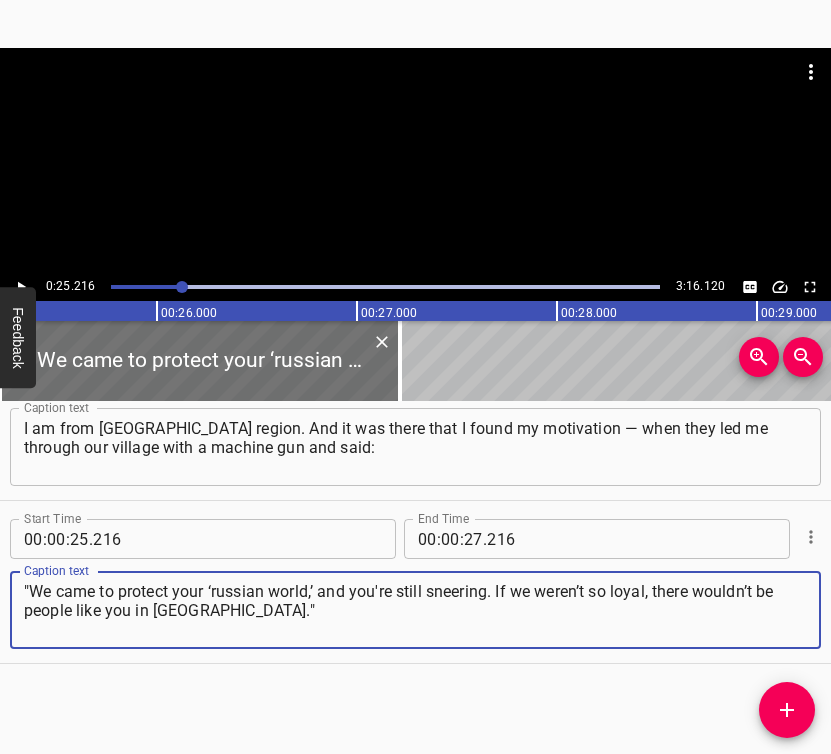 type on ""We came to protect your ‘russian world,’ and you're still sneering. If we weren’t so loyal, there wouldn’t be people like you in [GEOGRAPHIC_DATA]."" 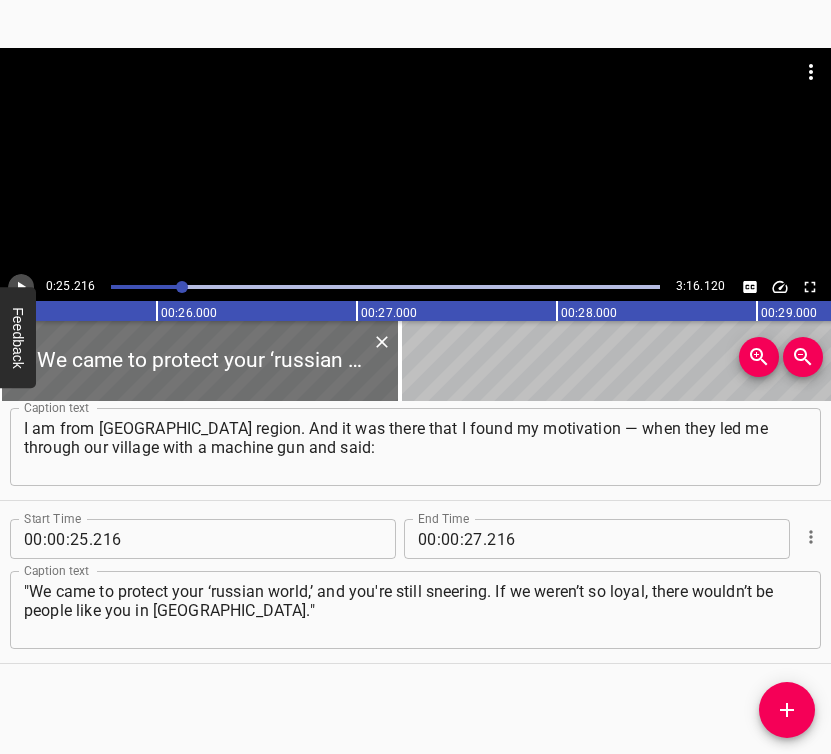 click 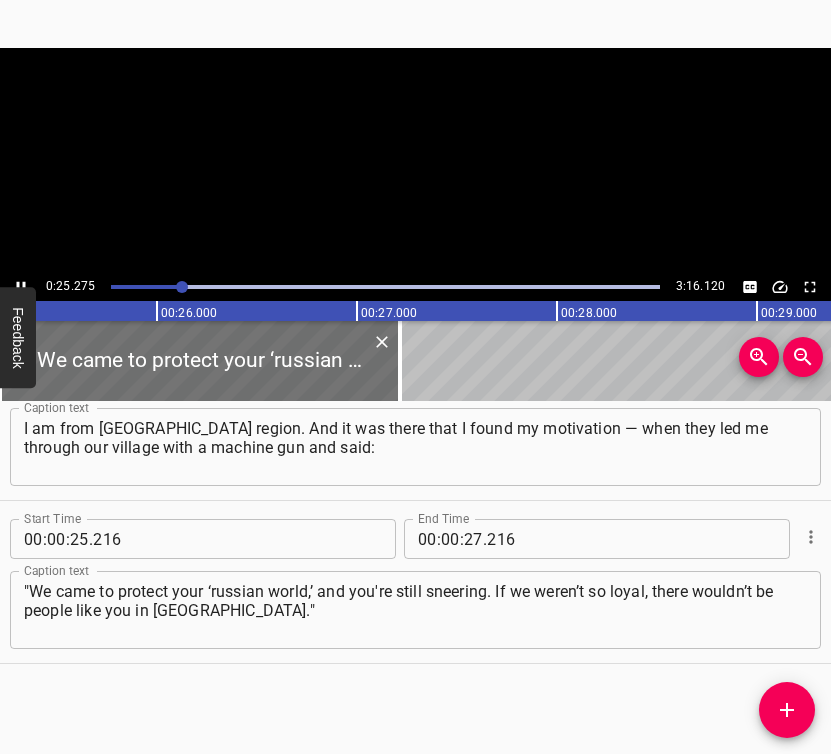 scroll, scrollTop: 0, scrollLeft: 5054, axis: horizontal 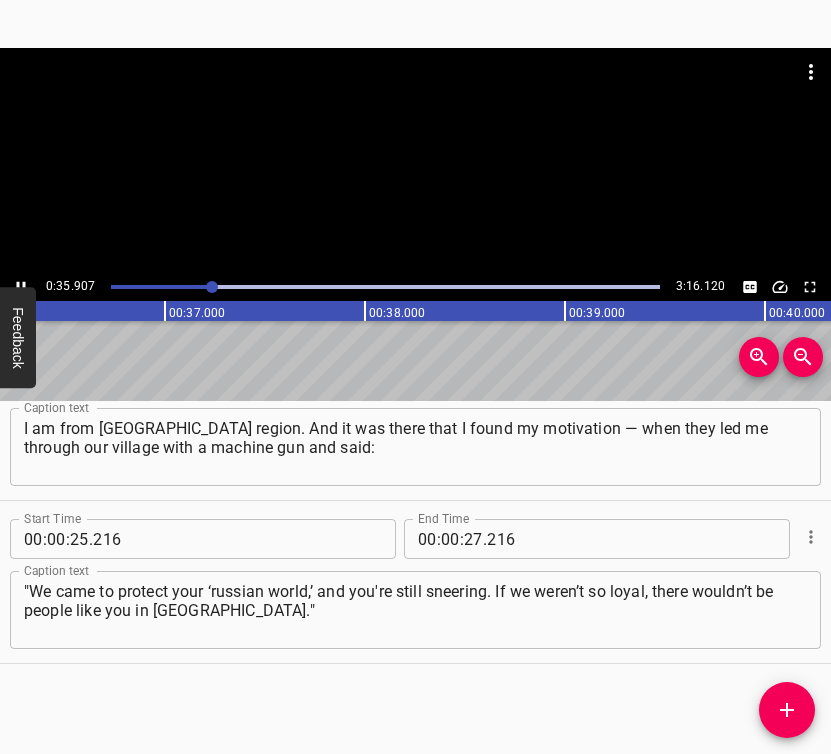 click 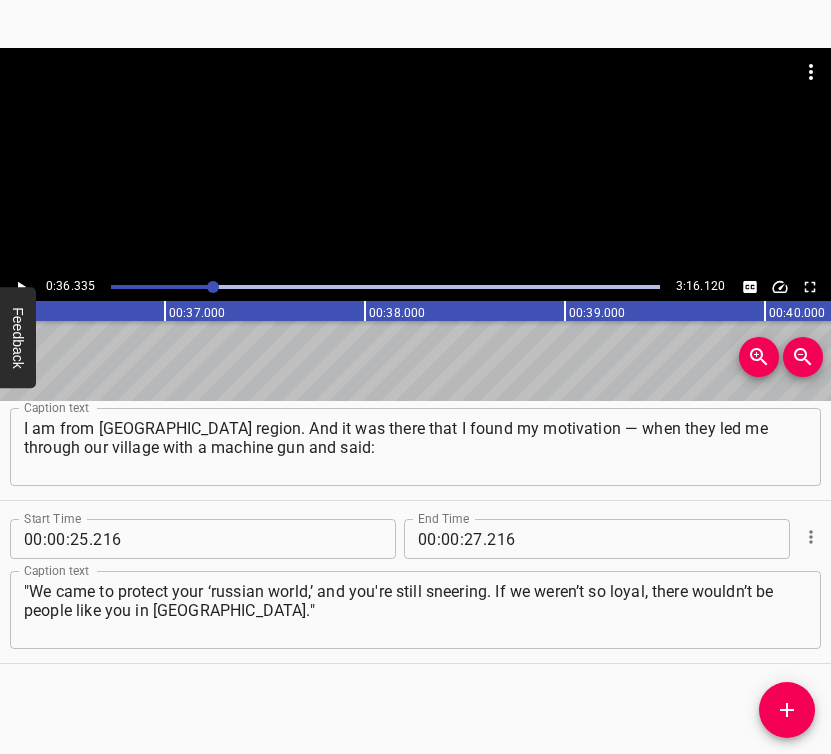 scroll, scrollTop: 0, scrollLeft: 7266, axis: horizontal 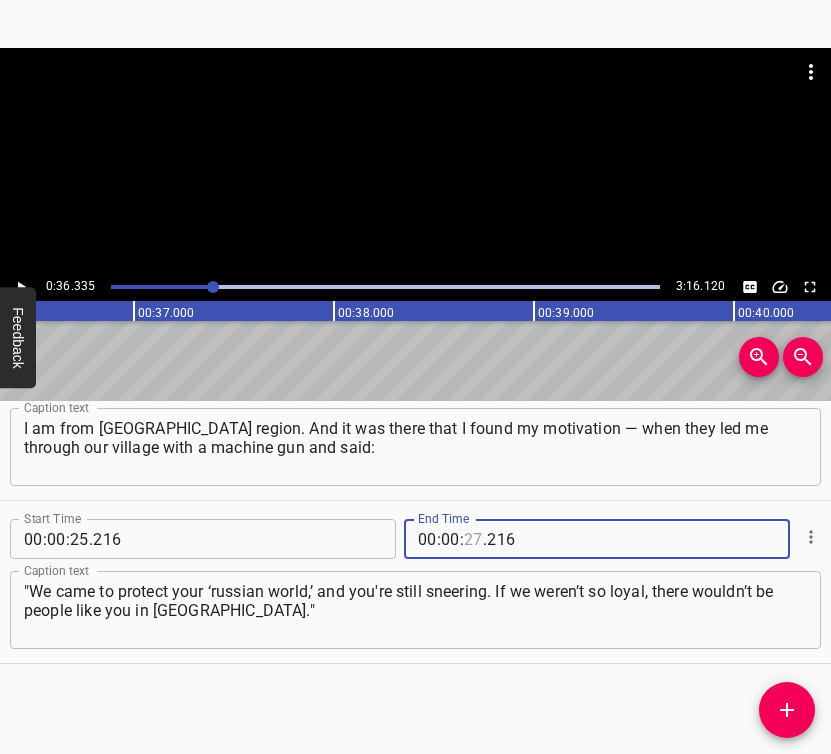 click at bounding box center (473, 539) 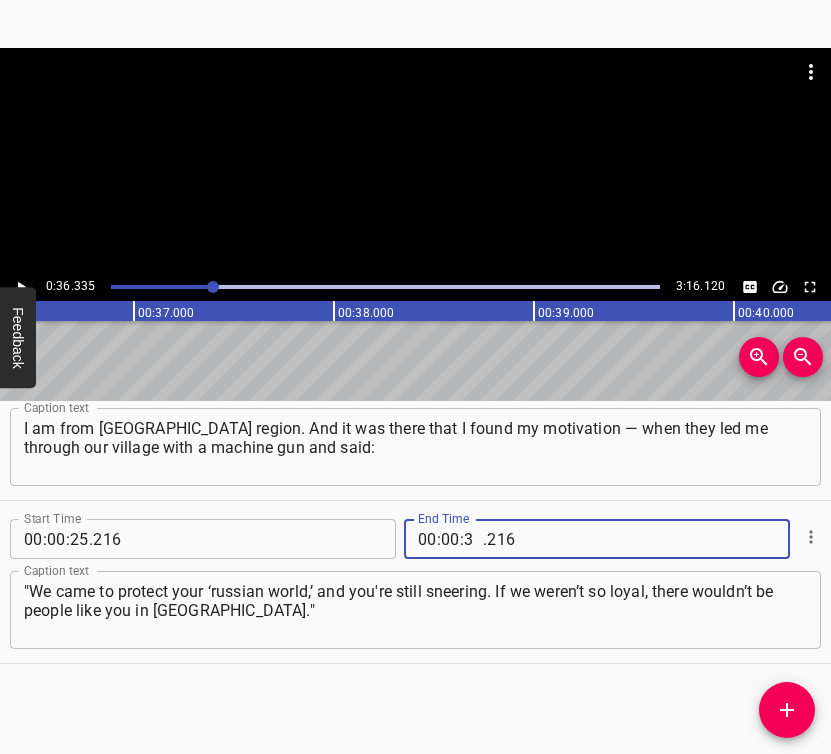 type on "36" 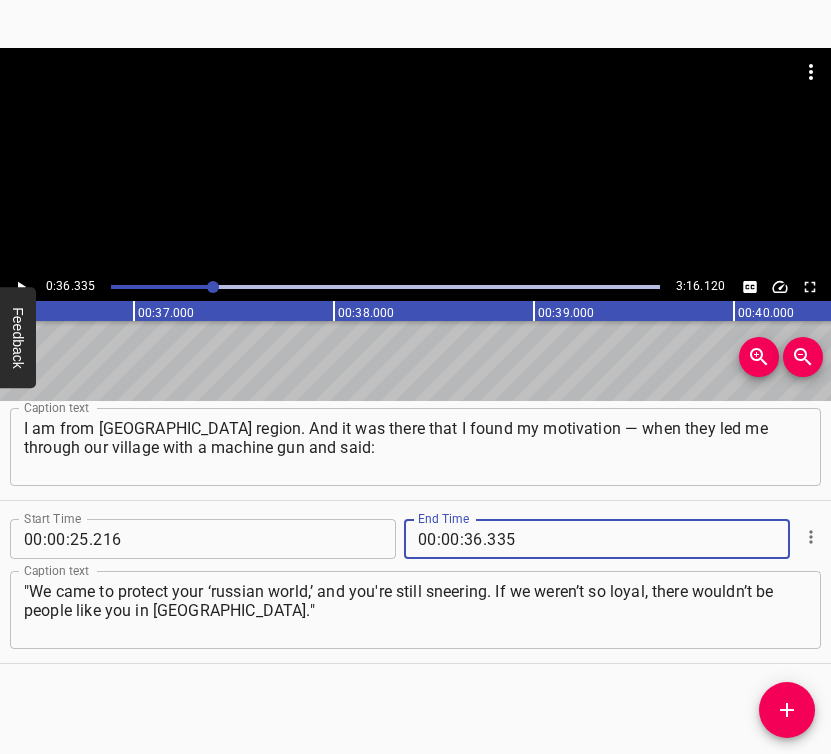 type on "335" 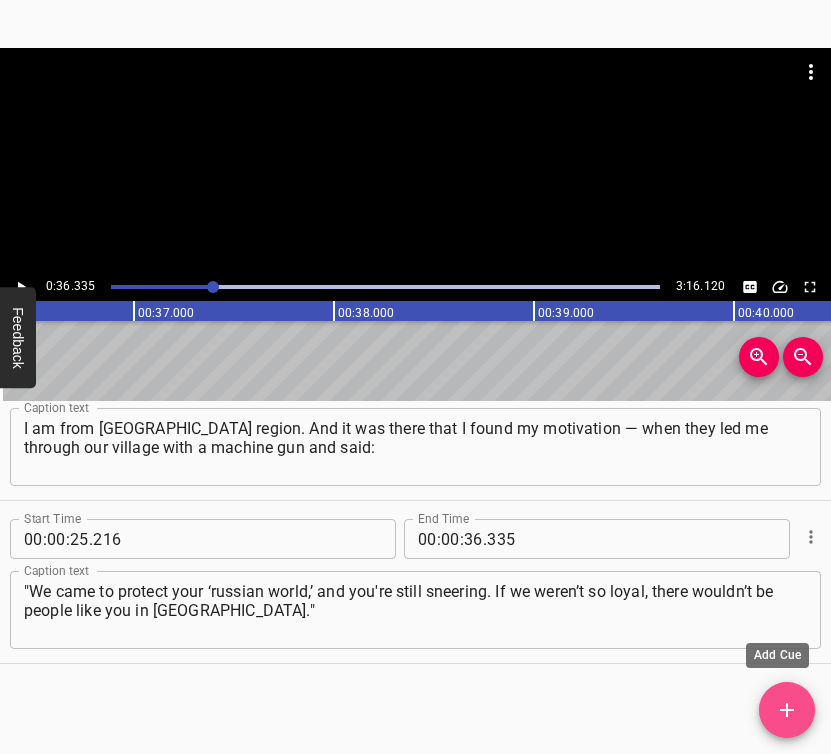 drag, startPoint x: 800, startPoint y: 703, endPoint x: 825, endPoint y: 667, distance: 43.829212 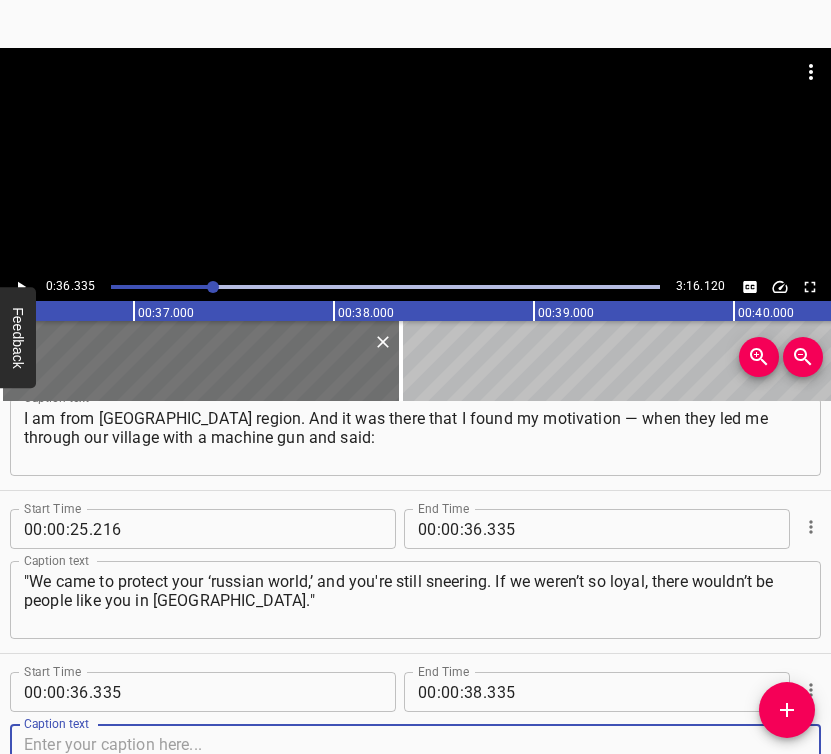 scroll, scrollTop: 393, scrollLeft: 0, axis: vertical 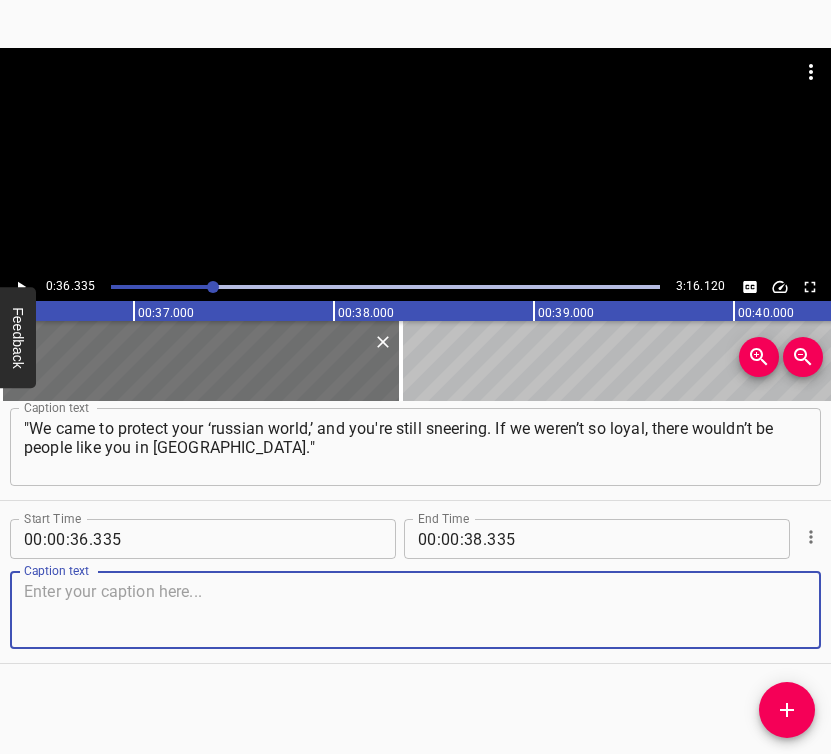 drag, startPoint x: 776, startPoint y: 607, endPoint x: 827, endPoint y: 585, distance: 55.542778 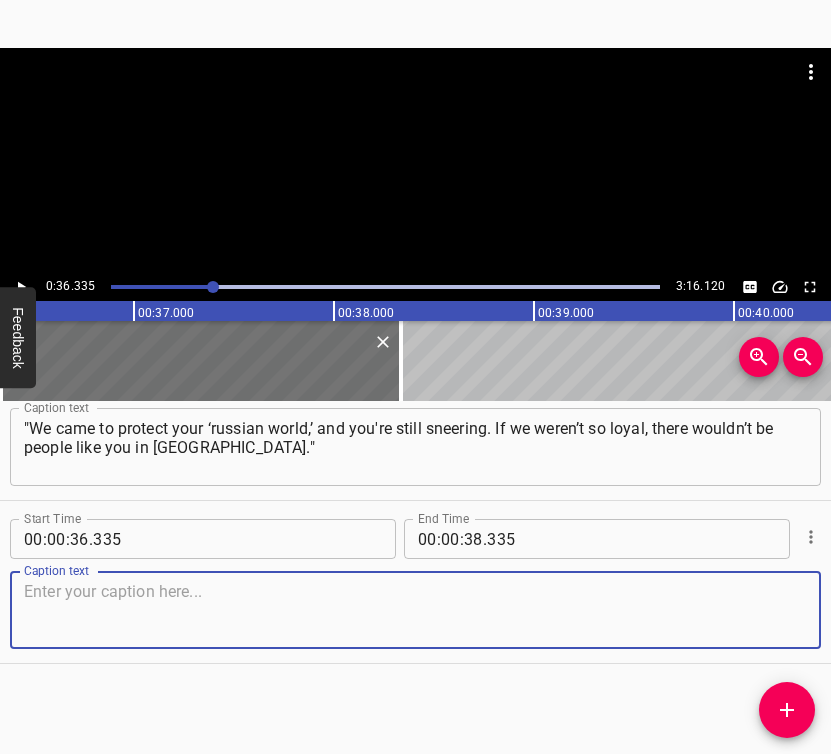 click at bounding box center (415, 610) 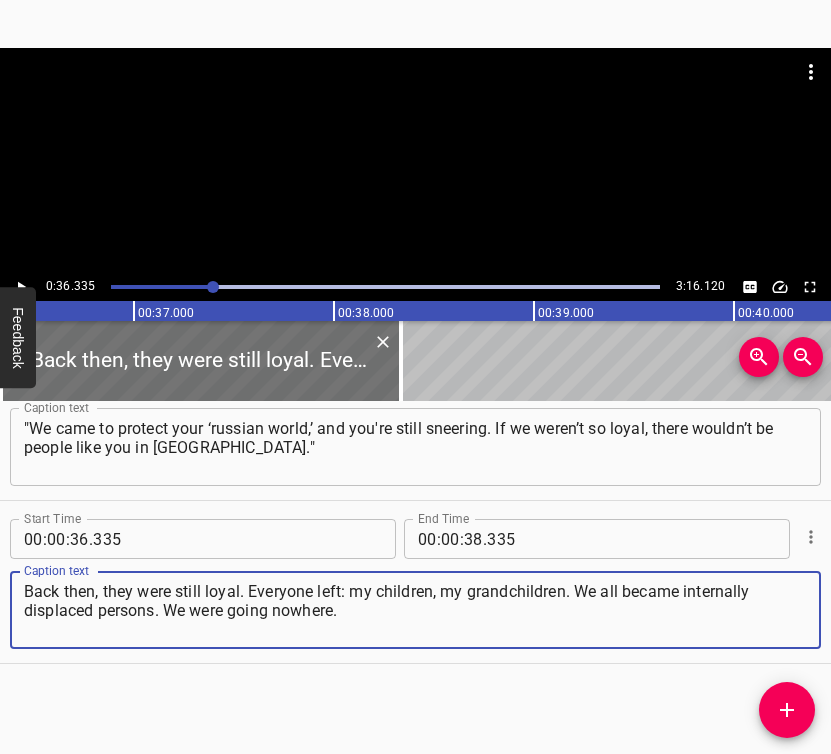 type on "Back then, they were still loyal. Everyone left: my children, my grandchildren. We all became internally displaced persons. We were going nowhere." 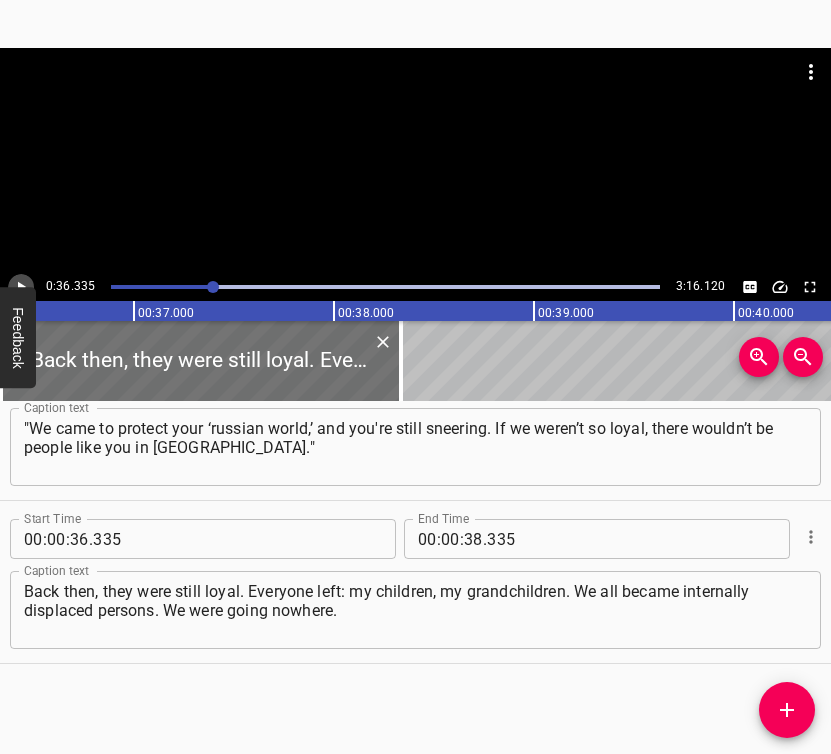 click 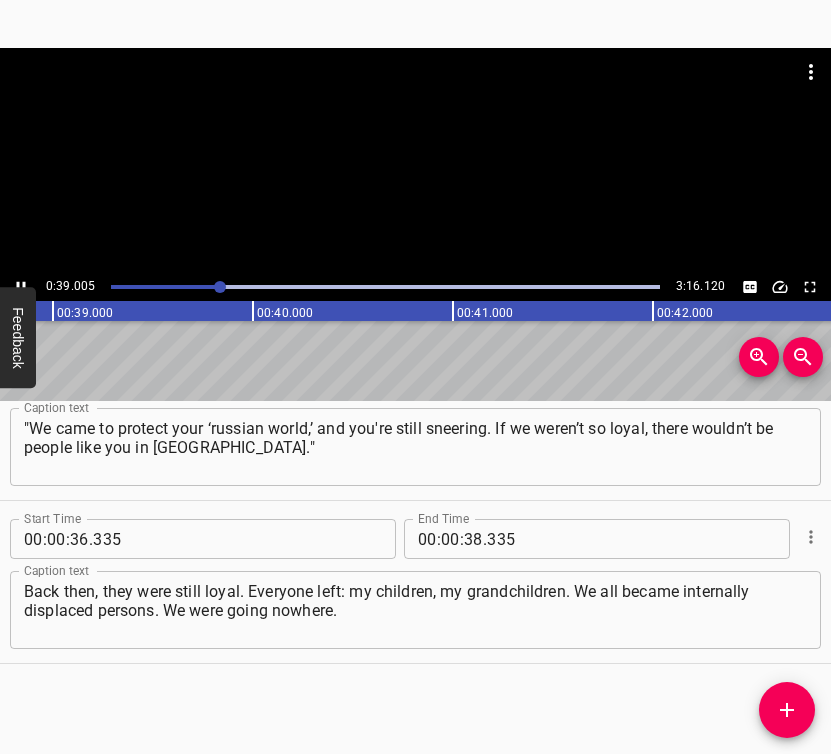 scroll, scrollTop: 0, scrollLeft: 7800, axis: horizontal 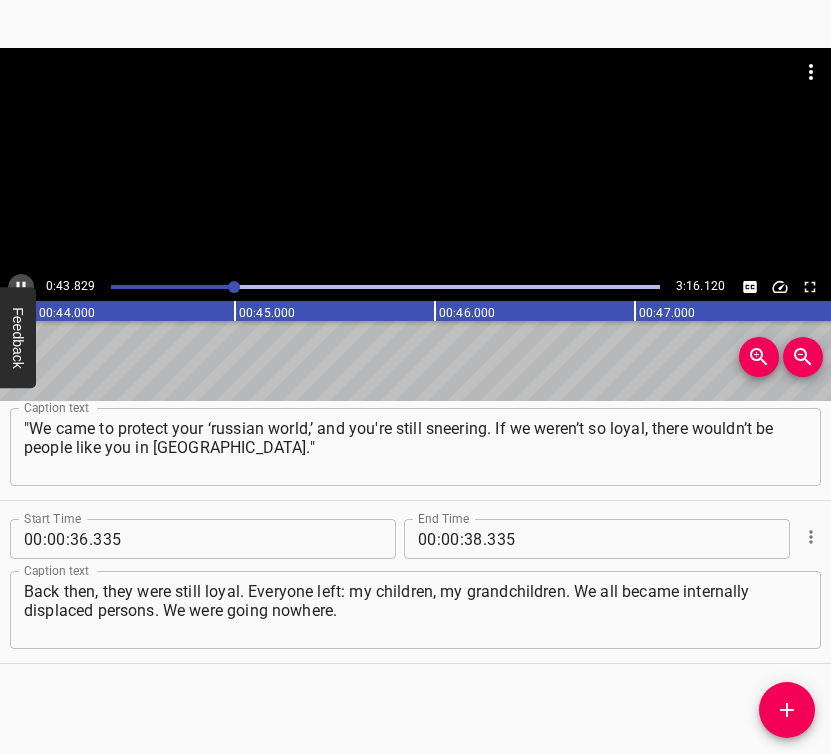 click 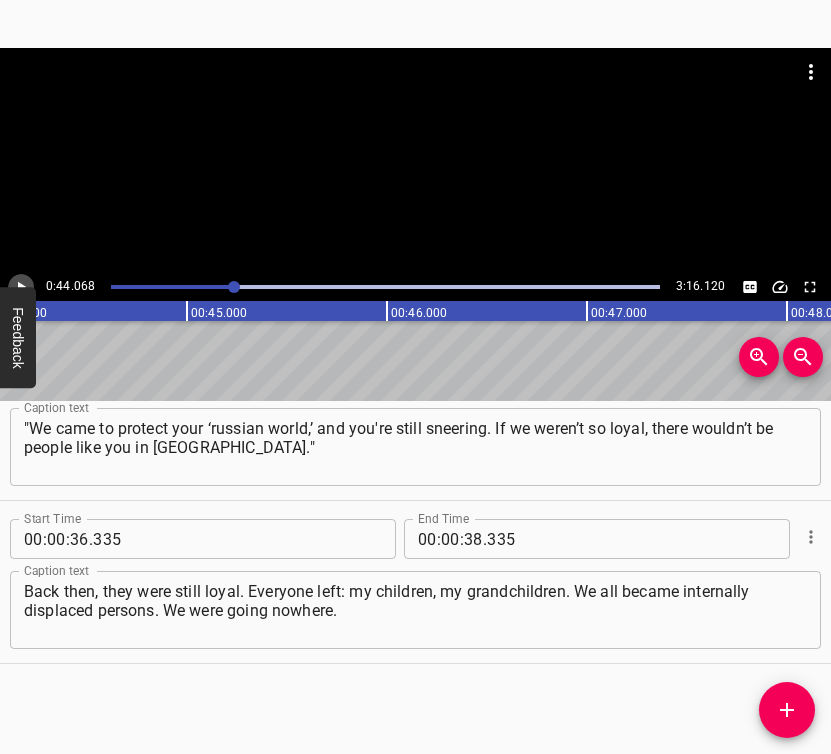 click 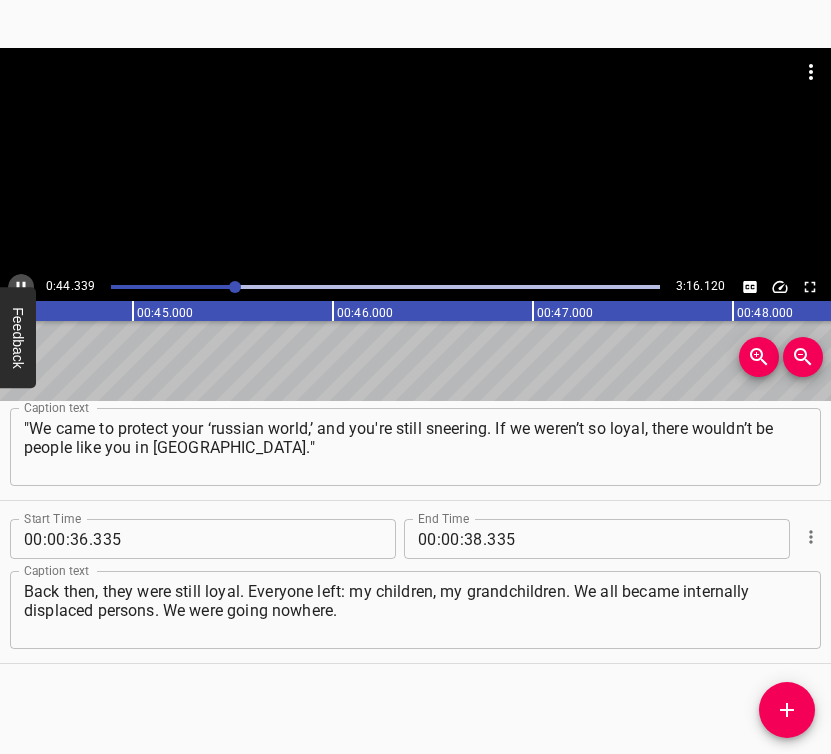 click 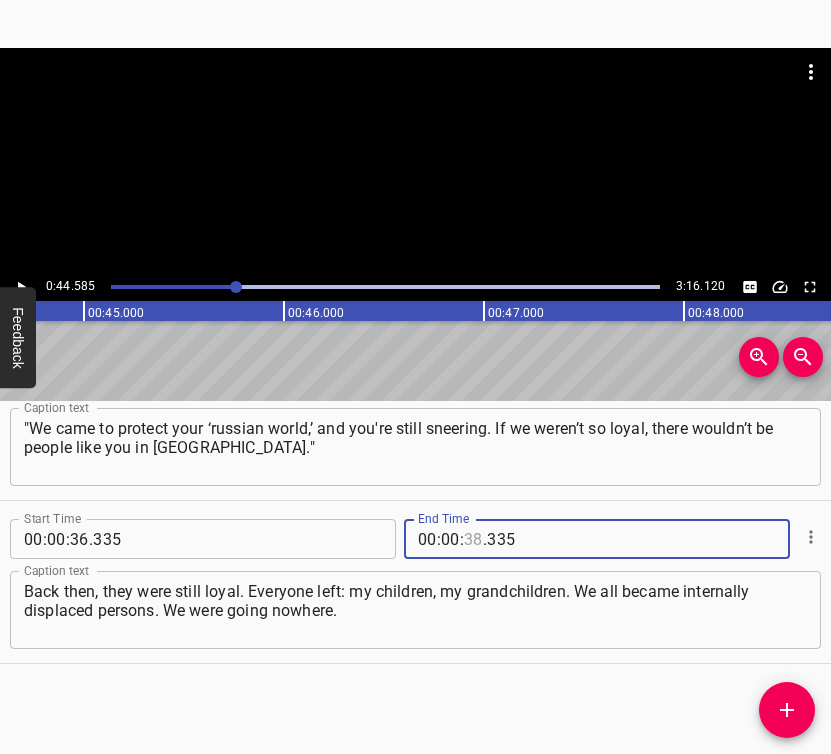 click at bounding box center [473, 539] 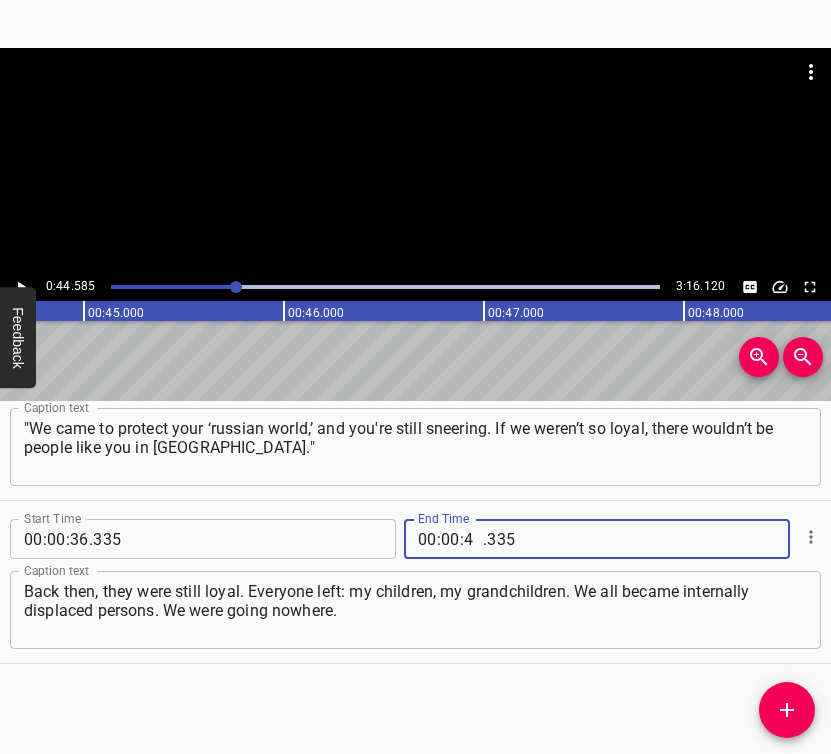 type on "44" 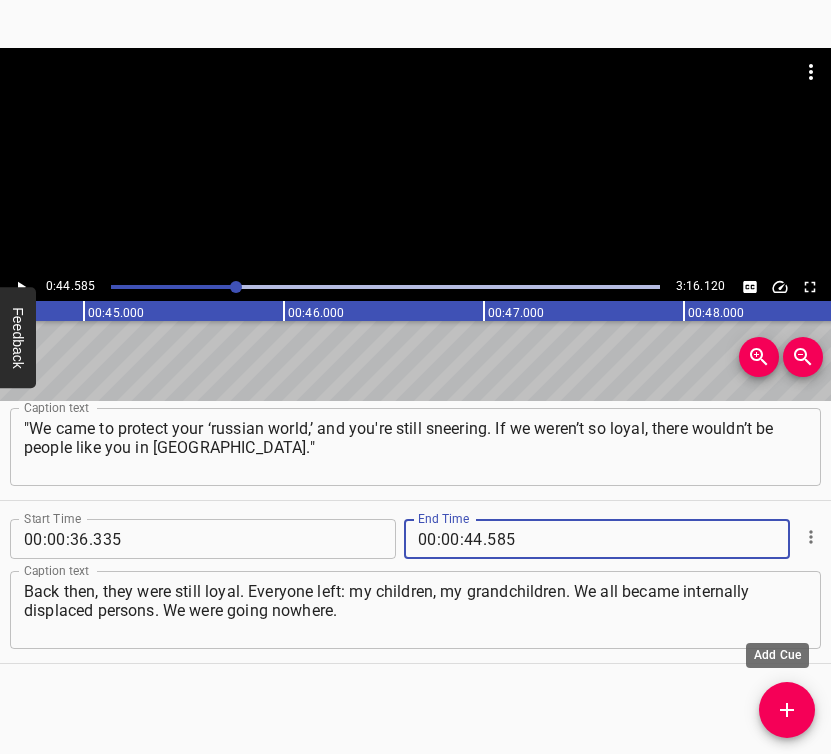 type on "585" 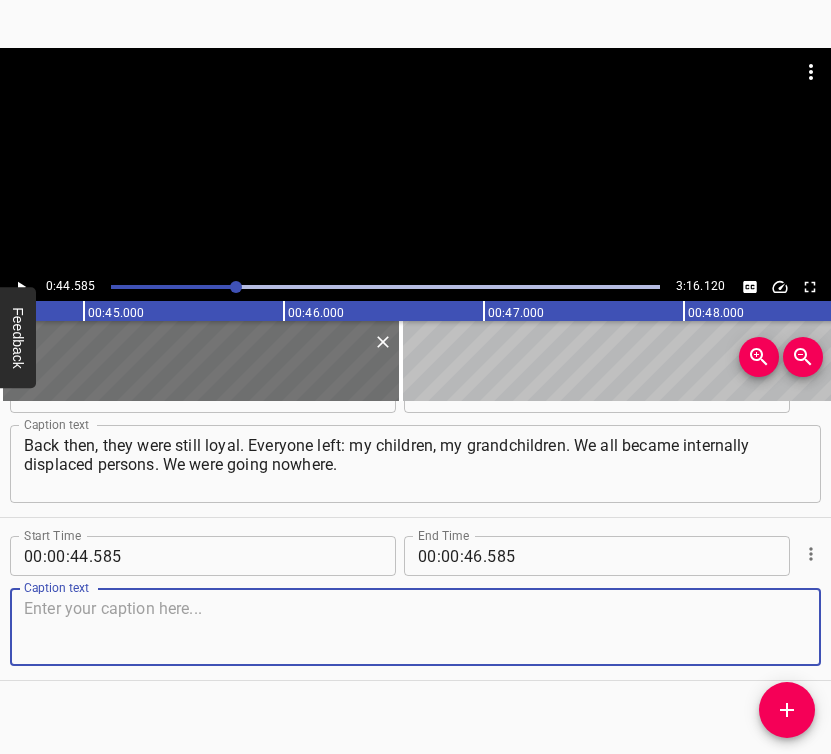 scroll, scrollTop: 556, scrollLeft: 0, axis: vertical 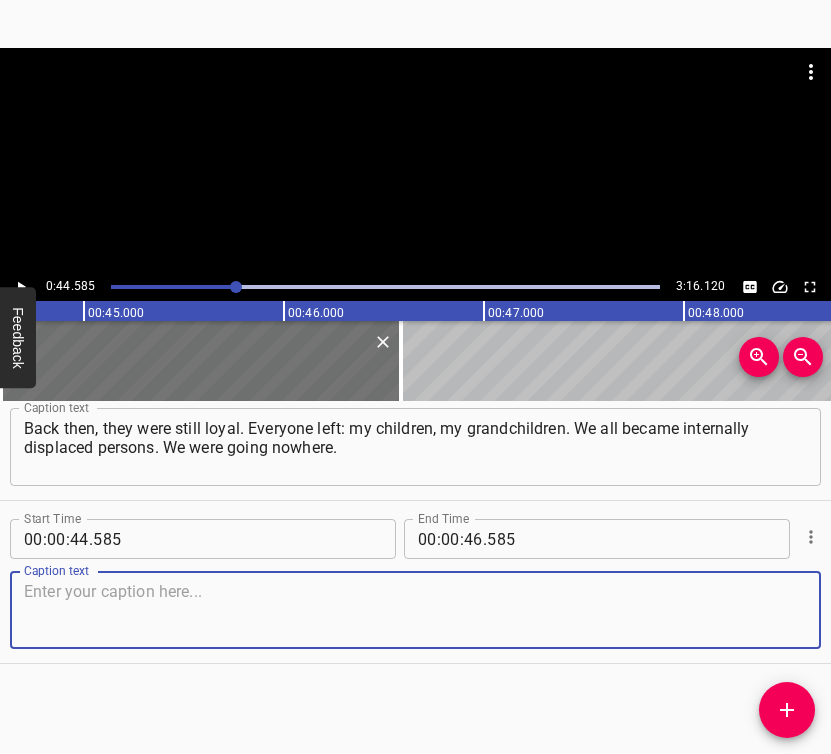 drag, startPoint x: 776, startPoint y: 618, endPoint x: 827, endPoint y: 596, distance: 55.542778 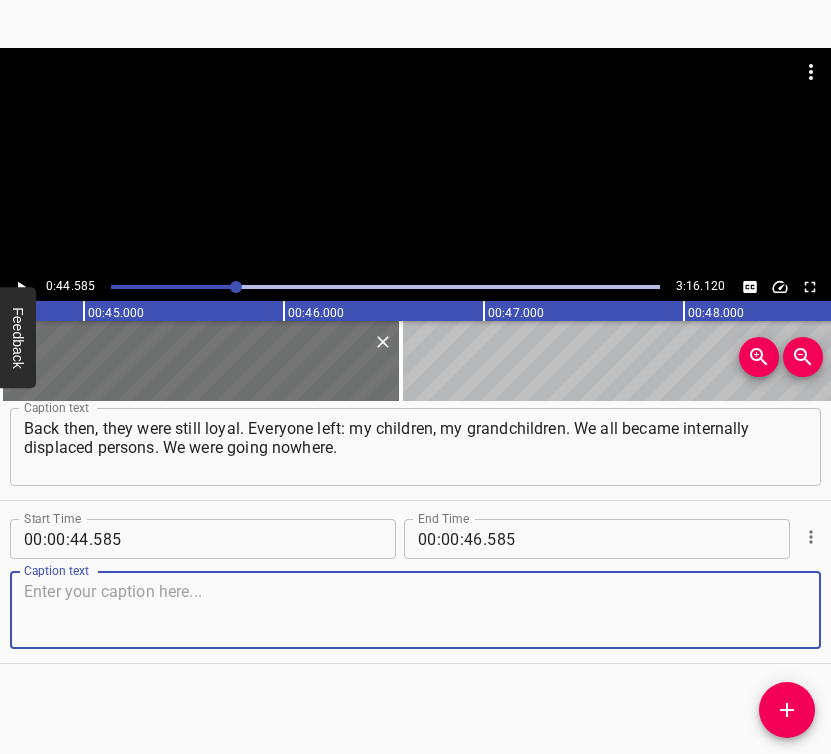 click at bounding box center [415, 610] 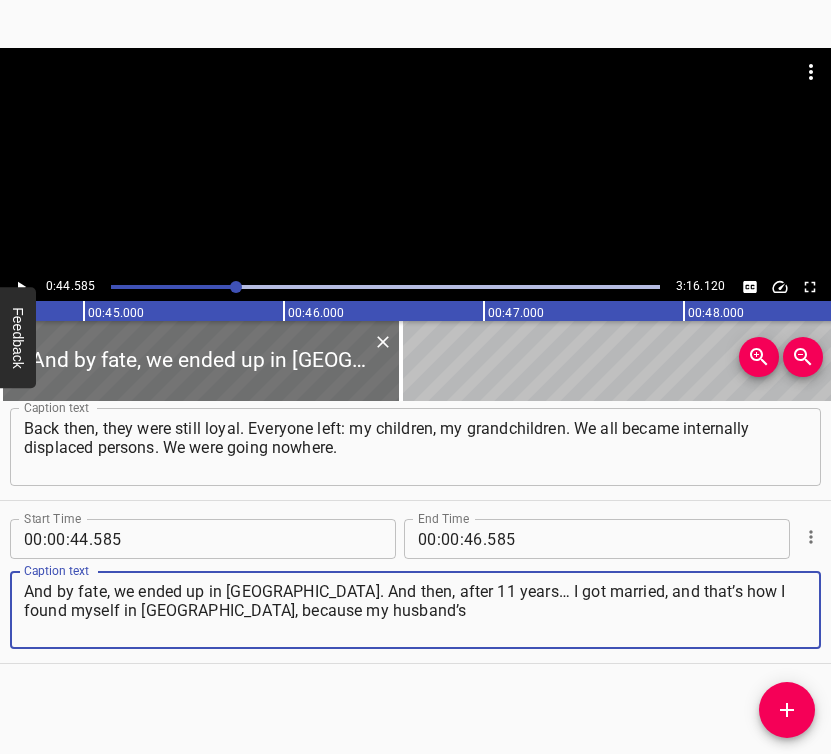 type on "And by fate, we ended up in [GEOGRAPHIC_DATA]. And then, after 11 years… I got married, and that’s how I found myself in [GEOGRAPHIC_DATA], because my husband’s" 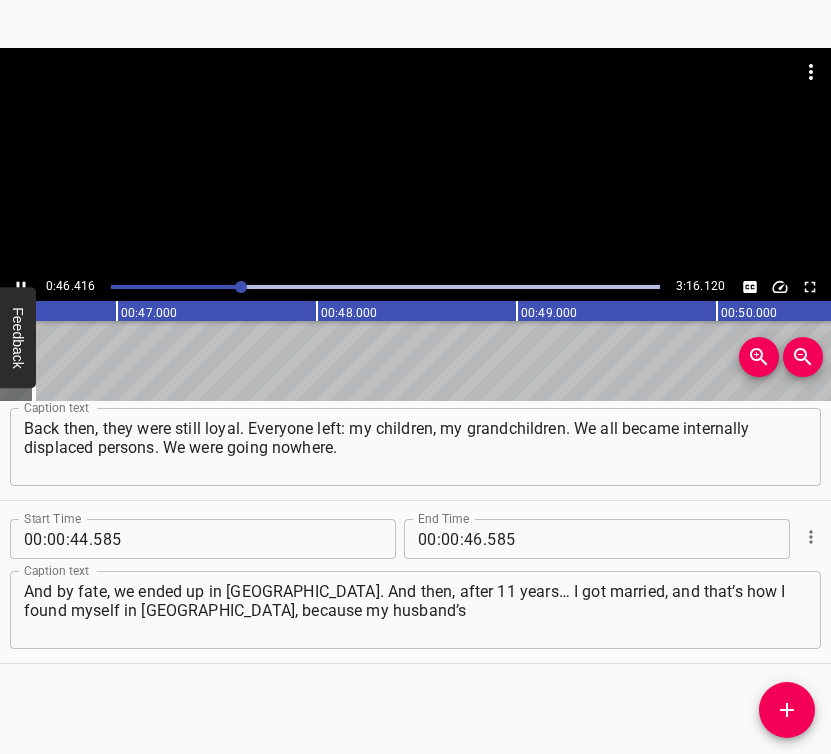 scroll, scrollTop: 0, scrollLeft: 9336, axis: horizontal 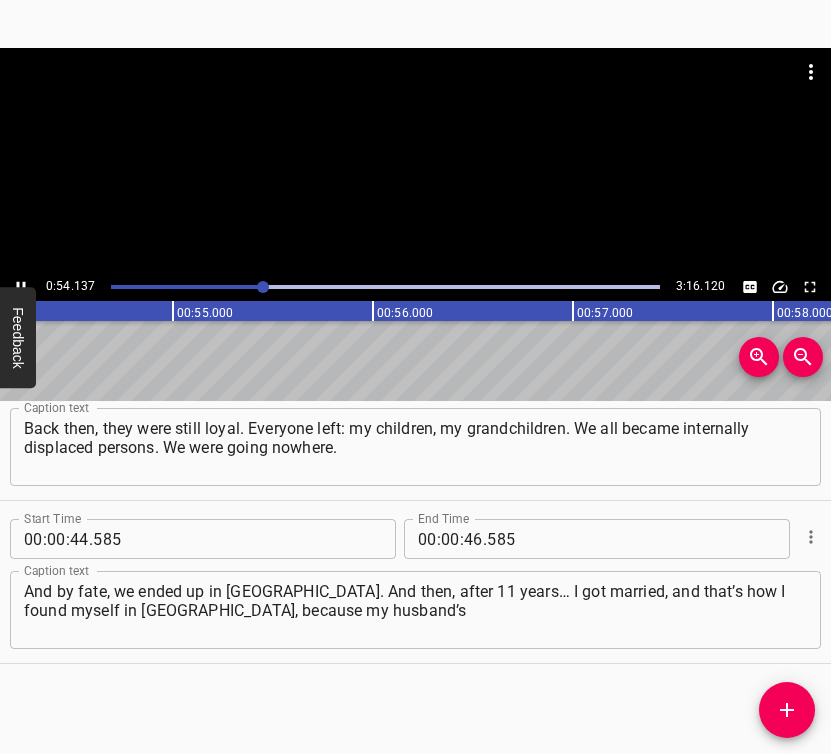 click 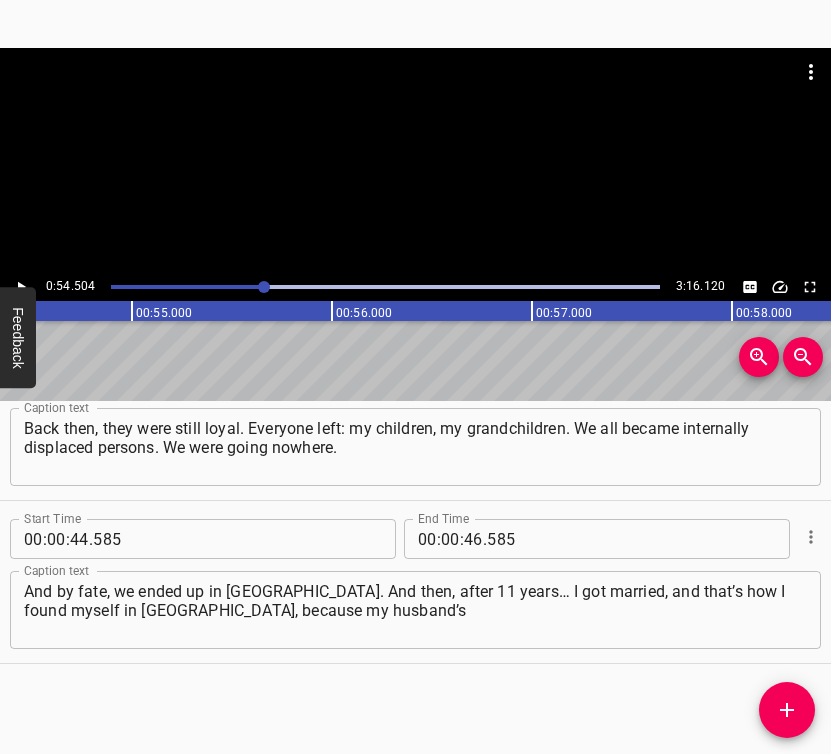 scroll, scrollTop: 0, scrollLeft: 10900, axis: horizontal 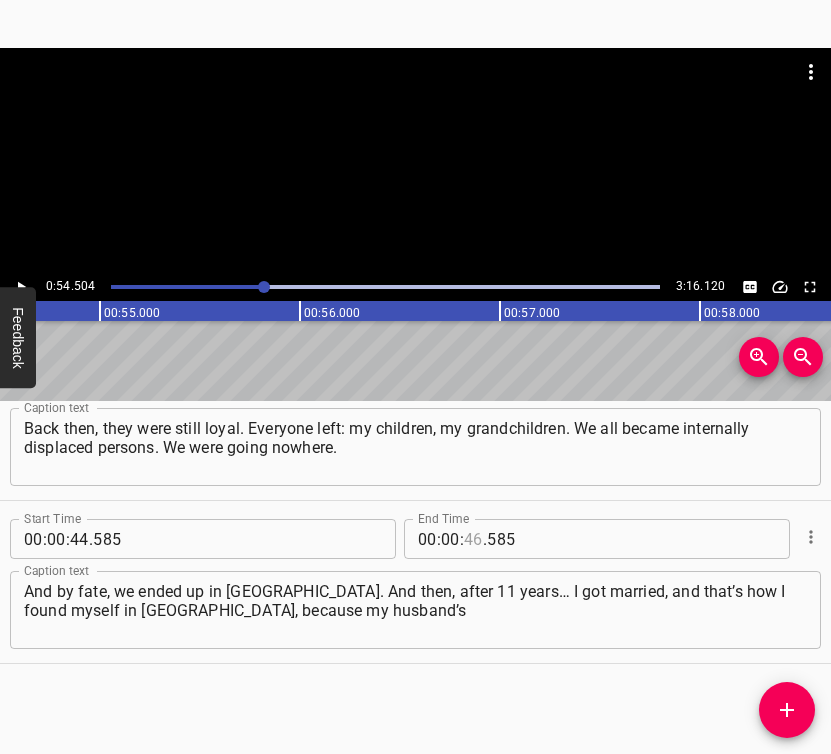 click at bounding box center [473, 539] 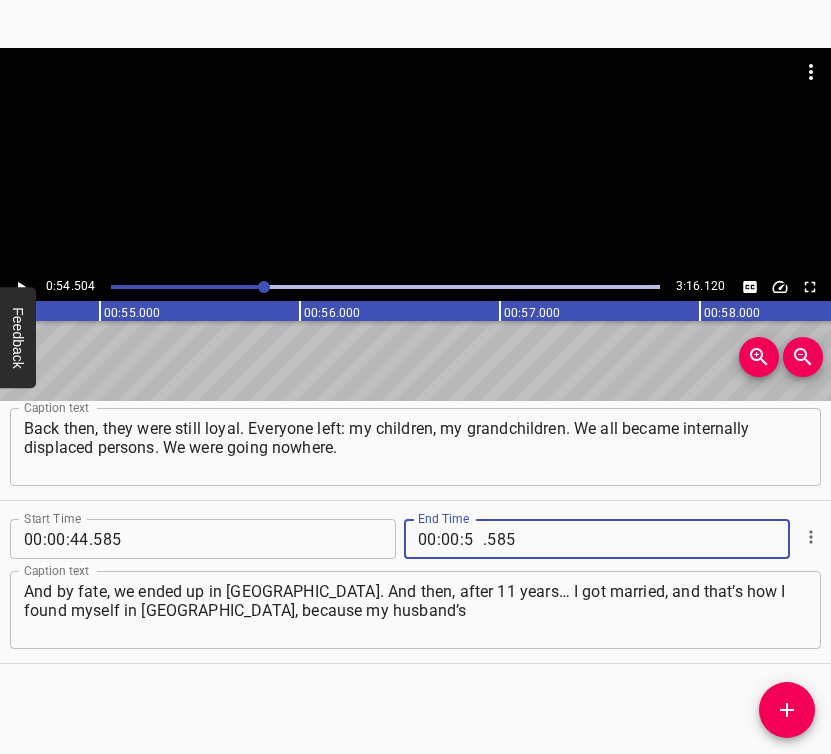type on "54" 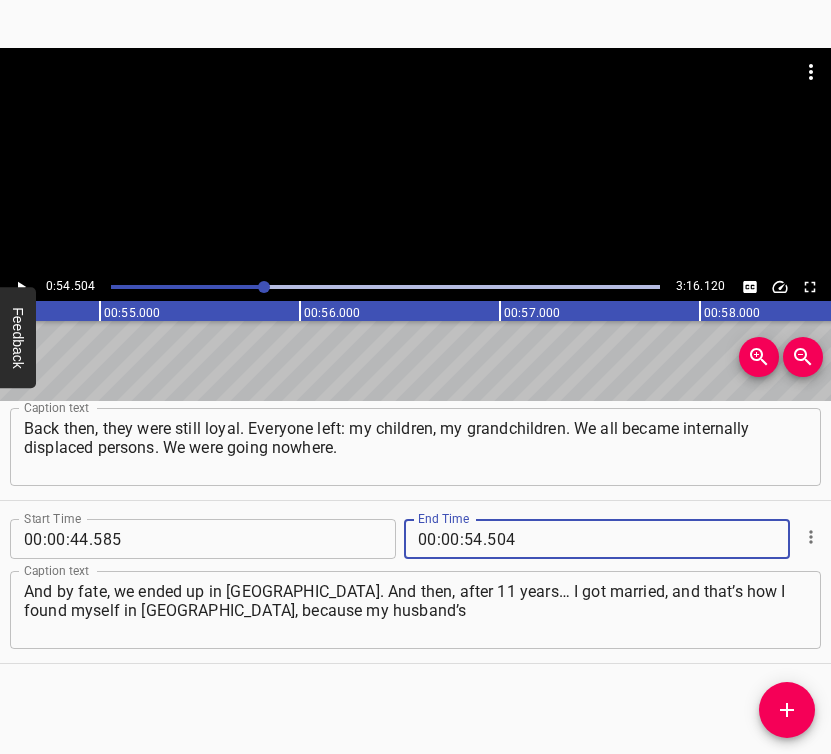 type on "504" 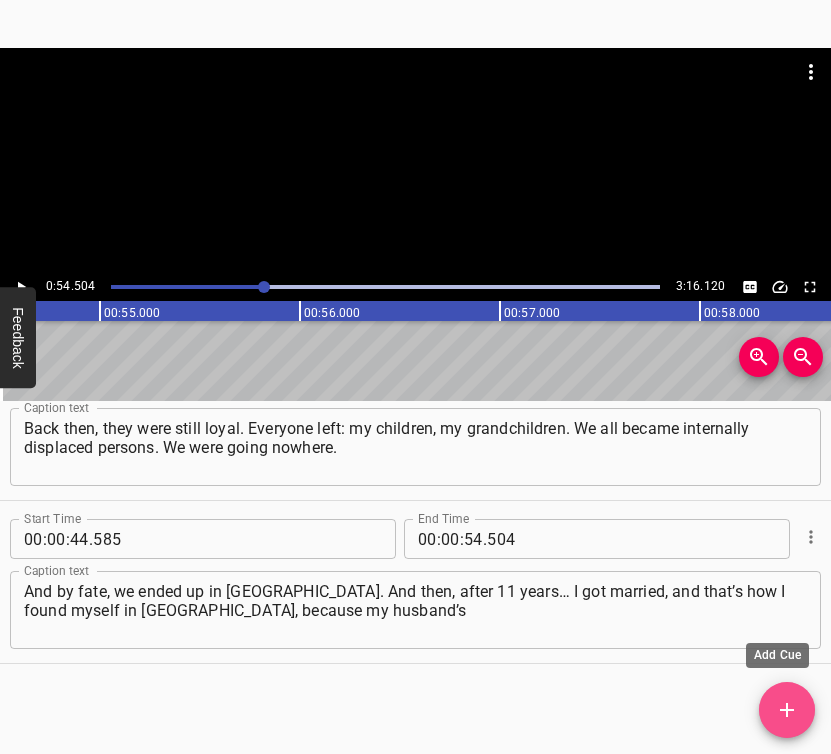 click 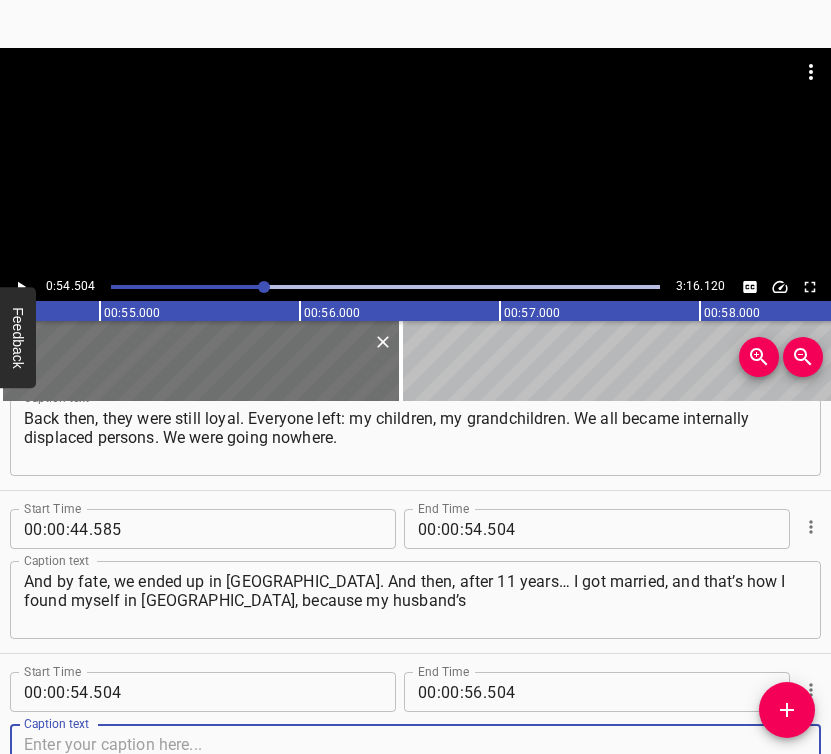 scroll, scrollTop: 719, scrollLeft: 0, axis: vertical 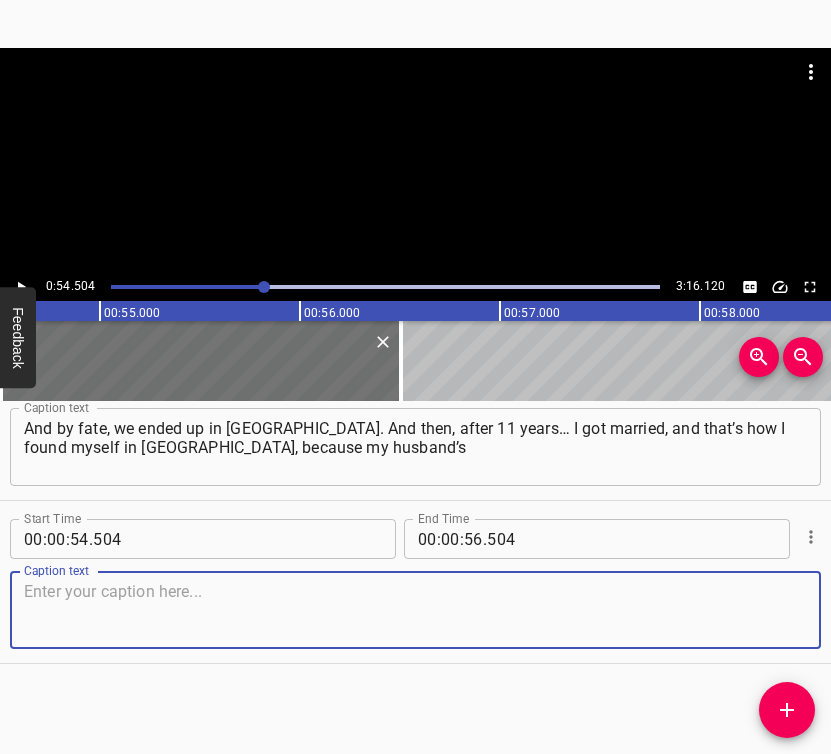 drag, startPoint x: 773, startPoint y: 617, endPoint x: 826, endPoint y: 597, distance: 56.648037 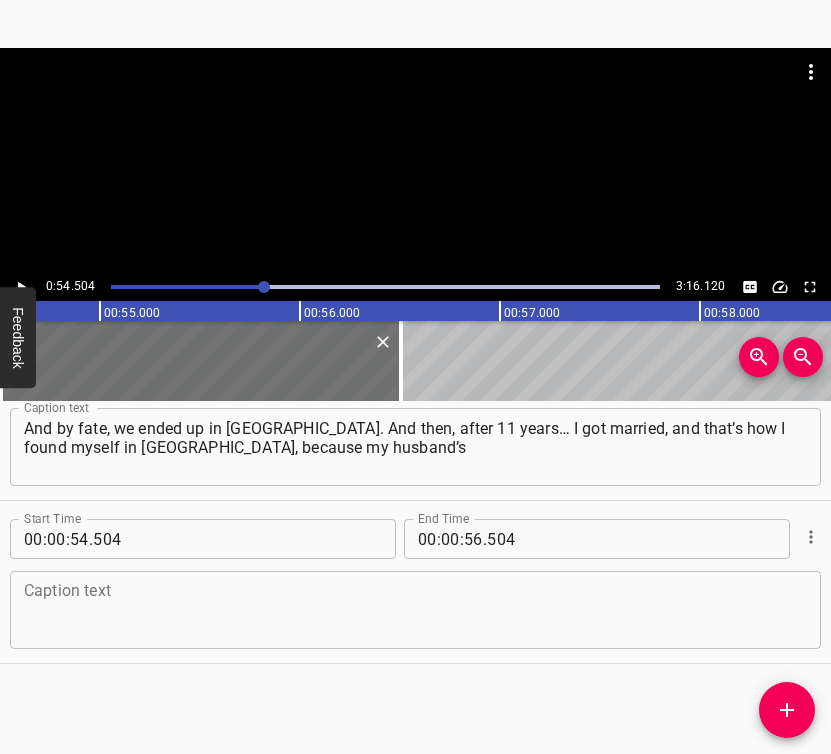 click at bounding box center (415, 610) 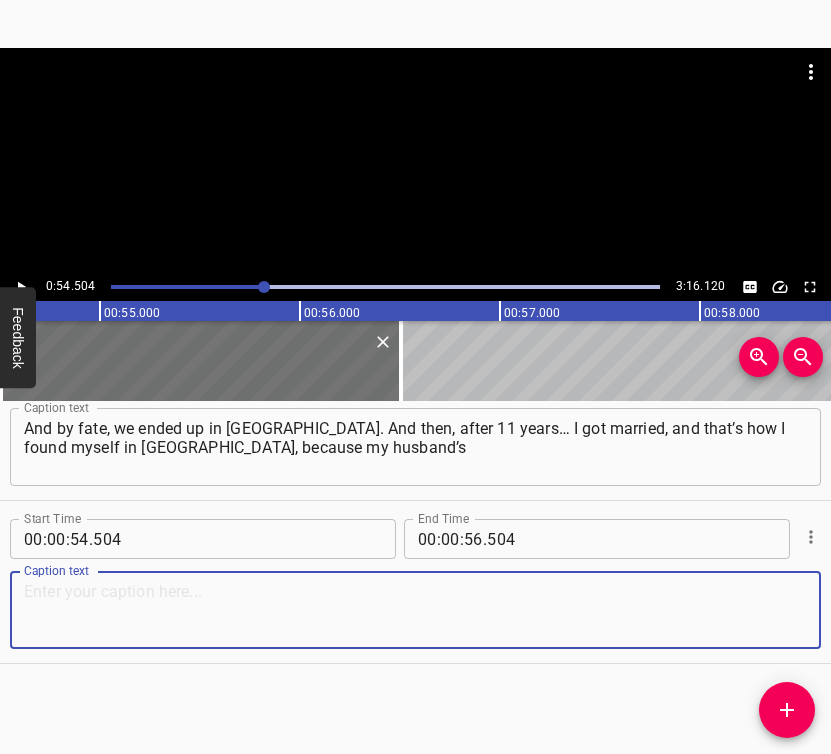 paste on "parents are from here. My husband’s parents are very elderly. And once we had settled here, I immediately started looking for where nets were being woven." 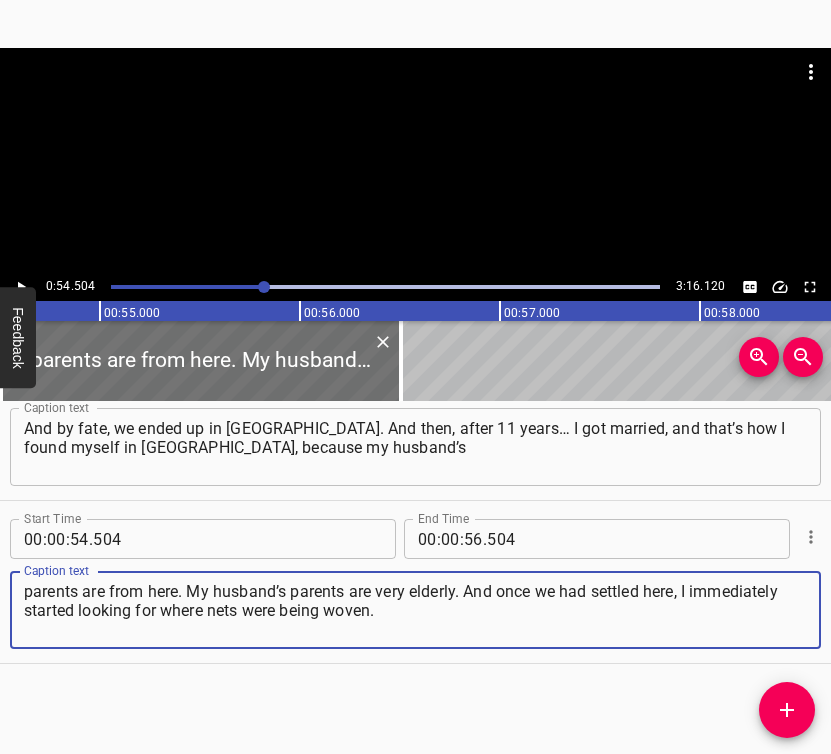 type on "parents are from here. My husband’s parents are very elderly. And once we had settled here, I immediately started looking for where nets were being woven." 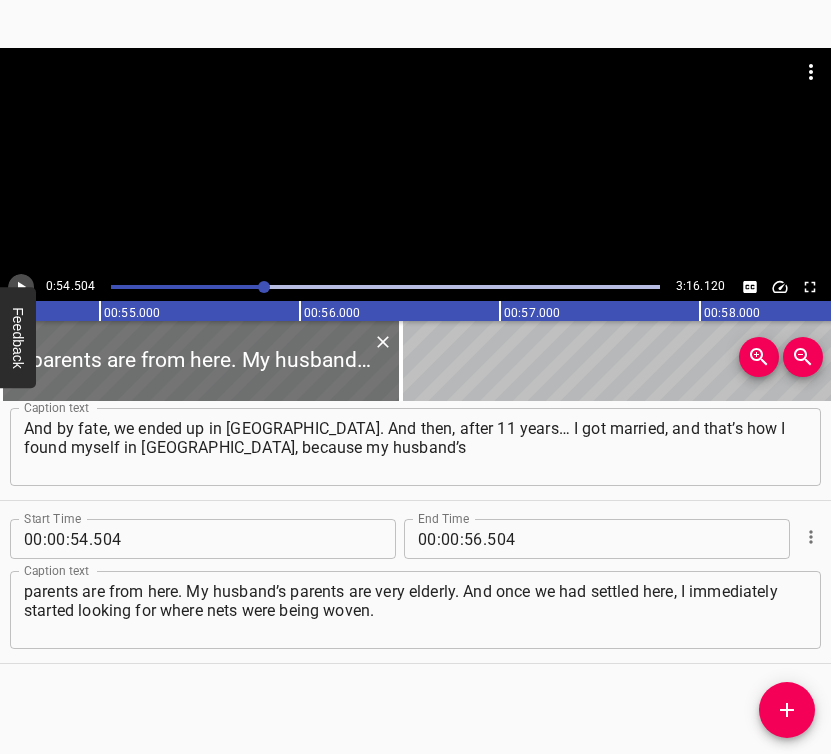 click 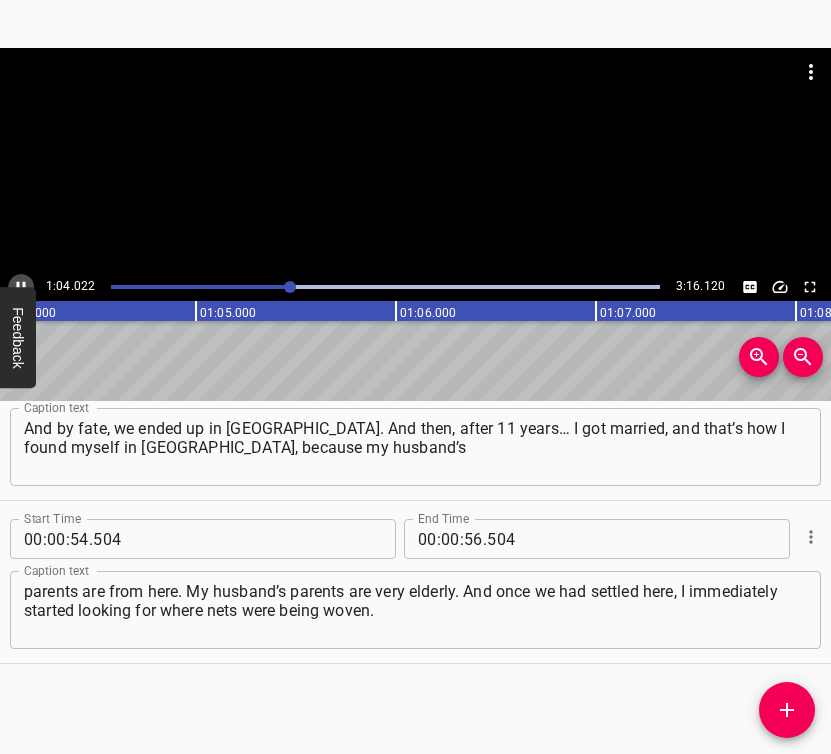 click 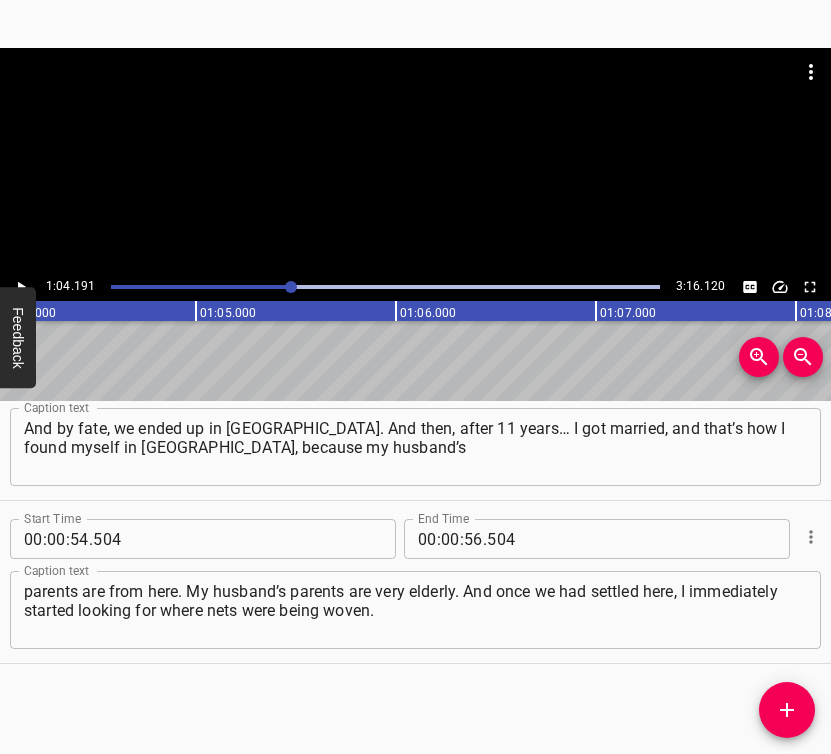 scroll, scrollTop: 0, scrollLeft: 12838, axis: horizontal 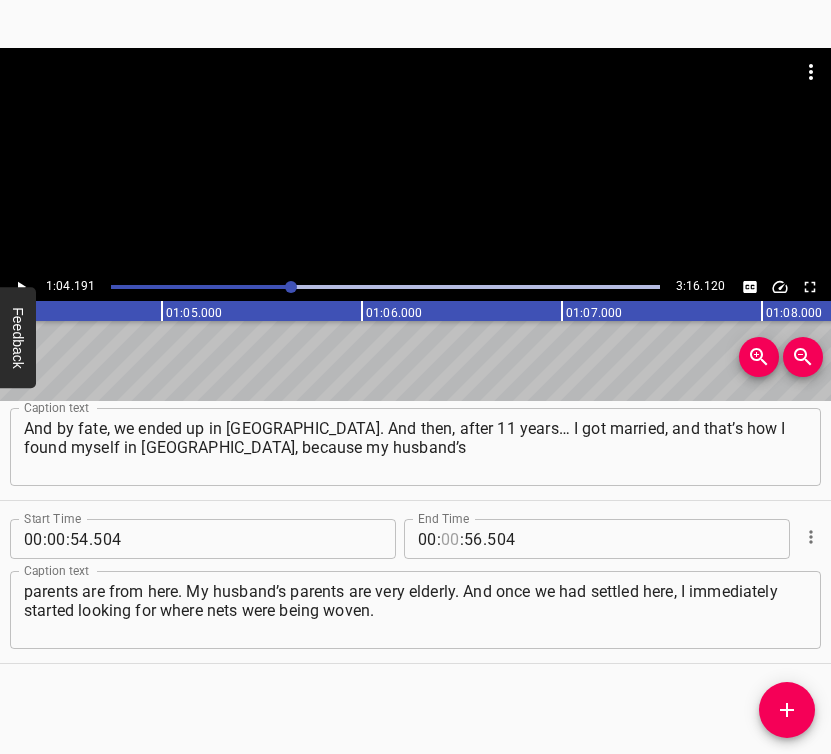 click at bounding box center [450, 539] 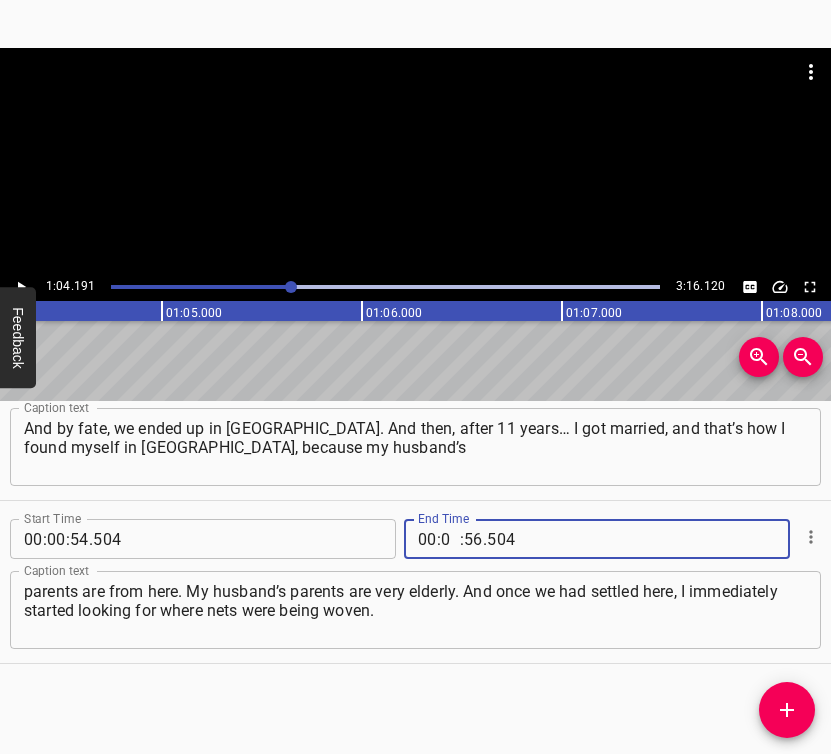 type on "01" 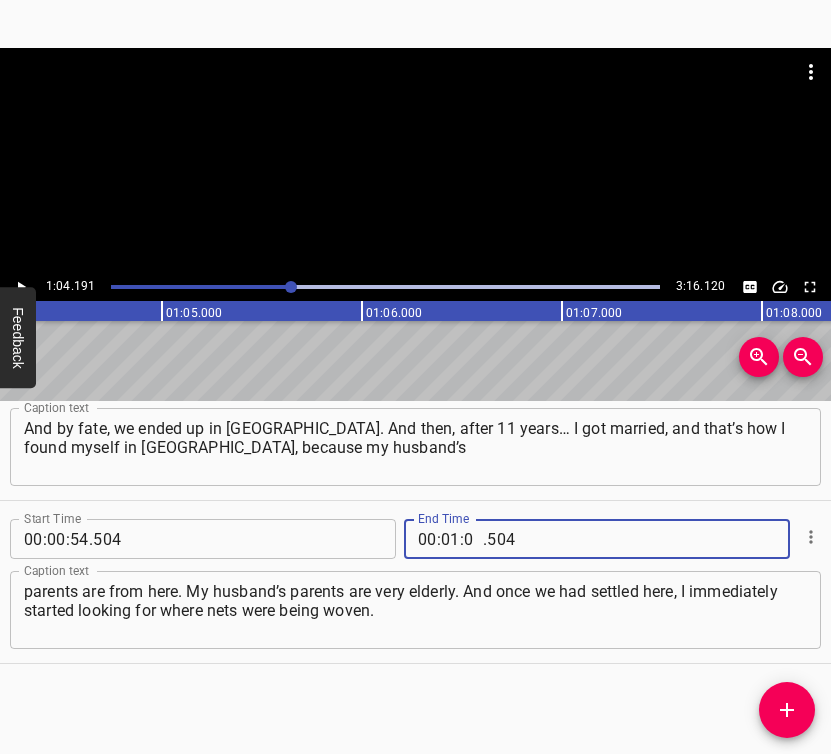 type on "04" 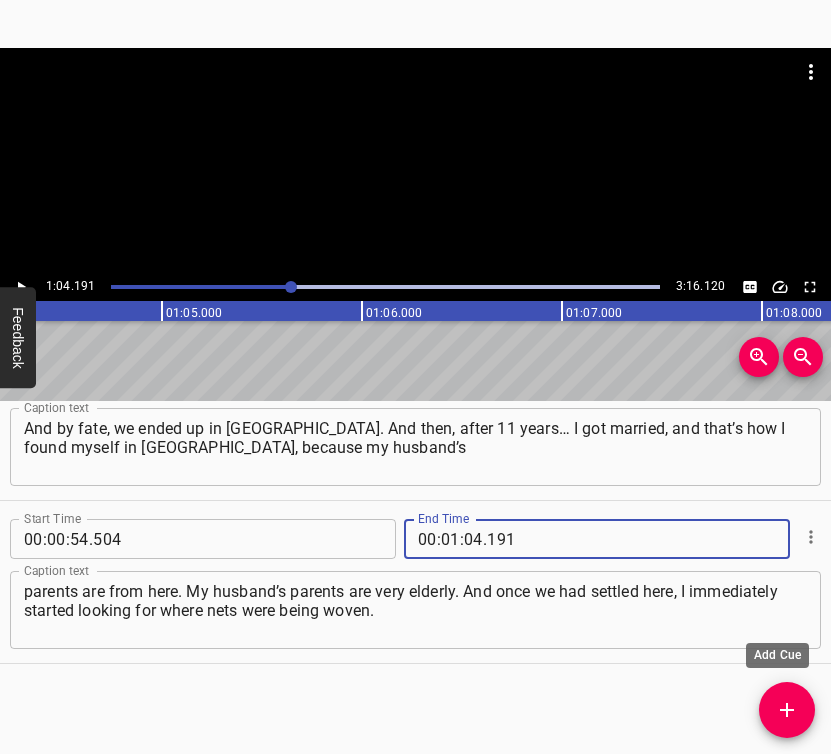 type on "191" 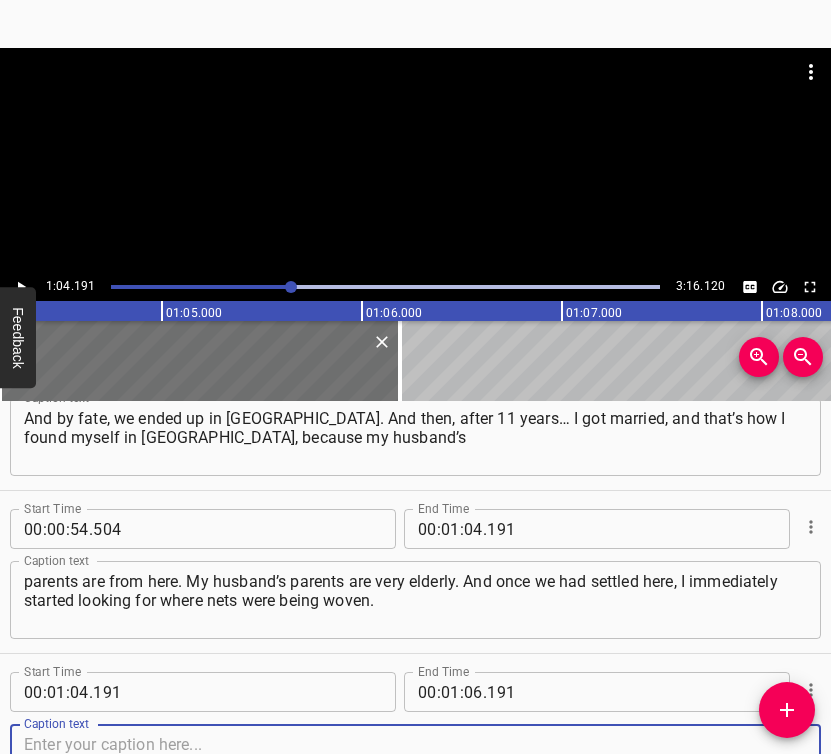 scroll, scrollTop: 882, scrollLeft: 0, axis: vertical 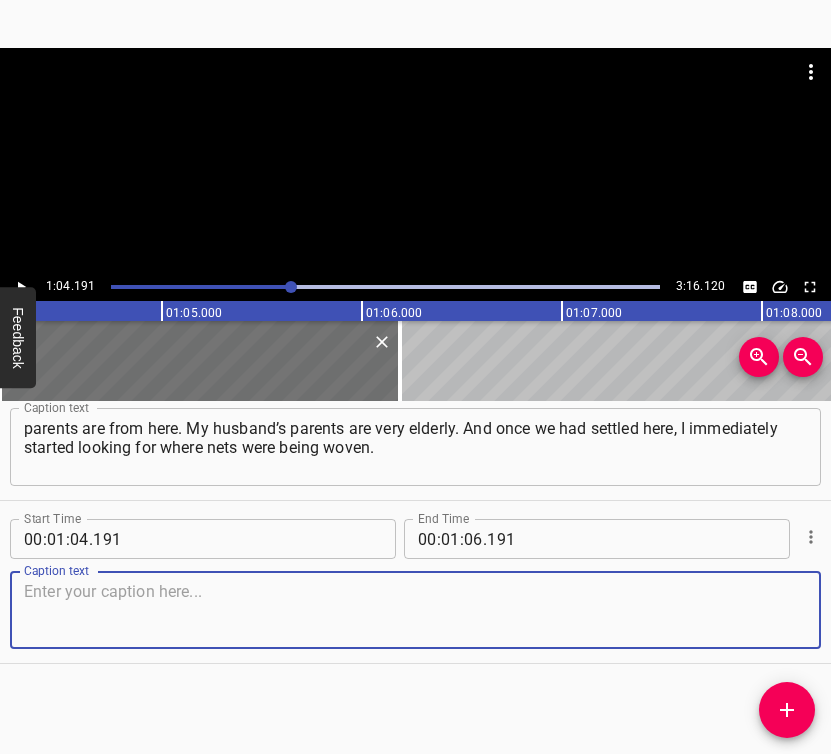 drag, startPoint x: 764, startPoint y: 623, endPoint x: 825, endPoint y: 584, distance: 72.40166 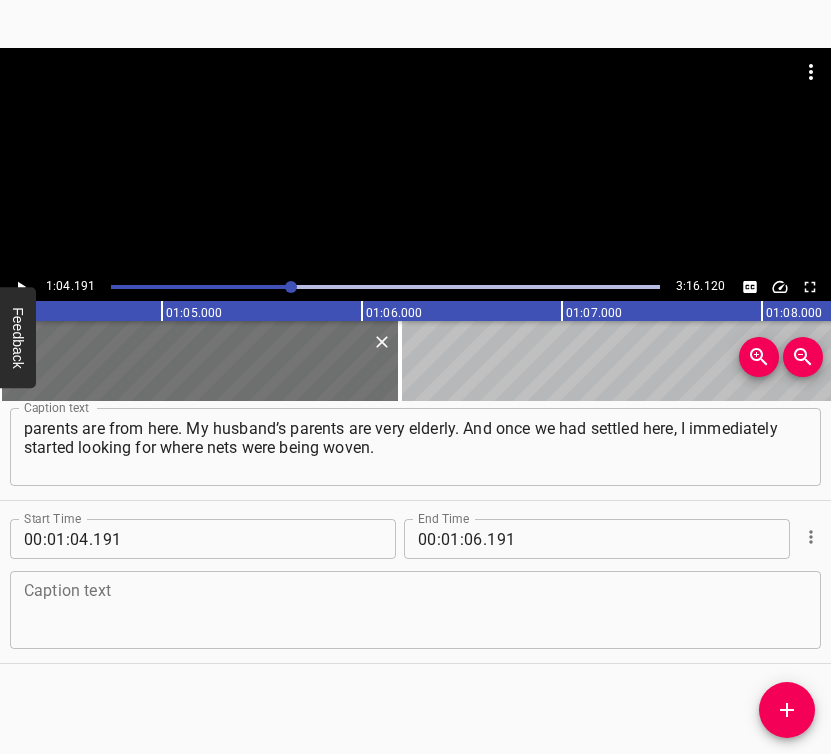 click at bounding box center (415, 610) 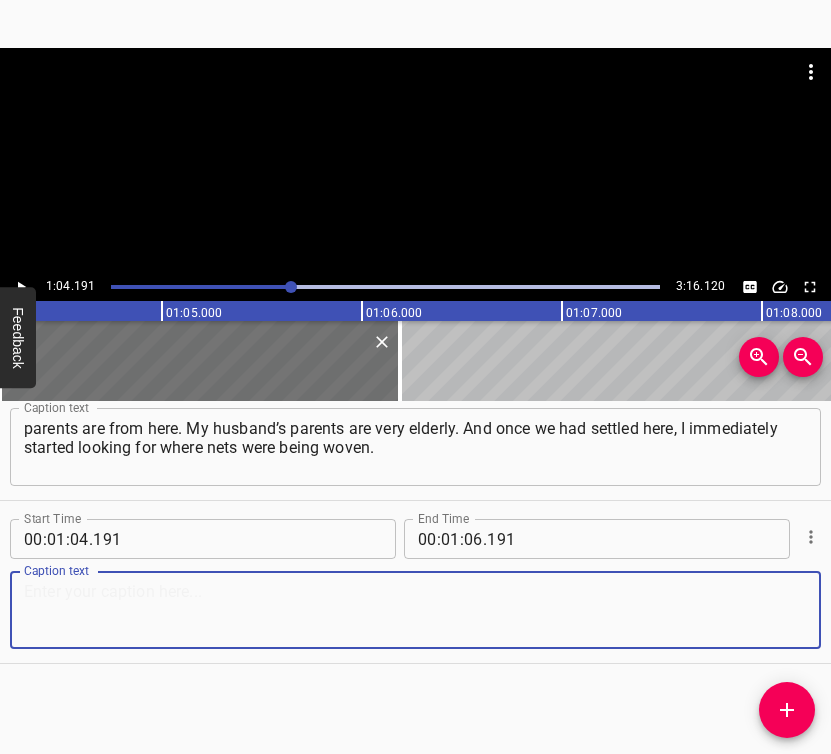 paste on "Back then, it was still a small space, and then I was told that nets were being made at the [GEOGRAPHIC_DATA], so I went there. But then we moved here," 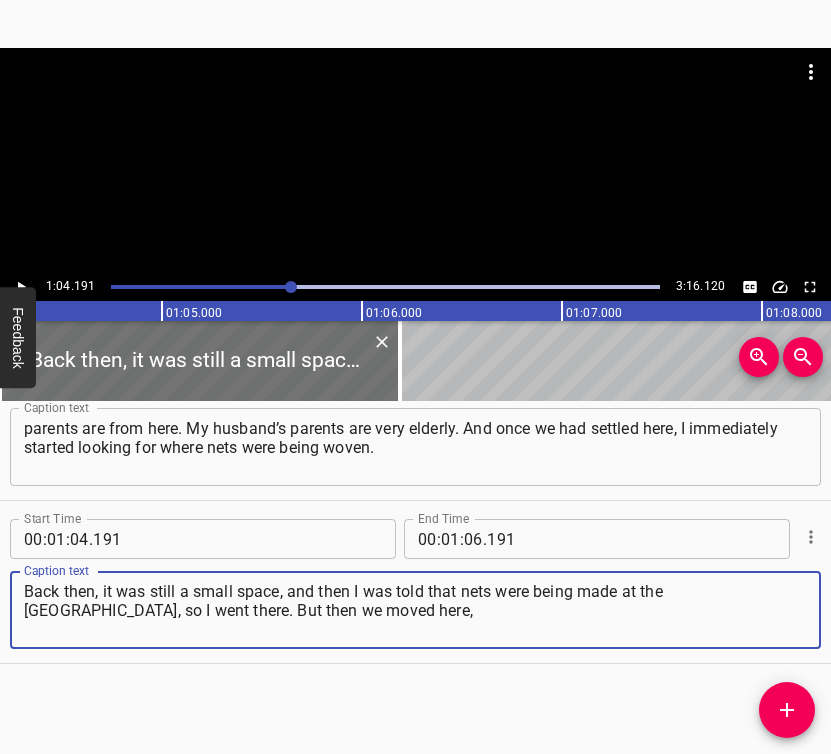 type on "Back then, it was still a small space, and then I was told that nets were being made at the [GEOGRAPHIC_DATA], so I went there. But then we moved here," 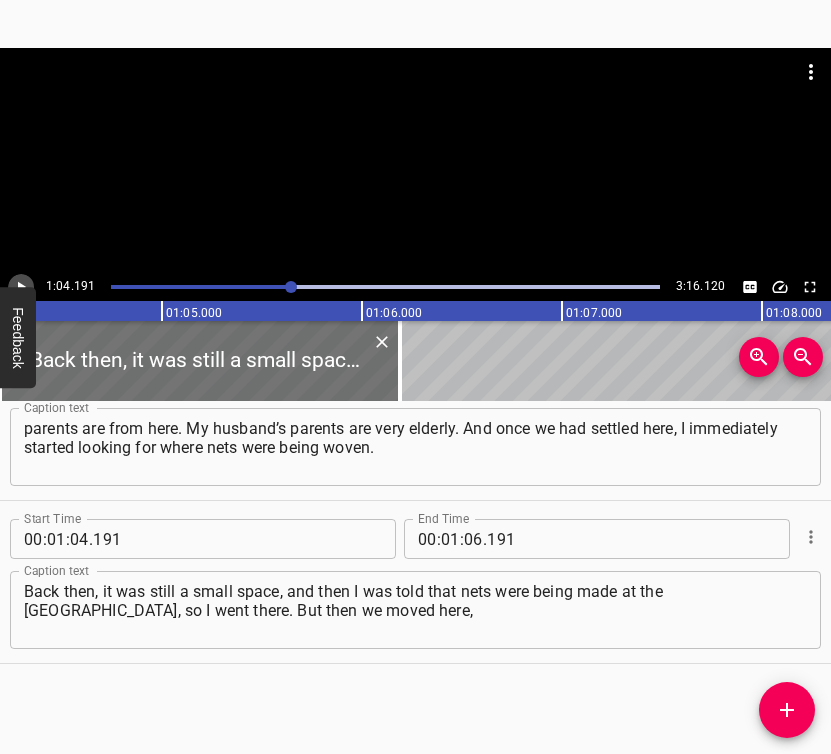 click 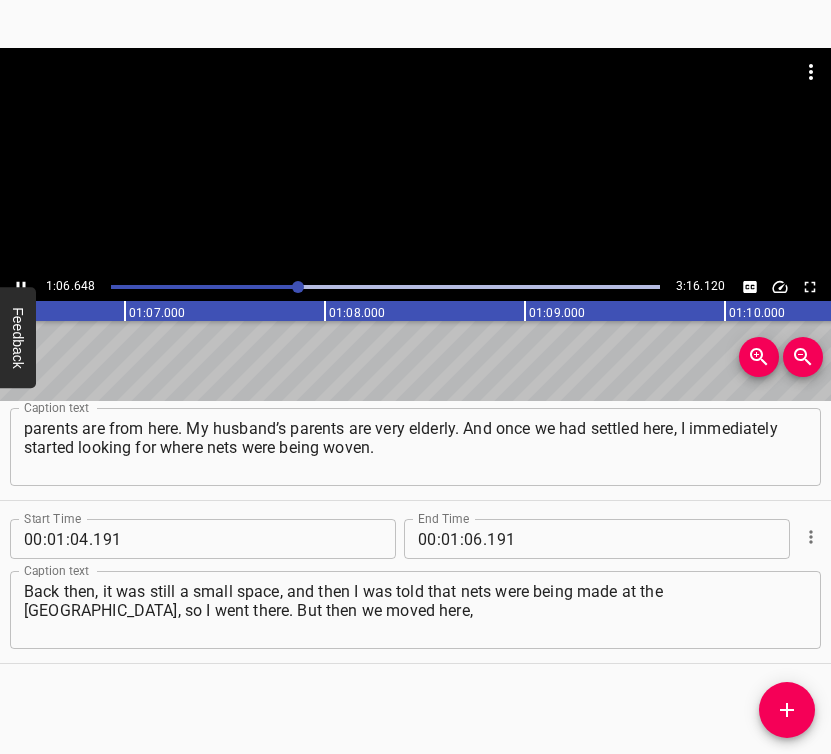 scroll, scrollTop: 0, scrollLeft: 13329, axis: horizontal 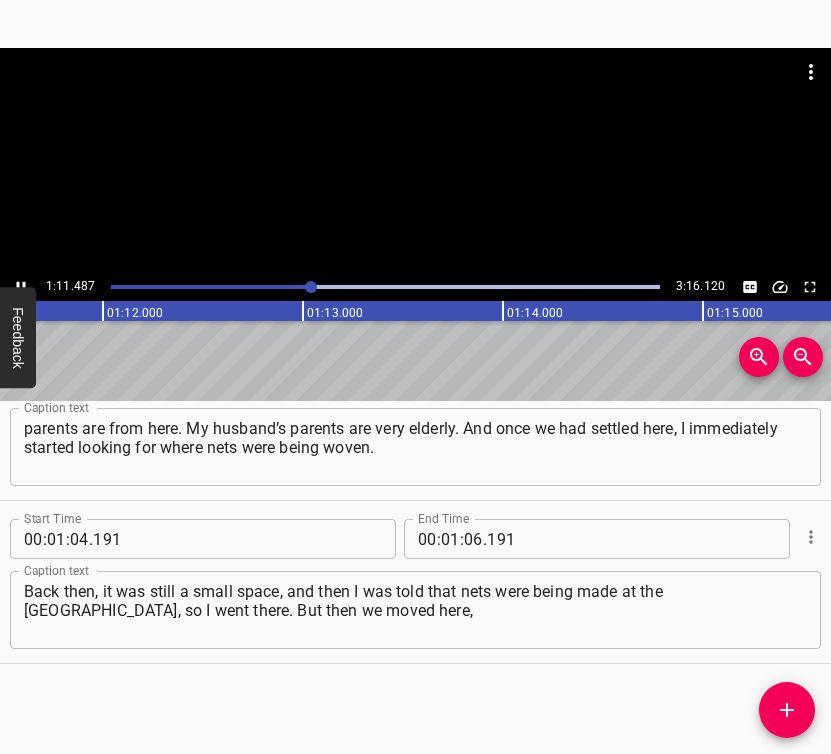click on "1:11.487 3:16.120" at bounding box center (415, 174) 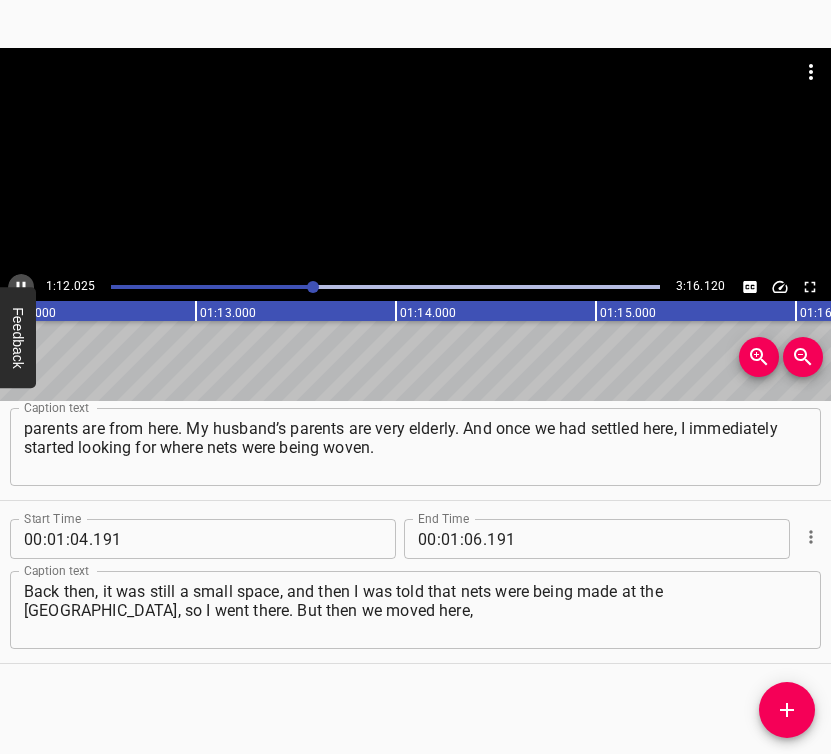 click at bounding box center [21, 287] 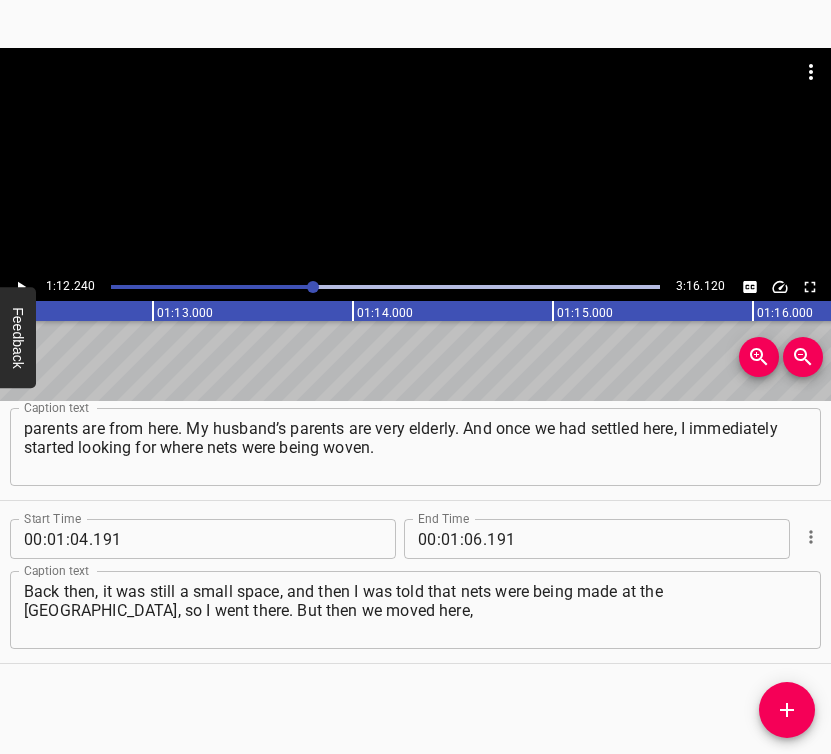 scroll, scrollTop: 0, scrollLeft: 14448, axis: horizontal 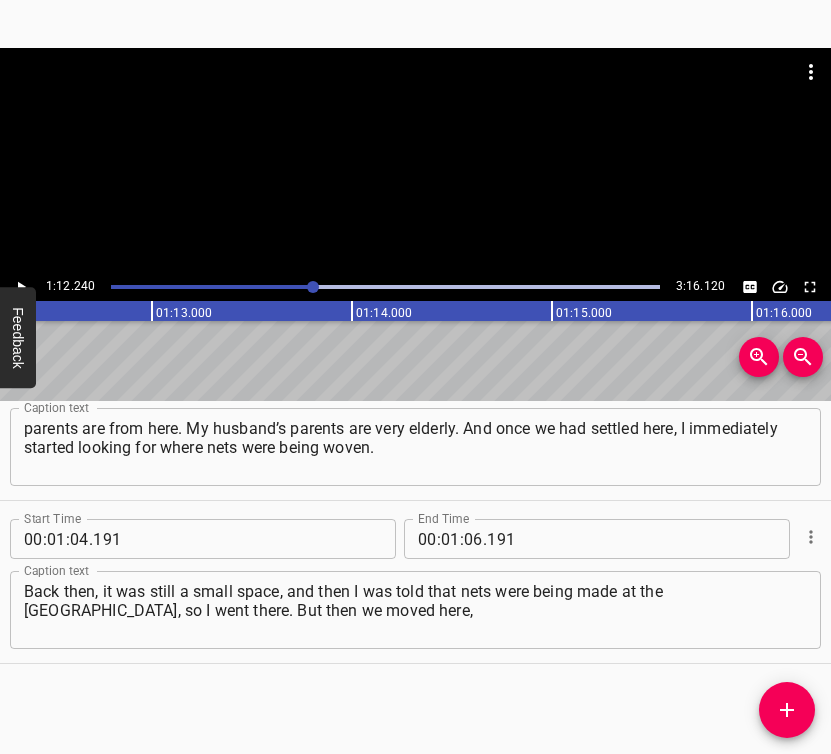 click at bounding box center (313, 287) 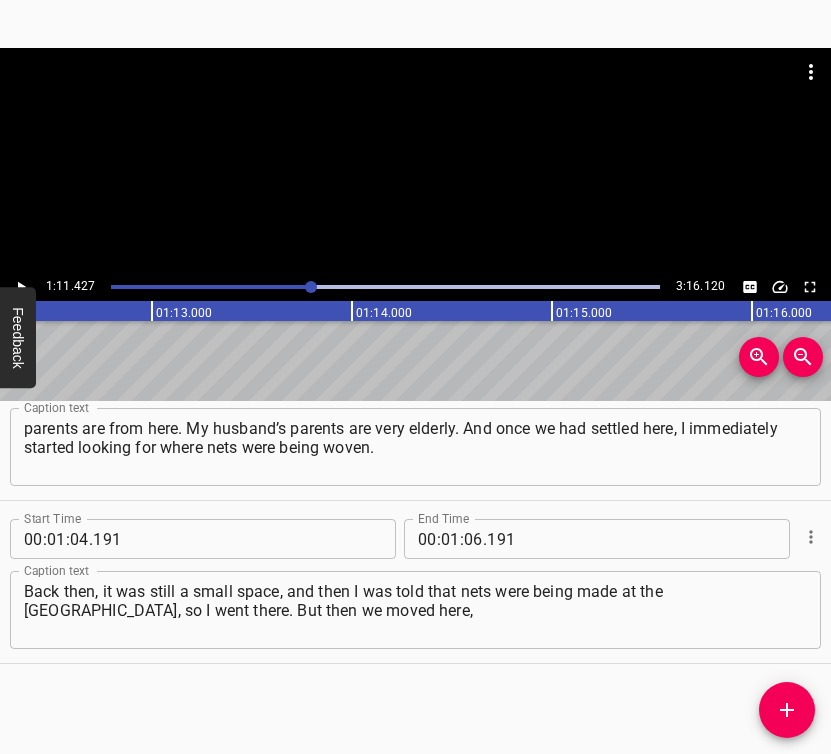 scroll, scrollTop: 0, scrollLeft: 14285, axis: horizontal 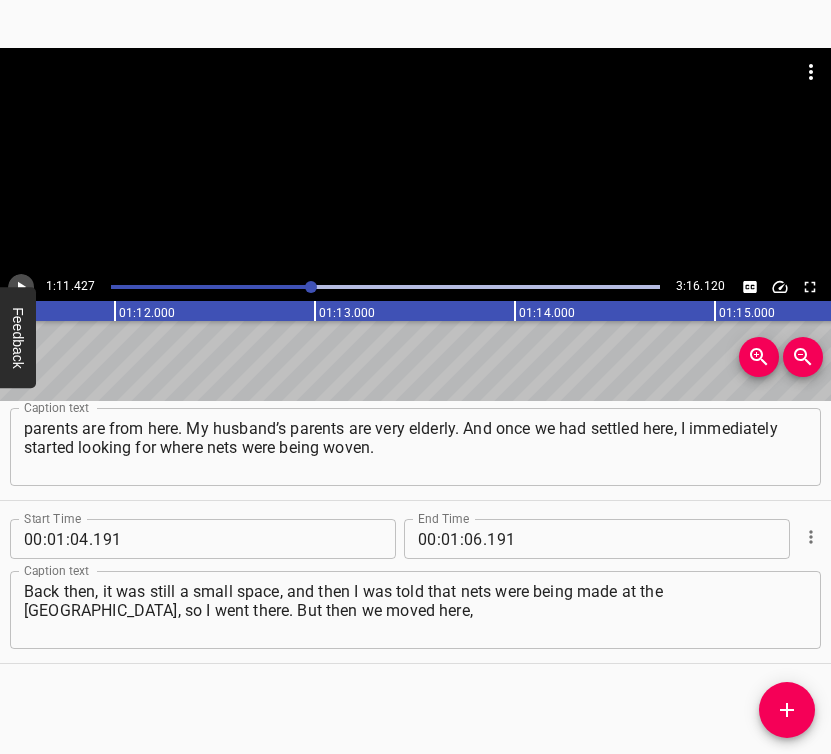 click 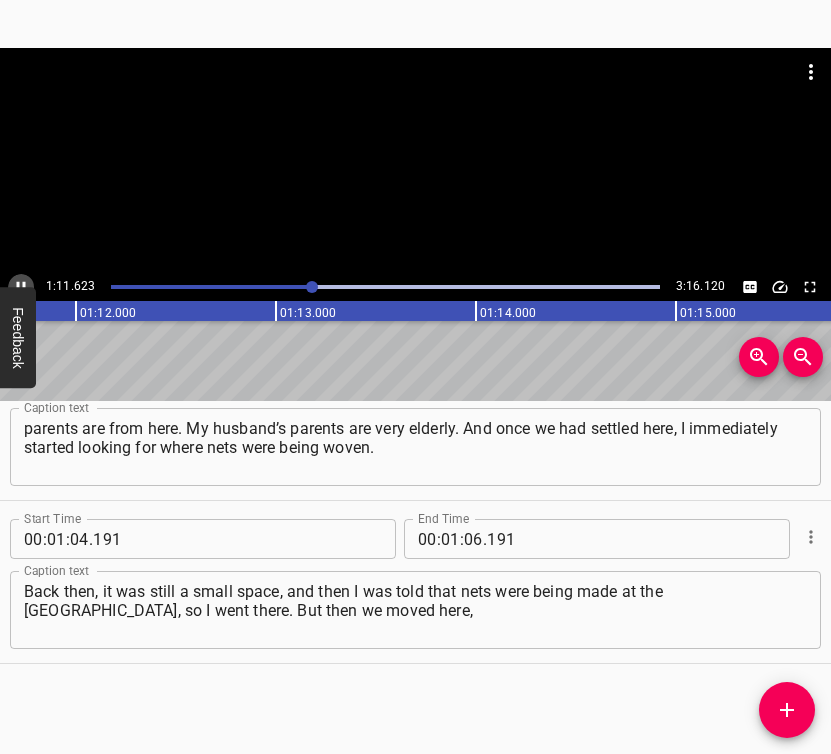 click 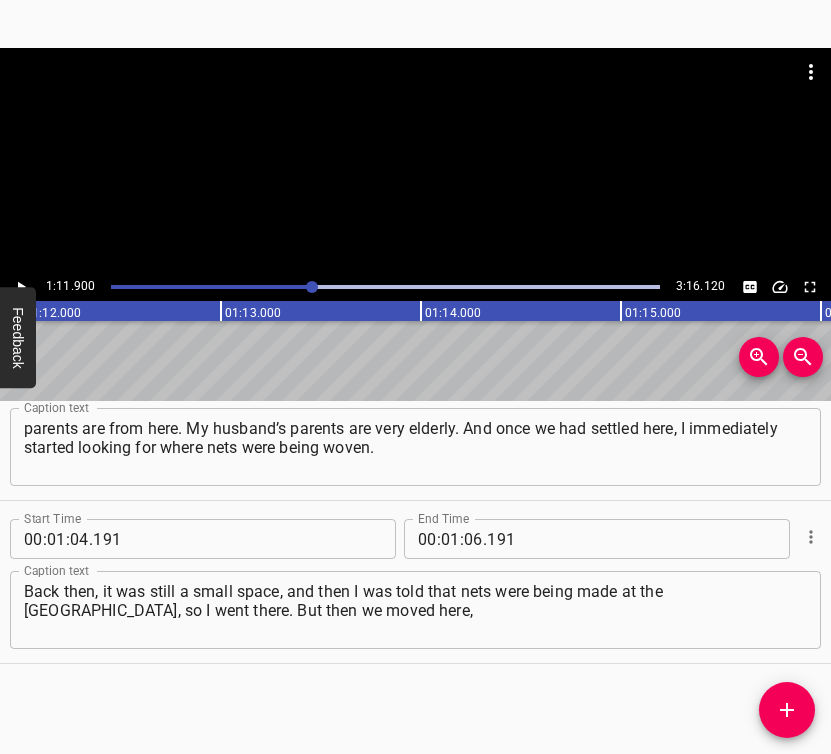 scroll, scrollTop: 0, scrollLeft: 14380, axis: horizontal 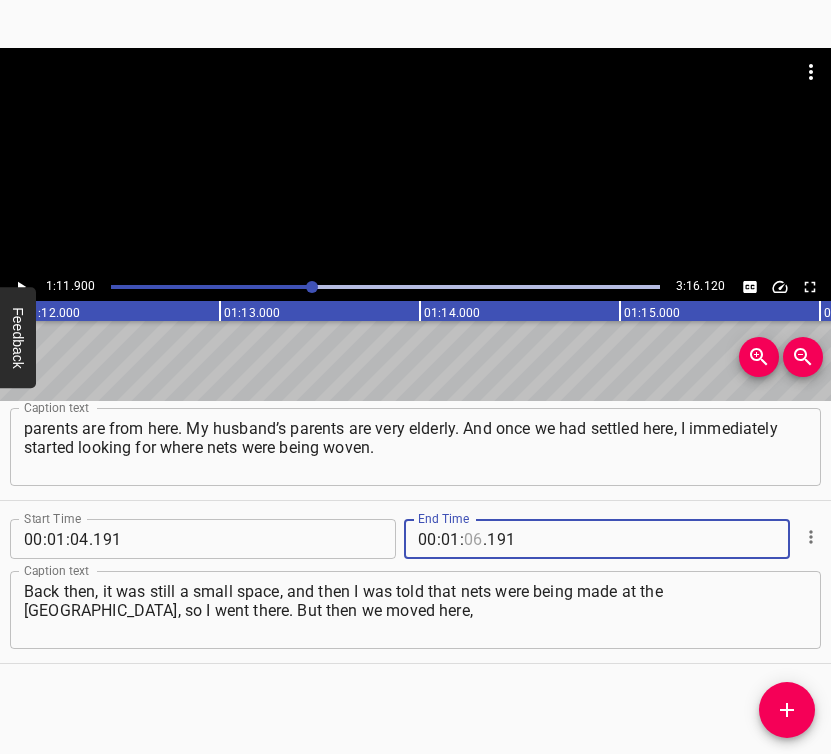 click at bounding box center (473, 539) 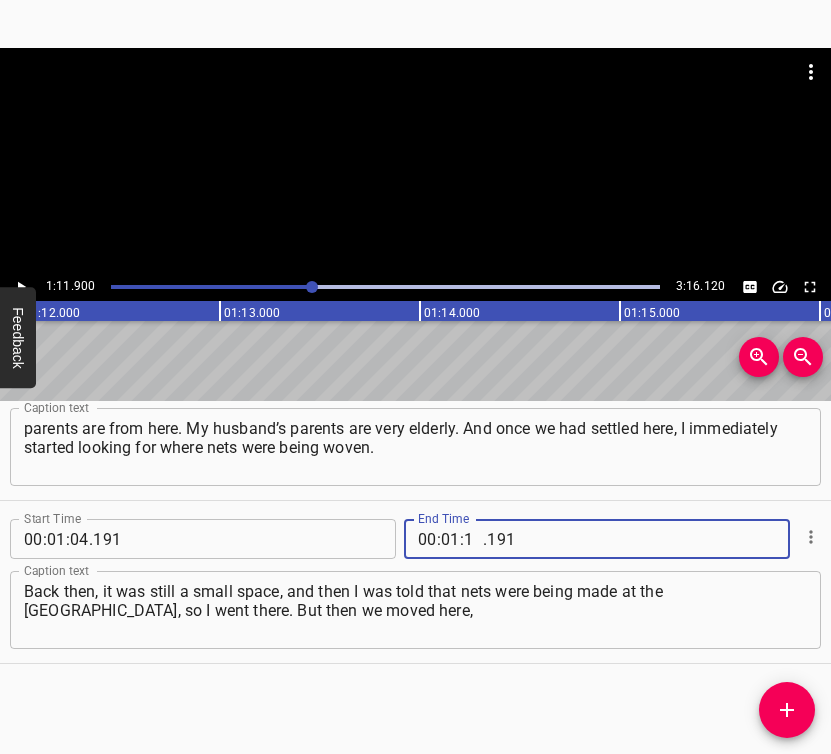 type on "11" 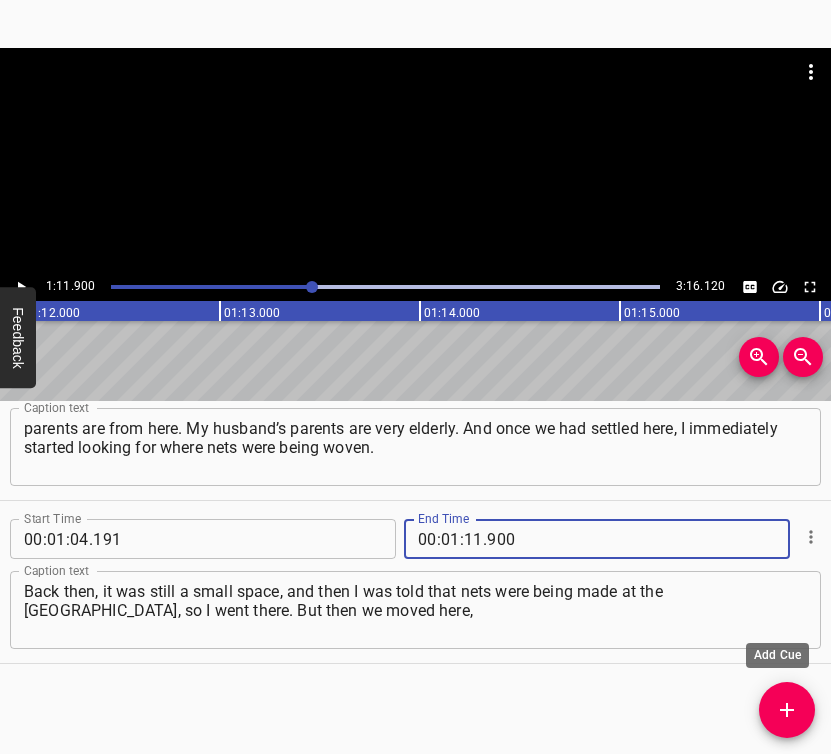 type on "900" 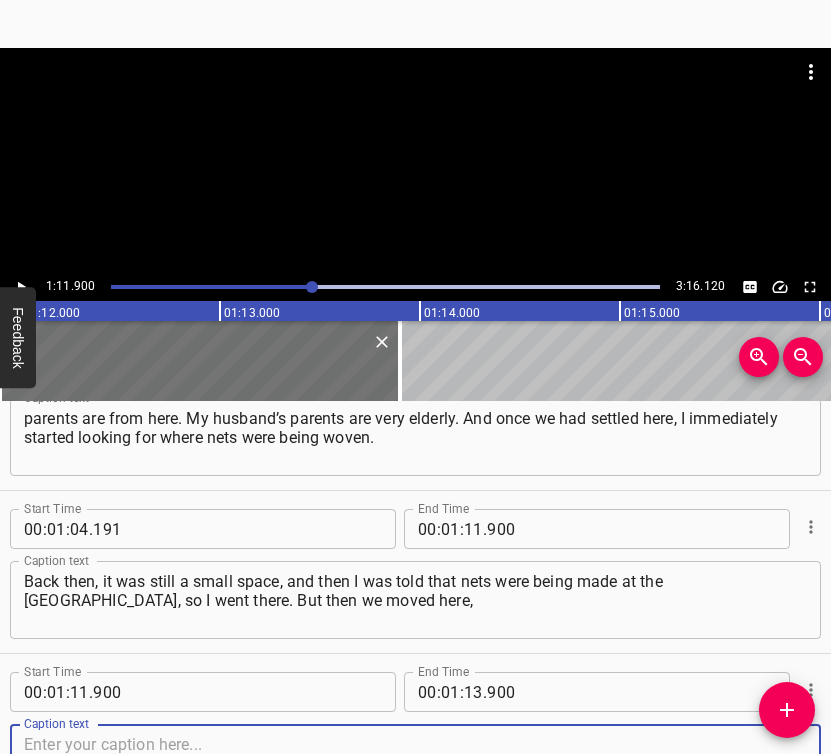 scroll, scrollTop: 1045, scrollLeft: 0, axis: vertical 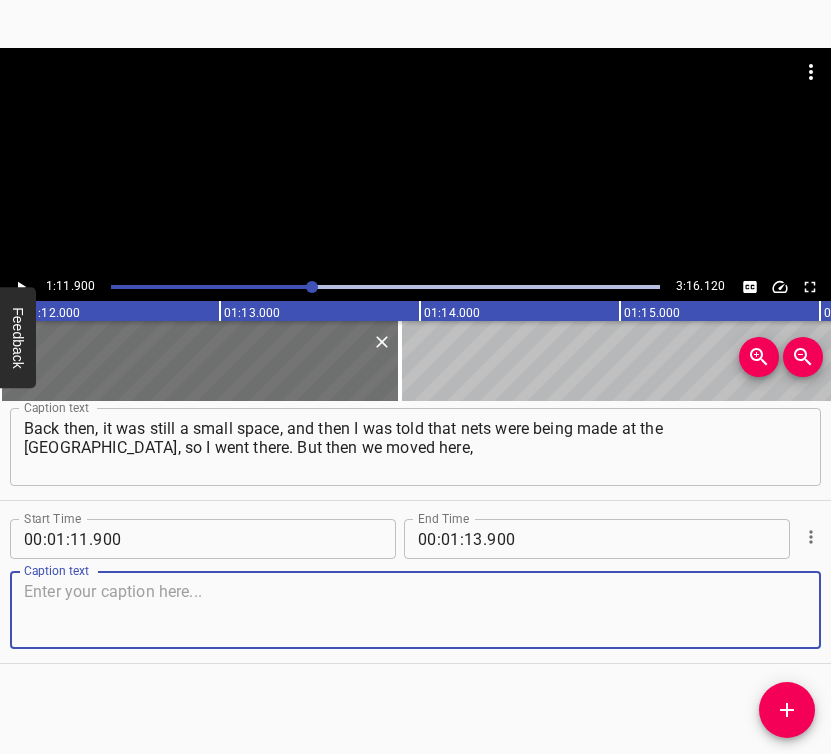drag, startPoint x: 774, startPoint y: 615, endPoint x: 830, endPoint y: 589, distance: 61.741398 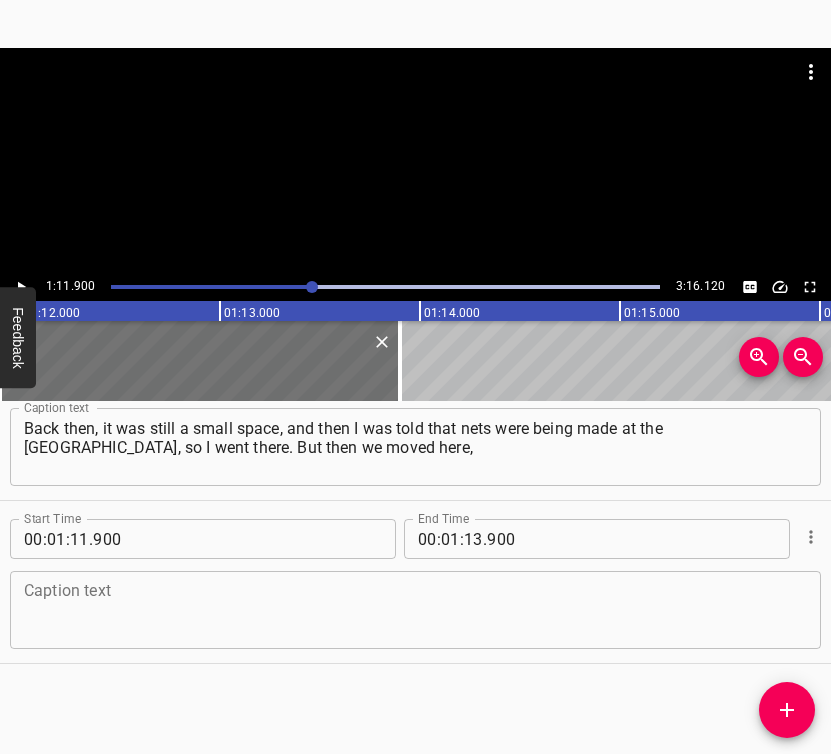 click at bounding box center (415, 610) 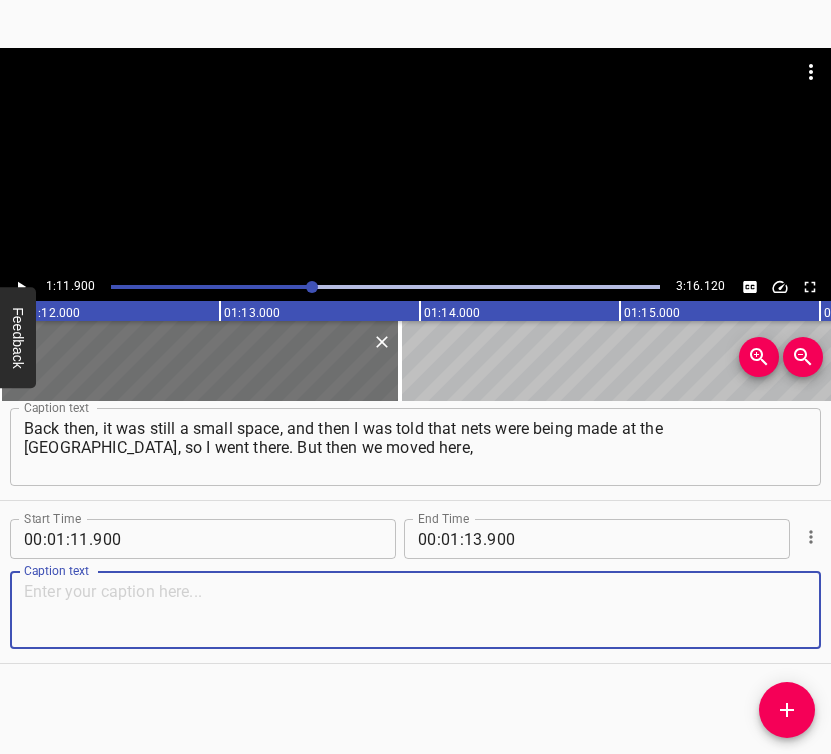 paste on "and now we have a volunteer club. Because there are children at the boarding school, people work with them there, so most people didn’t go there." 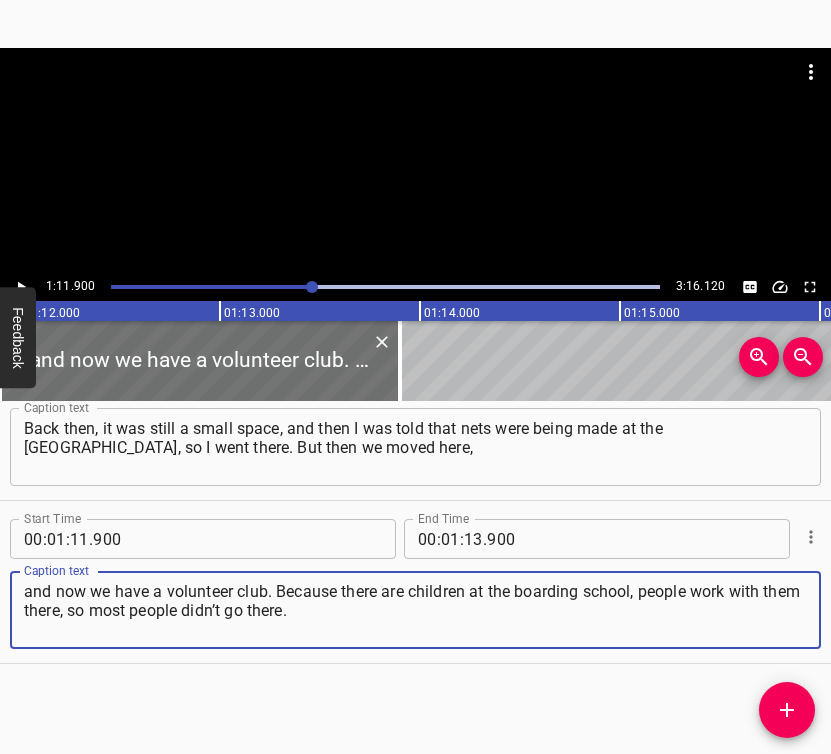 type on "and now we have a volunteer club. Because there are children at the boarding school, people work with them there, so most people didn’t go there." 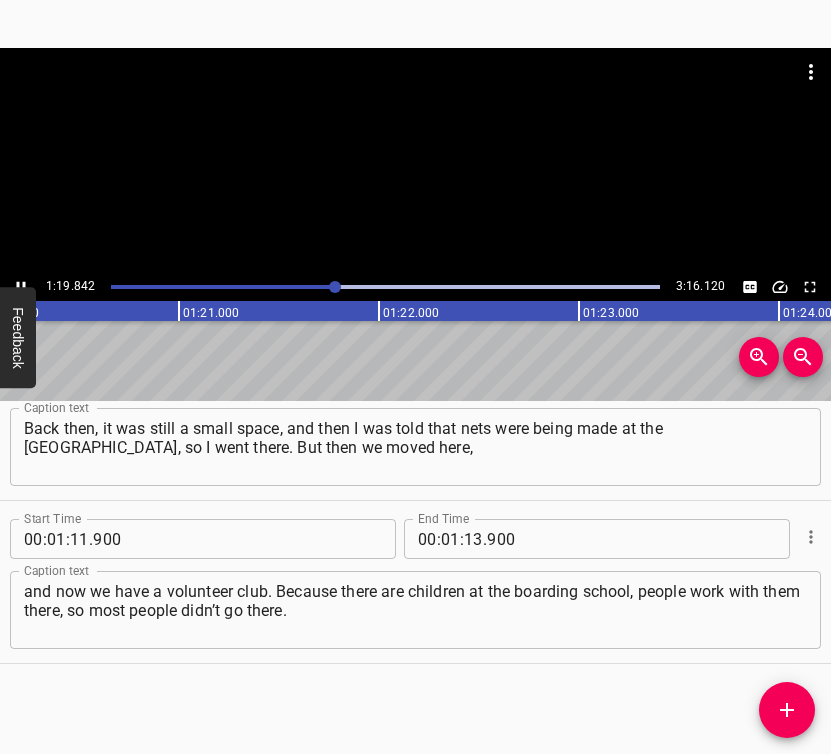 click 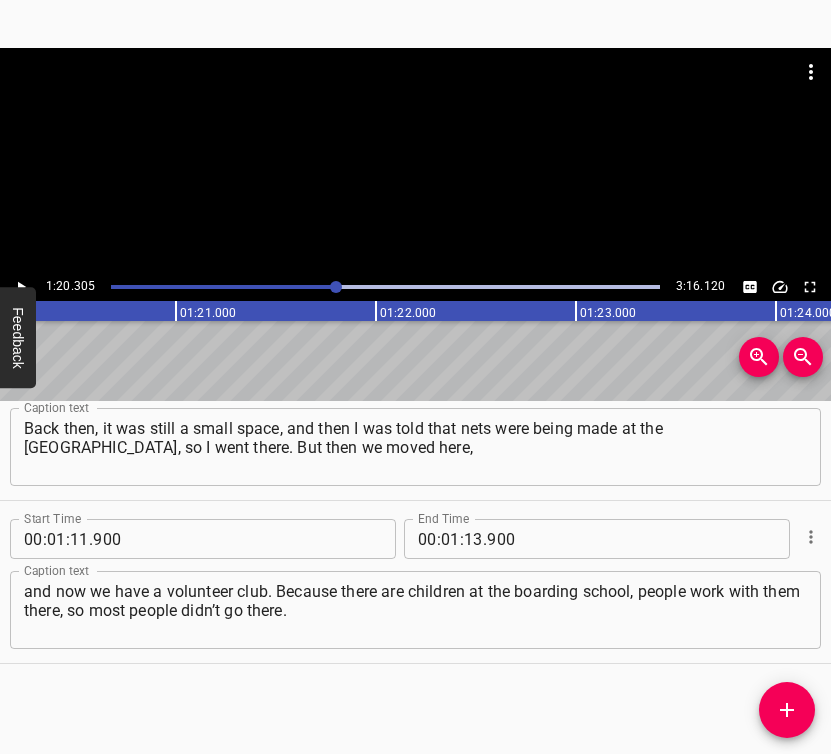 scroll, scrollTop: 0, scrollLeft: 16060, axis: horizontal 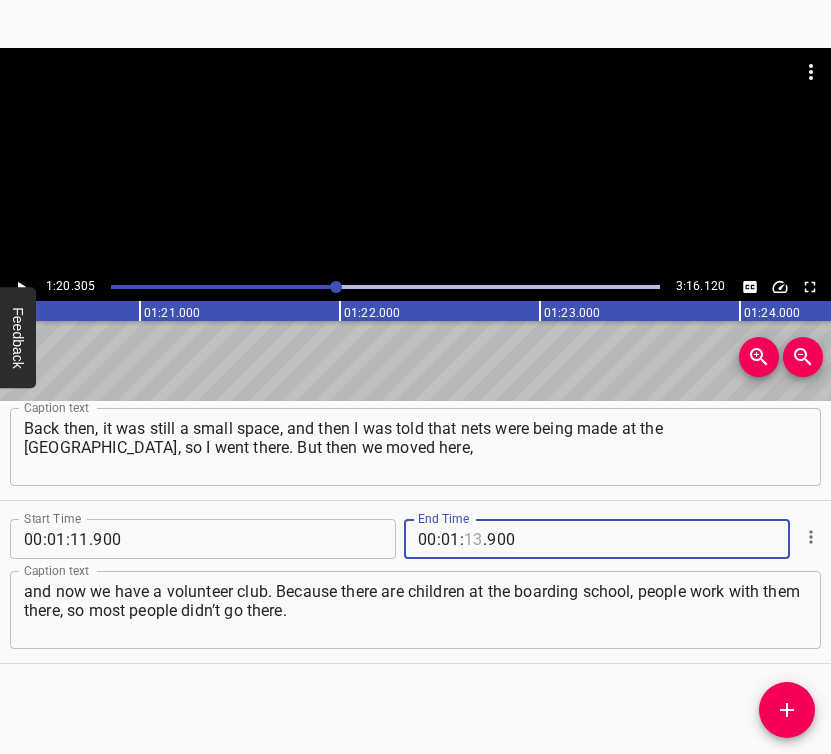 click at bounding box center [473, 539] 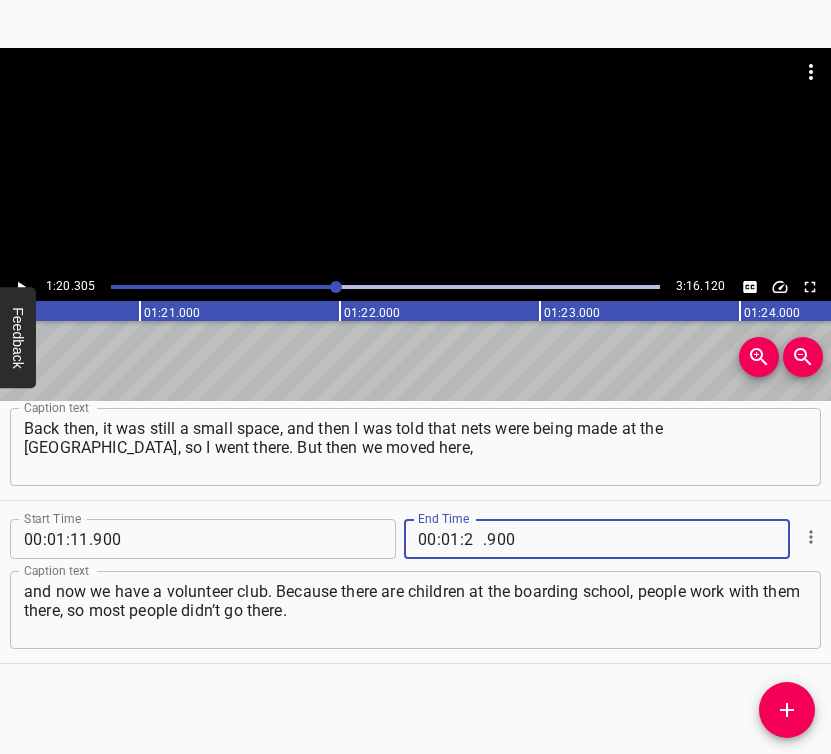 type on "20" 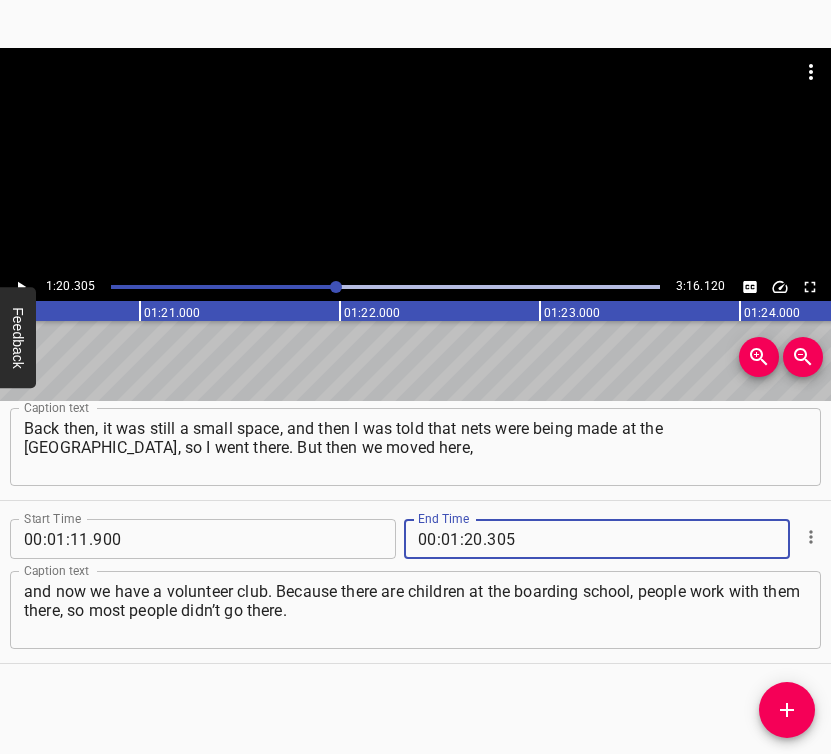 type on "305" 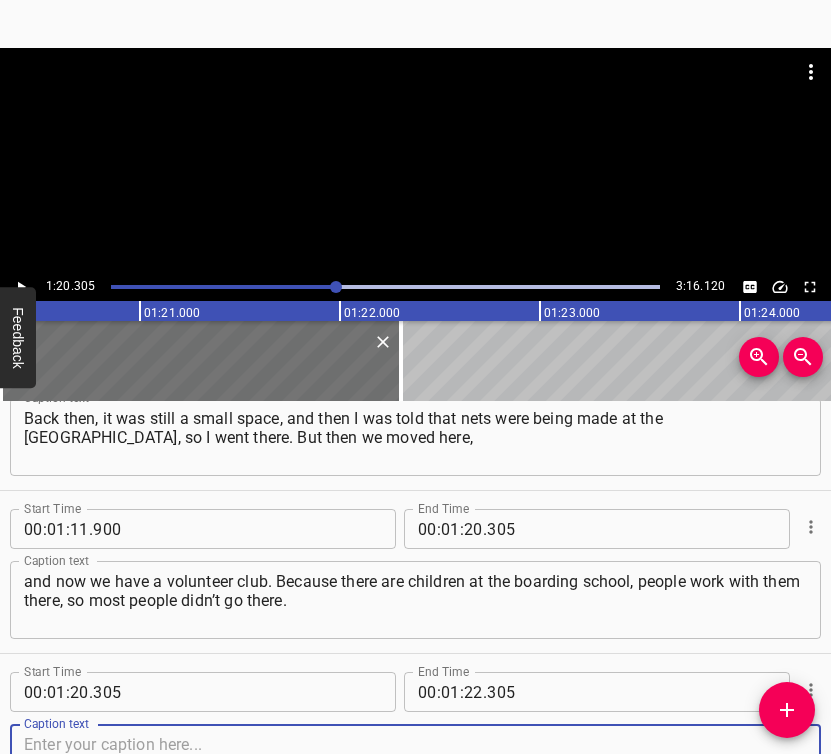 scroll, scrollTop: 1208, scrollLeft: 0, axis: vertical 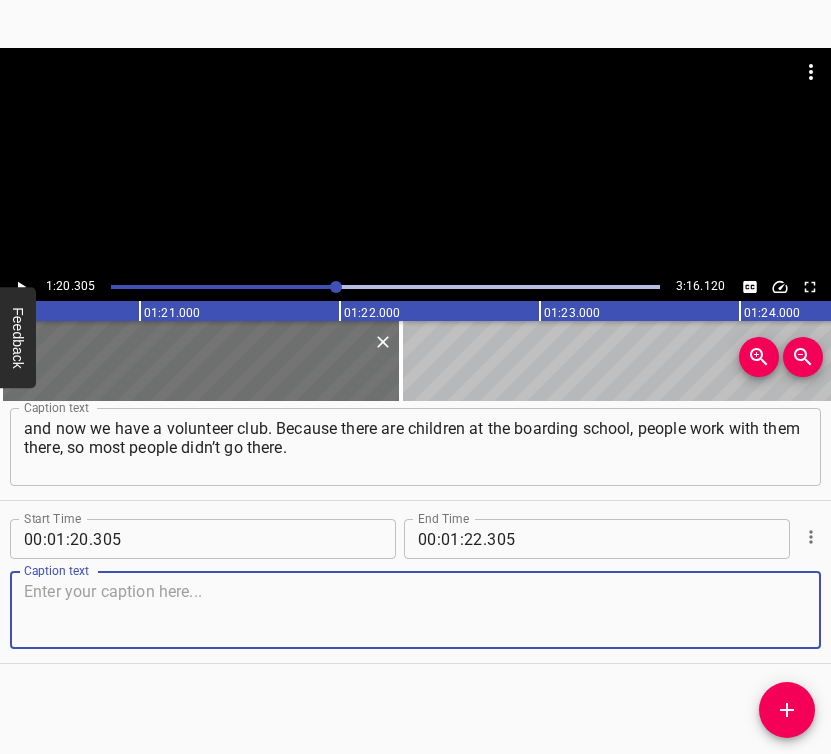 drag, startPoint x: 769, startPoint y: 620, endPoint x: 826, endPoint y: 595, distance: 62.241467 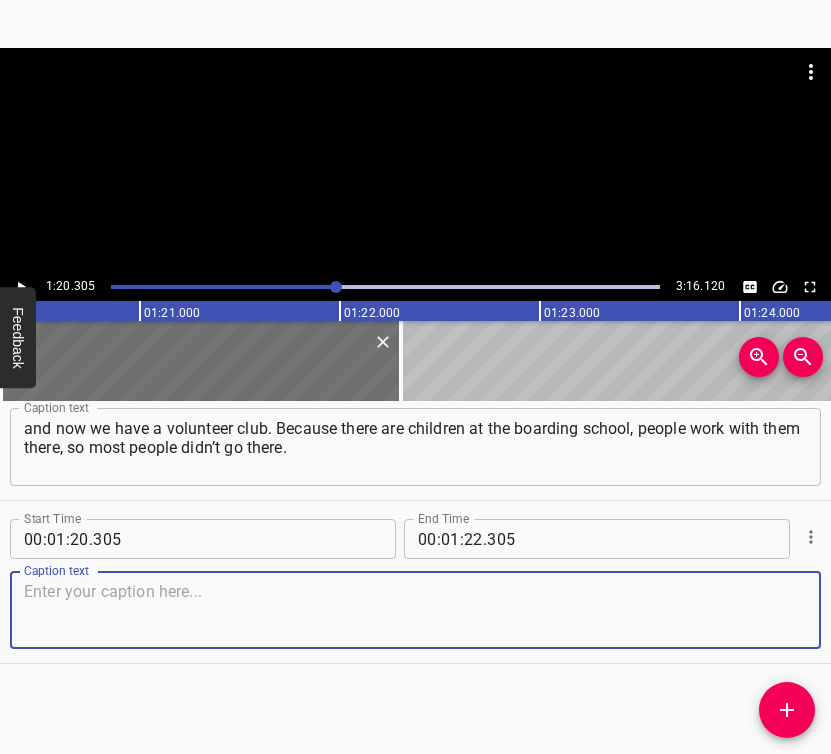 click at bounding box center [415, 610] 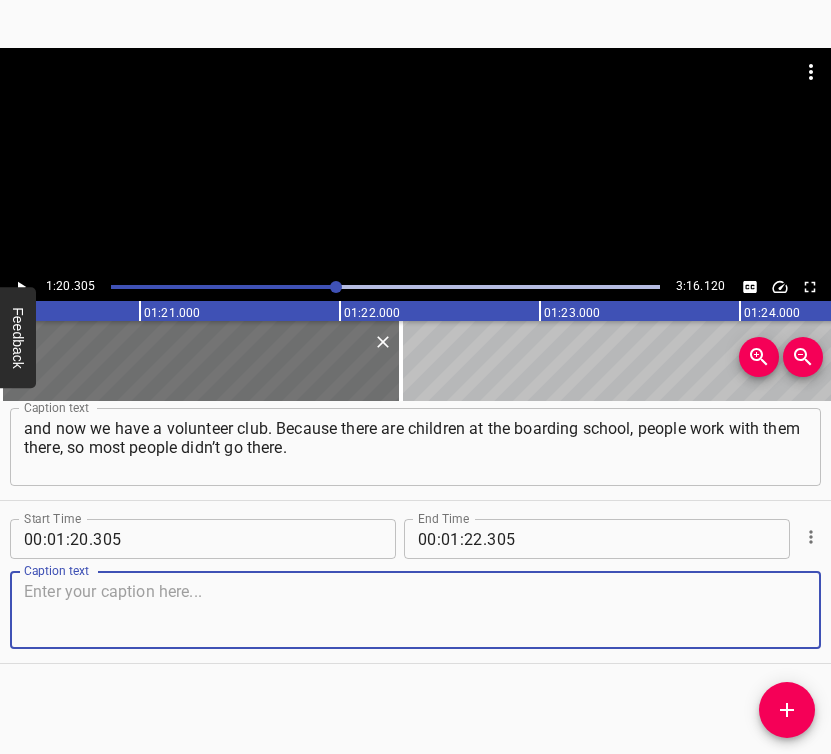paste on "But for me, it didn’t matter. By then I was already retired. Unfortunately, my mother is buried here now. We took care of her for three years and buried her here." 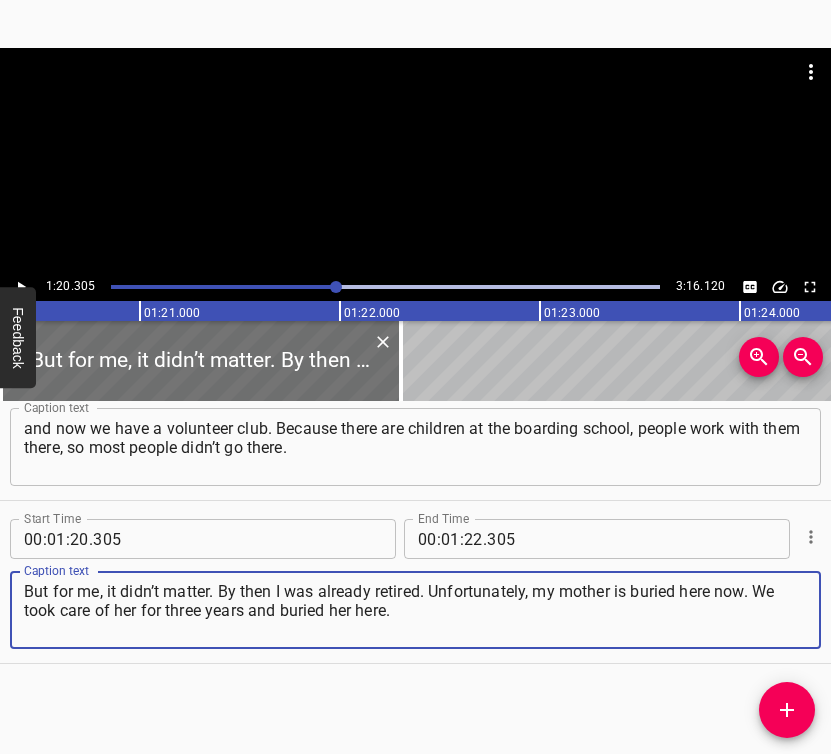type on "But for me, it didn’t matter. By then I was already retired. Unfortunately, my mother is buried here now. We took care of her for three years and buried her here." 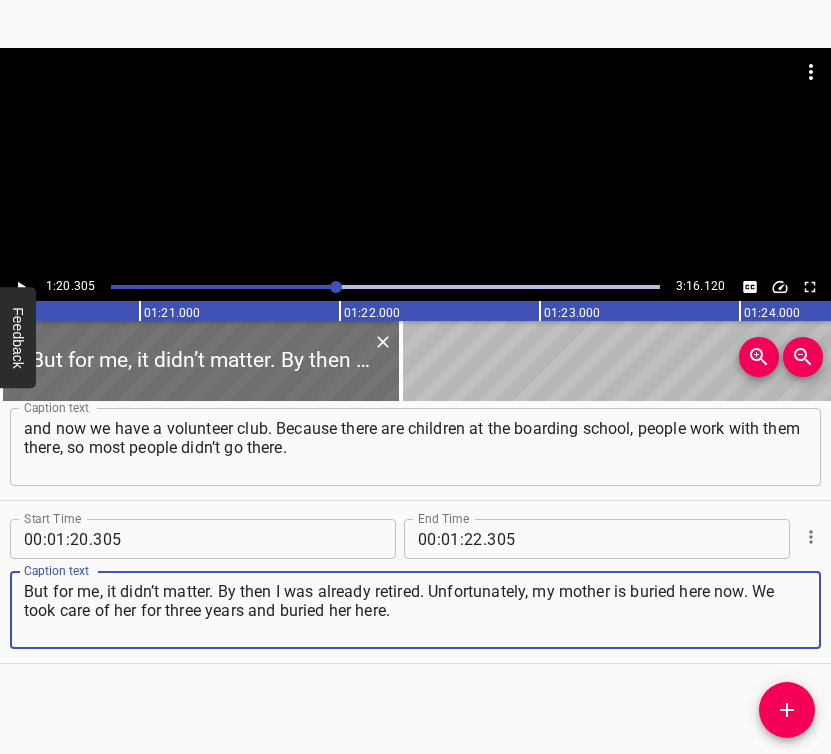 click 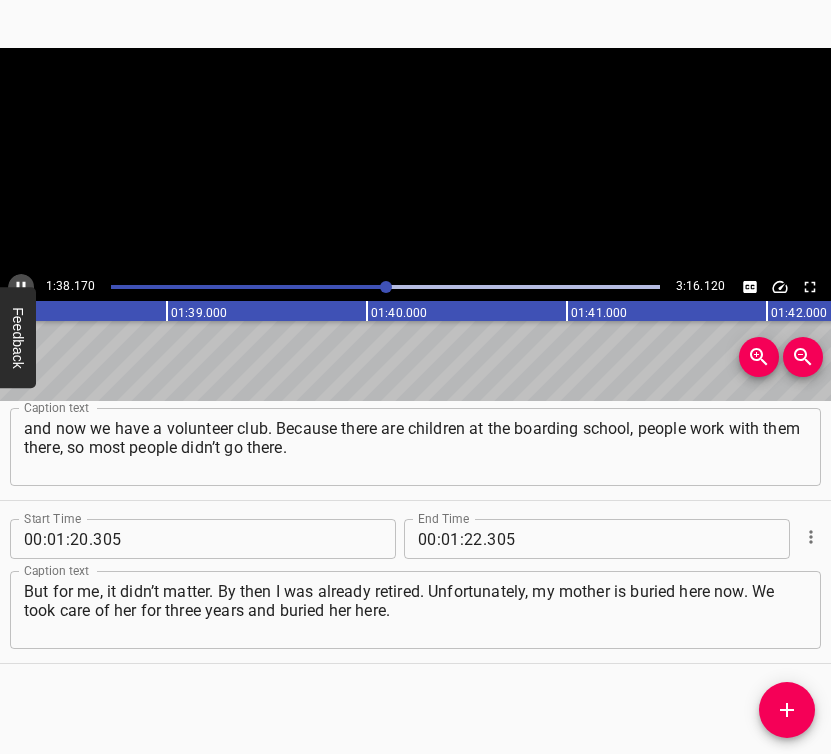 click 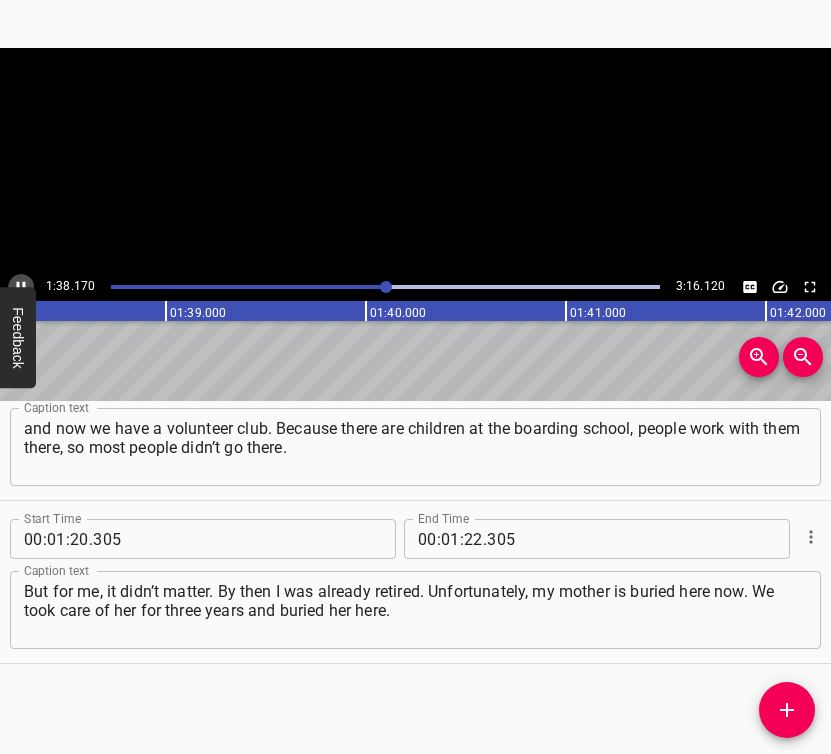 scroll, scrollTop: 0, scrollLeft: 19680, axis: horizontal 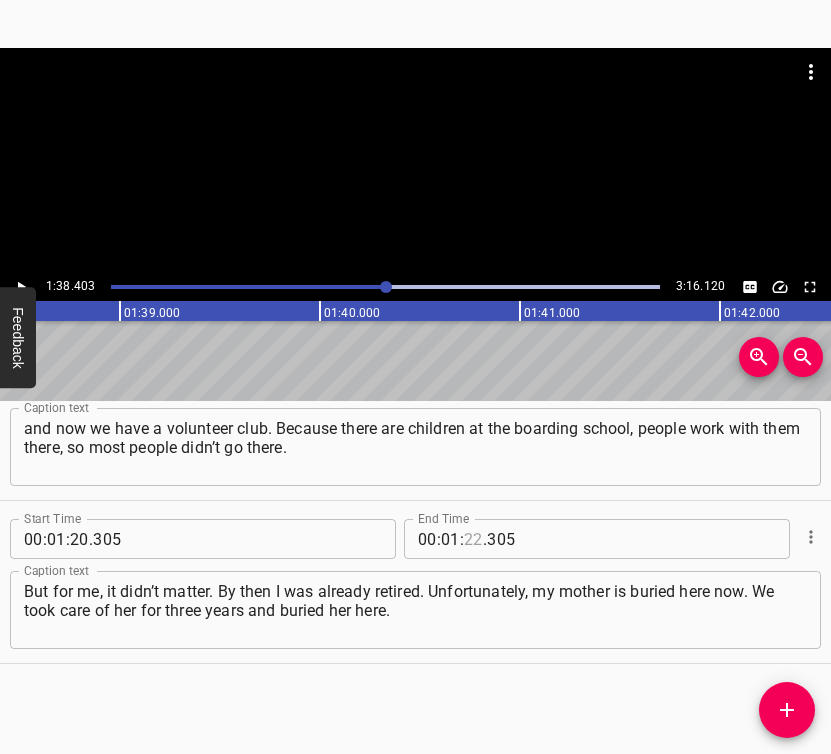 click at bounding box center (473, 539) 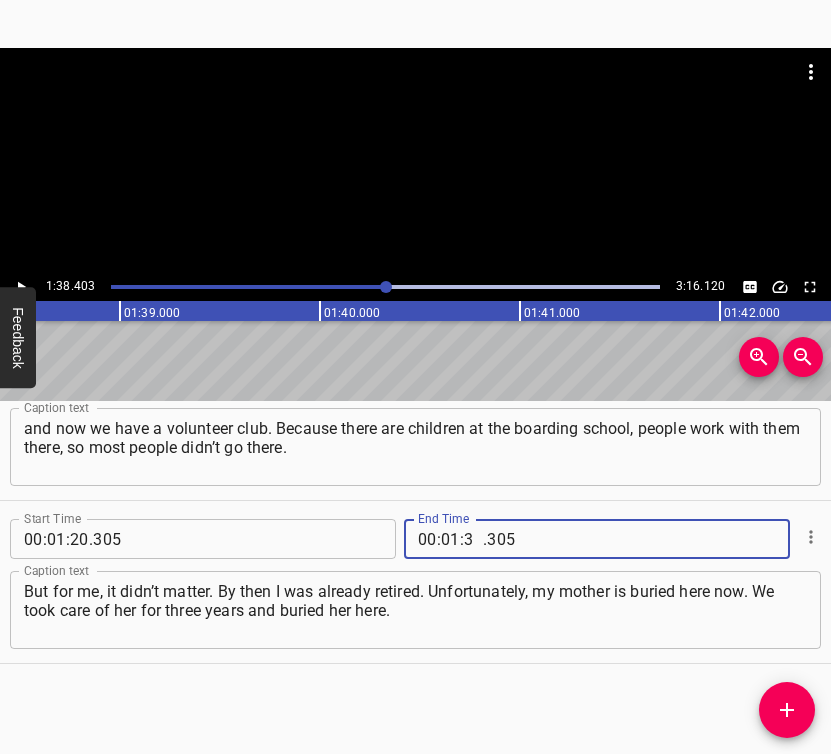 type on "38" 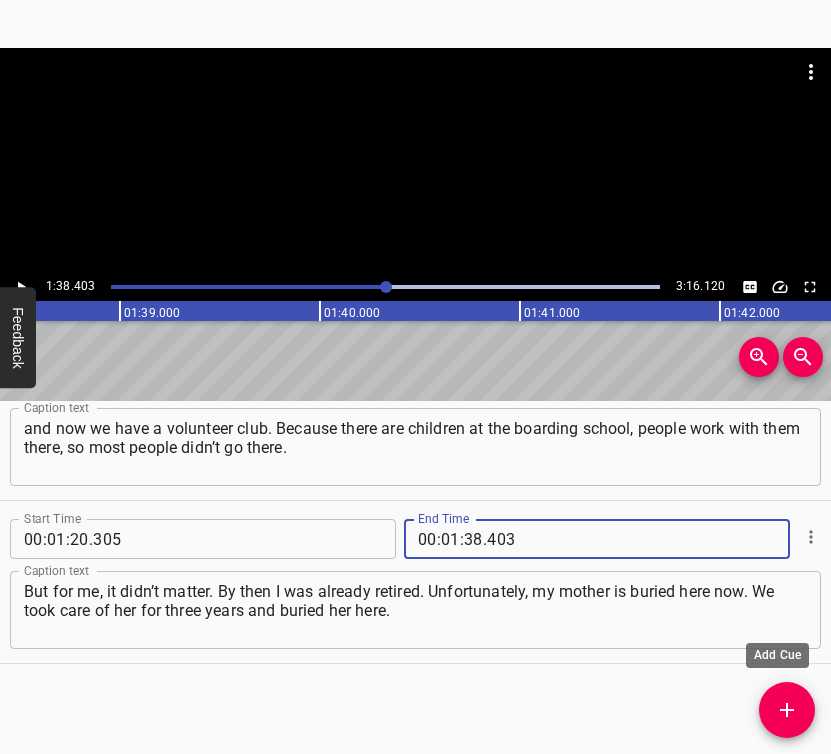 type on "403" 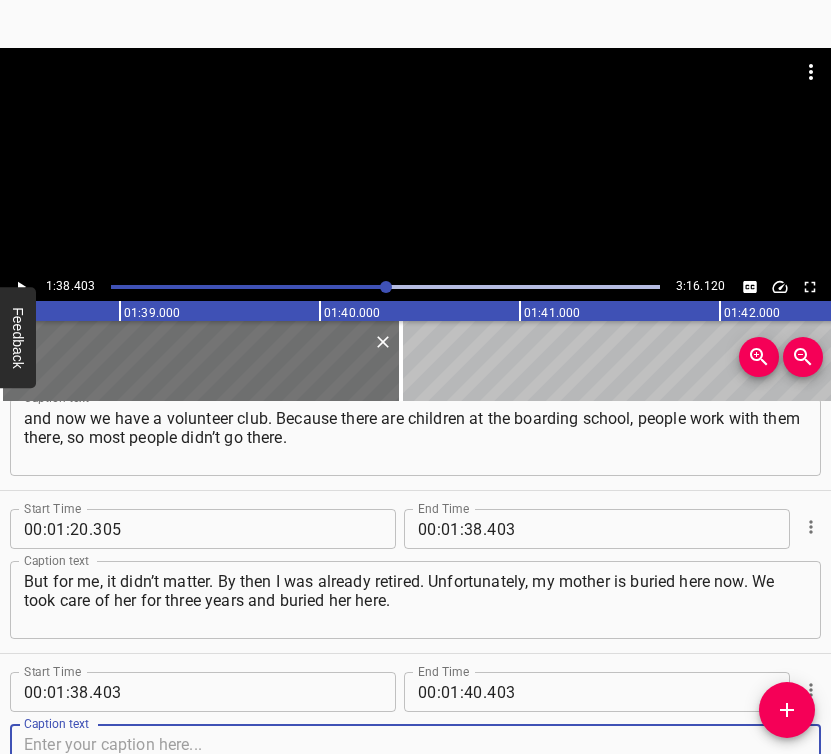 scroll, scrollTop: 1371, scrollLeft: 0, axis: vertical 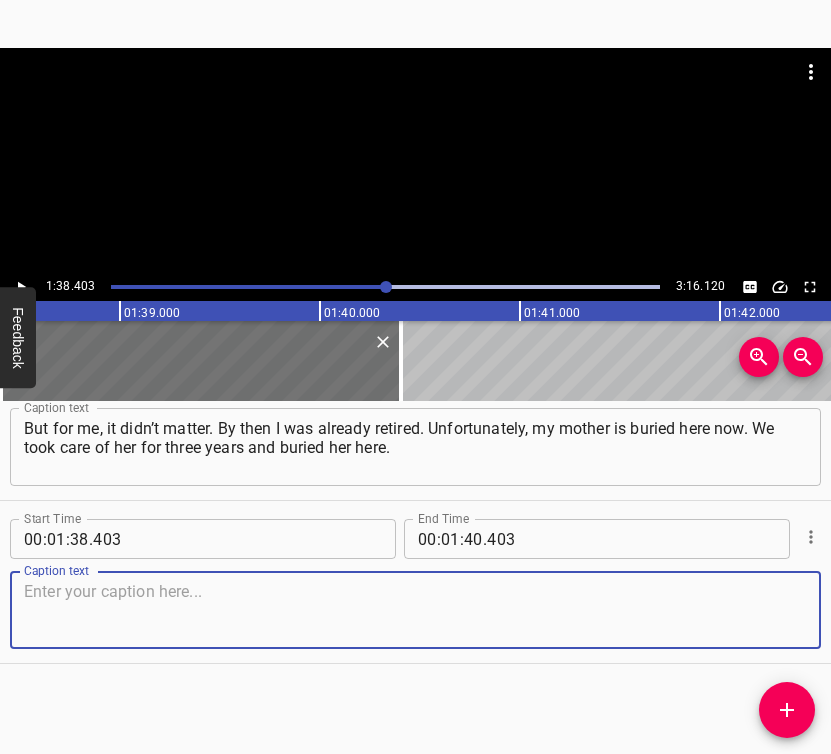 click at bounding box center [415, 610] 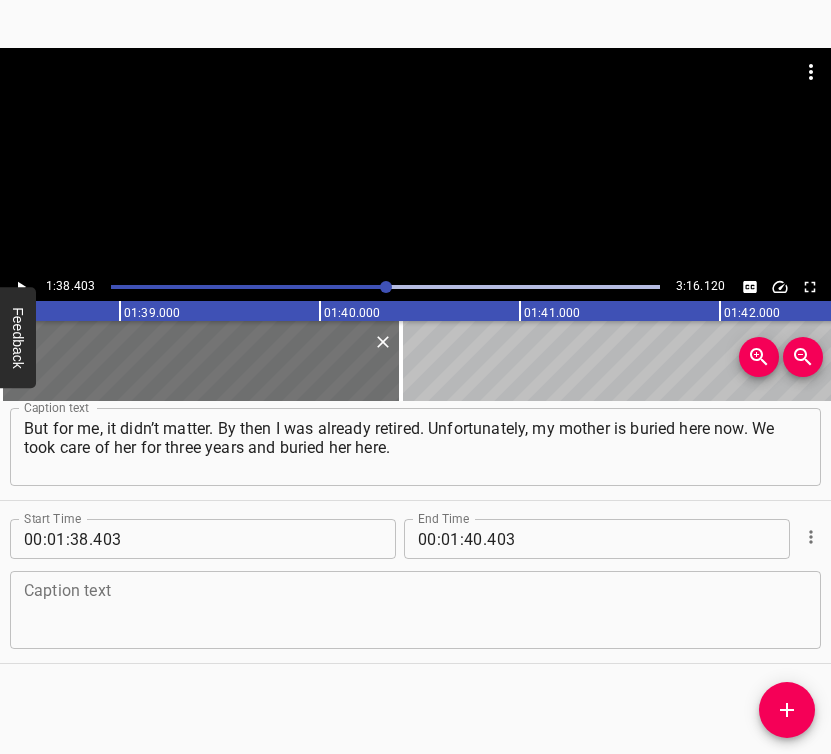 click at bounding box center (415, 610) 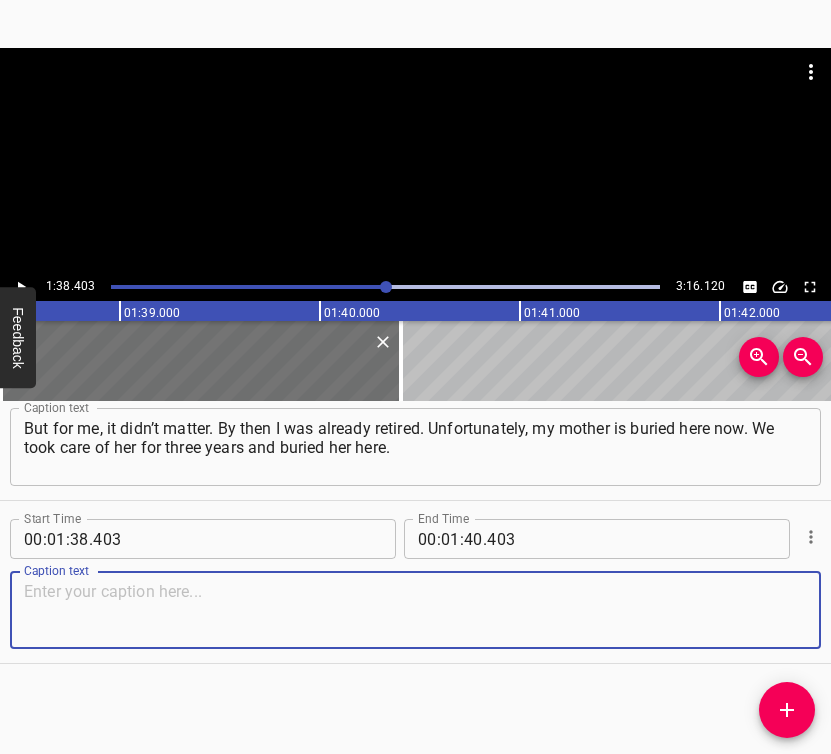 paste on "Because we no longer have any other ties… And now, we do. So, I went straight there, to them, to weave nets. And when we moved here," 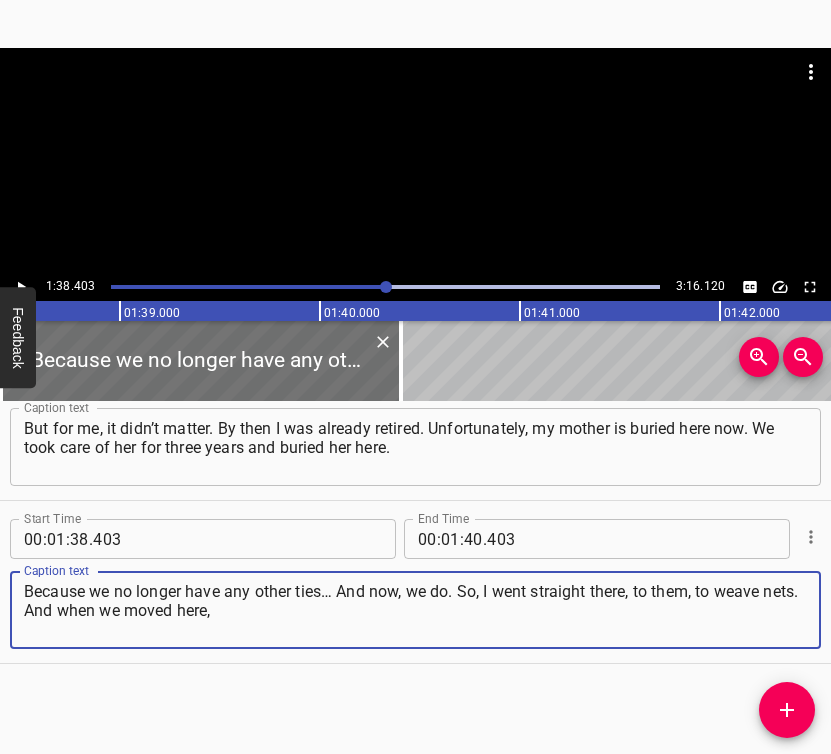 type on "Because we no longer have any other ties… And now, we do. So, I went straight there, to them, to weave nets. And when we moved here," 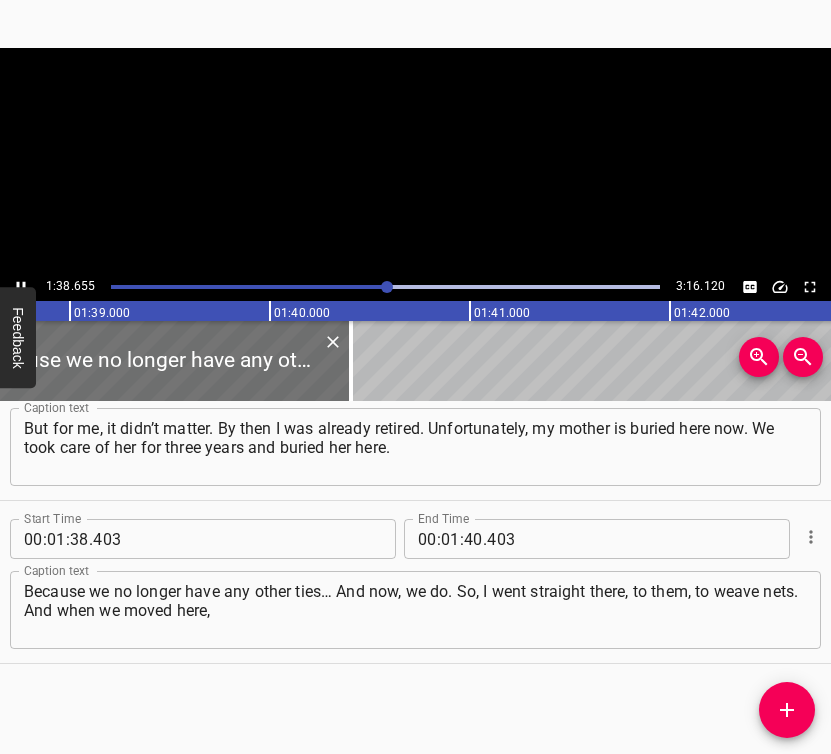 scroll, scrollTop: 0, scrollLeft: 19783, axis: horizontal 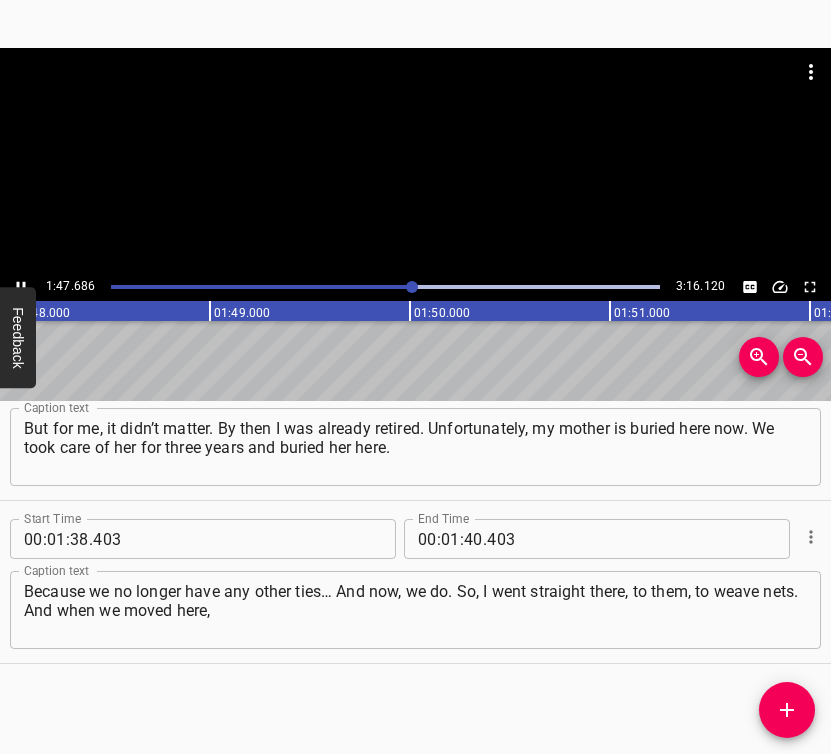 click 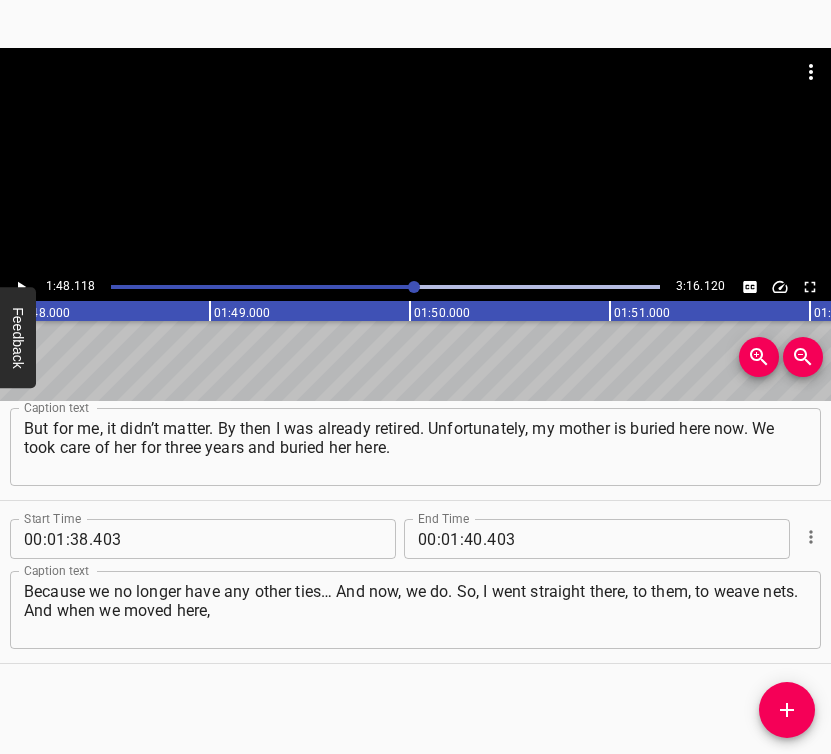 scroll, scrollTop: 0, scrollLeft: 21623, axis: horizontal 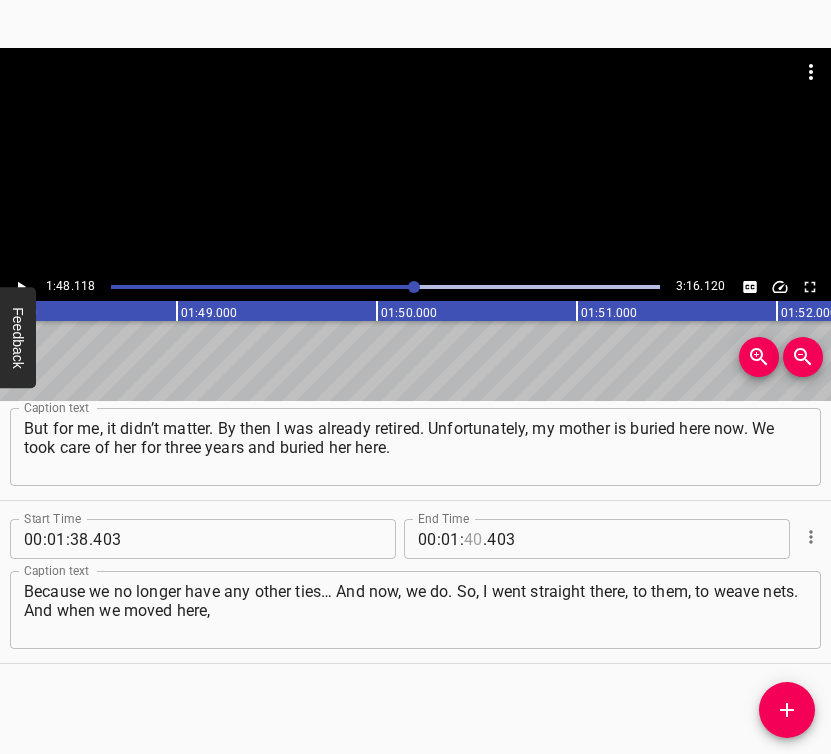 click at bounding box center (473, 539) 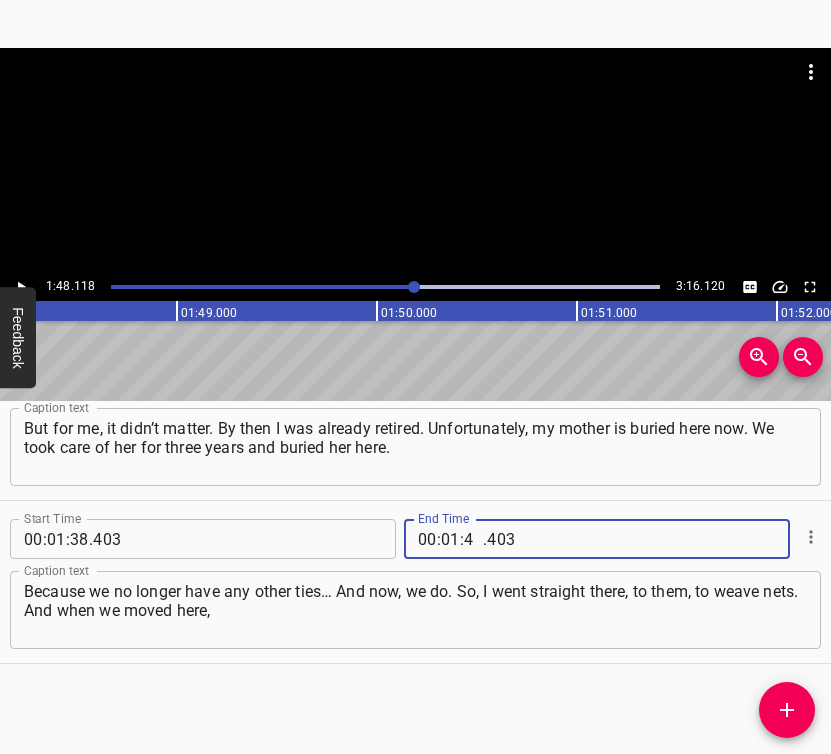 type on "48" 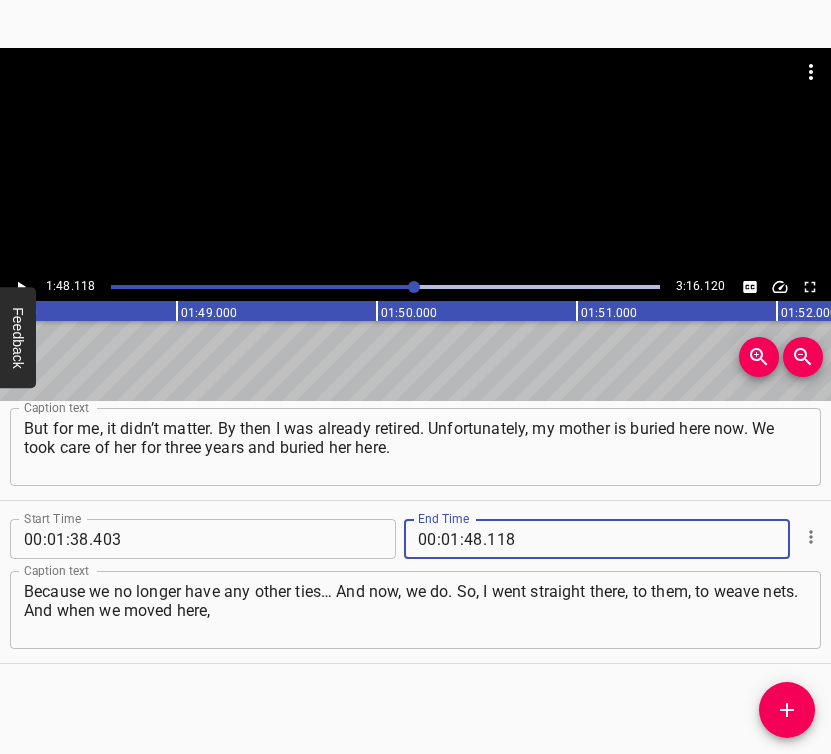 type on "118" 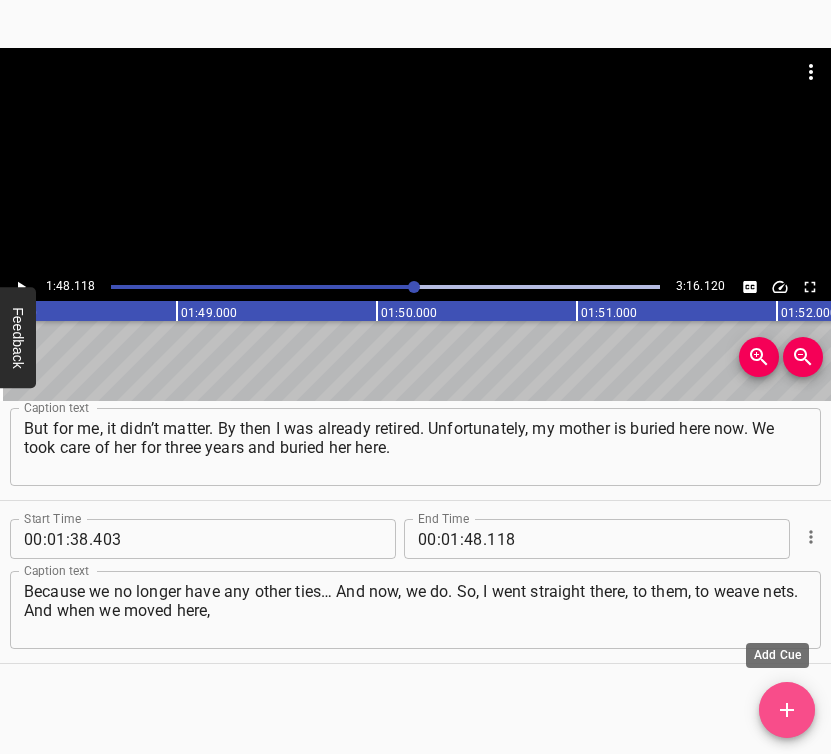 click 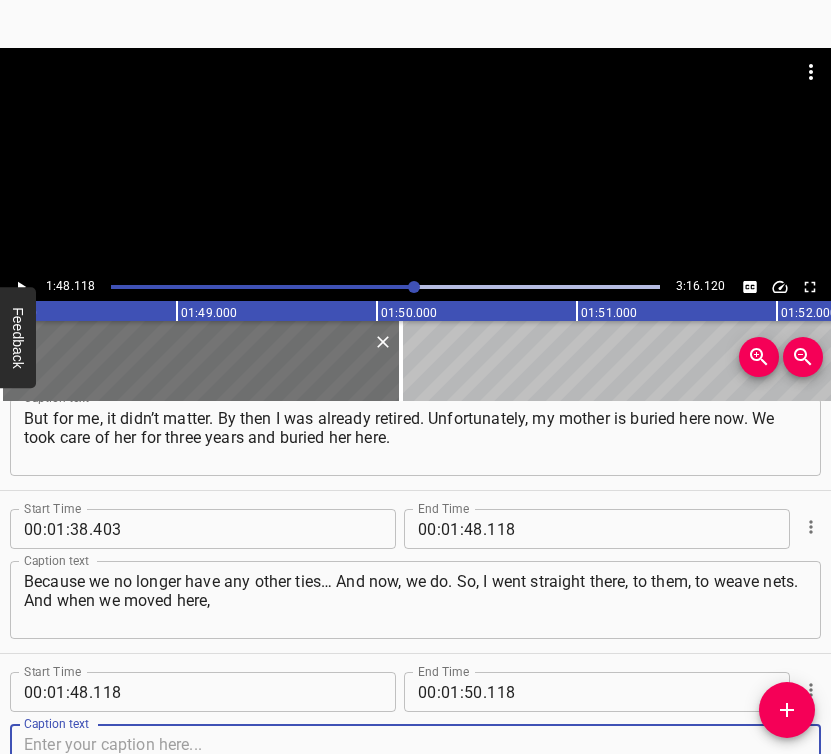 scroll, scrollTop: 1534, scrollLeft: 0, axis: vertical 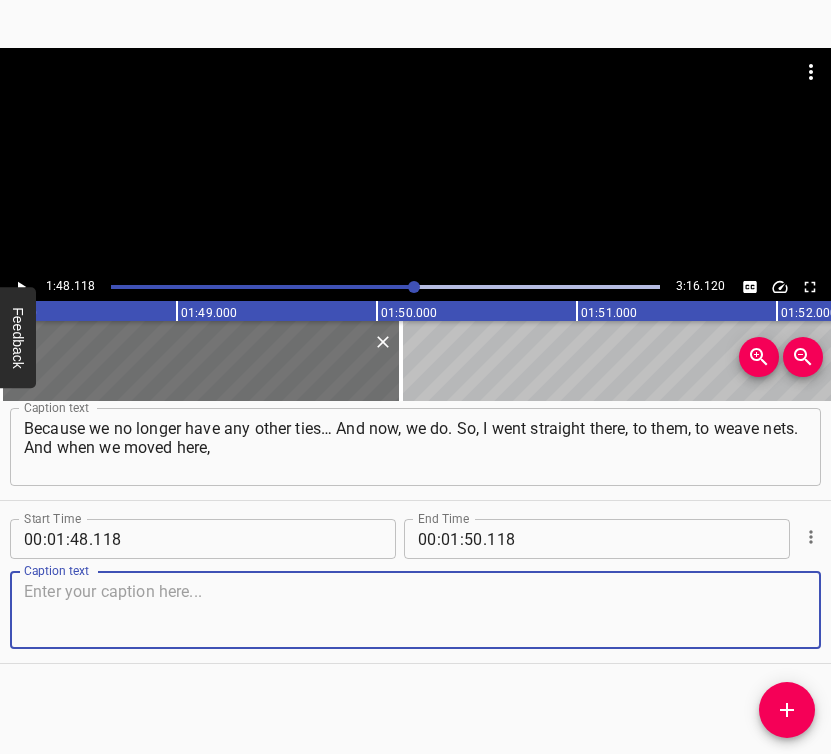 click at bounding box center (415, 610) 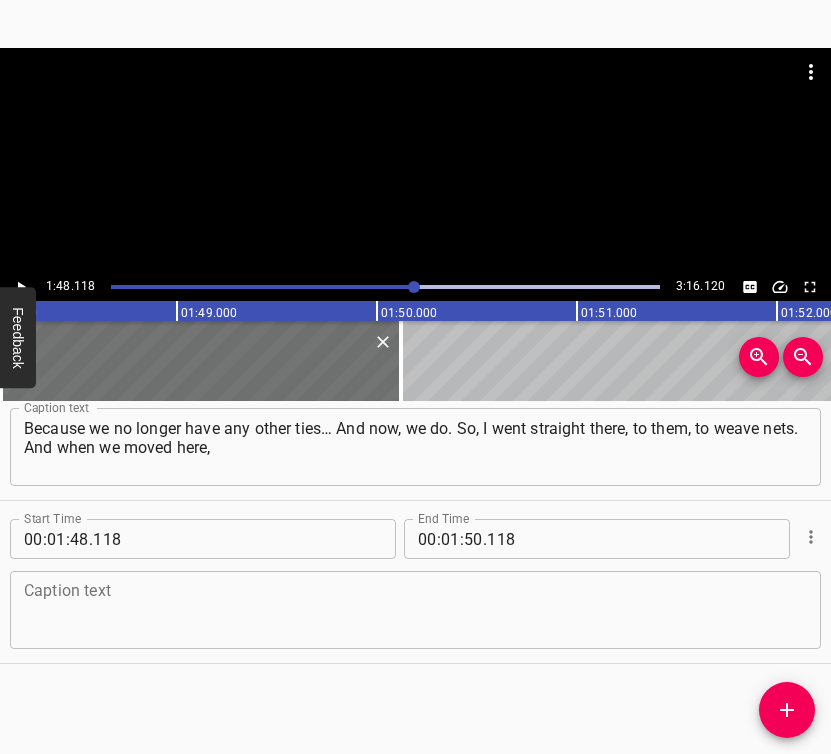 drag, startPoint x: 75, startPoint y: 582, endPoint x: 75, endPoint y: 596, distance: 14 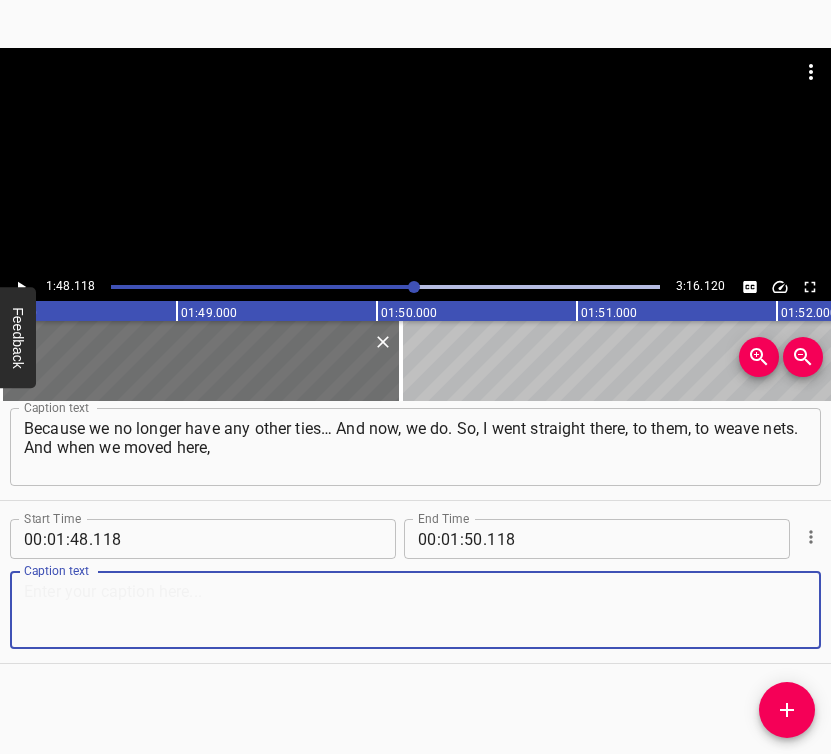 paste on "I decided for myself — from 10:00 to 13:00, and then I have to go help my father-in-law. Every day I go, like to a job. That’s how I decided, and I go." 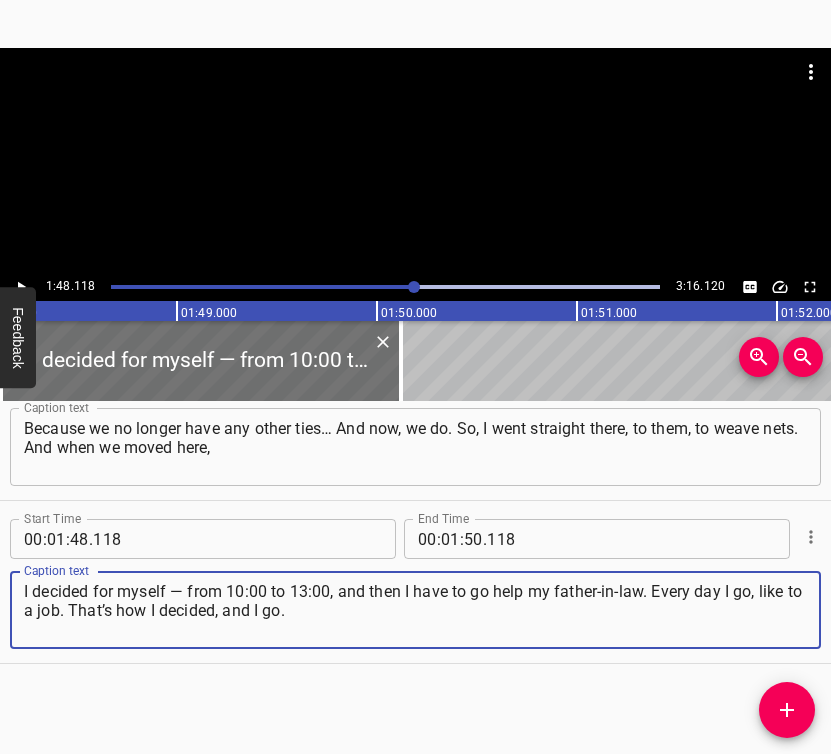 type on "I decided for myself — from 10:00 to 13:00, and then I have to go help my father-in-law. Every day I go, like to a job. That’s how I decided, and I go." 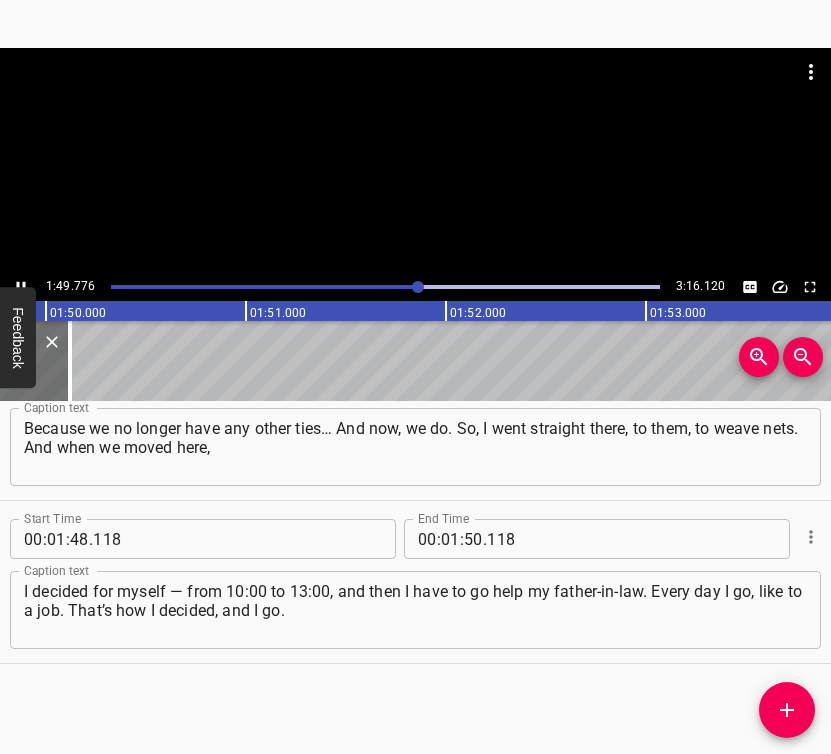 scroll, scrollTop: 0, scrollLeft: 21955, axis: horizontal 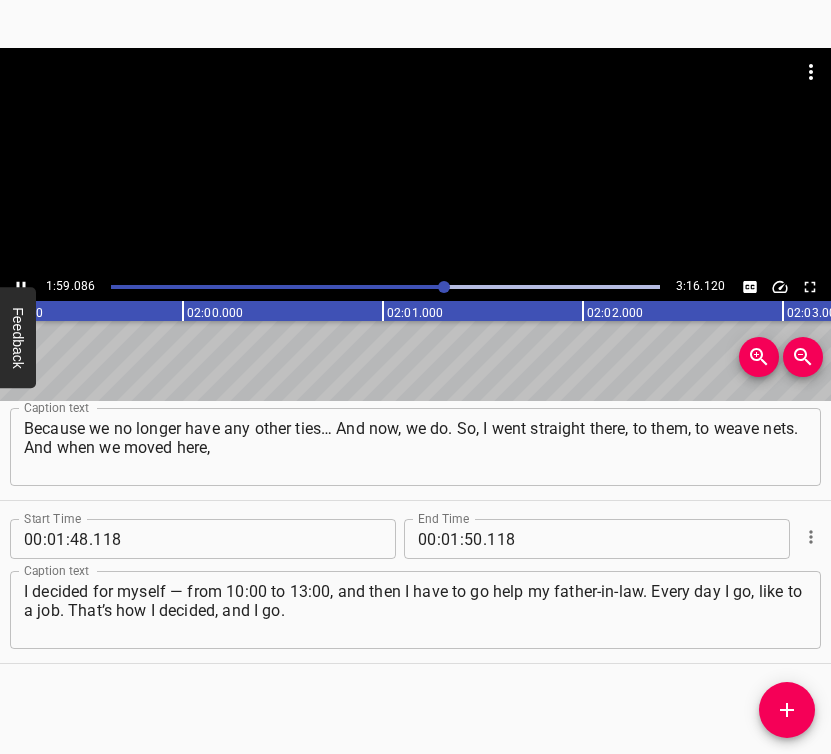 click at bounding box center (21, 287) 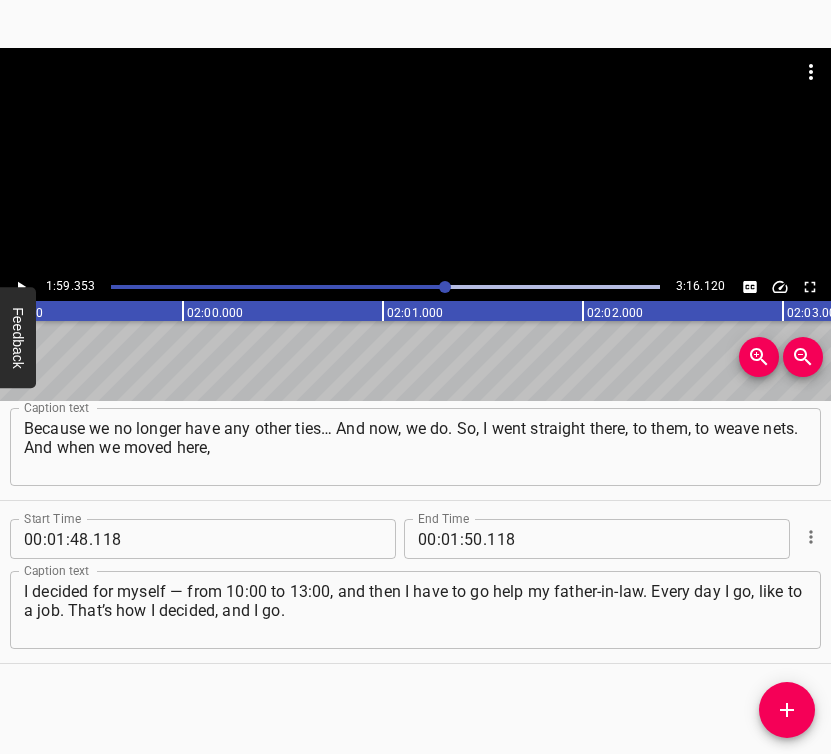 scroll, scrollTop: 0, scrollLeft: 23870, axis: horizontal 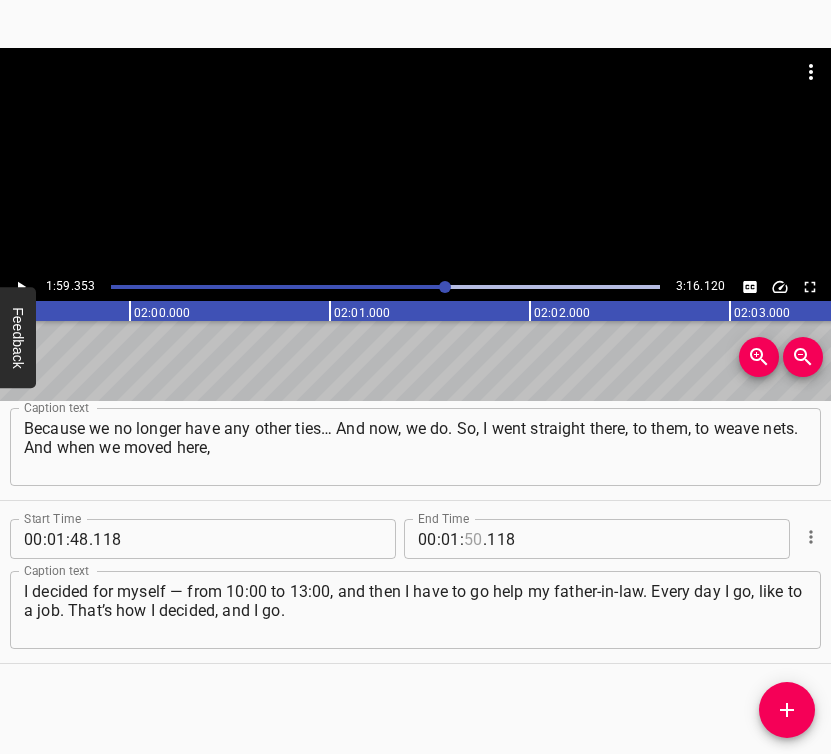 click at bounding box center (473, 539) 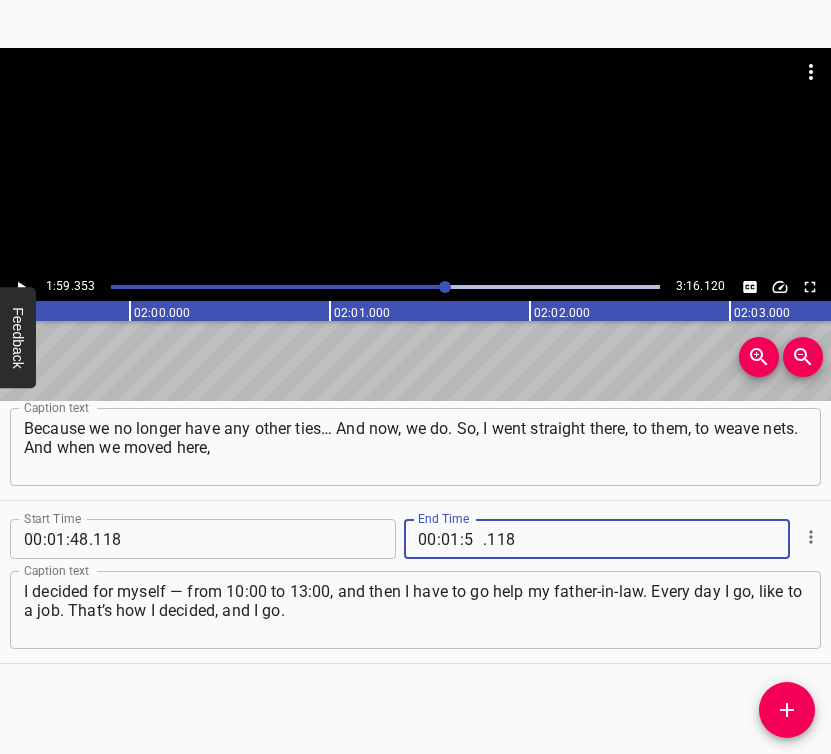 type on "59" 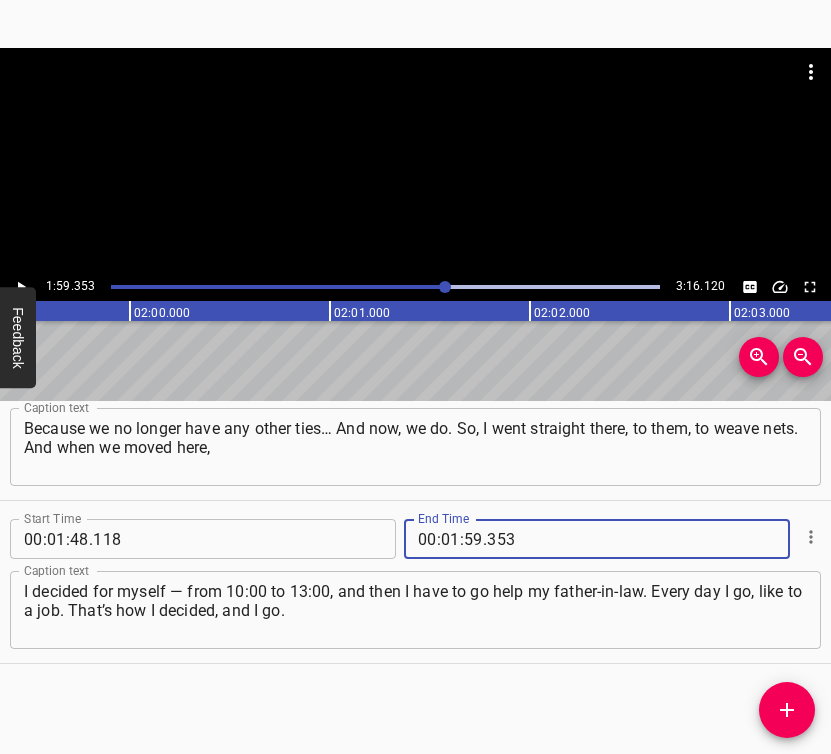 type on "353" 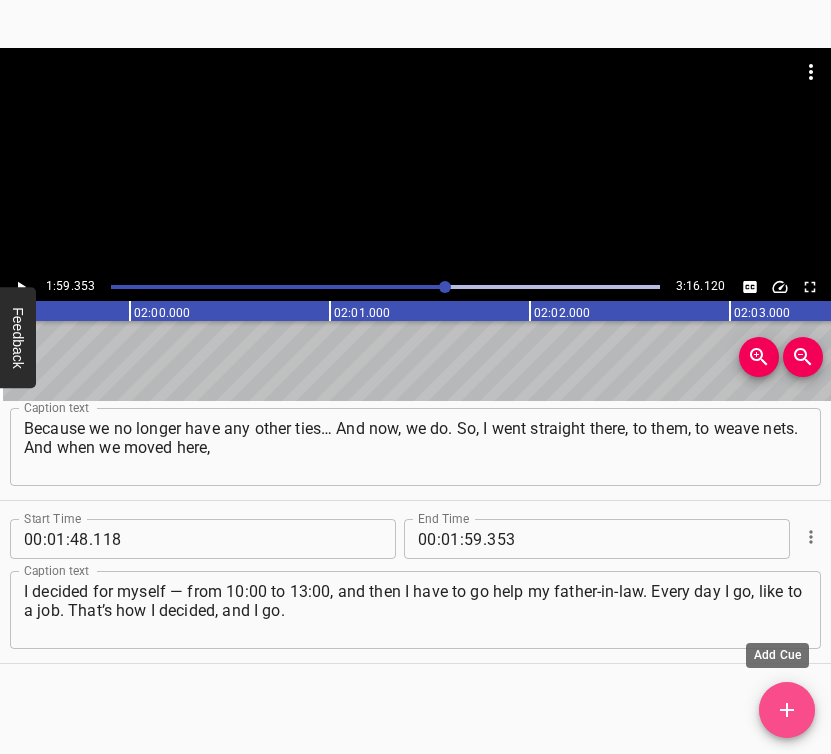 click 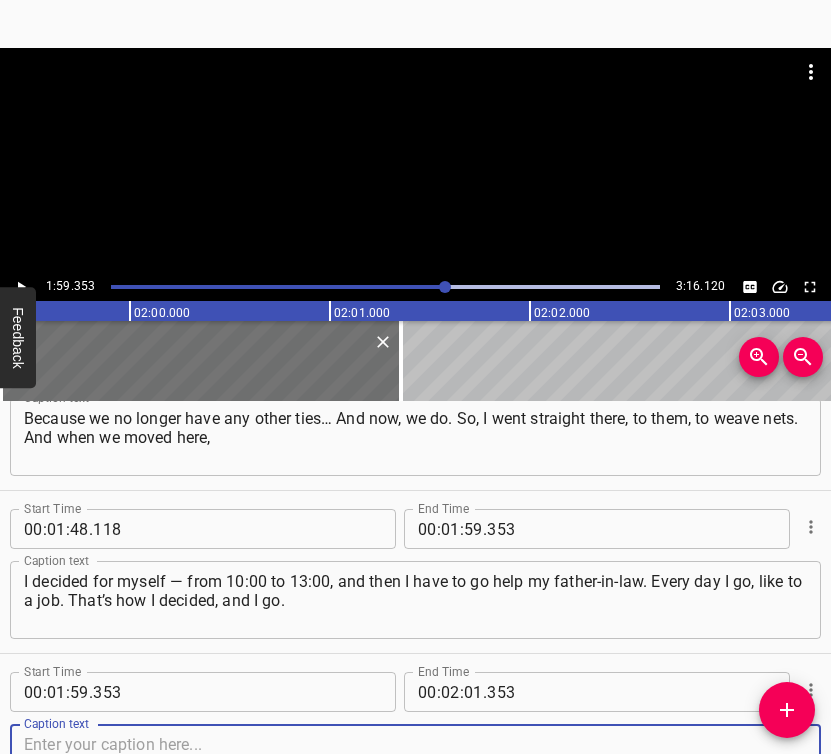 scroll, scrollTop: 1697, scrollLeft: 0, axis: vertical 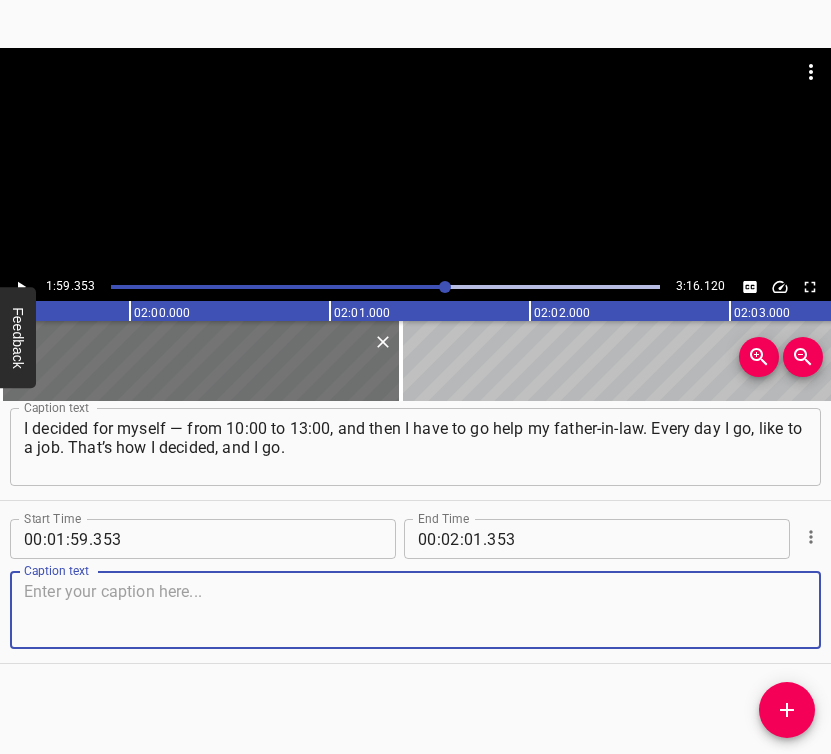 click at bounding box center [415, 610] 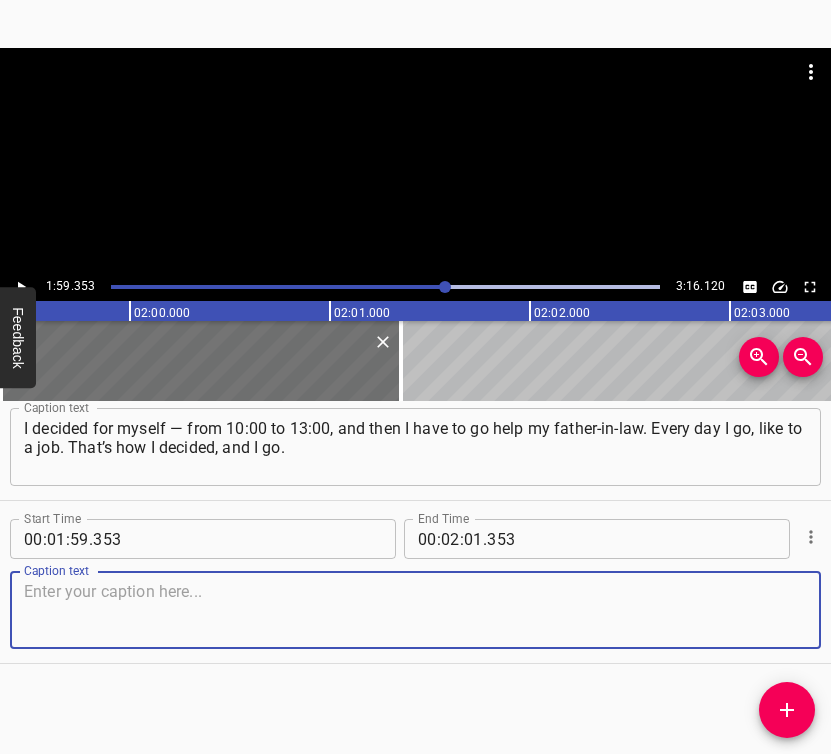 click at bounding box center (415, 610) 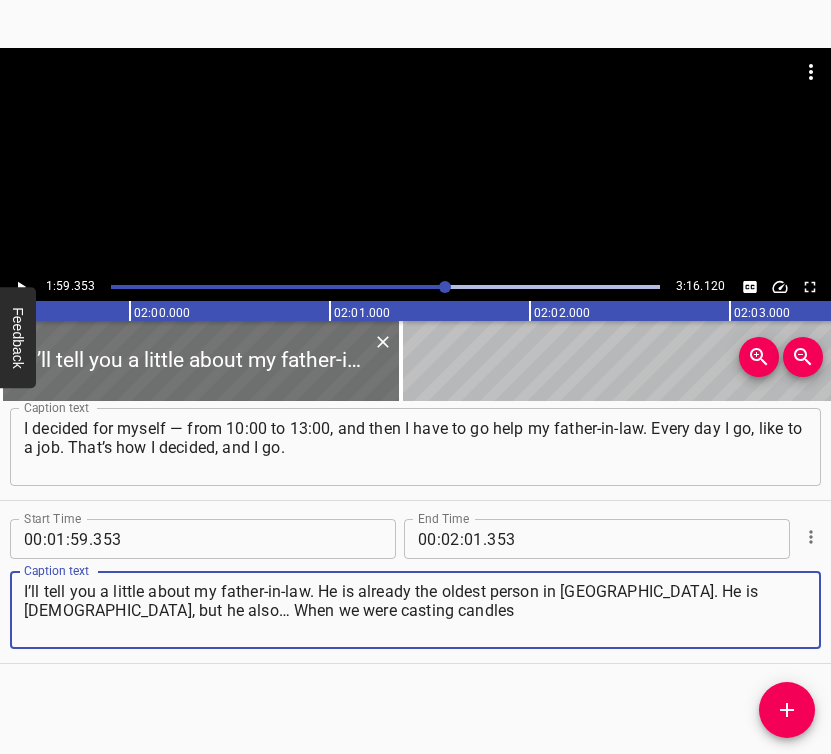 type on "I’ll tell you a little about my father-in-law. He is already the oldest person in [GEOGRAPHIC_DATA]. He is [DEMOGRAPHIC_DATA], but he also… When we were casting candles" 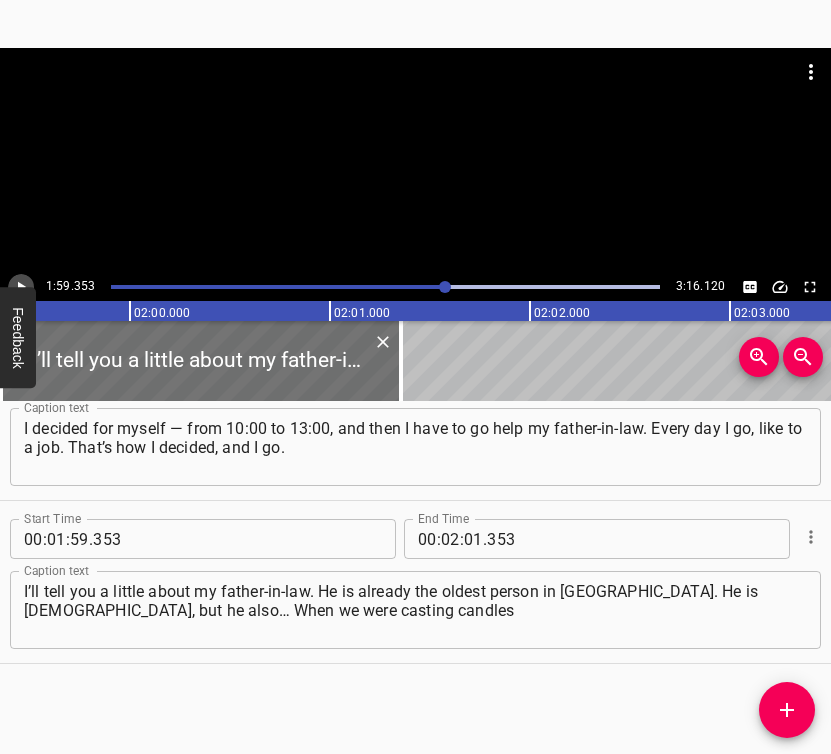 click 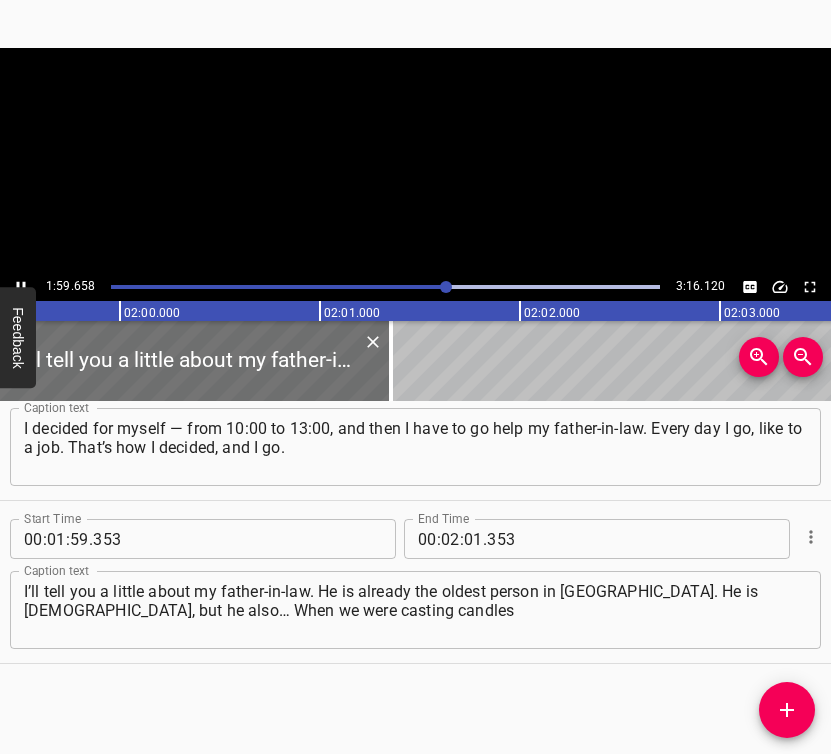scroll, scrollTop: 0, scrollLeft: 23931, axis: horizontal 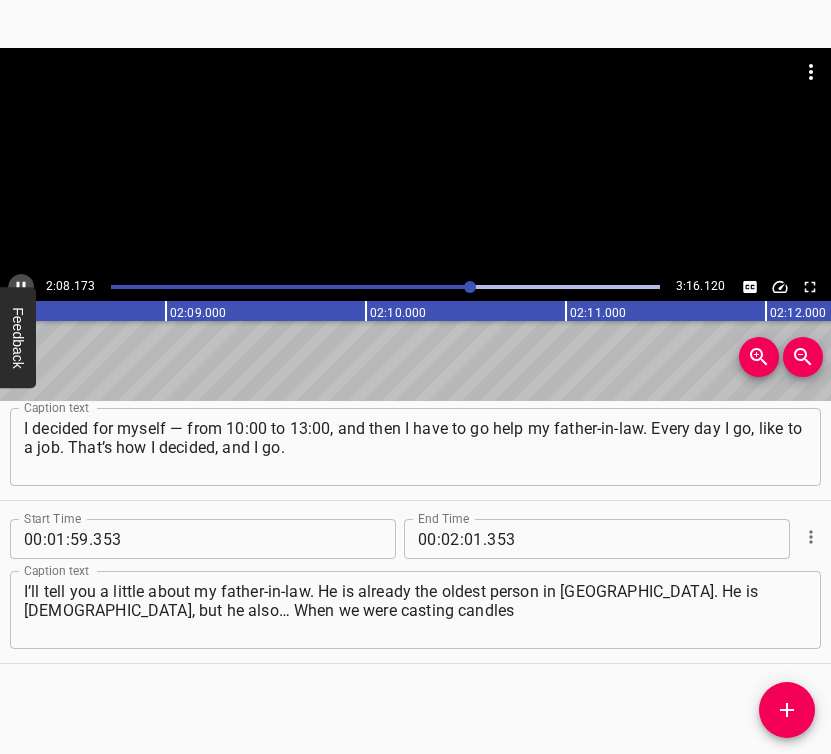 click at bounding box center [21, 287] 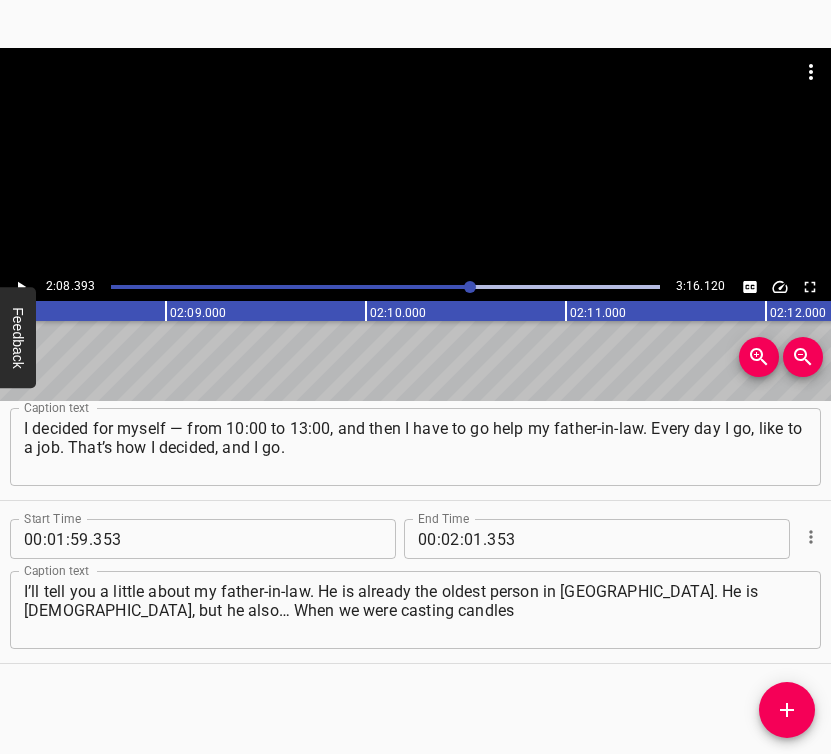 scroll, scrollTop: 0, scrollLeft: 25678, axis: horizontal 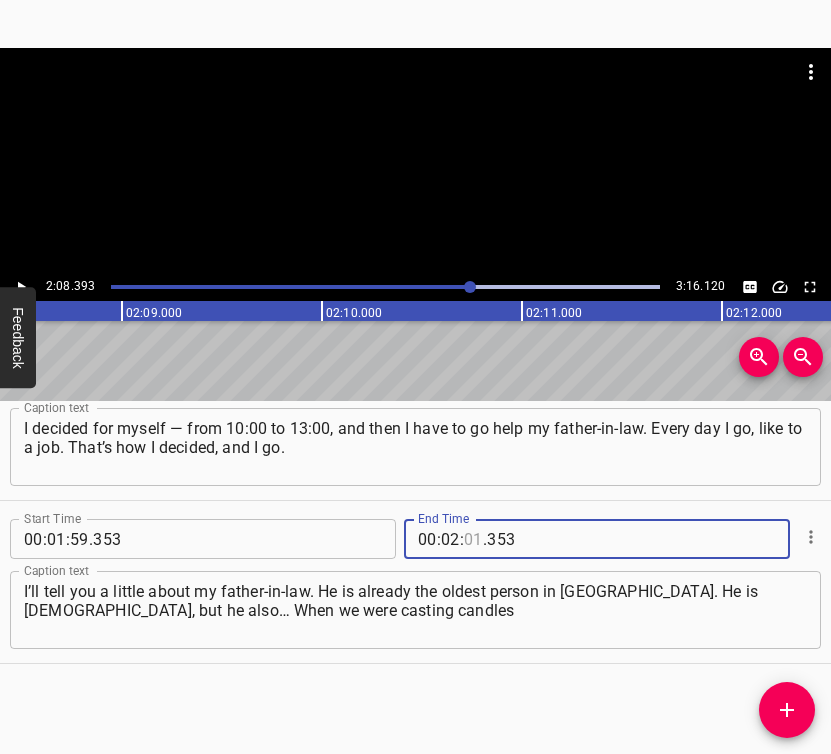 click at bounding box center [473, 539] 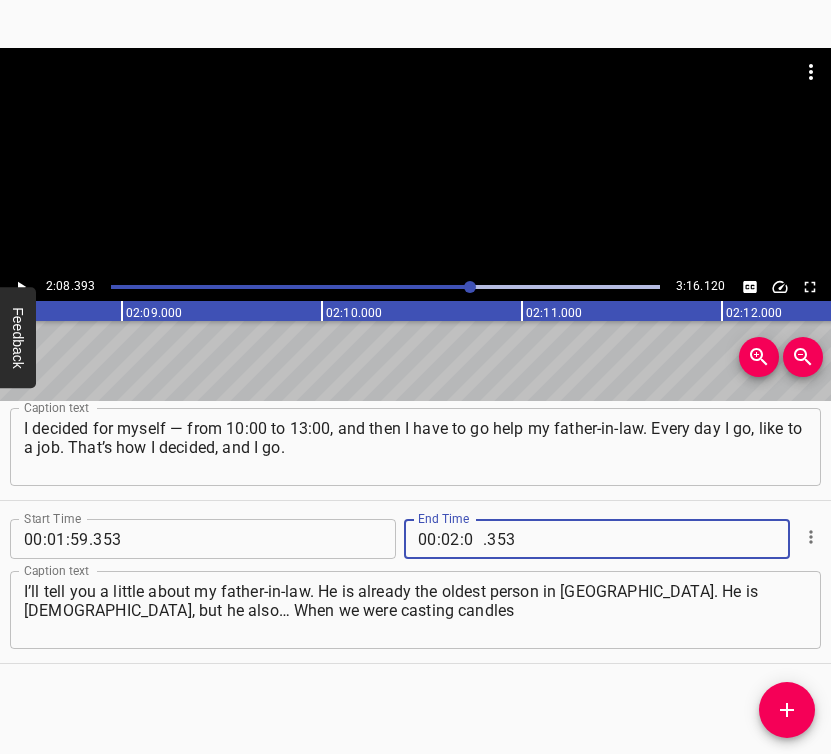 type on "08" 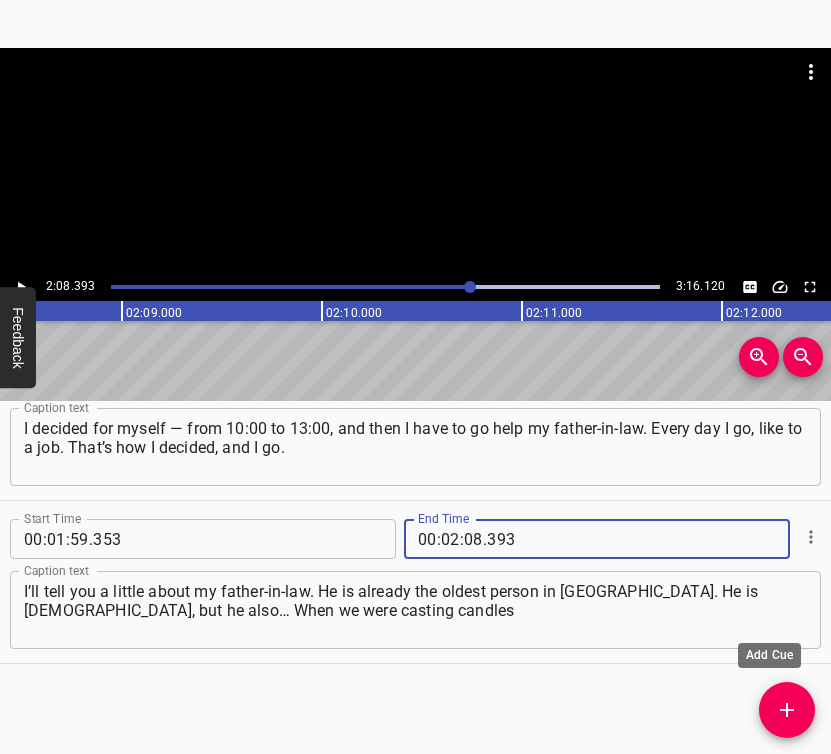 type on "393" 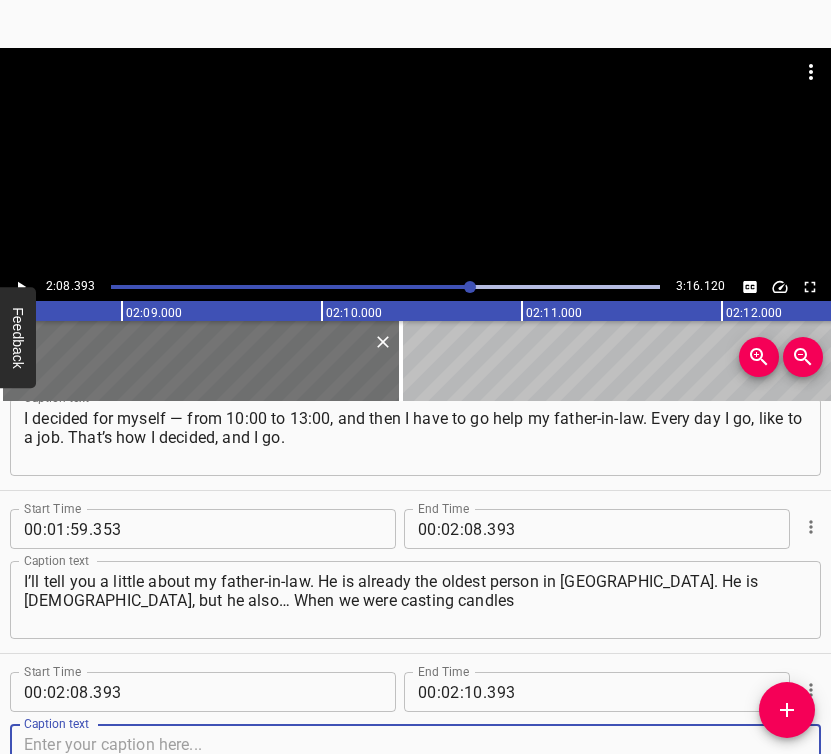 scroll, scrollTop: 1860, scrollLeft: 0, axis: vertical 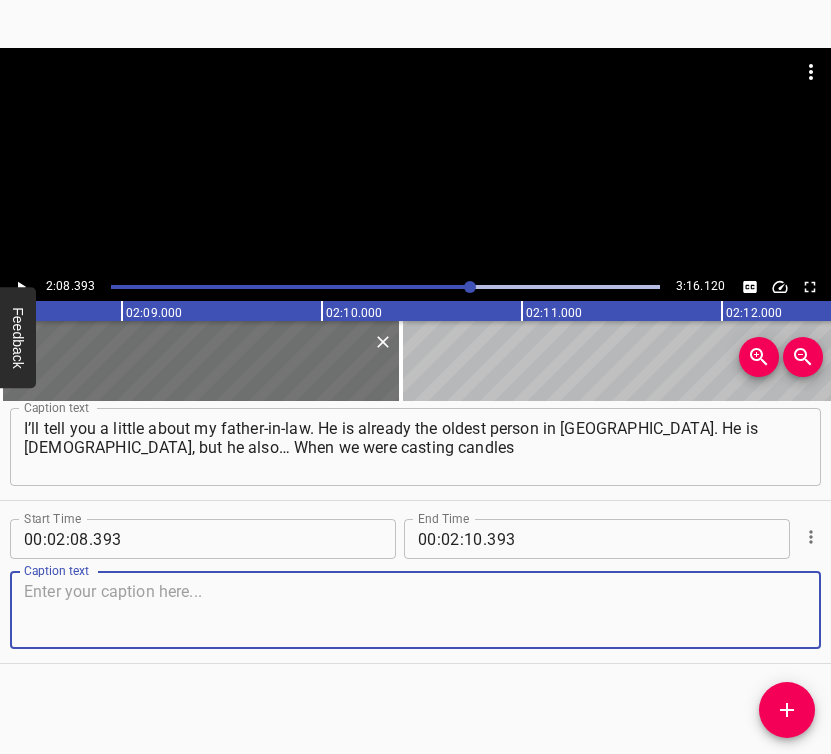click at bounding box center [415, 610] 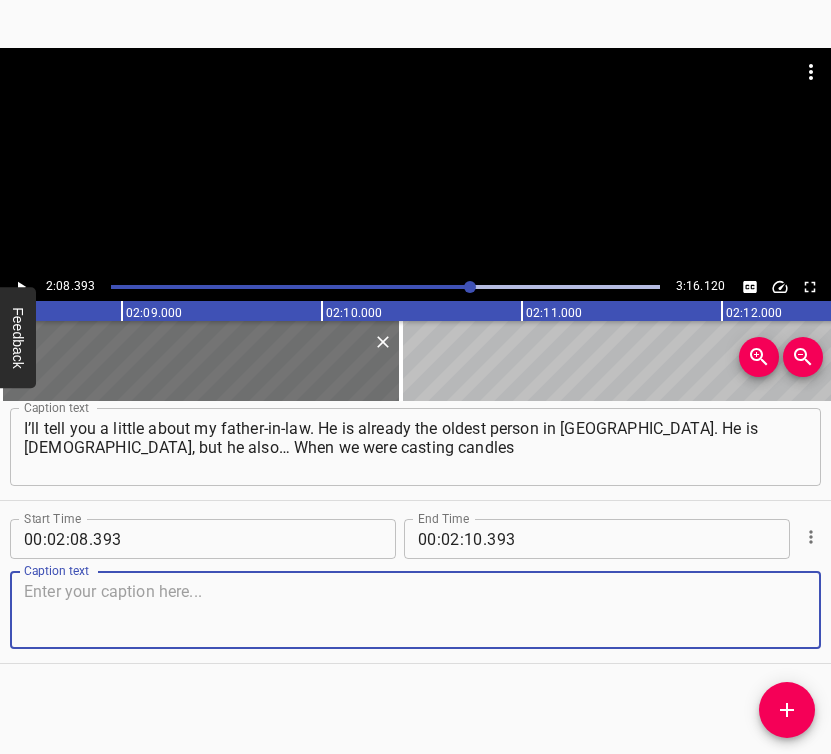 click at bounding box center [415, 610] 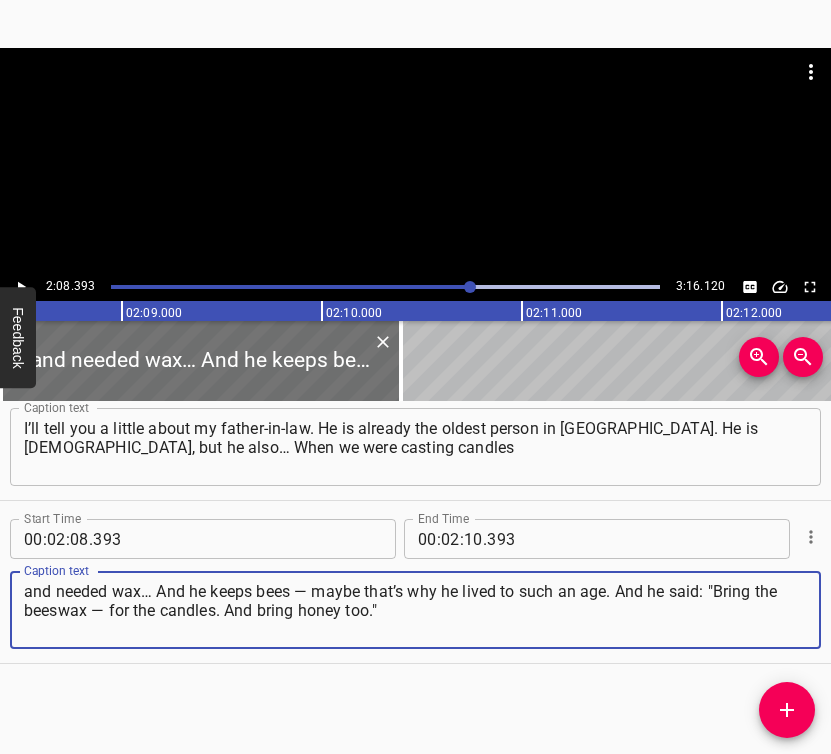 type on "and needed wax… And he keeps bees — maybe that’s why he lived to such an age. And he said: "Bring the beeswax — for the candles. And bring honey too."" 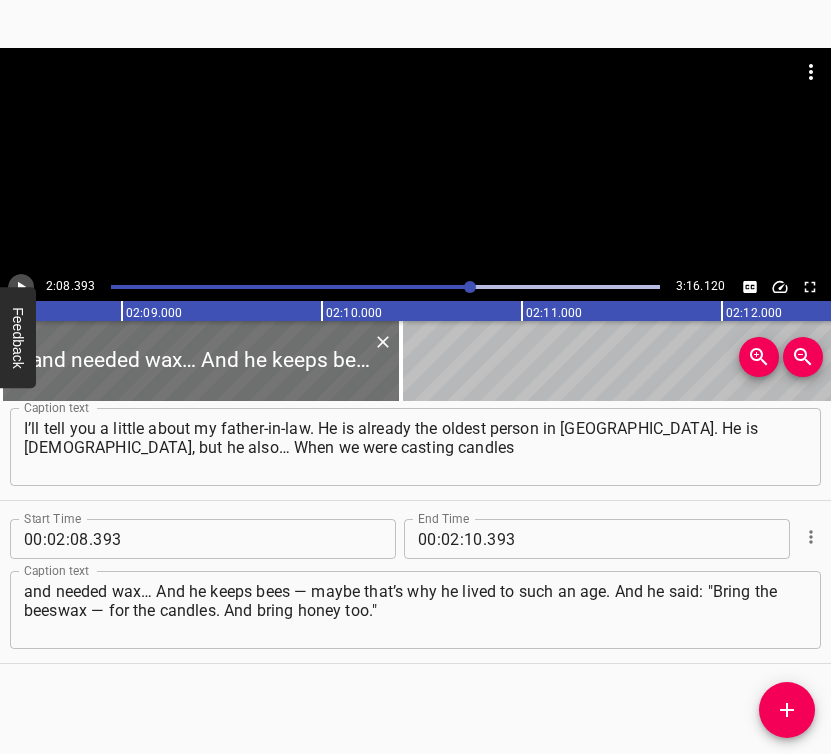 click at bounding box center (21, 287) 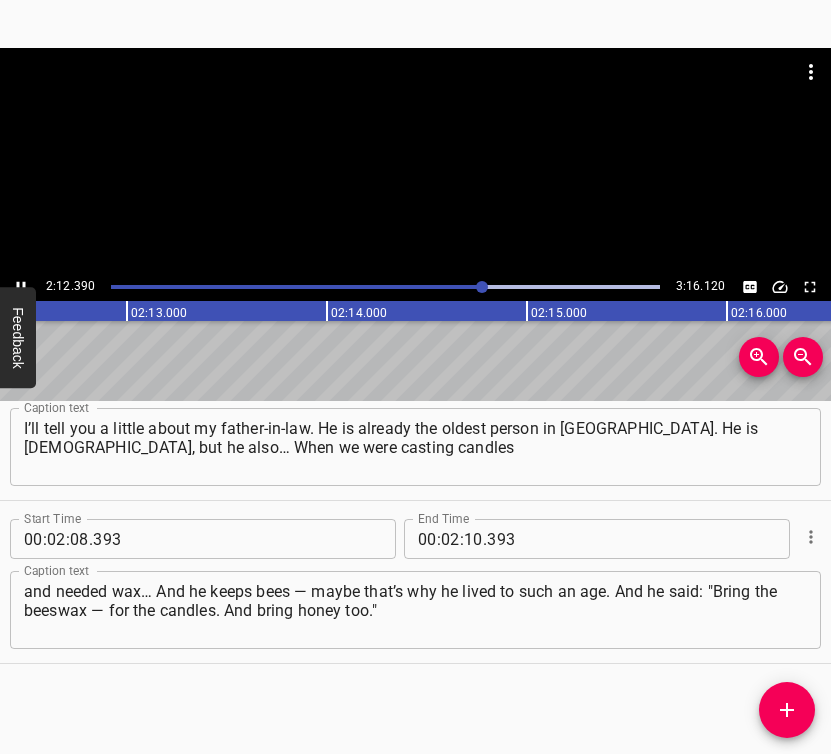 scroll, scrollTop: 0, scrollLeft: 26477, axis: horizontal 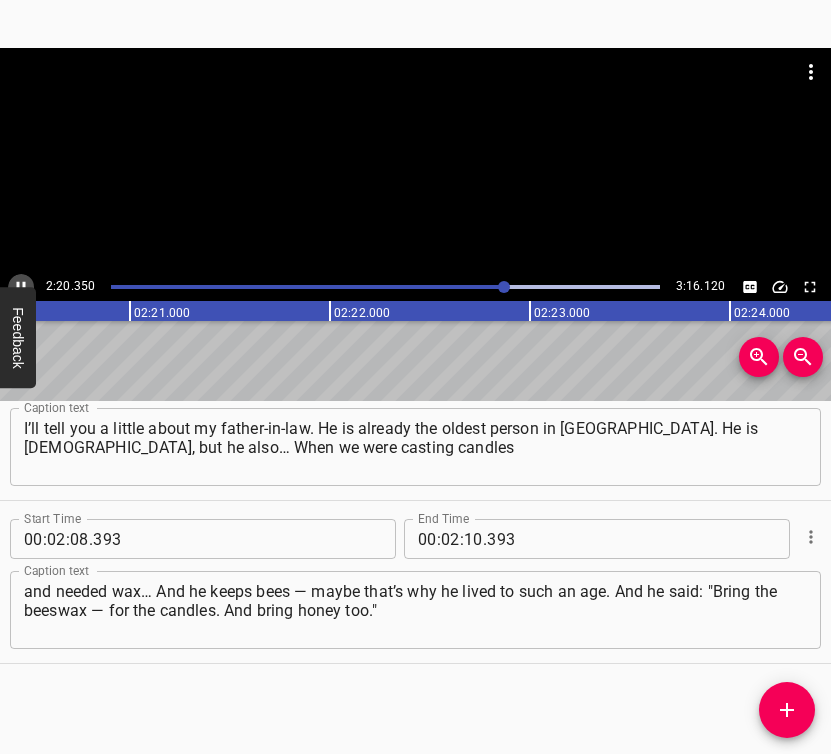 click 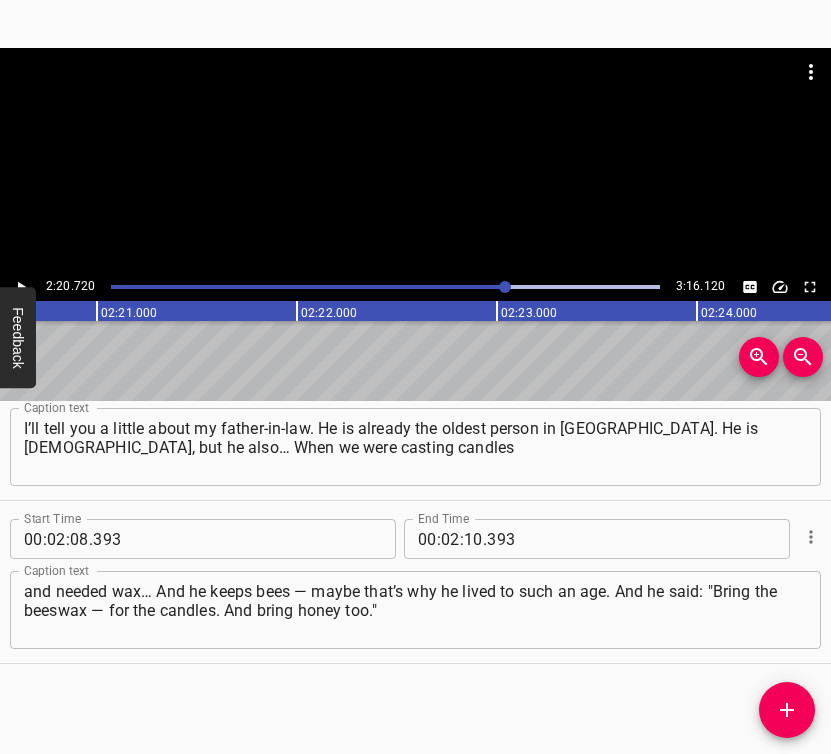 scroll, scrollTop: 0, scrollLeft: 28143, axis: horizontal 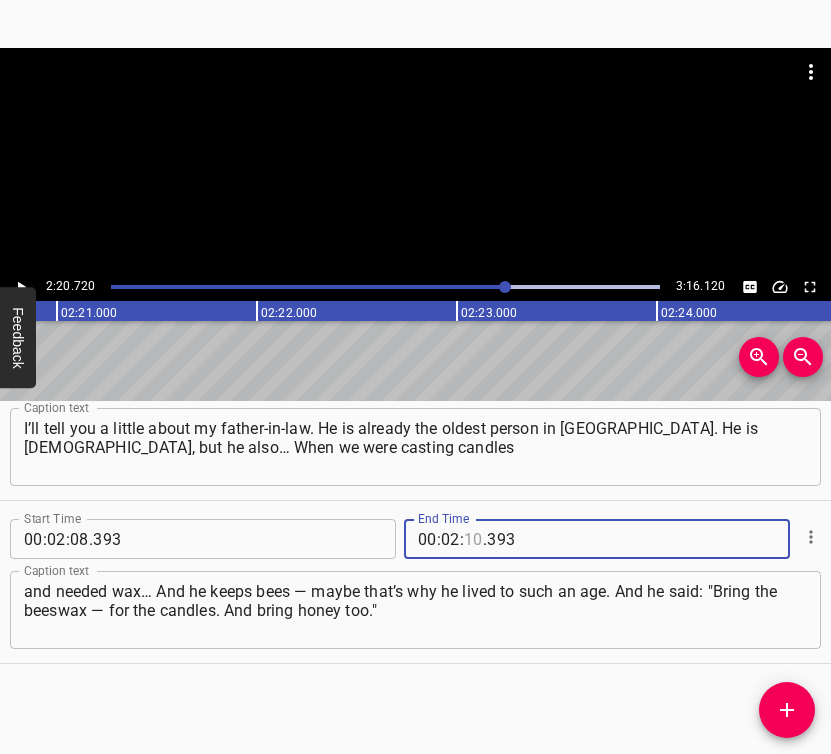 click at bounding box center (473, 539) 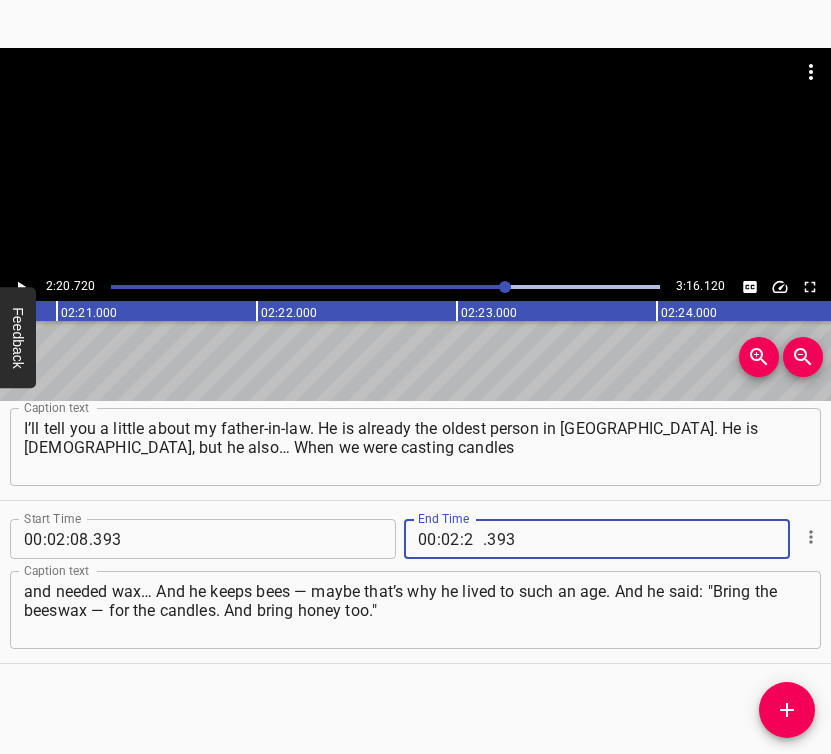 type on "20" 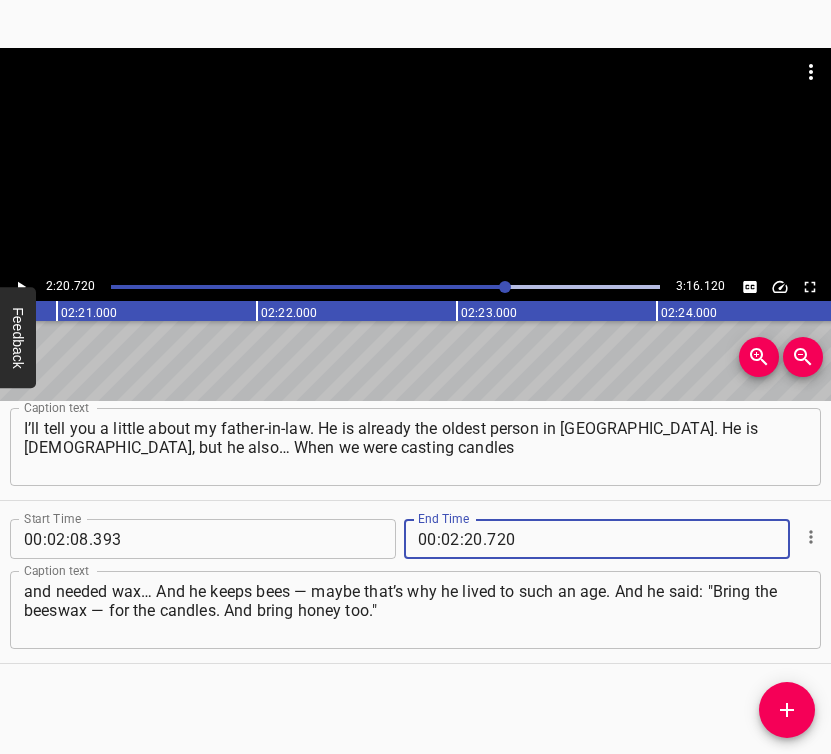 type on "720" 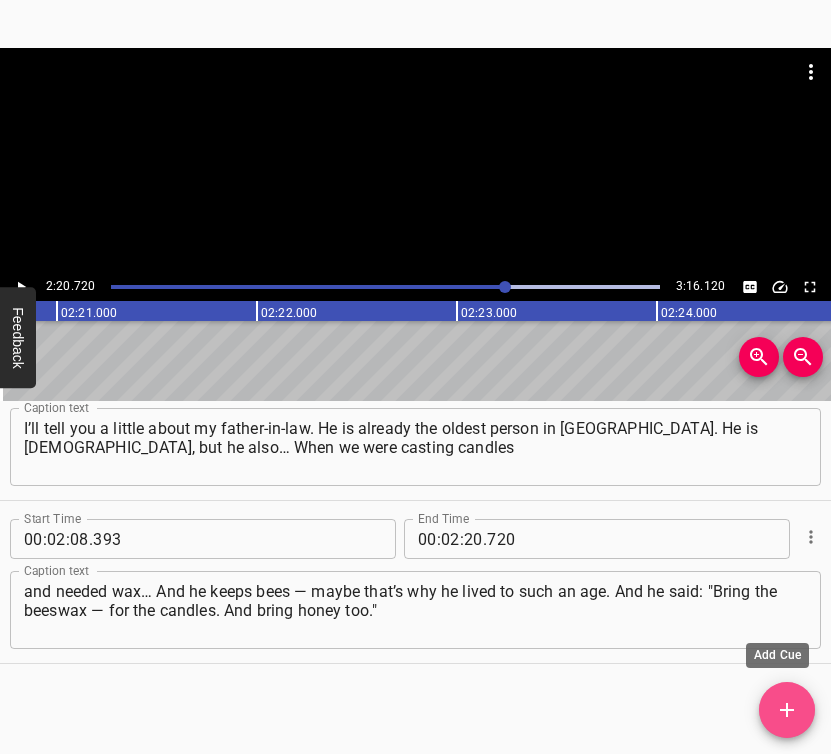 click at bounding box center (787, 710) 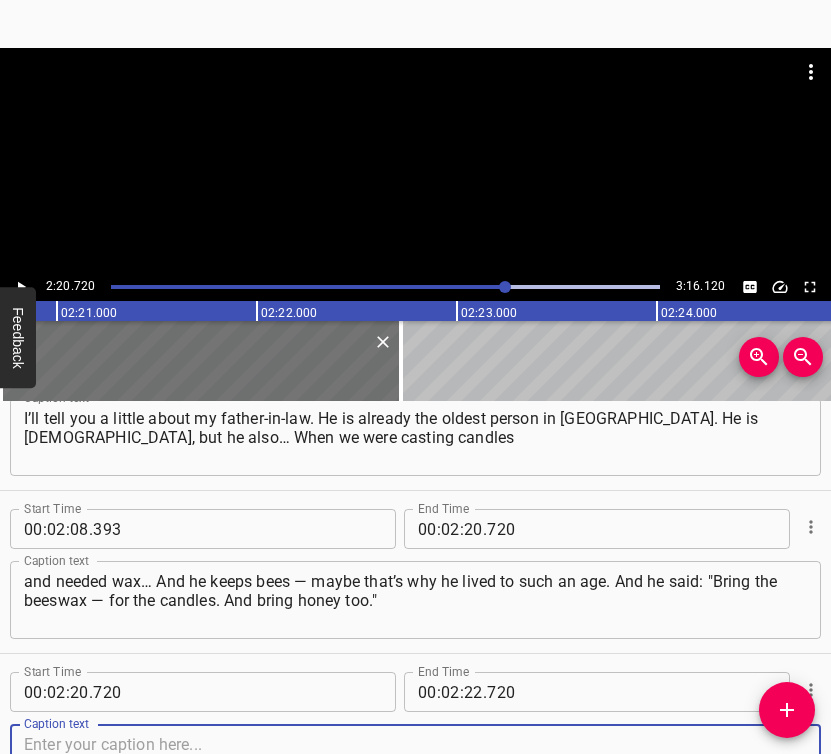scroll, scrollTop: 2023, scrollLeft: 0, axis: vertical 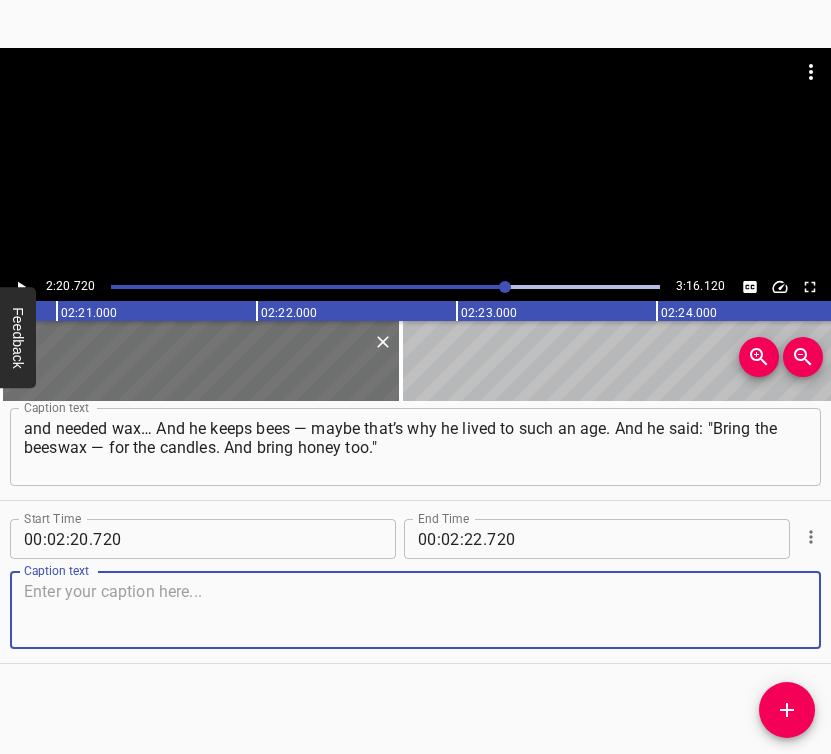 click at bounding box center [415, 610] 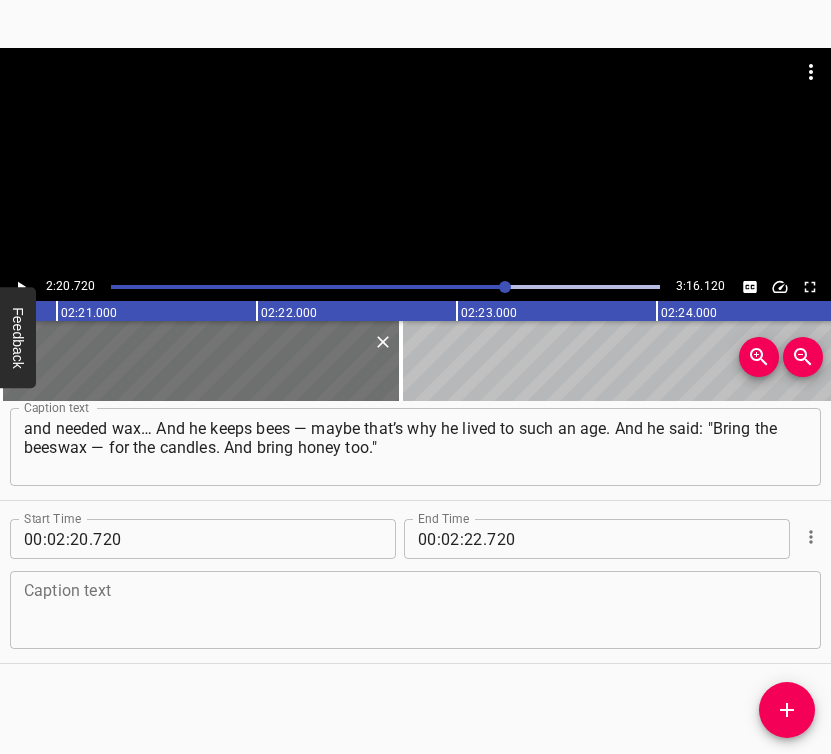 click at bounding box center (415, 610) 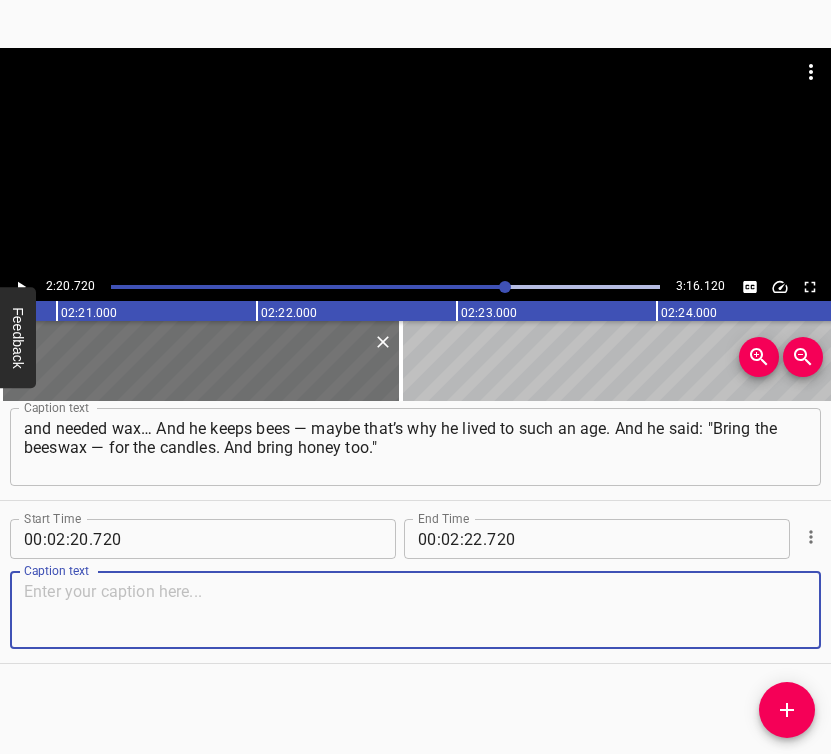 paste on "So he got involved in this work. You know, we’re holding on to some kind of anger, probably, and that’s why we don’t even feel tired." 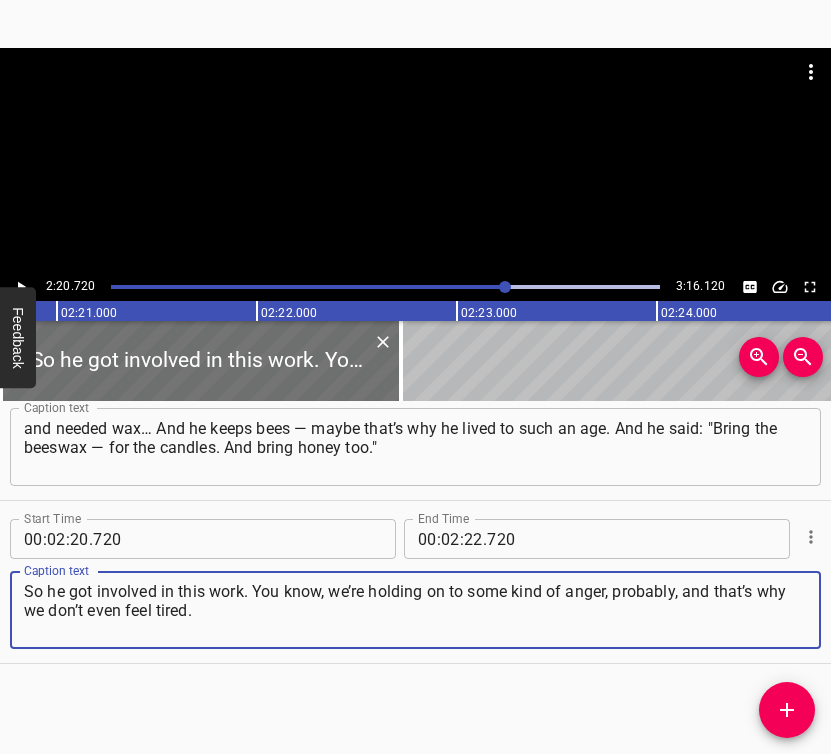 type on "So he got involved in this work. You know, we’re holding on to some kind of anger, probably, and that’s why we don’t even feel tired." 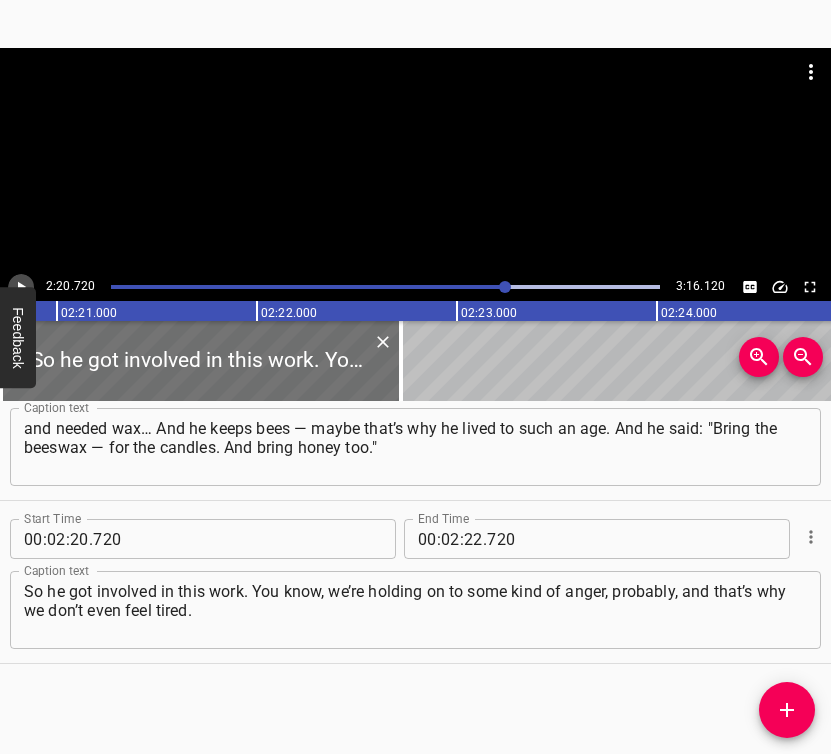 click 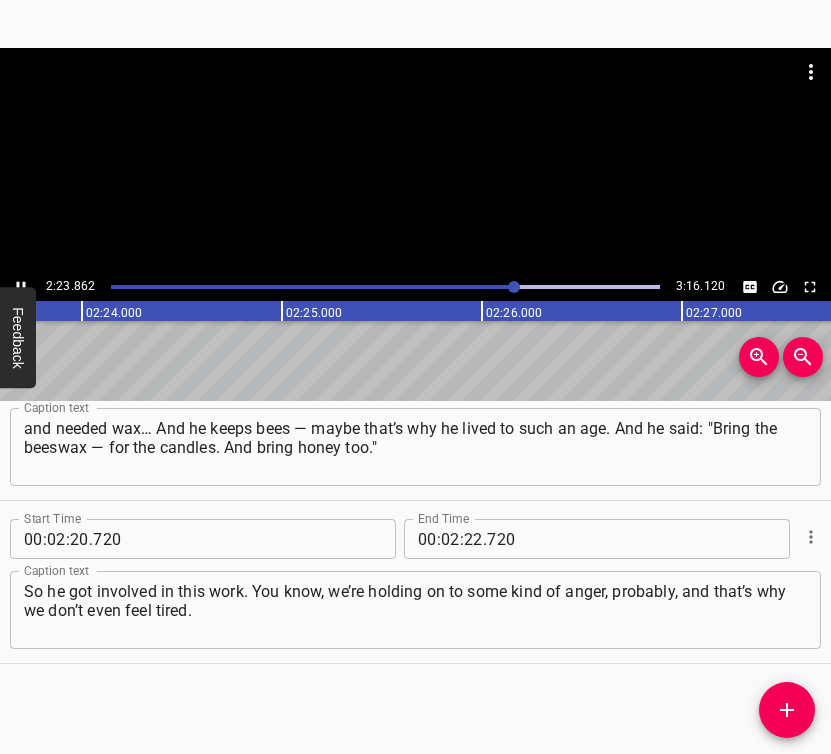 scroll, scrollTop: 0, scrollLeft: 28749, axis: horizontal 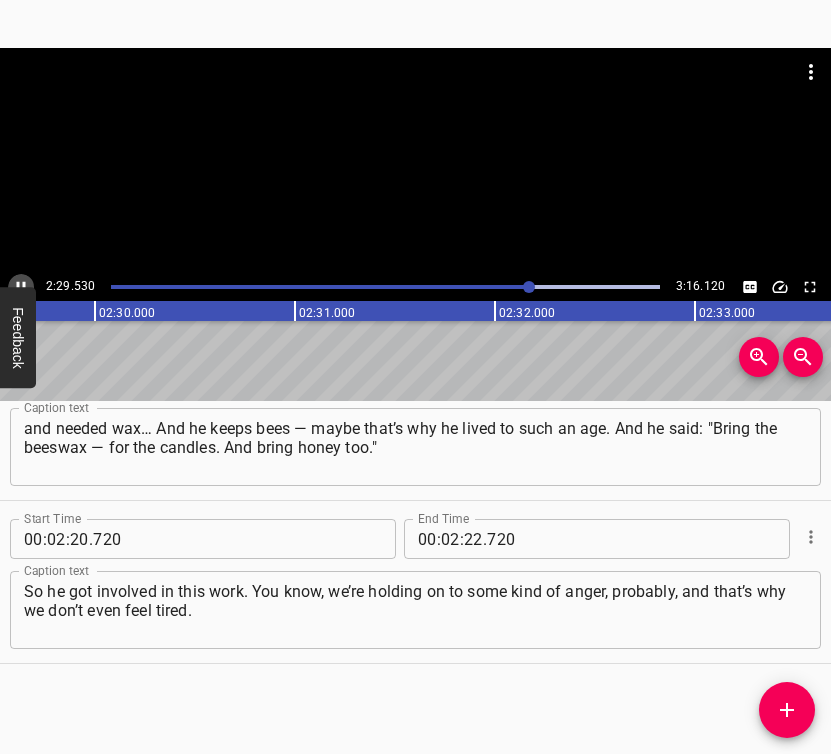 drag, startPoint x: 18, startPoint y: 277, endPoint x: 48, endPoint y: 292, distance: 33.54102 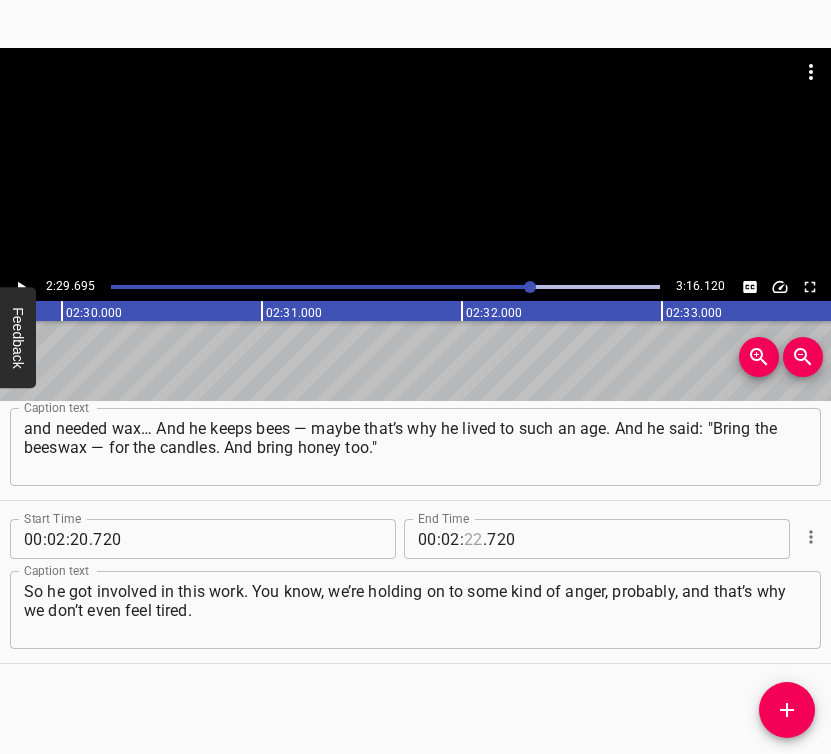 click at bounding box center [473, 539] 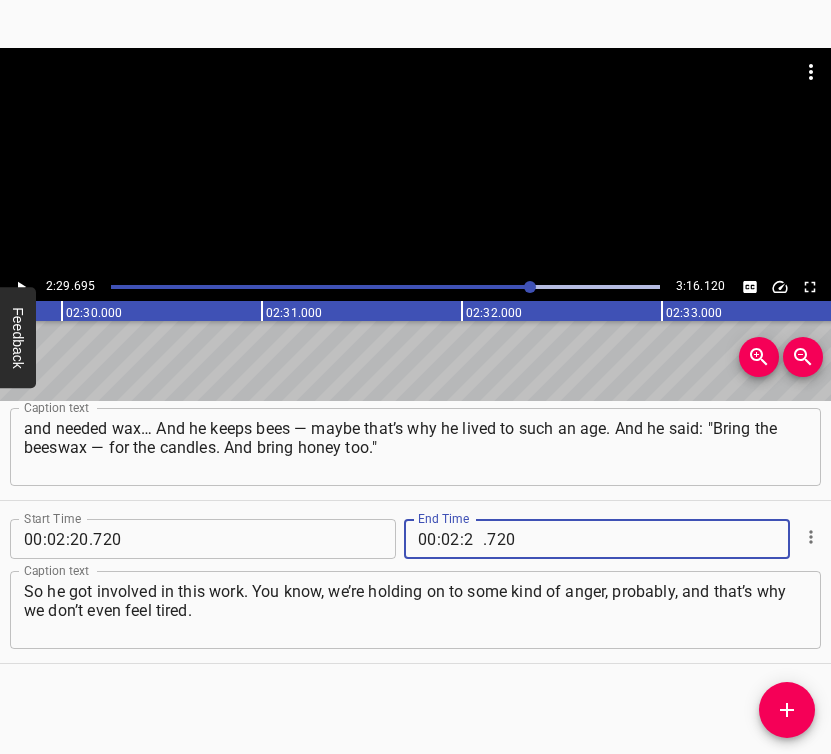 type on "29" 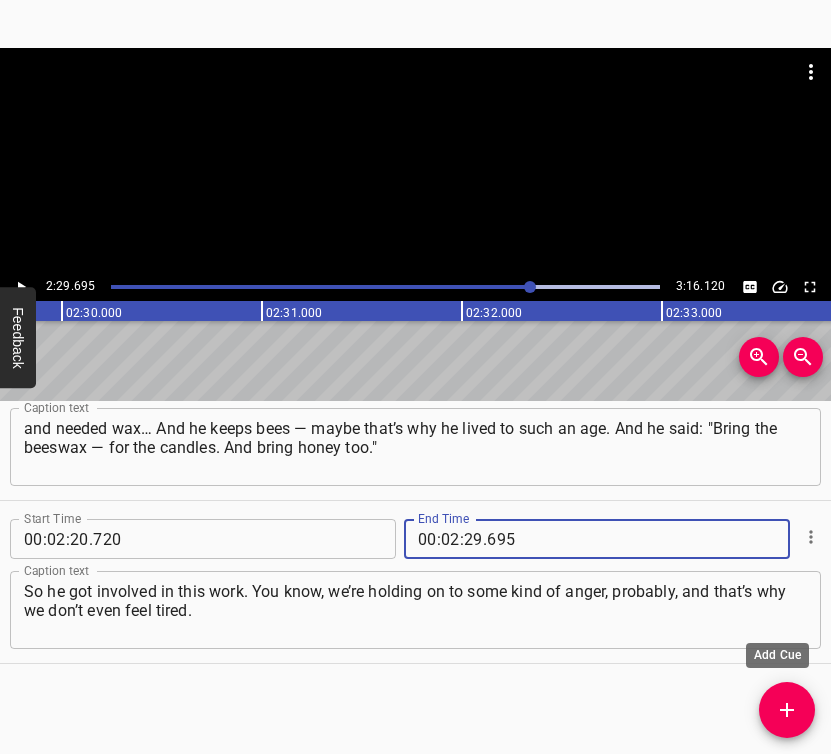 type on "695" 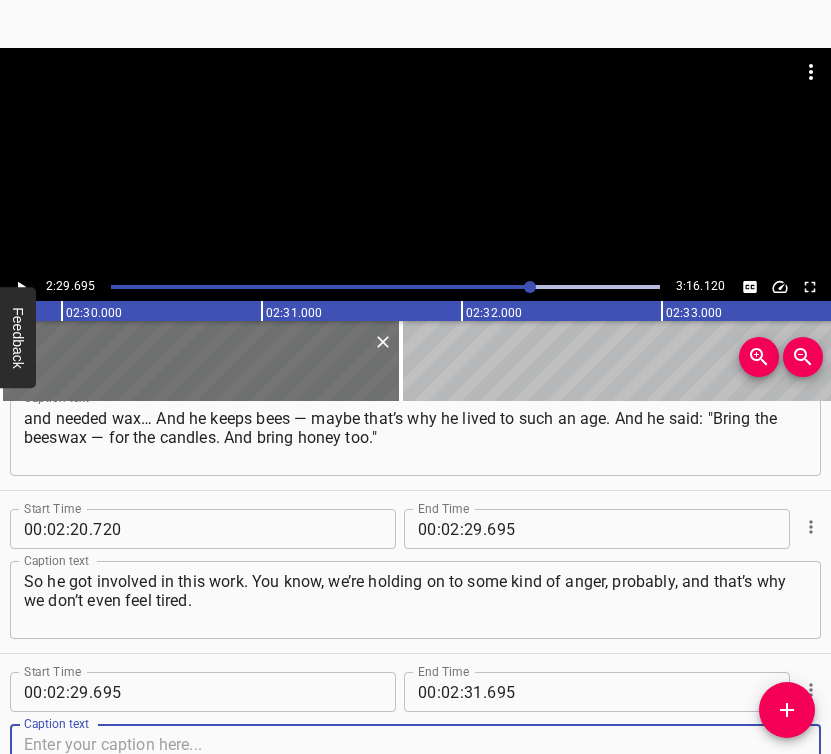 scroll, scrollTop: 2186, scrollLeft: 0, axis: vertical 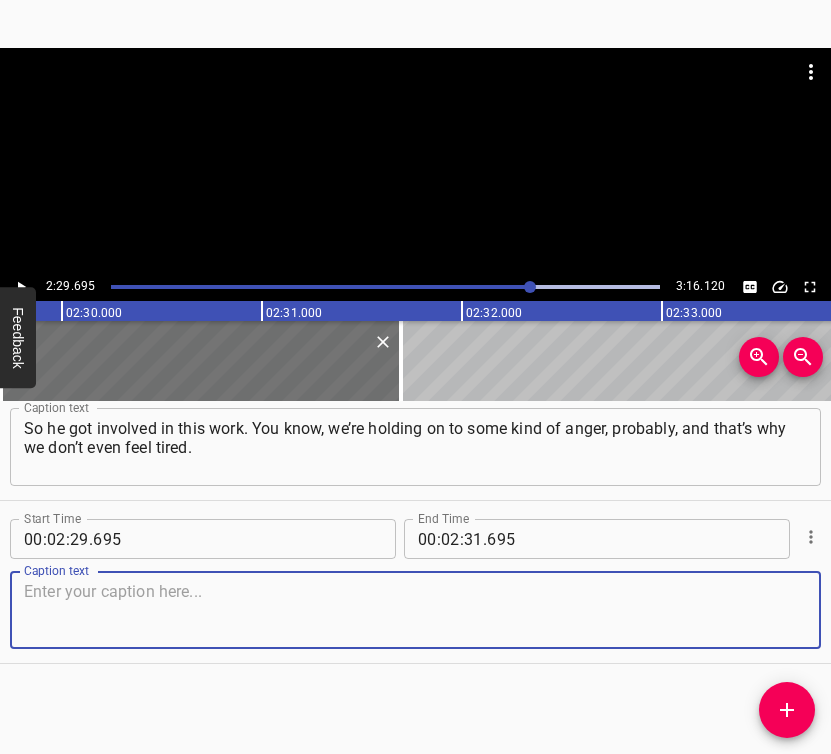 drag, startPoint x: 784, startPoint y: 619, endPoint x: 827, endPoint y: 606, distance: 44.922153 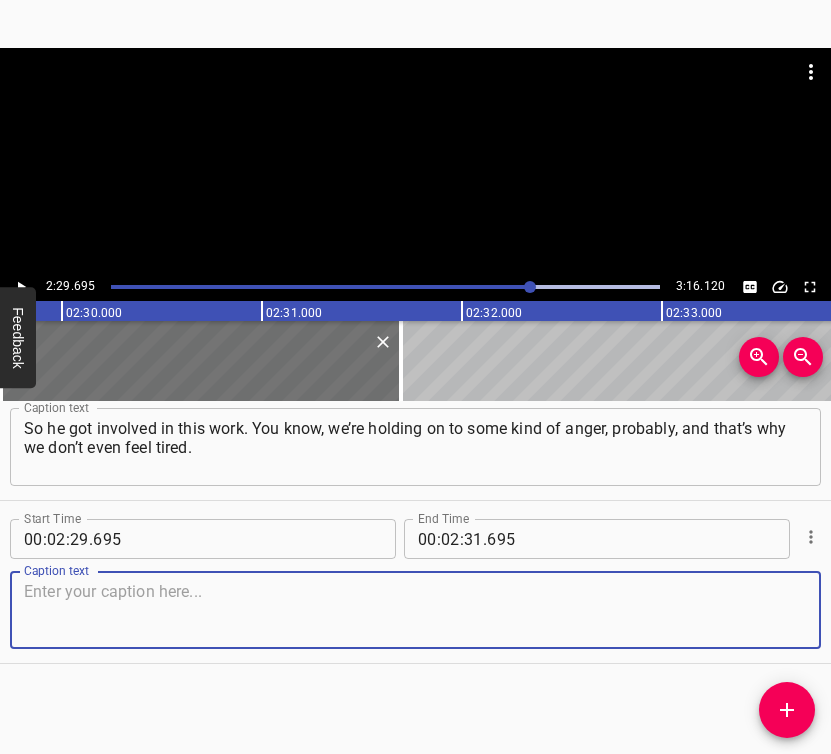 click at bounding box center (415, 610) 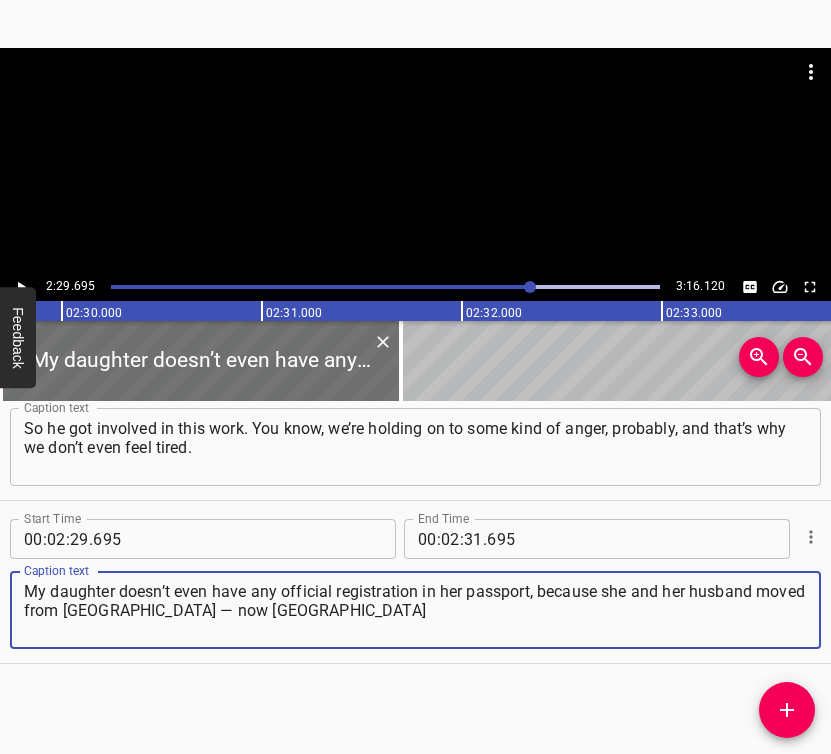 type on "My daughter doesn’t even have any official registration in her passport, because she and her husband moved from [GEOGRAPHIC_DATA] — now [GEOGRAPHIC_DATA]" 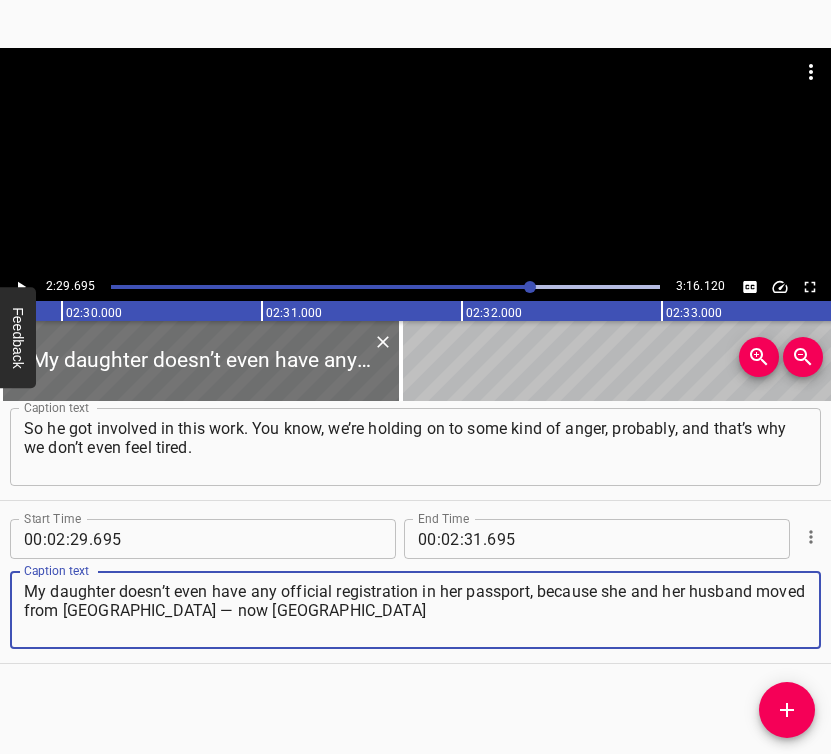 click at bounding box center (21, 287) 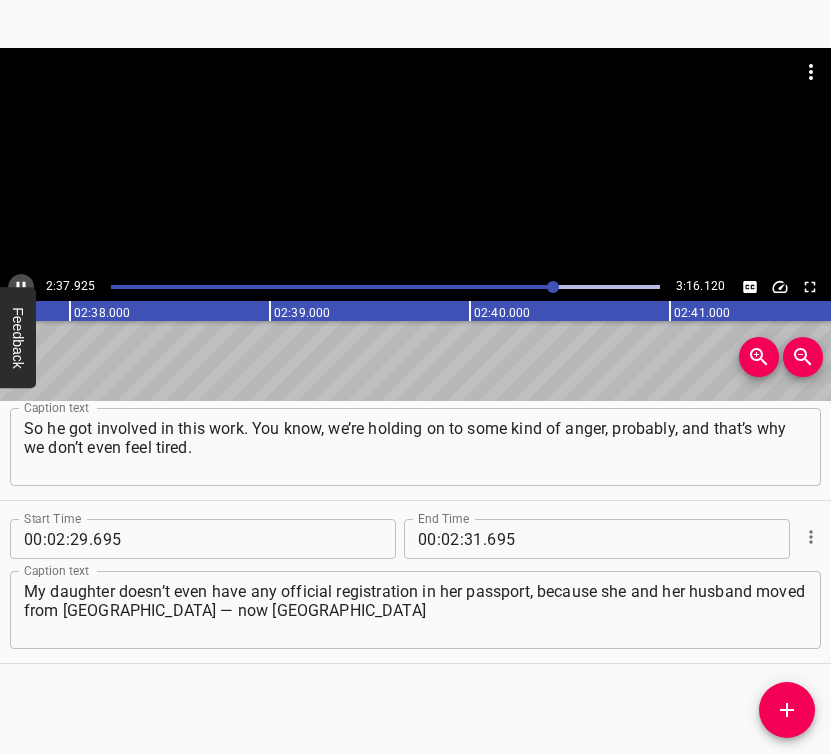 drag, startPoint x: 23, startPoint y: 278, endPoint x: 82, endPoint y: 321, distance: 73.00685 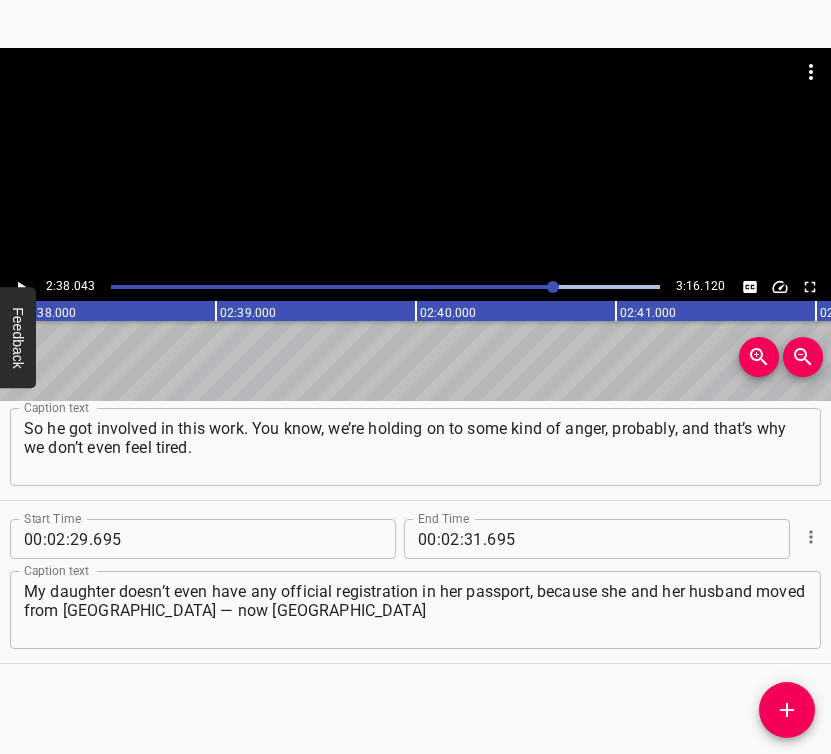 scroll, scrollTop: 0, scrollLeft: 31608, axis: horizontal 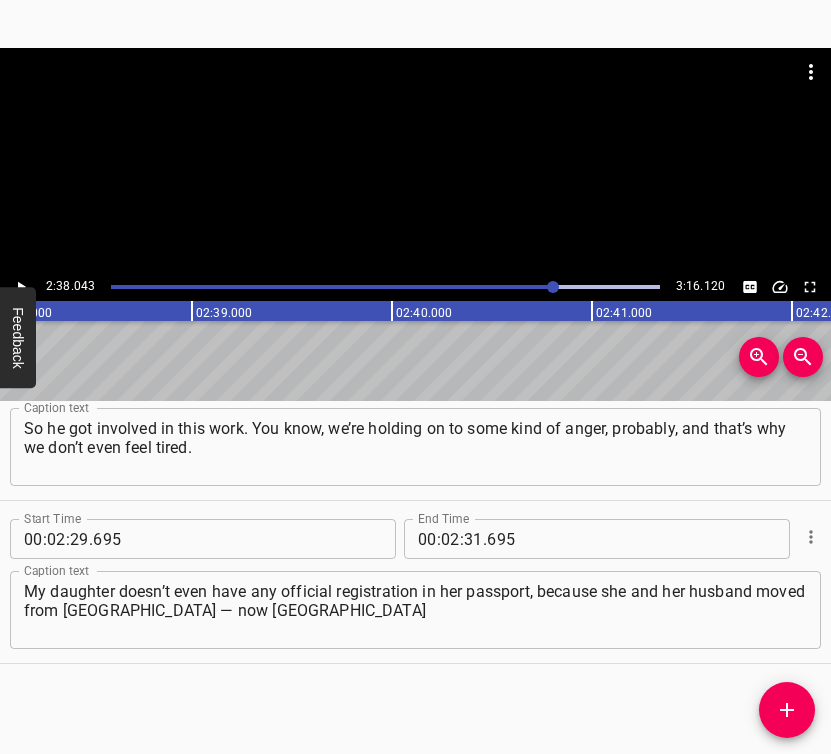 click at bounding box center (553, 287) 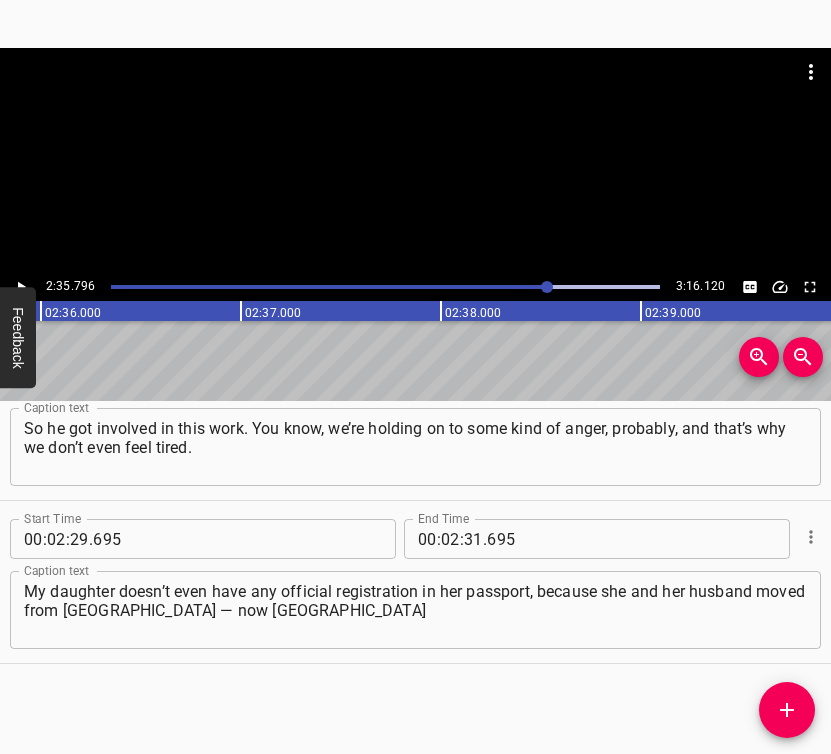 click 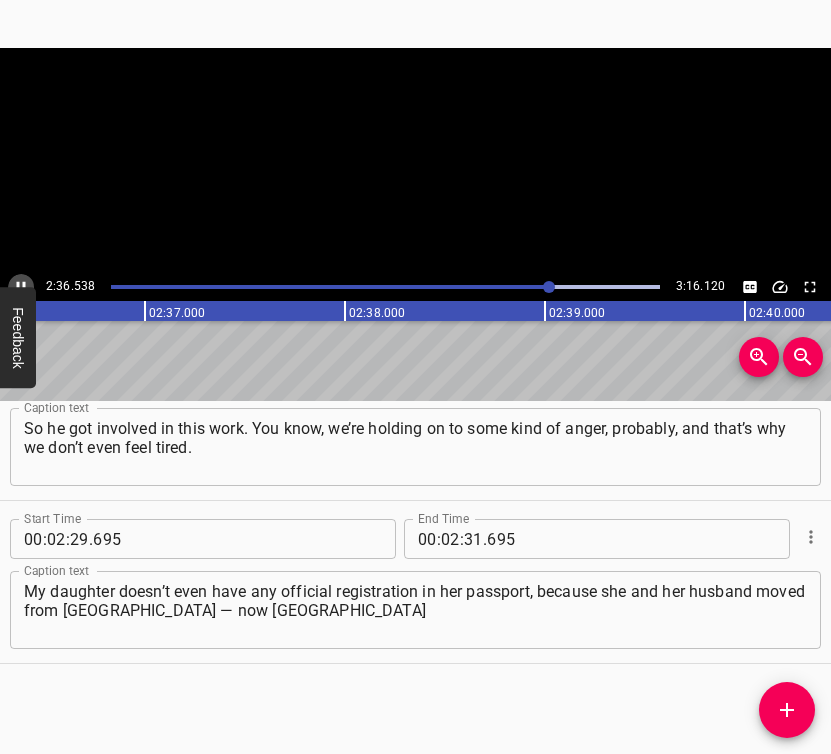 click 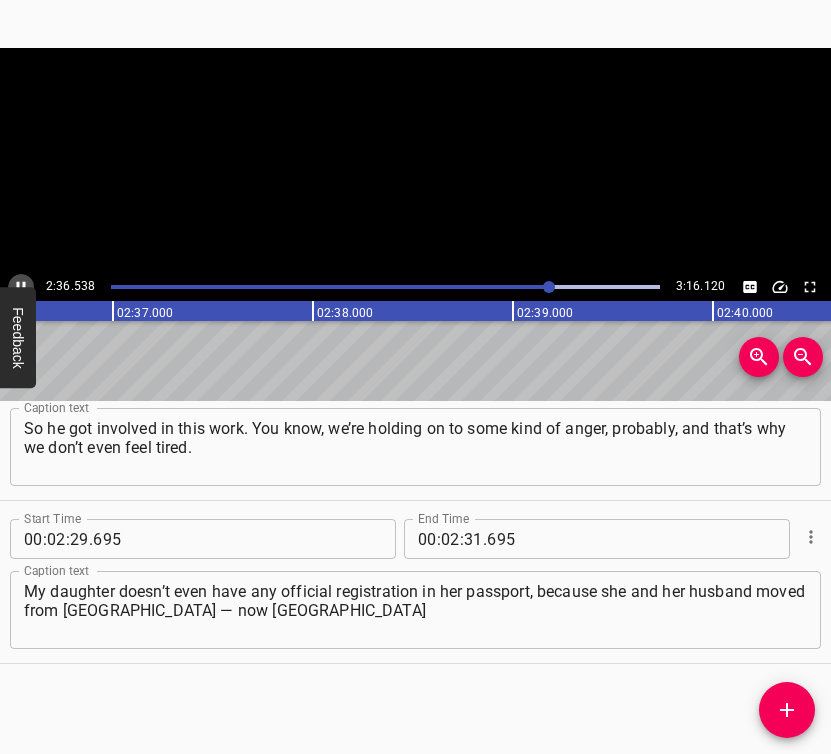 scroll, scrollTop: 0, scrollLeft: 31319, axis: horizontal 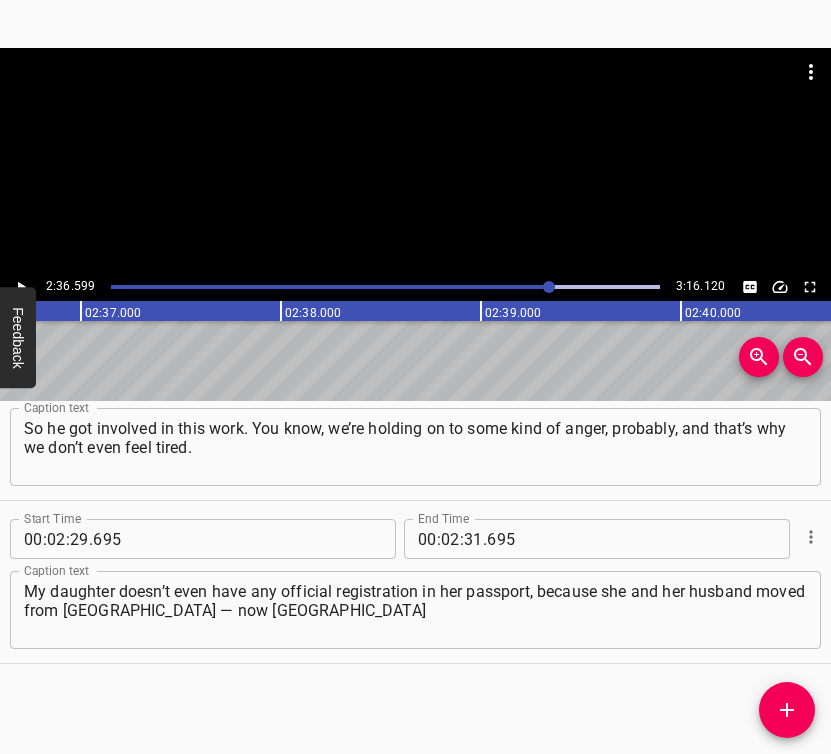 click at bounding box center [275, 287] 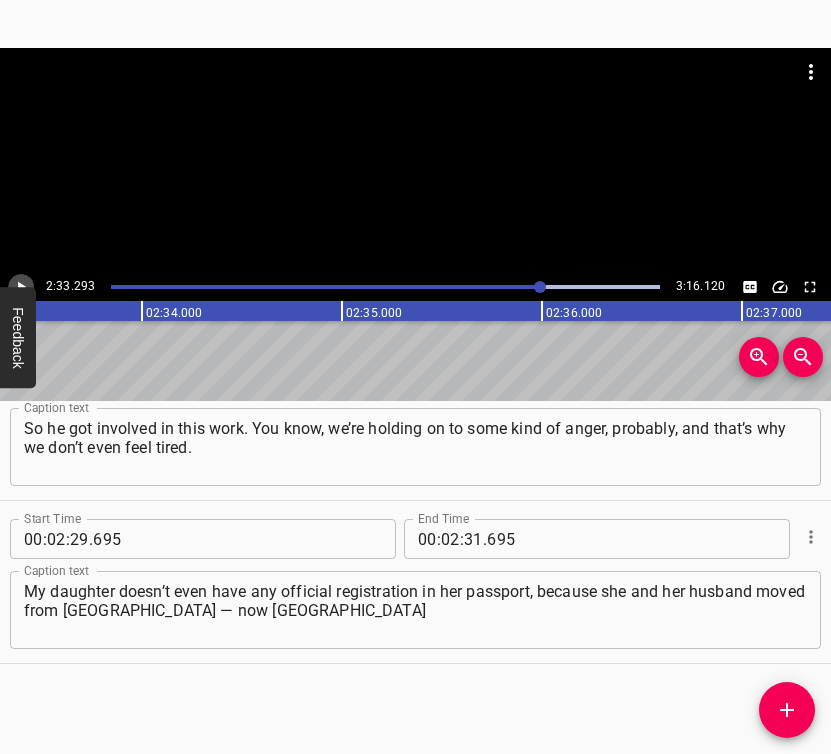 click 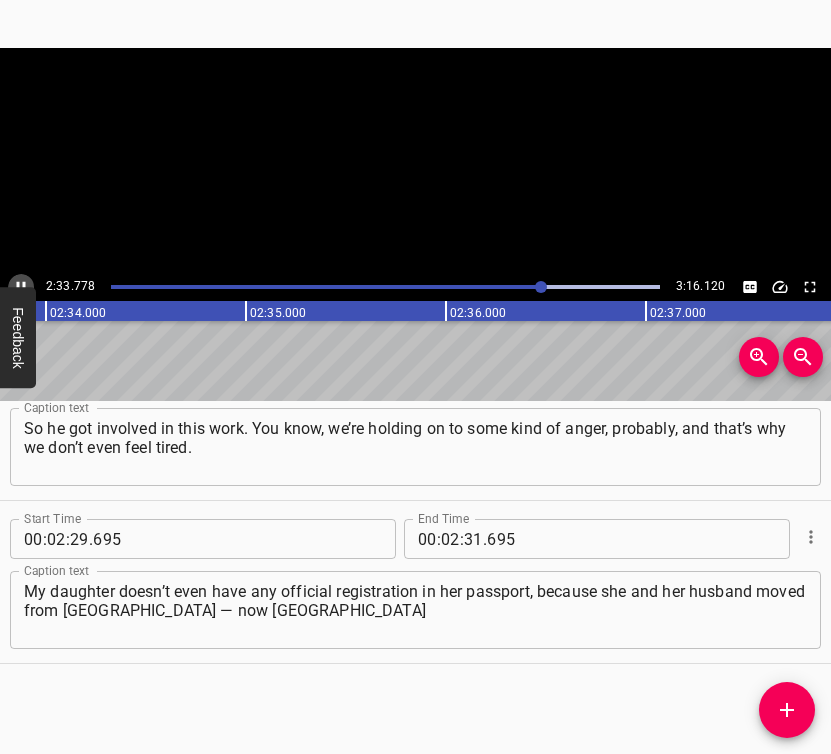 click 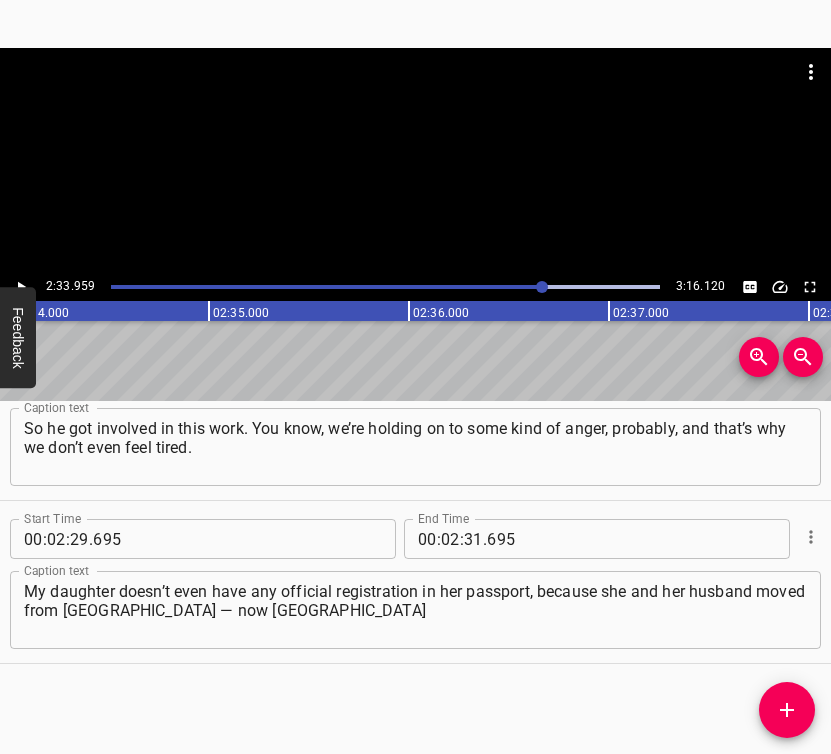 click 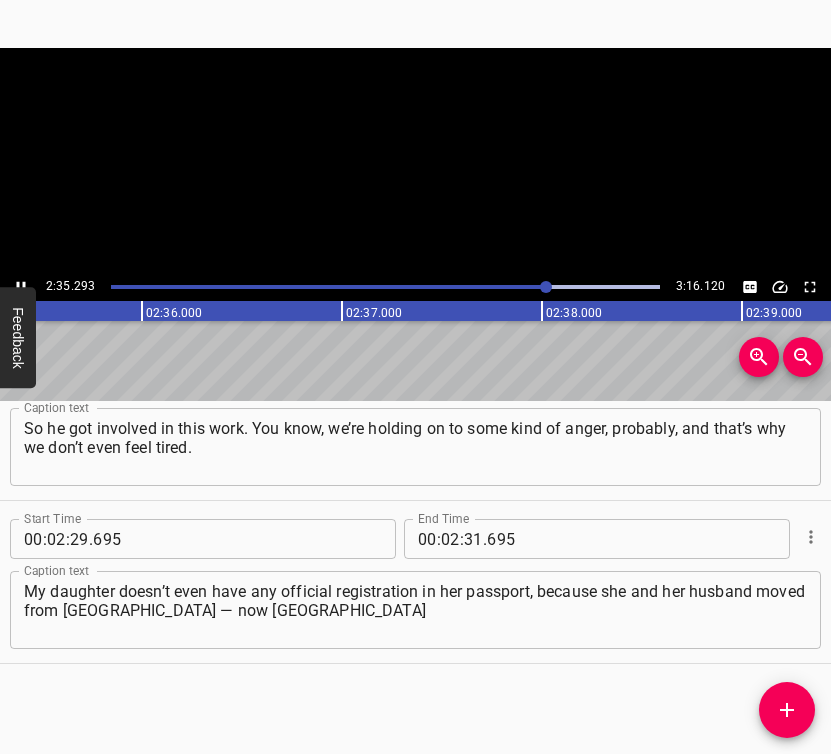 click 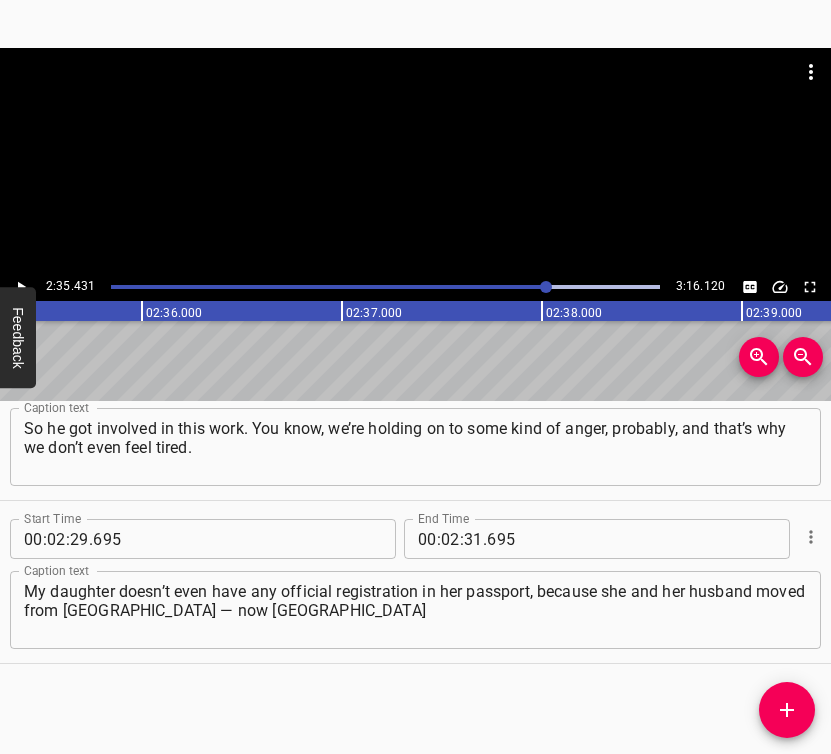 scroll, scrollTop: 0, scrollLeft: 31086, axis: horizontal 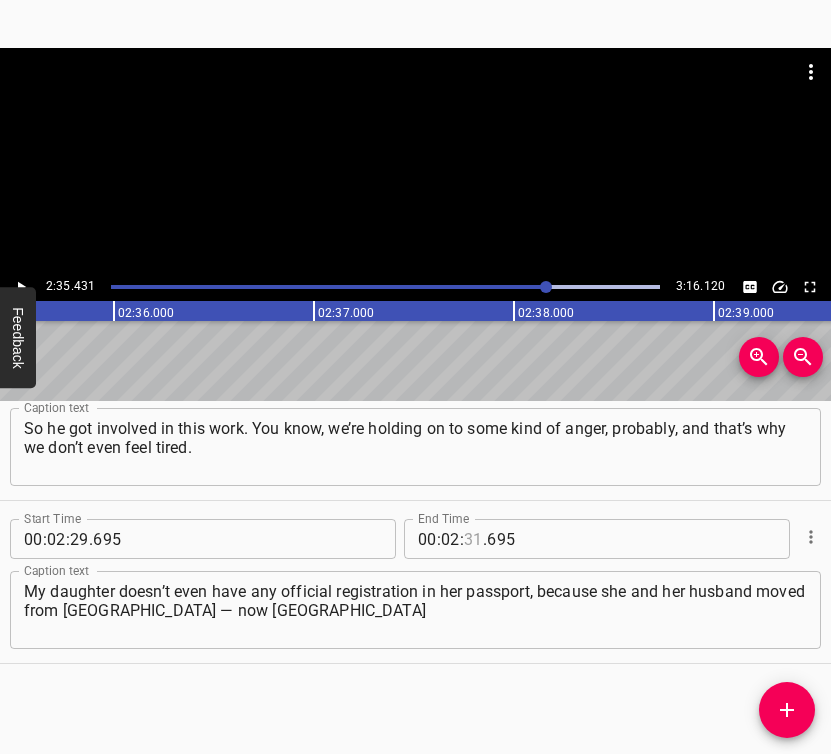 click at bounding box center [473, 539] 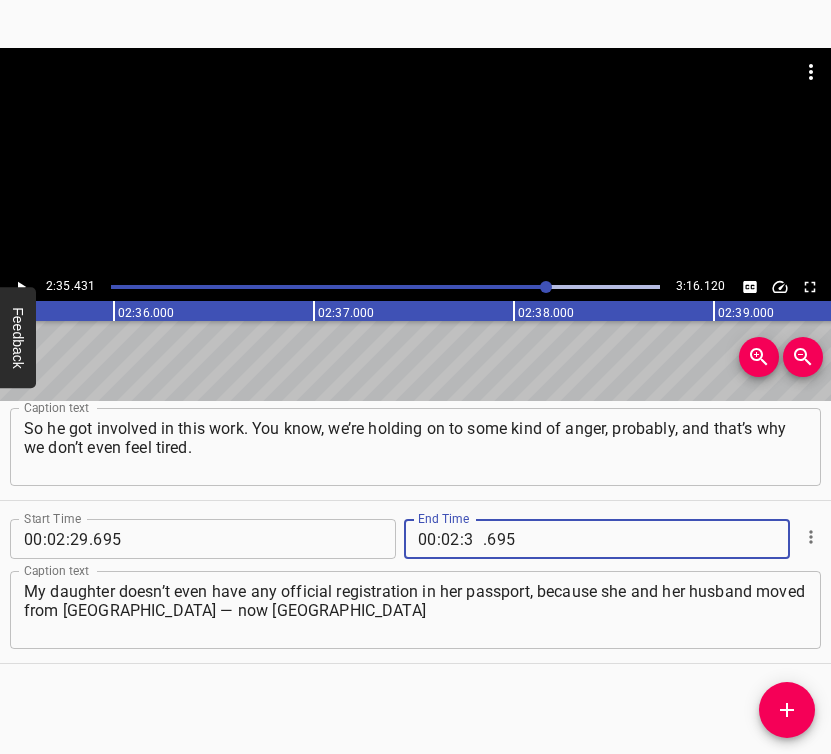 type on "35" 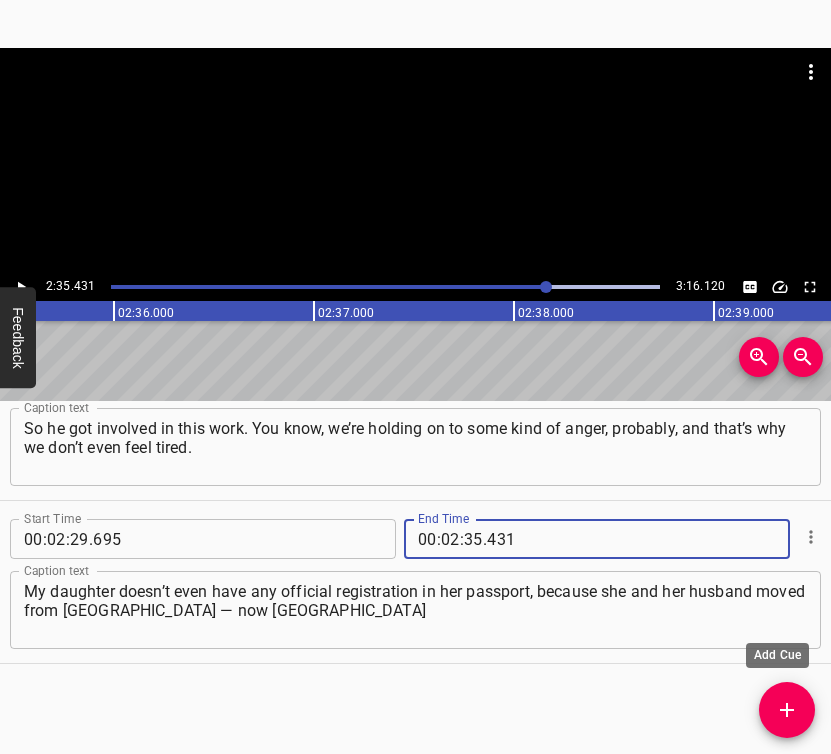 type on "431" 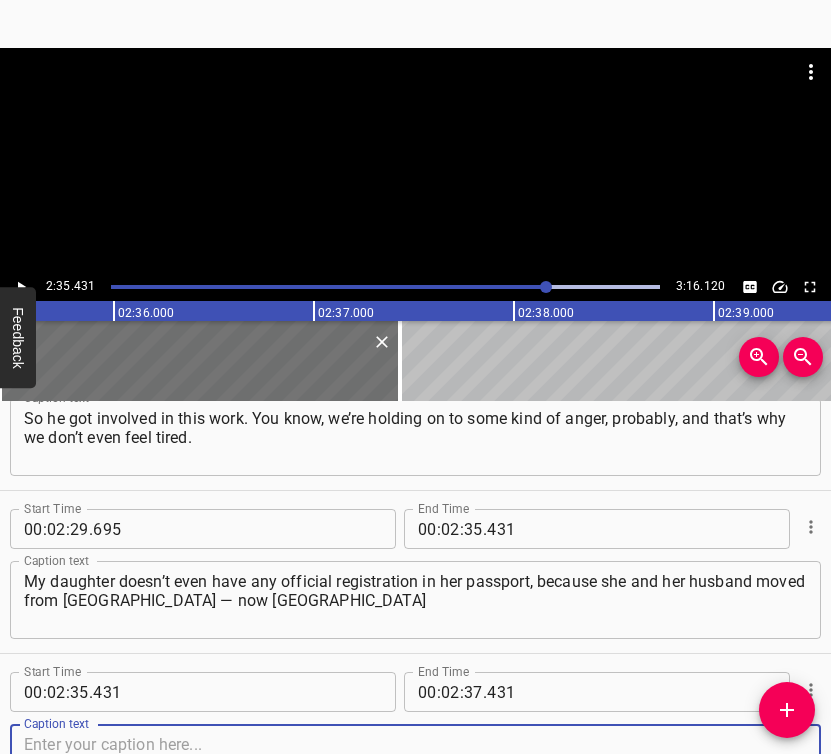 scroll, scrollTop: 2349, scrollLeft: 0, axis: vertical 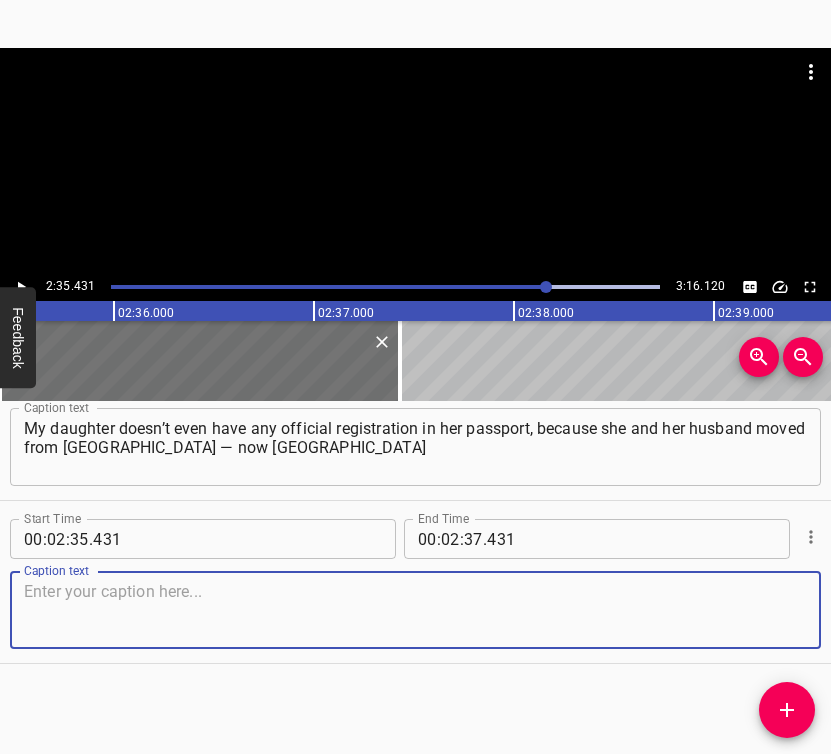 click at bounding box center (415, 610) 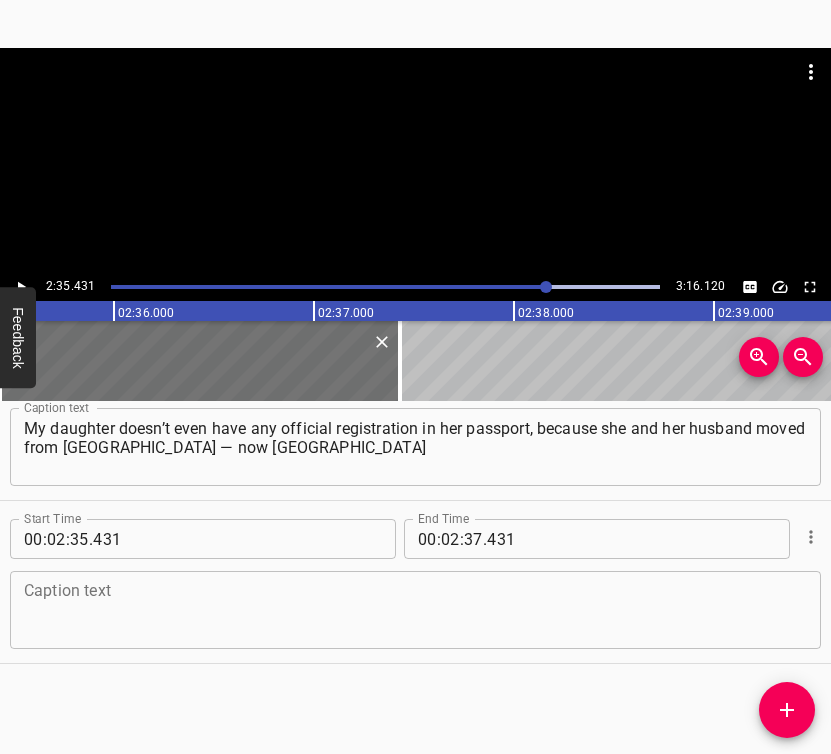 click at bounding box center [415, 610] 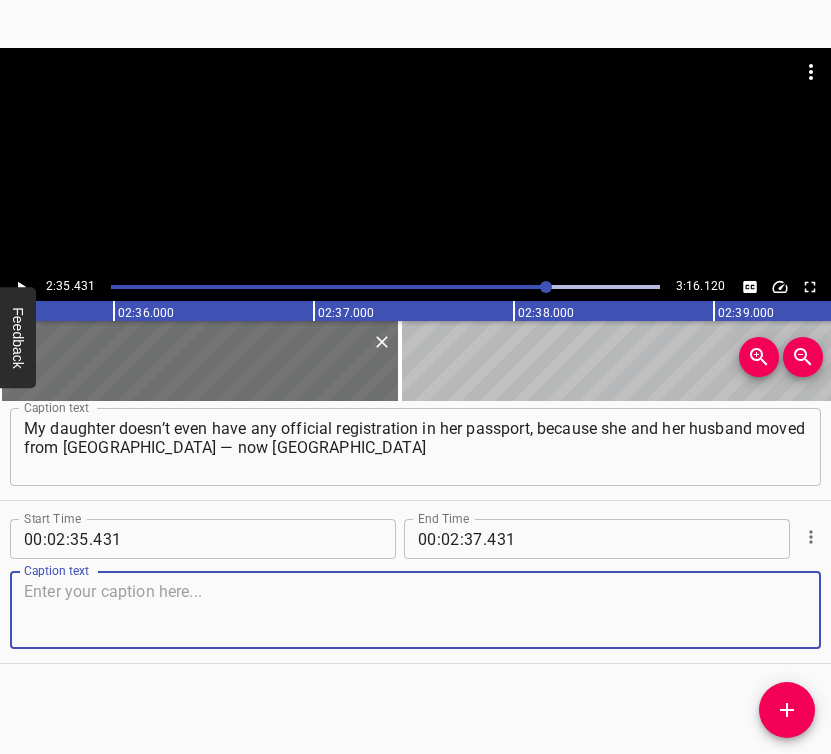 paste on "— and left everything there. When we fled, my mother had a [PERSON_NAME]. We left with just one bag. I wouldn’t say that everything of mine was destroyed," 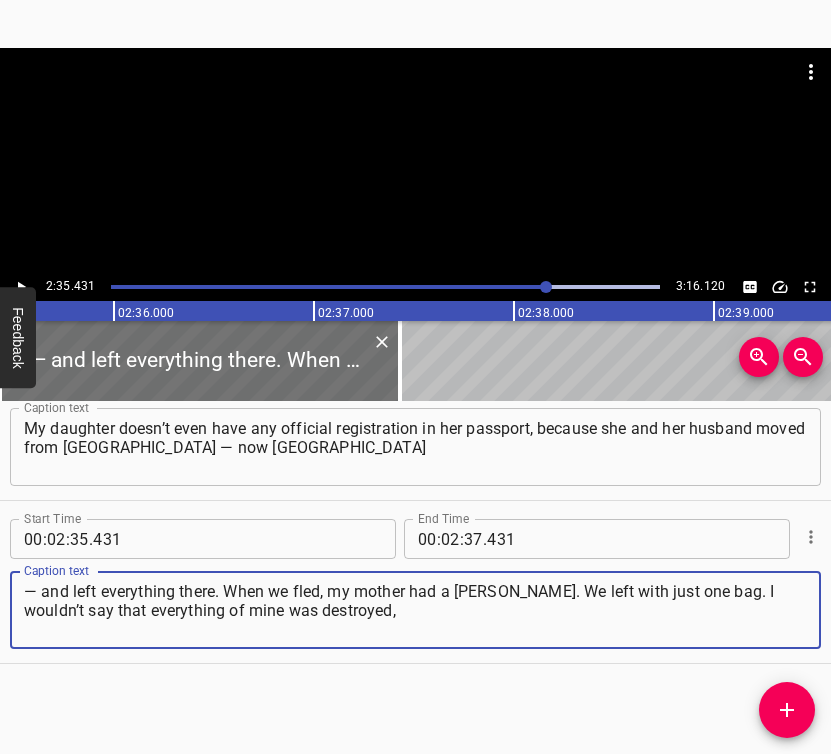 type on "— and left everything there. When we fled, my mother had a [PERSON_NAME]. We left with just one bag. I wouldn’t say that everything of mine was destroyed," 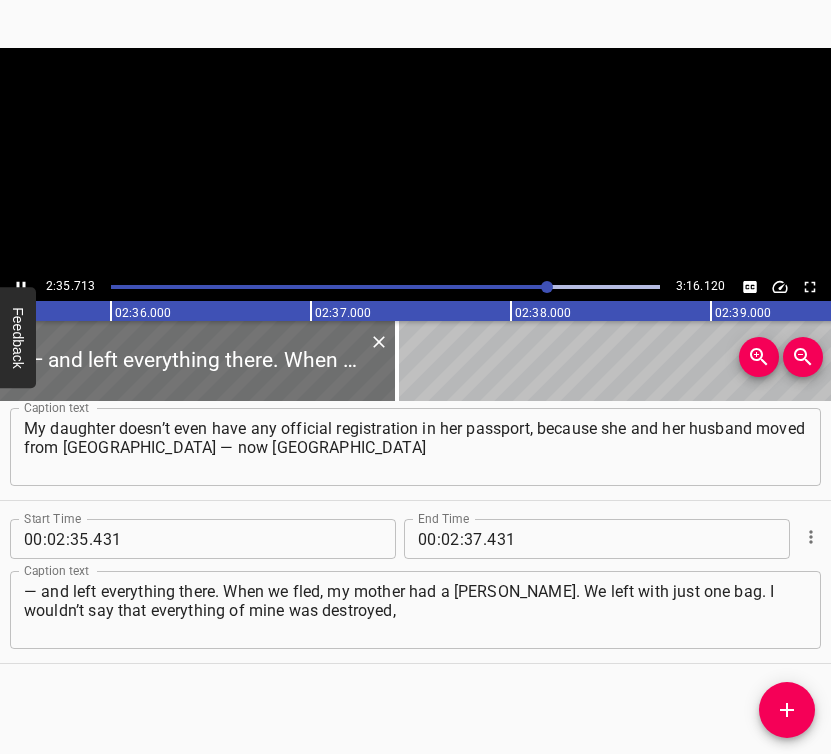 scroll, scrollTop: 0, scrollLeft: 31142, axis: horizontal 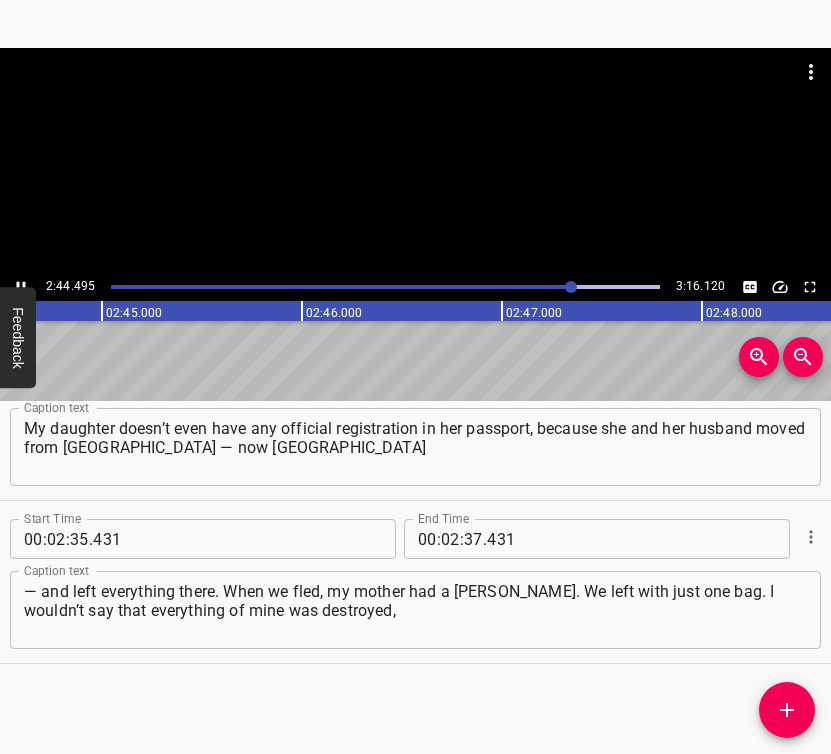 click 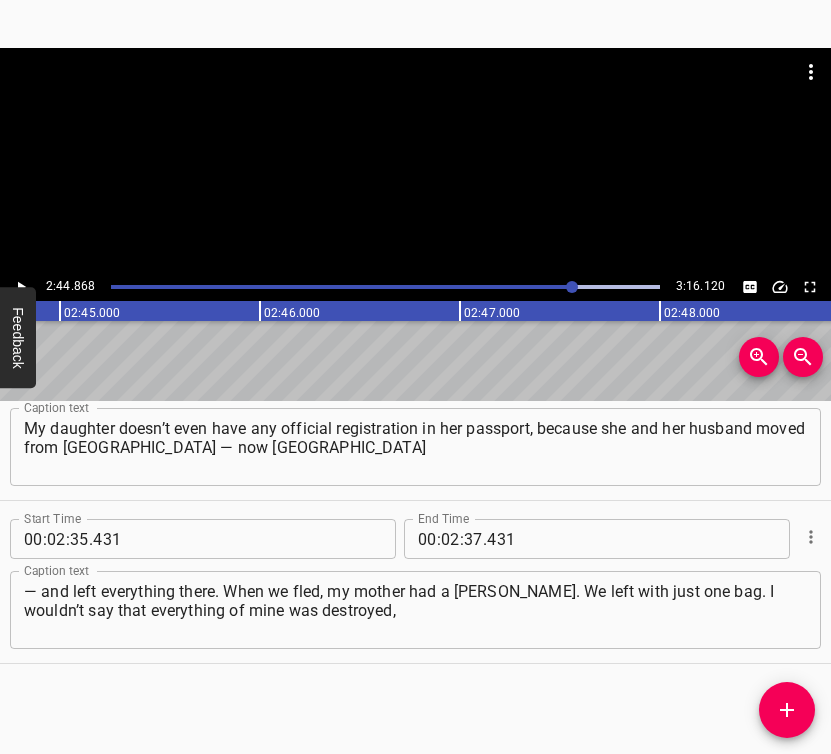 scroll, scrollTop: 0, scrollLeft: 32973, axis: horizontal 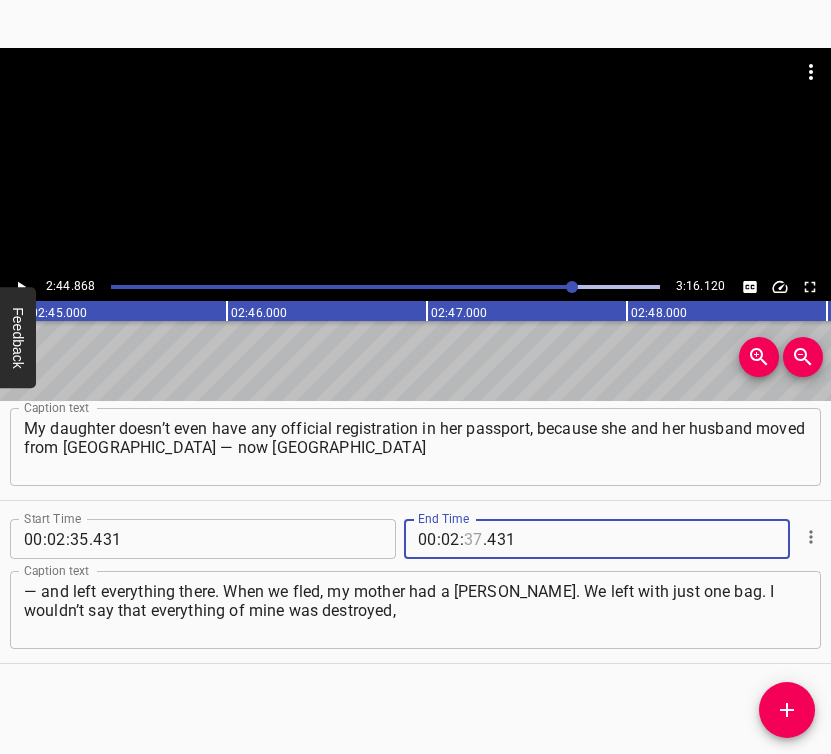 click at bounding box center (473, 539) 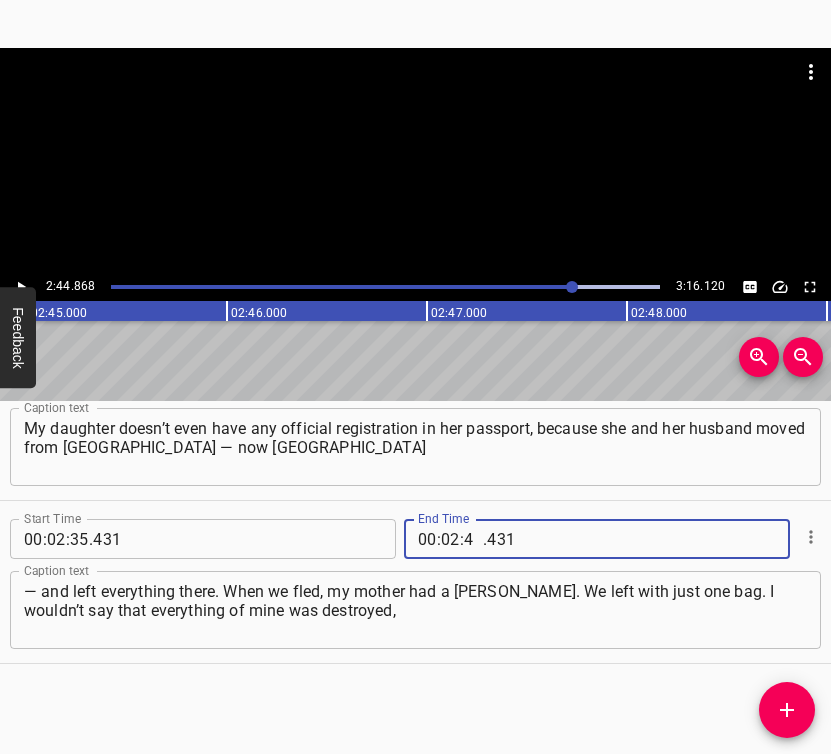 type on "44" 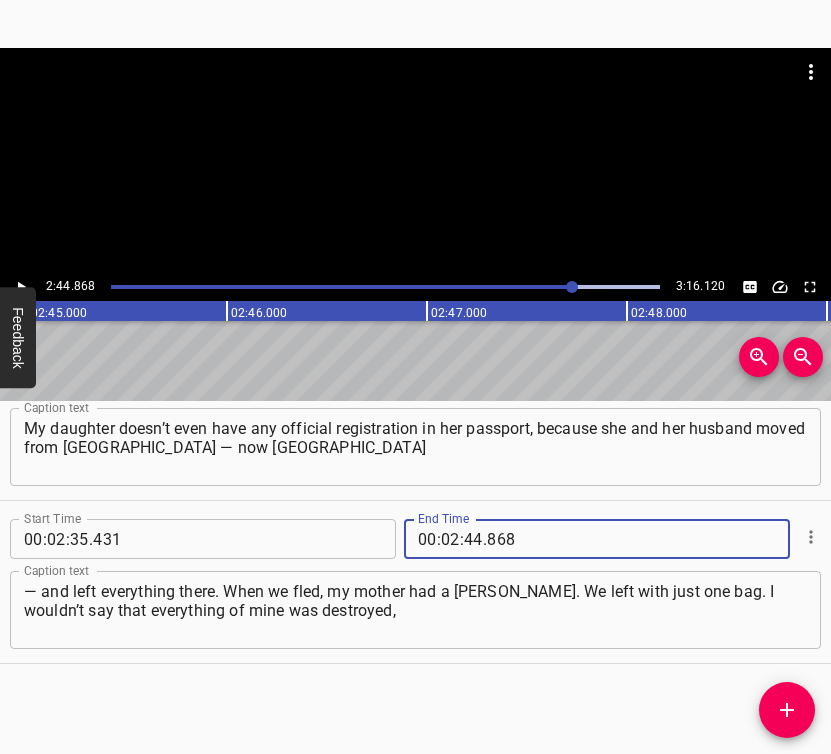 type on "868" 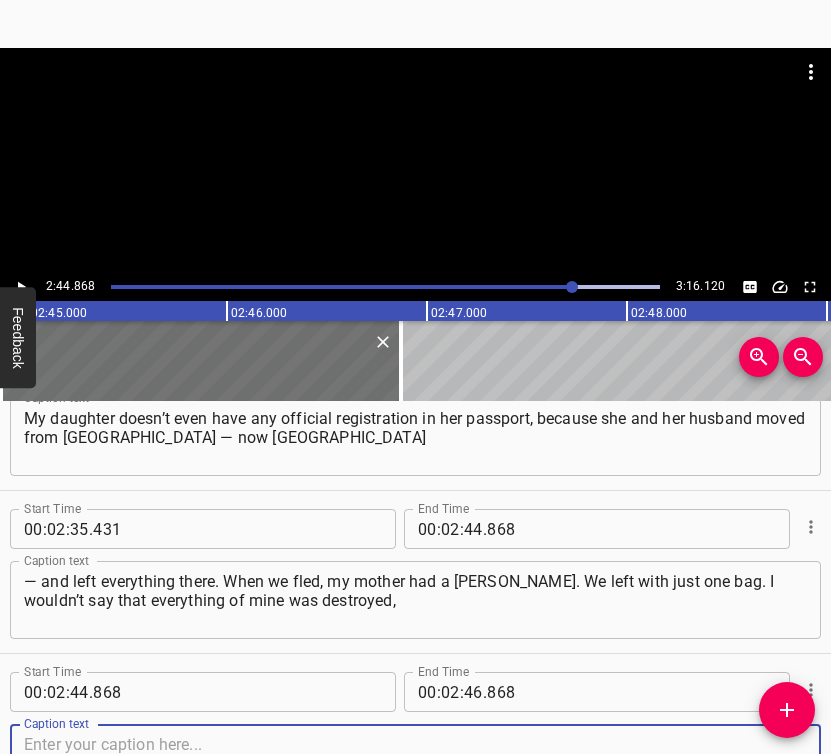 scroll, scrollTop: 2512, scrollLeft: 0, axis: vertical 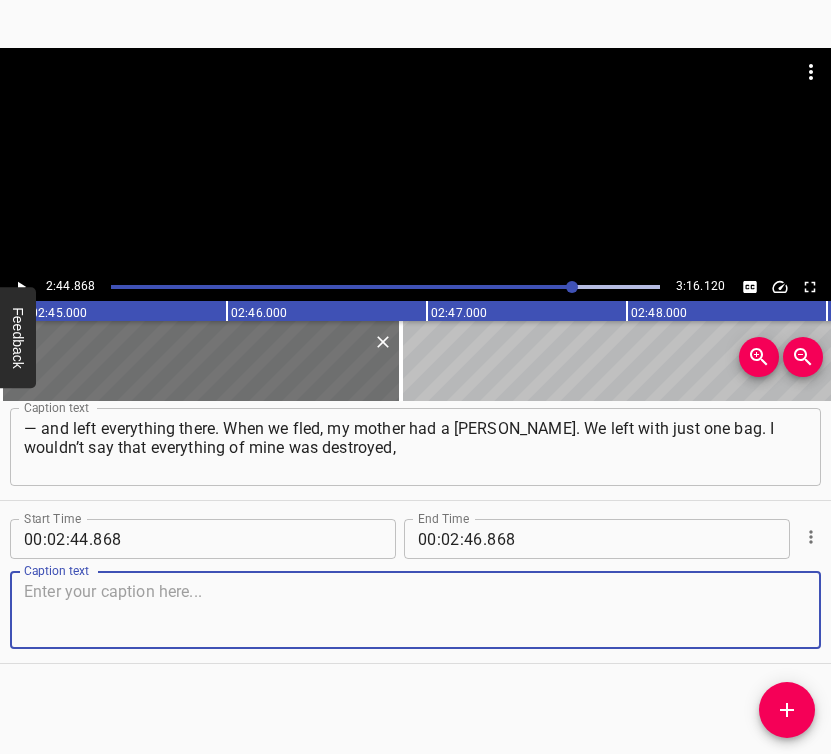 click at bounding box center (415, 610) 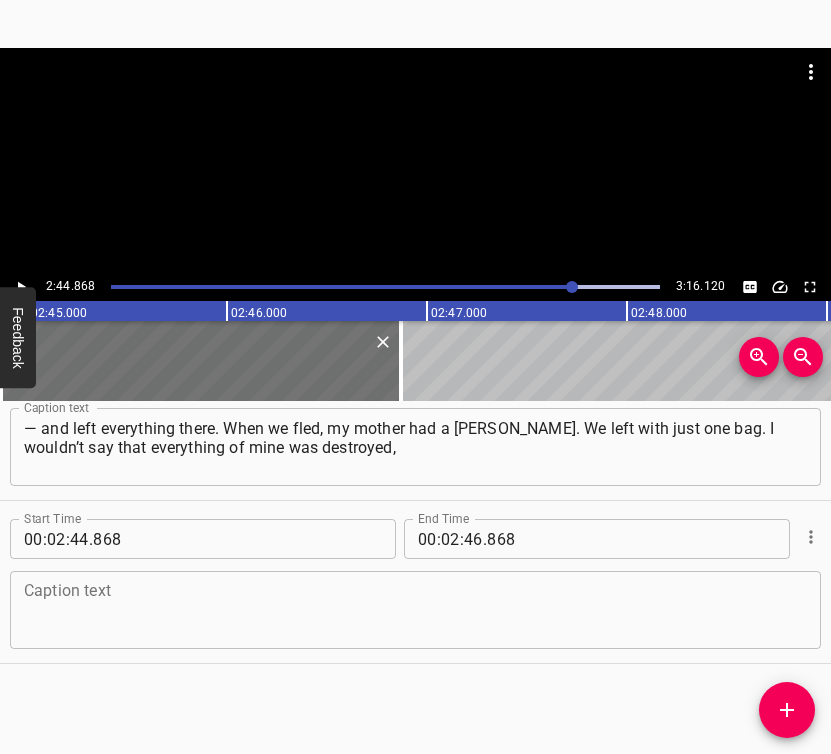 click at bounding box center (415, 610) 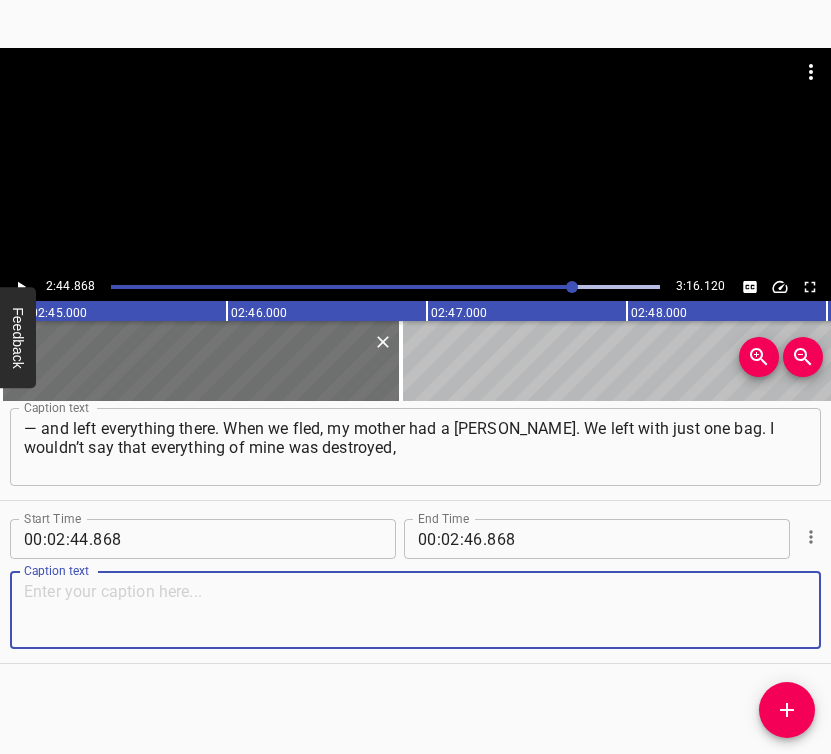 paste on "that I live among ruins. That’s not true. On the contrary, my children pulled themselves together and are doing something. My son-in-law is at the front." 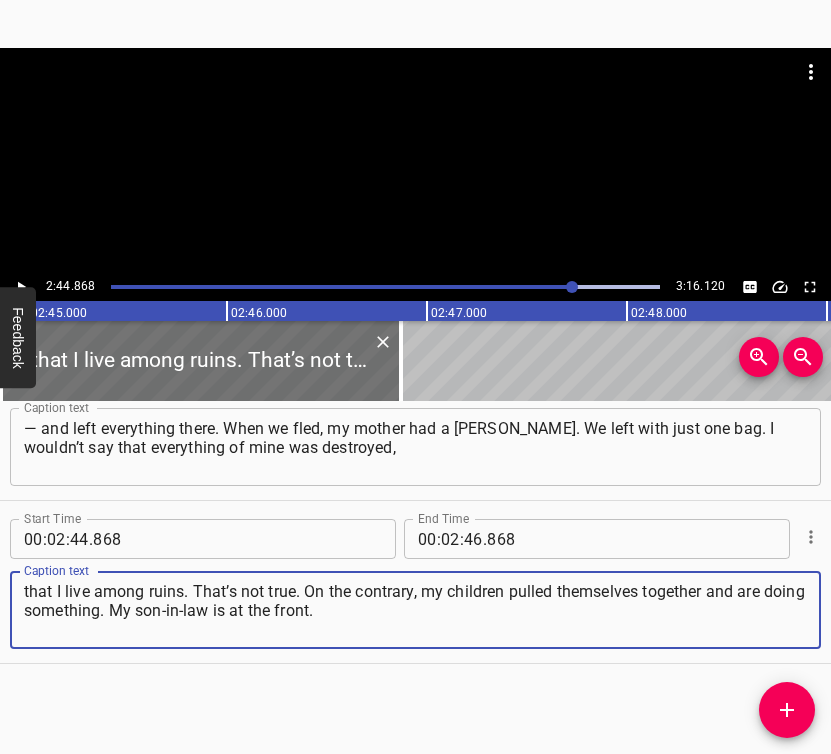 type on "that I live among ruins. That’s not true. On the contrary, my children pulled themselves together and are doing something. My son-in-law is at the front." 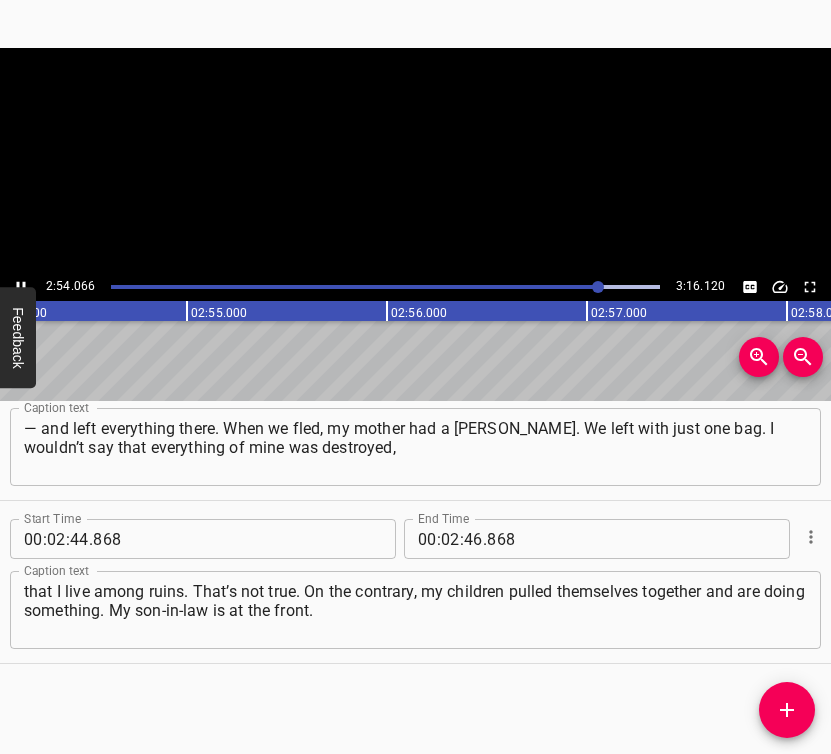 click 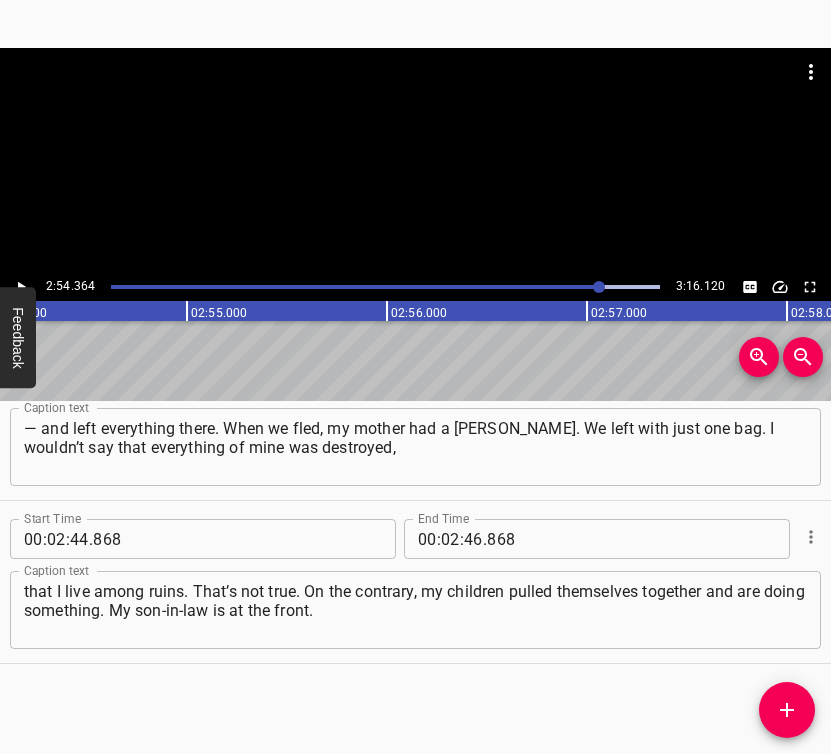 scroll, scrollTop: 0, scrollLeft: 34872, axis: horizontal 